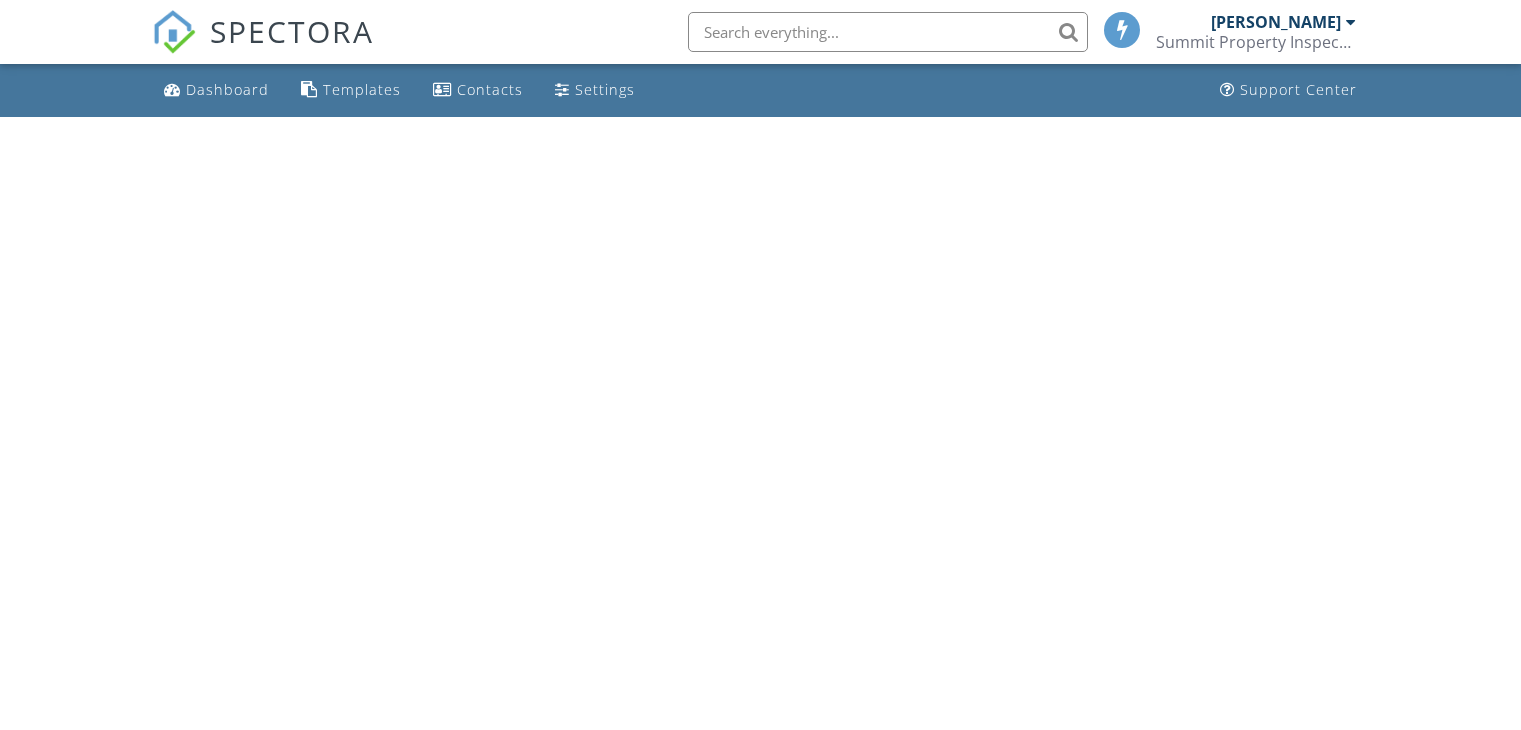 scroll, scrollTop: 0, scrollLeft: 0, axis: both 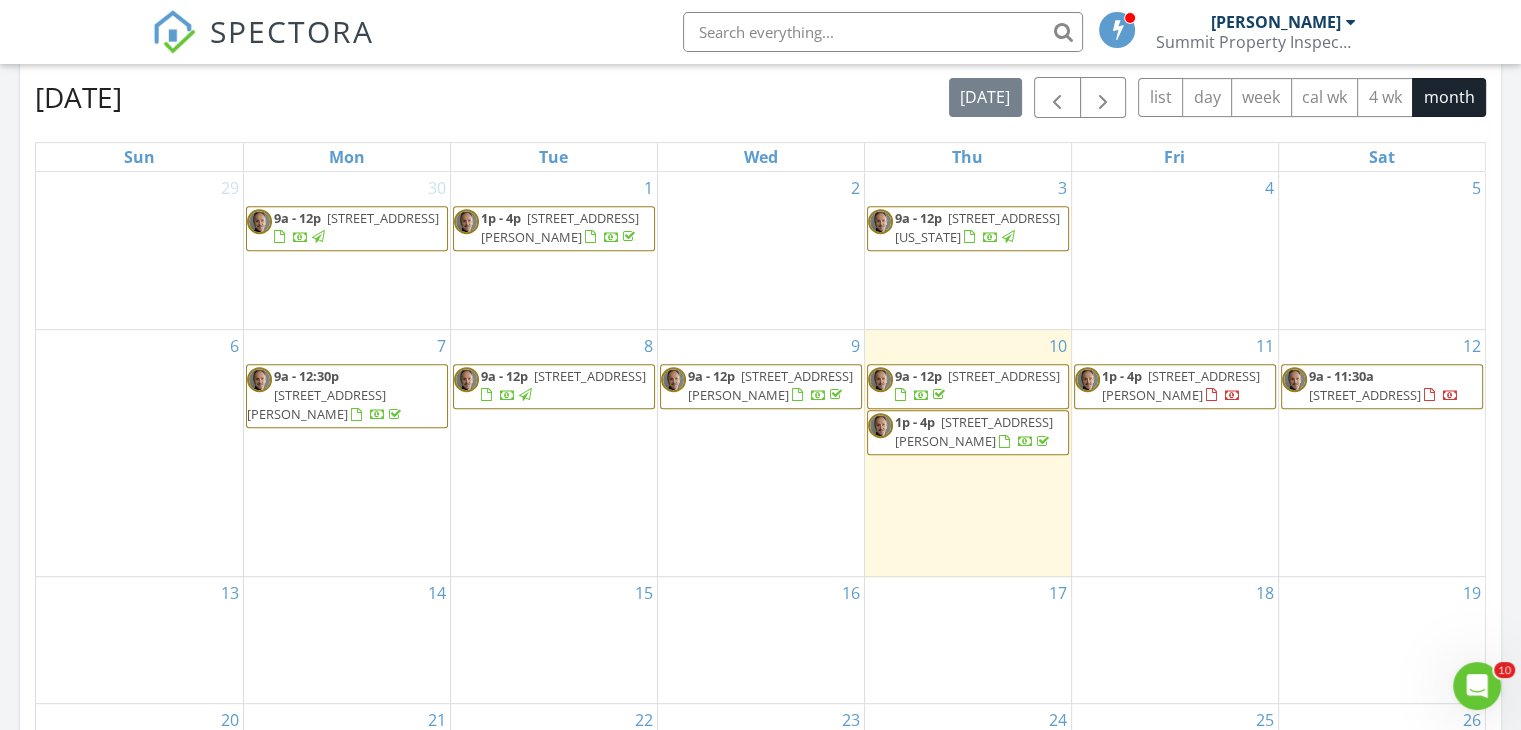 click on "1p - 4p
[STREET_ADDRESS][PERSON_NAME]" at bounding box center [1175, 386] 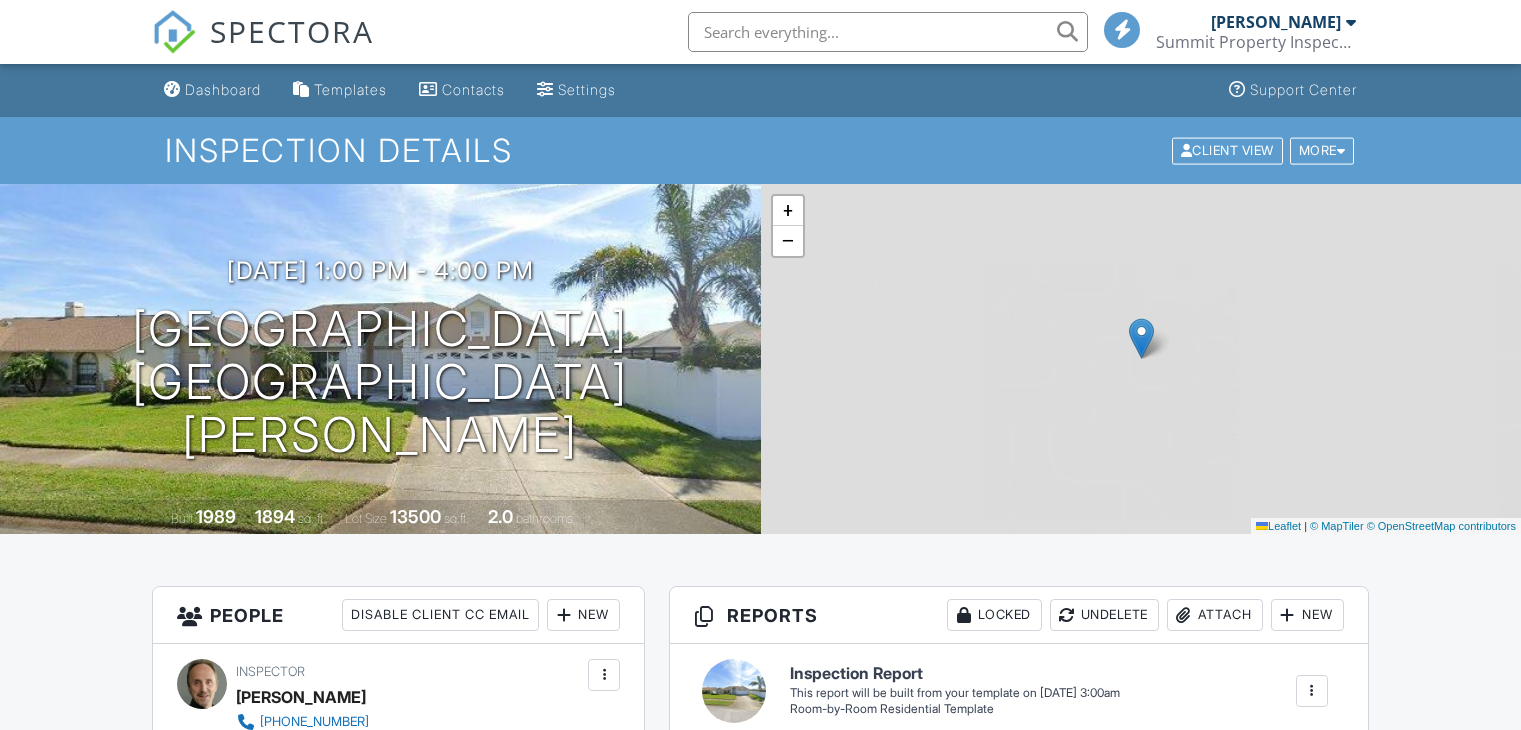 scroll, scrollTop: 0, scrollLeft: 0, axis: both 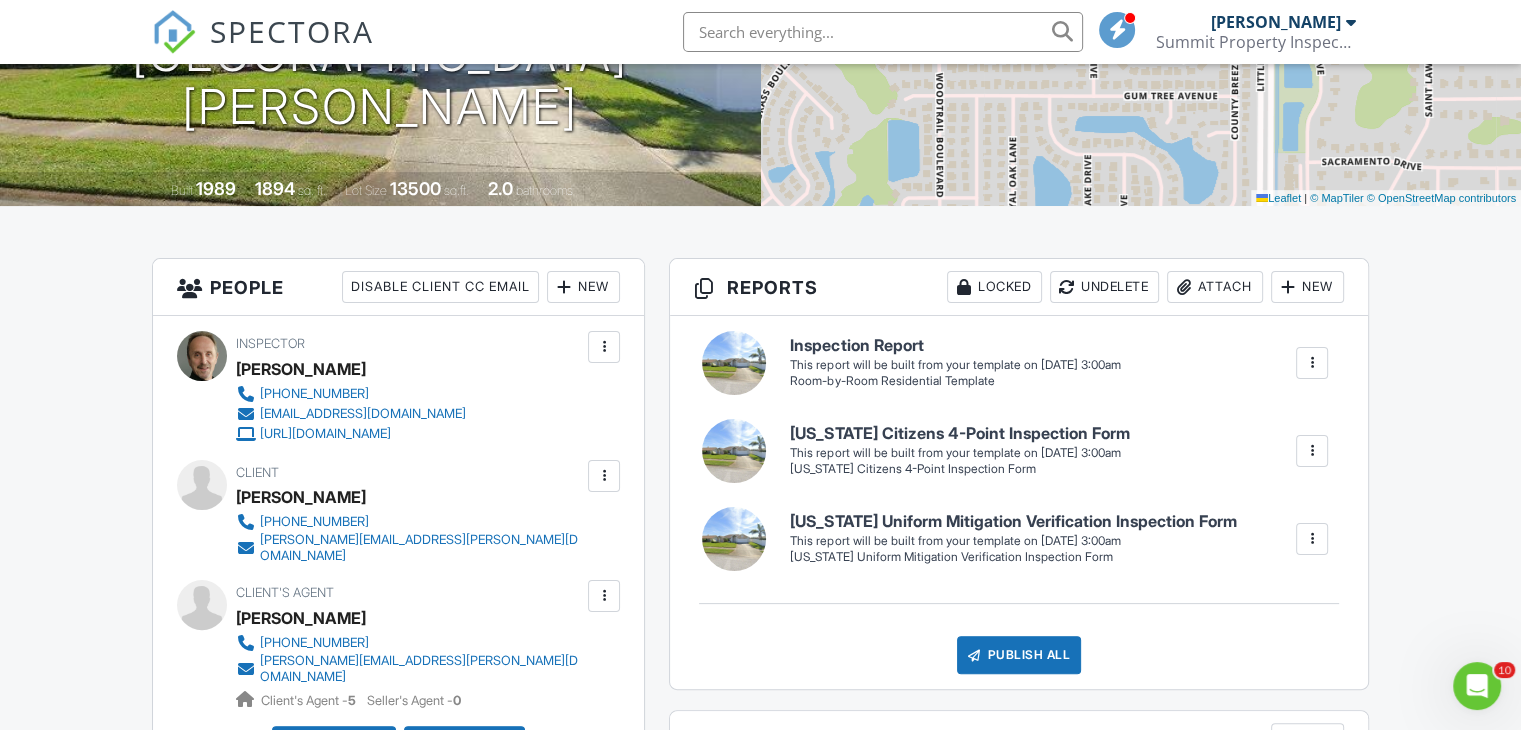 click at bounding box center [1312, 363] 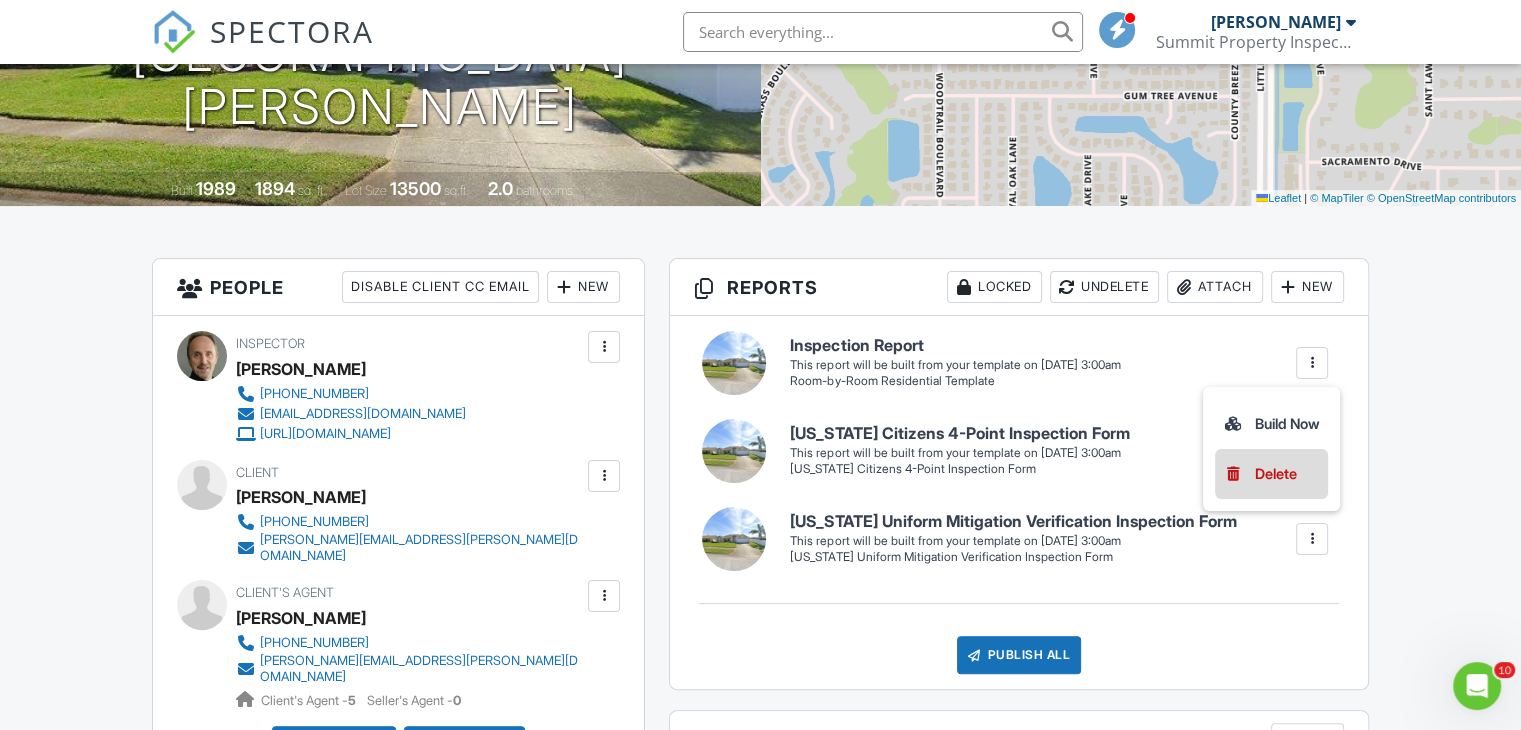 click on "Delete" at bounding box center [1276, 474] 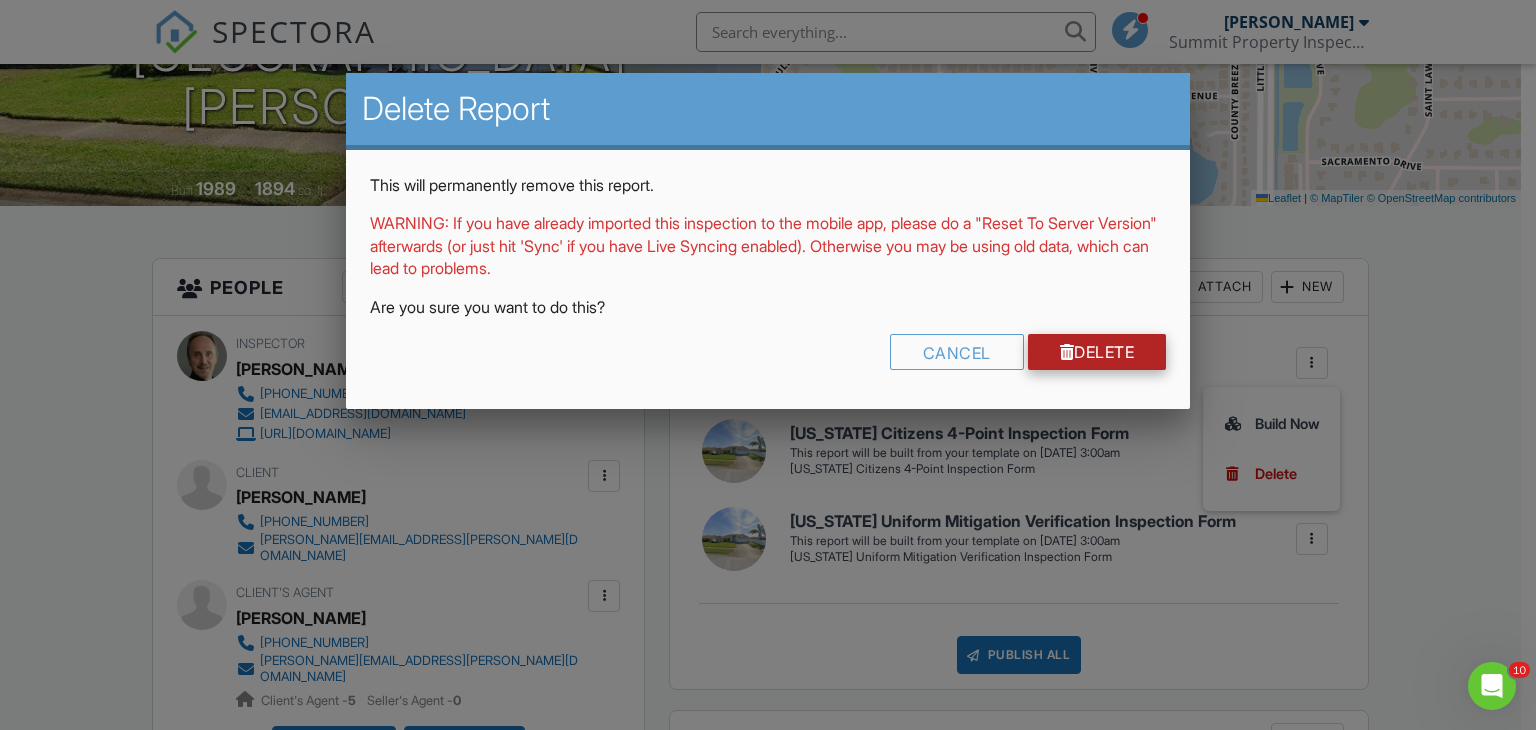 click on "Delete" at bounding box center (1097, 352) 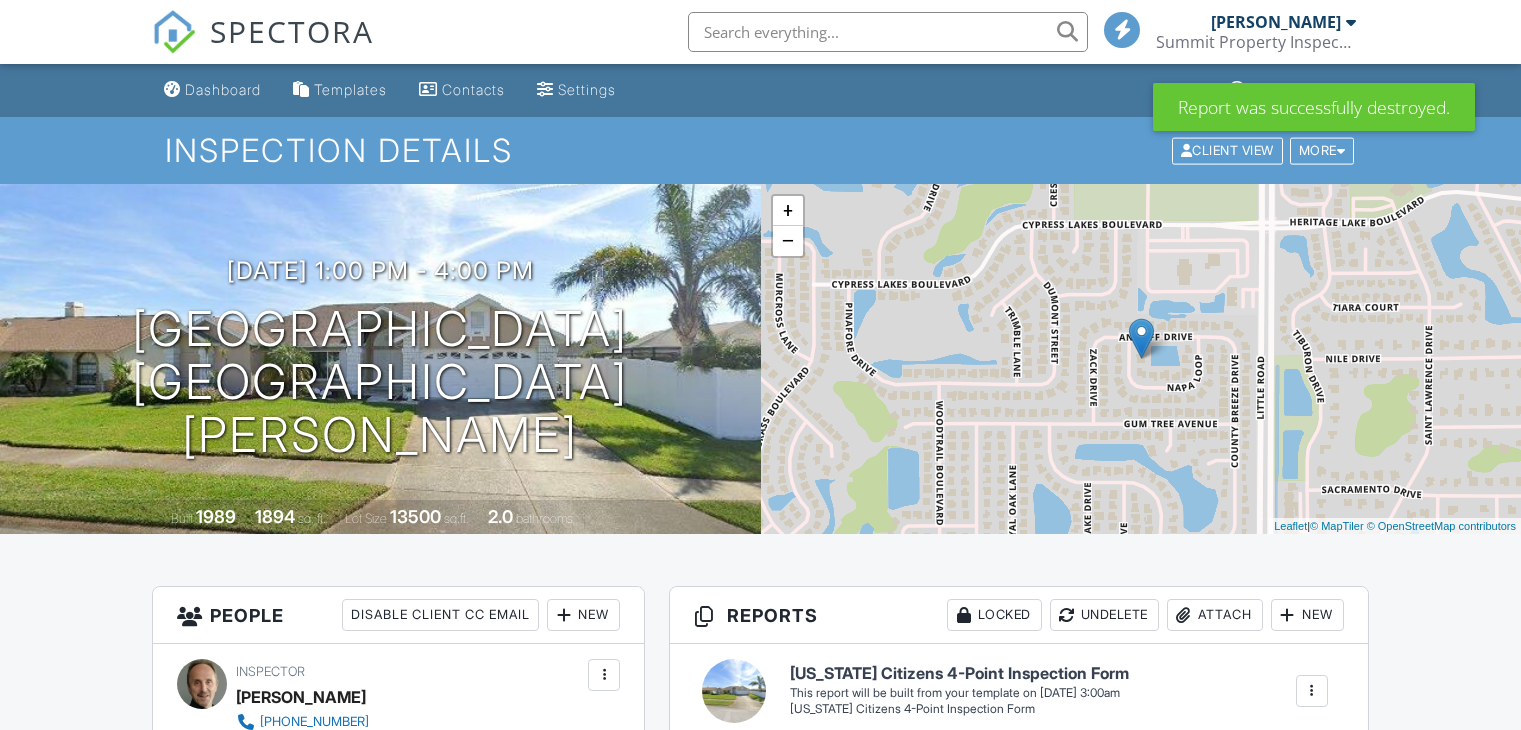 scroll, scrollTop: 0, scrollLeft: 0, axis: both 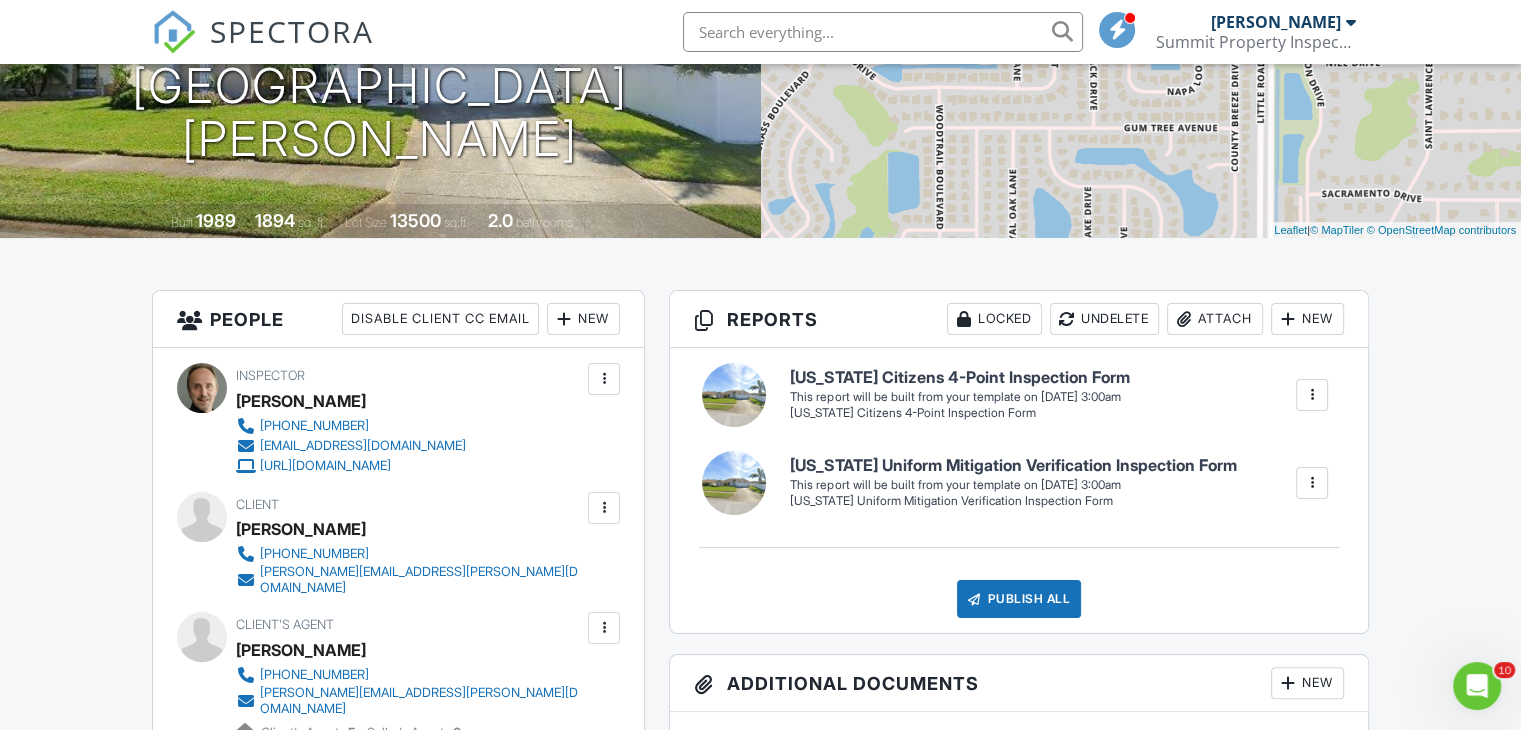 click on "New" at bounding box center [1307, 319] 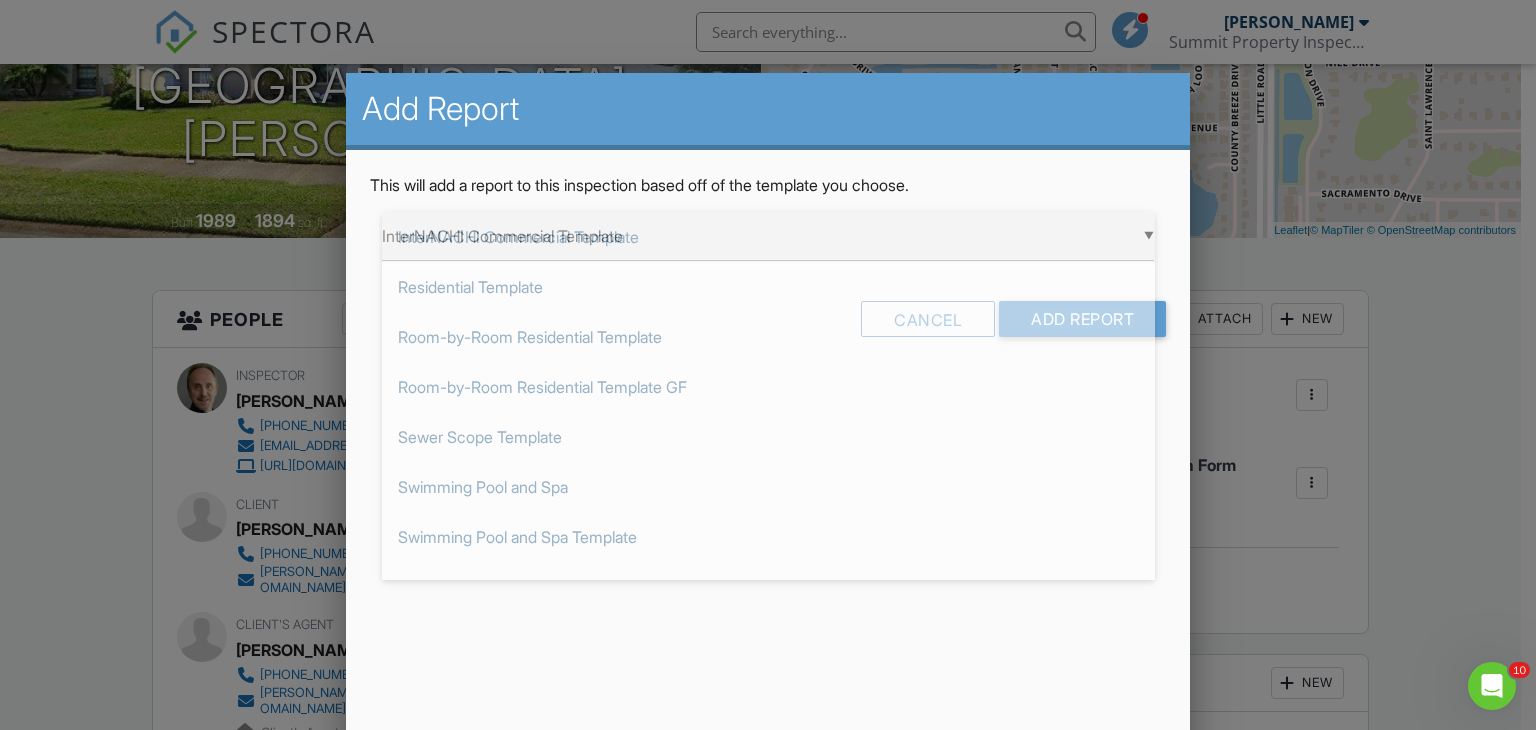 click on "▼ InterNACHI Commercial Template InterNACHI Commercial Template Residential Template Room-by-Room Residential Template  Room-by-Room Residential Template GF Sewer Scope Template Swimming Pool and Spa  Swimming Pool and Spa Template CONDO INSPECTION TEMPLATE Florida Citizens 4-Point Inspection Form Florida Uniform Mitigation Verification Inspection Form  InterNACHI Commercial Template
Residential Template
Room-by-Room Residential Template
Room-by-Room Residential Template GF
Sewer Scope Template
Swimming Pool and Spa
Swimming Pool and Spa Template
CONDO INSPECTION TEMPLATE
Florida Citizens 4-Point Inspection Form
Florida Uniform Mitigation Verification Inspection Form" at bounding box center (768, 236) 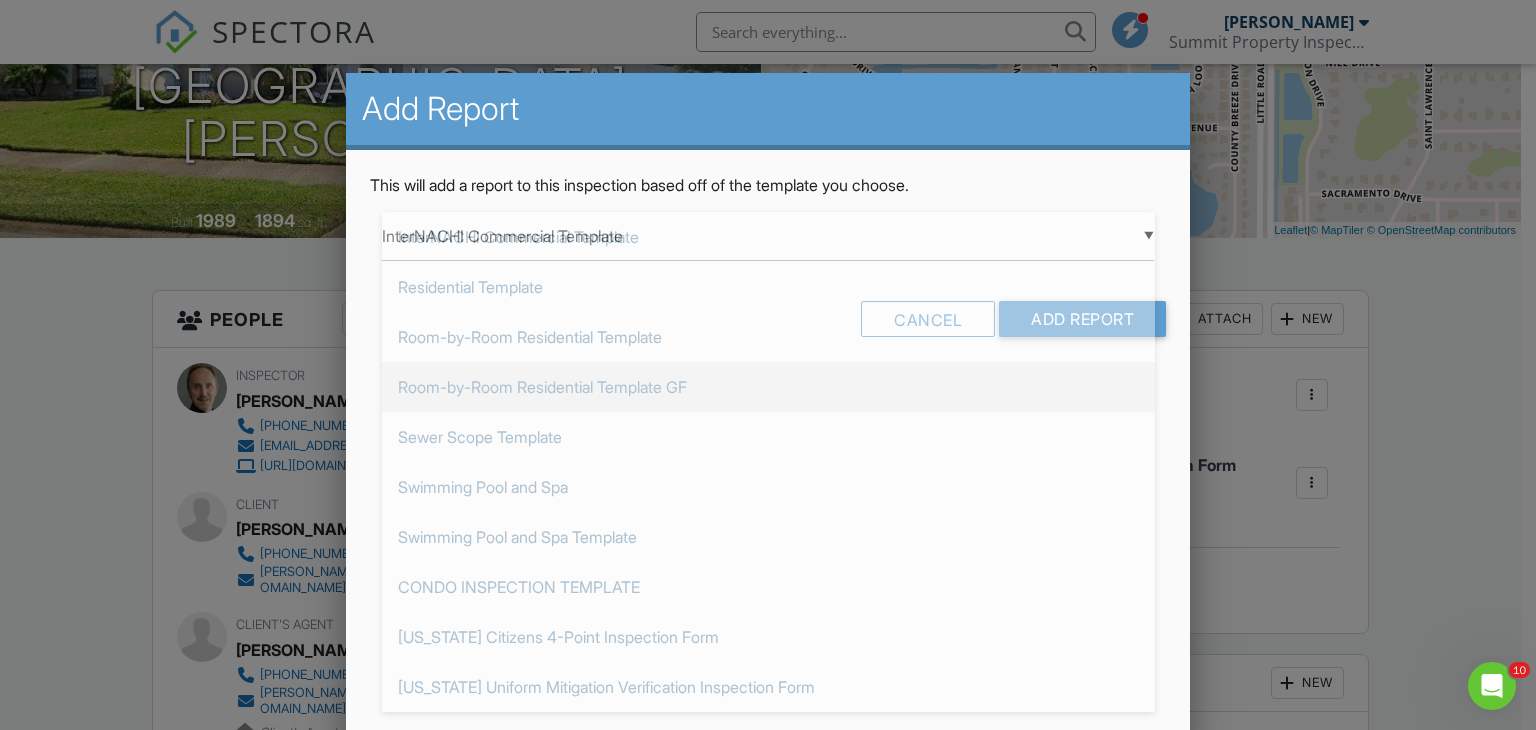 click on "Room-by-Room Residential Template GF" at bounding box center (768, 387) 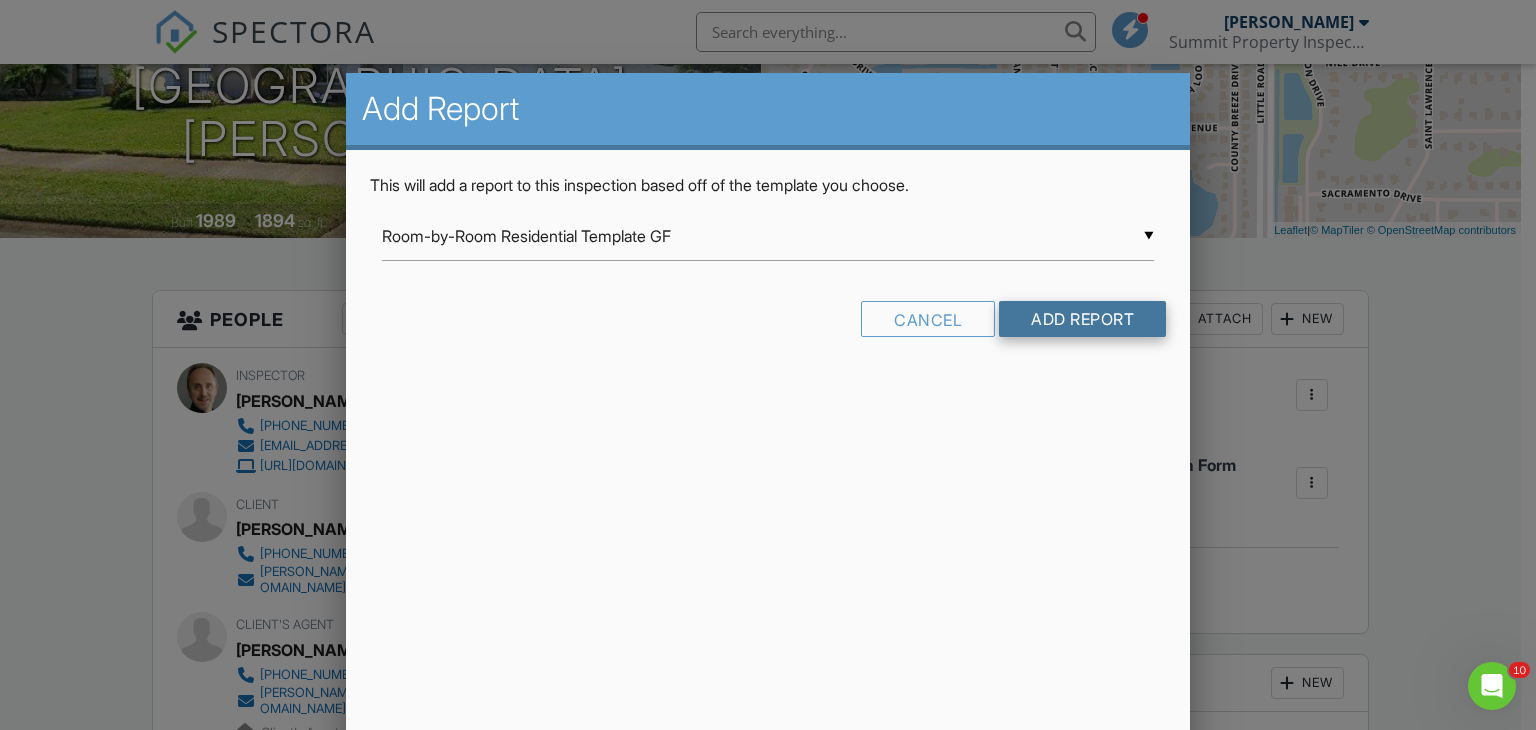 click on "Add Report" at bounding box center [1082, 319] 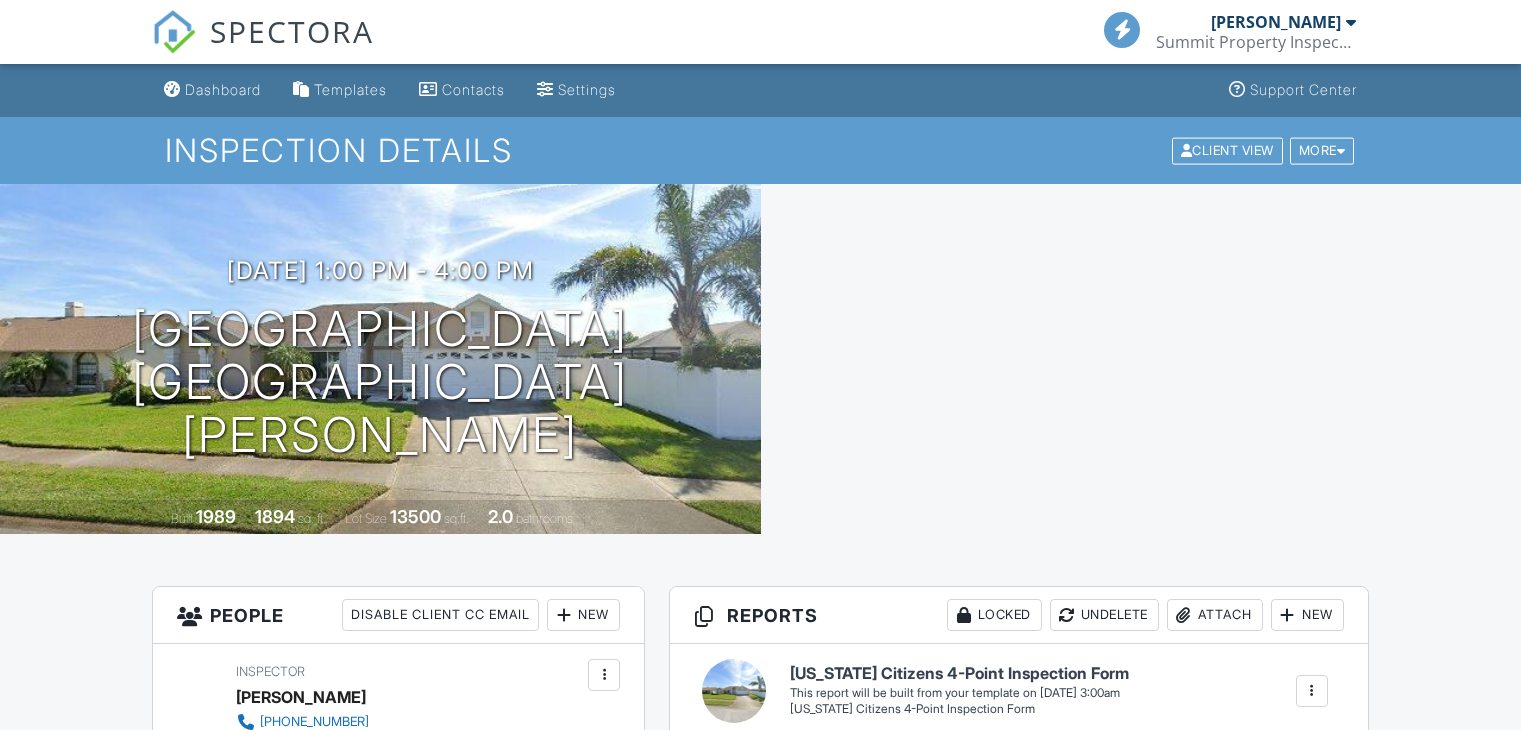 scroll, scrollTop: 0, scrollLeft: 0, axis: both 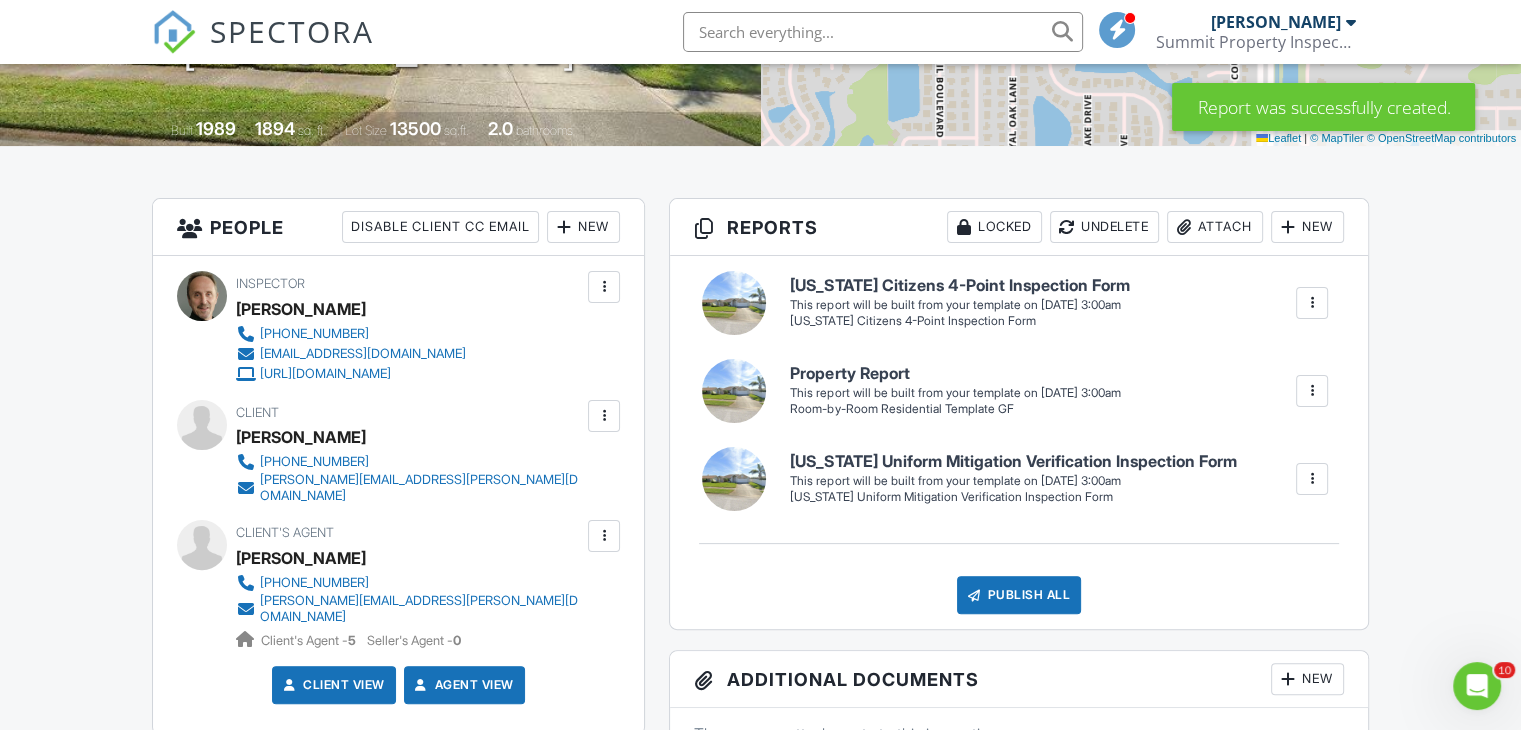 click at bounding box center [1312, 303] 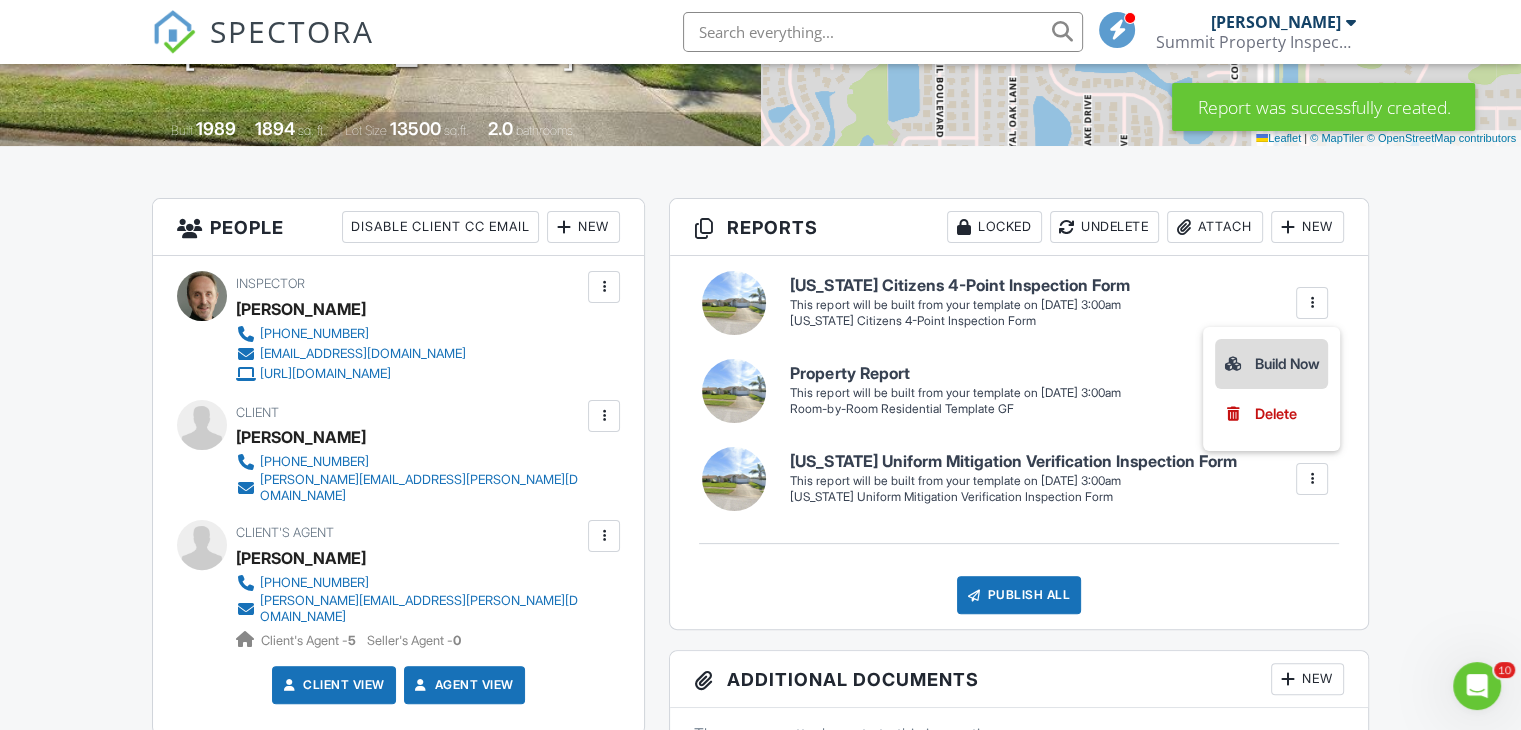 click on "Build Now" at bounding box center [1271, 364] 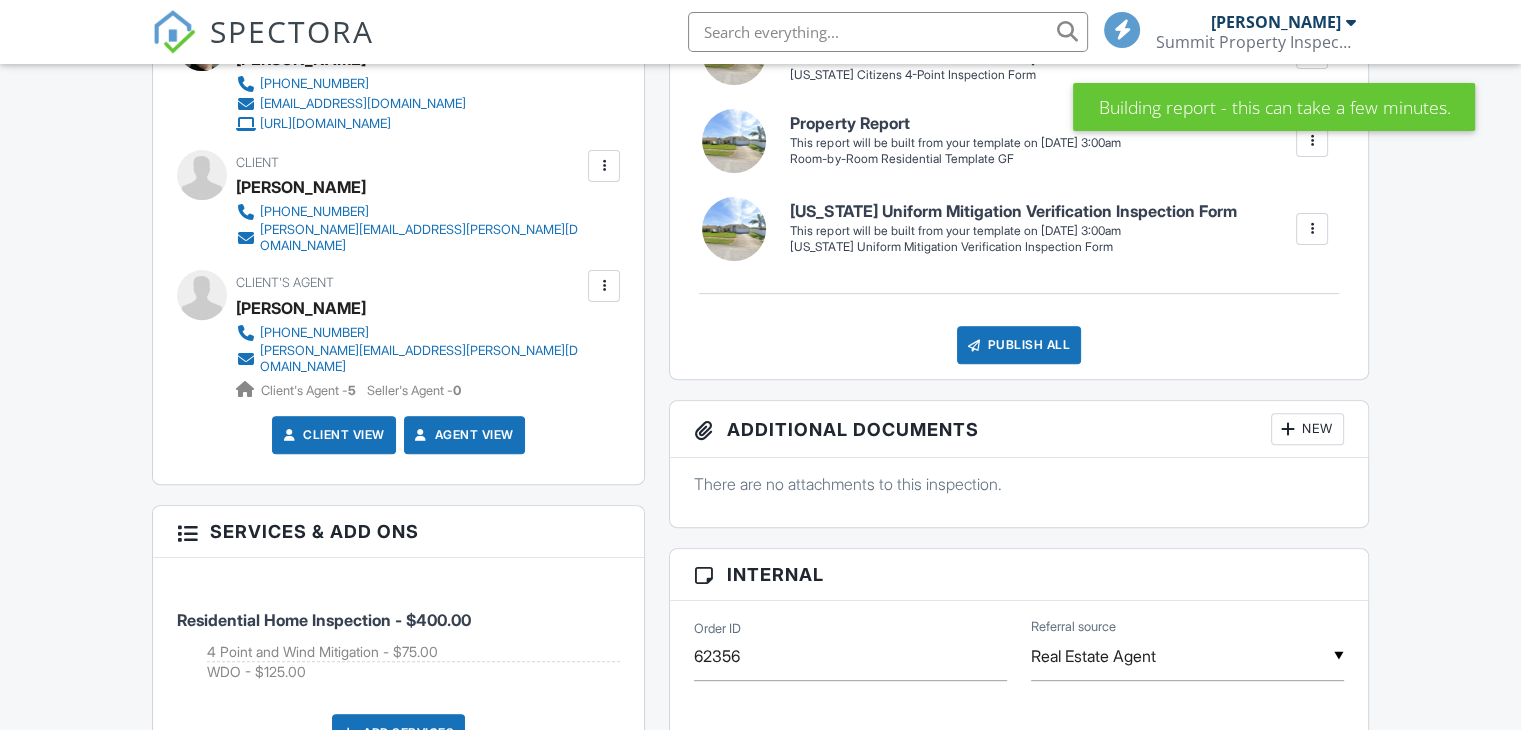 scroll, scrollTop: 0, scrollLeft: 0, axis: both 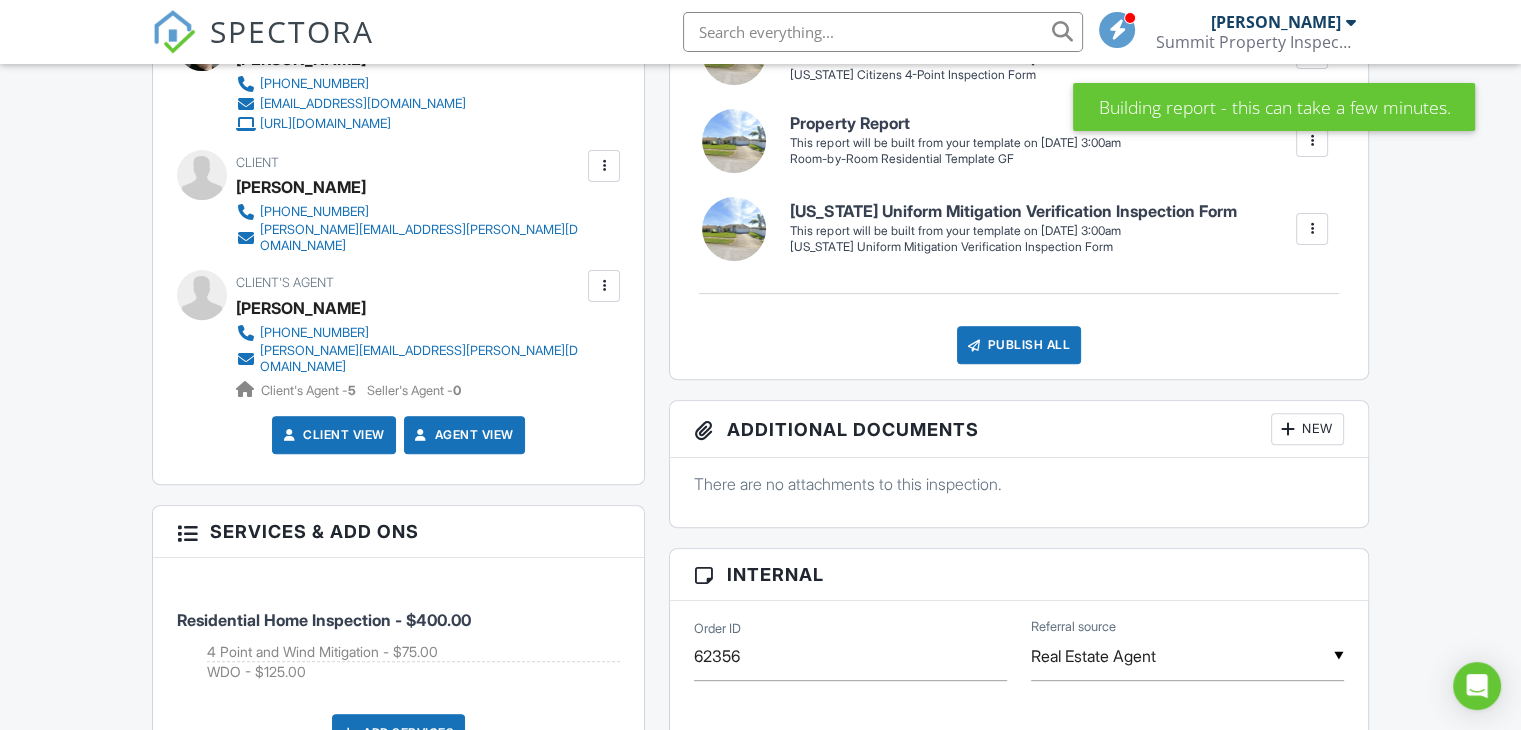 click at bounding box center [1312, 229] 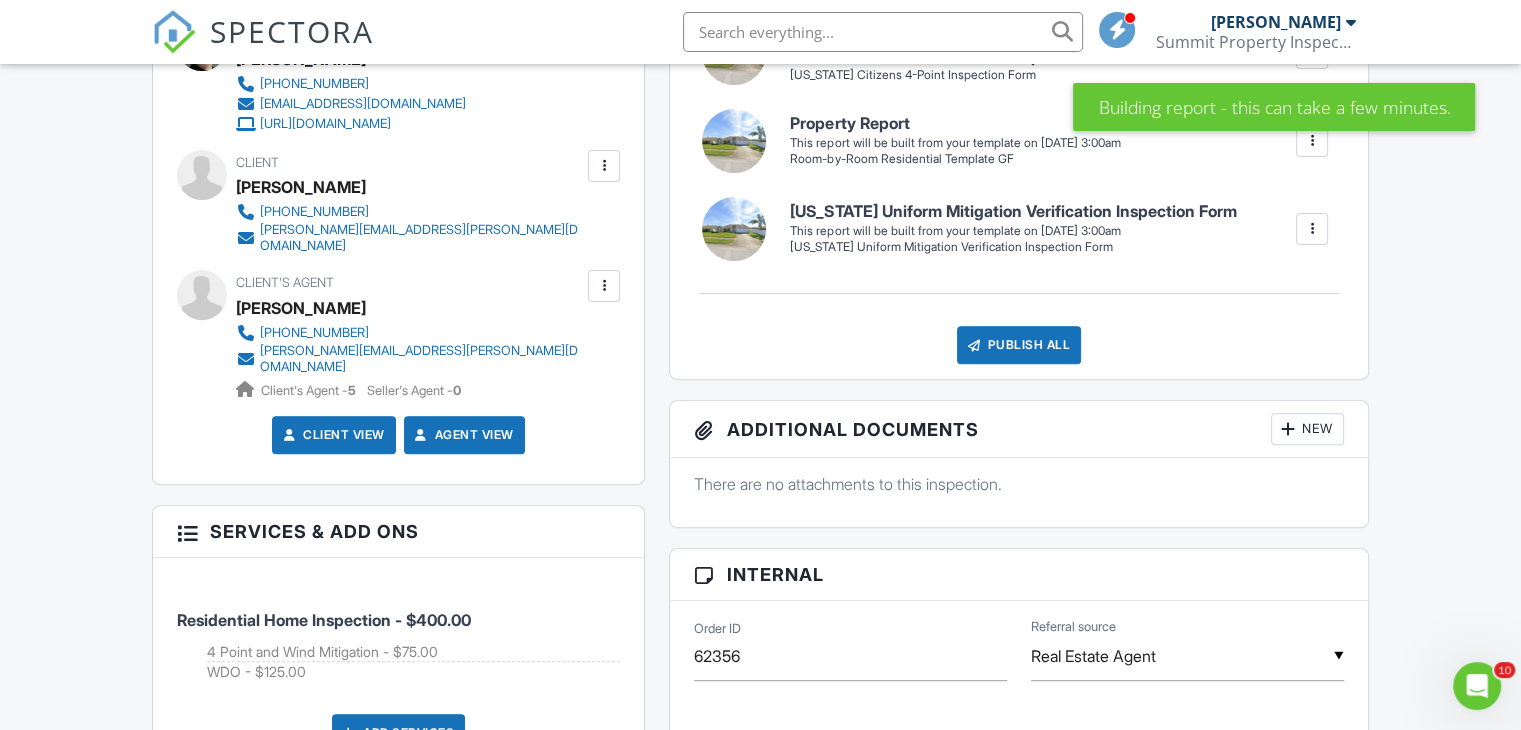 scroll, scrollTop: 0, scrollLeft: 0, axis: both 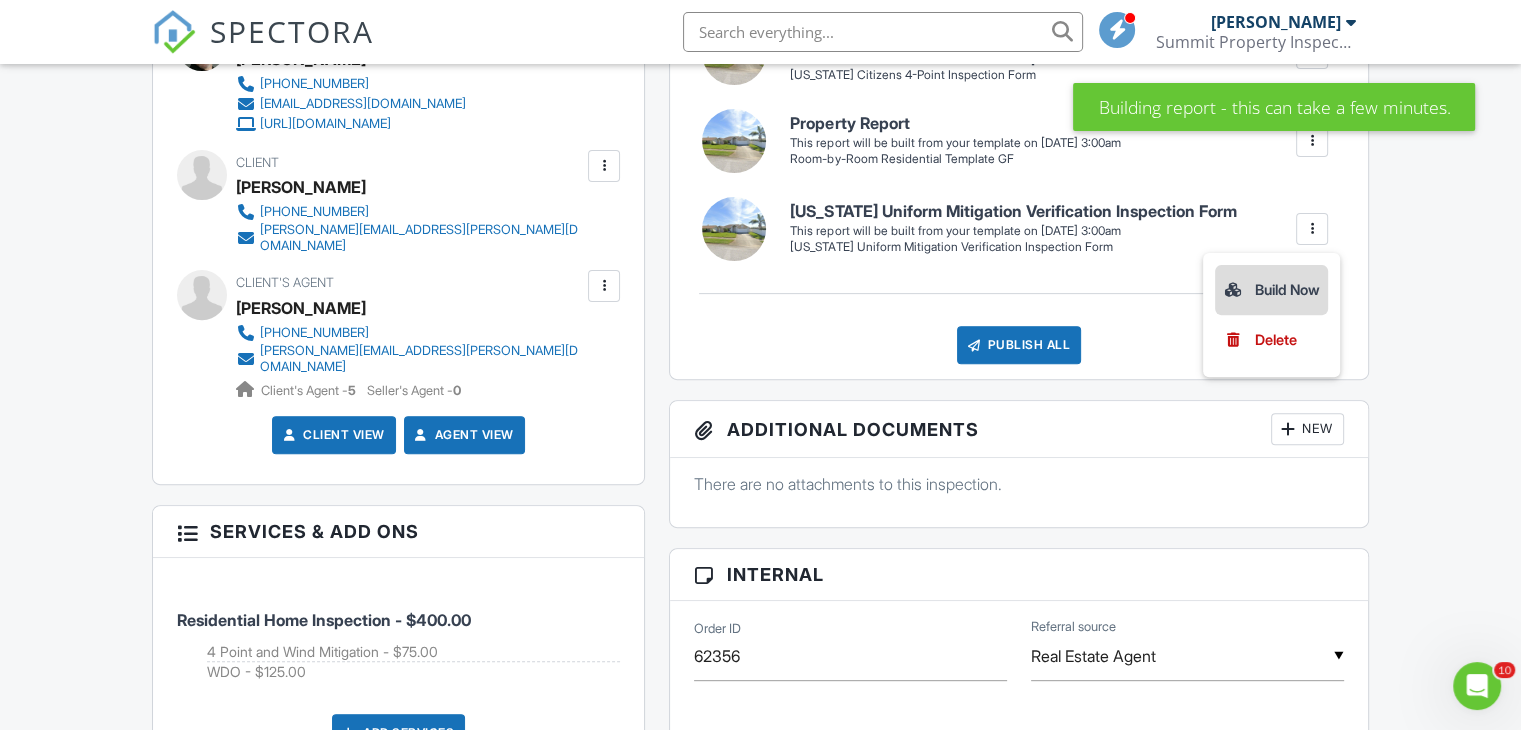 click on "Build Now" at bounding box center [1271, 290] 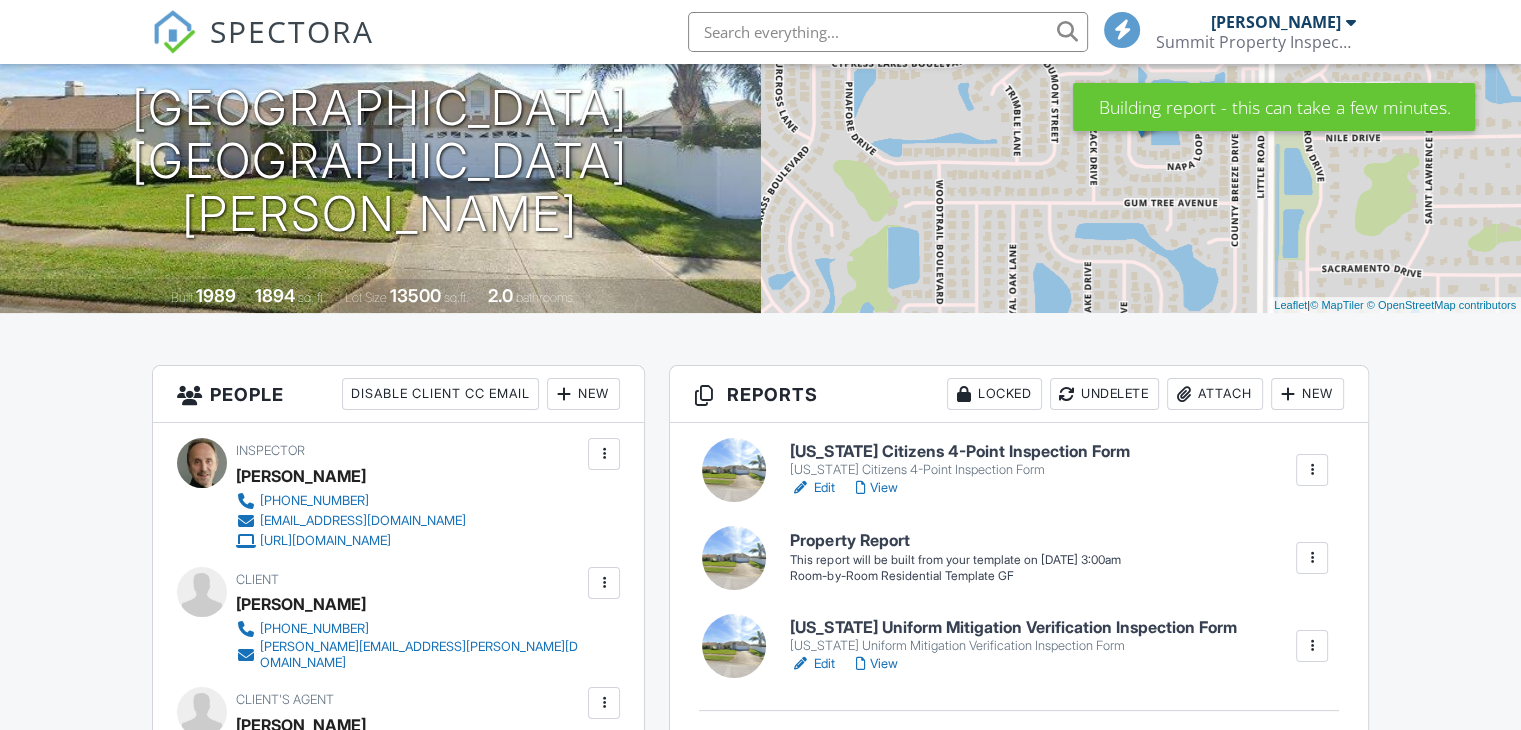 scroll, scrollTop: 221, scrollLeft: 0, axis: vertical 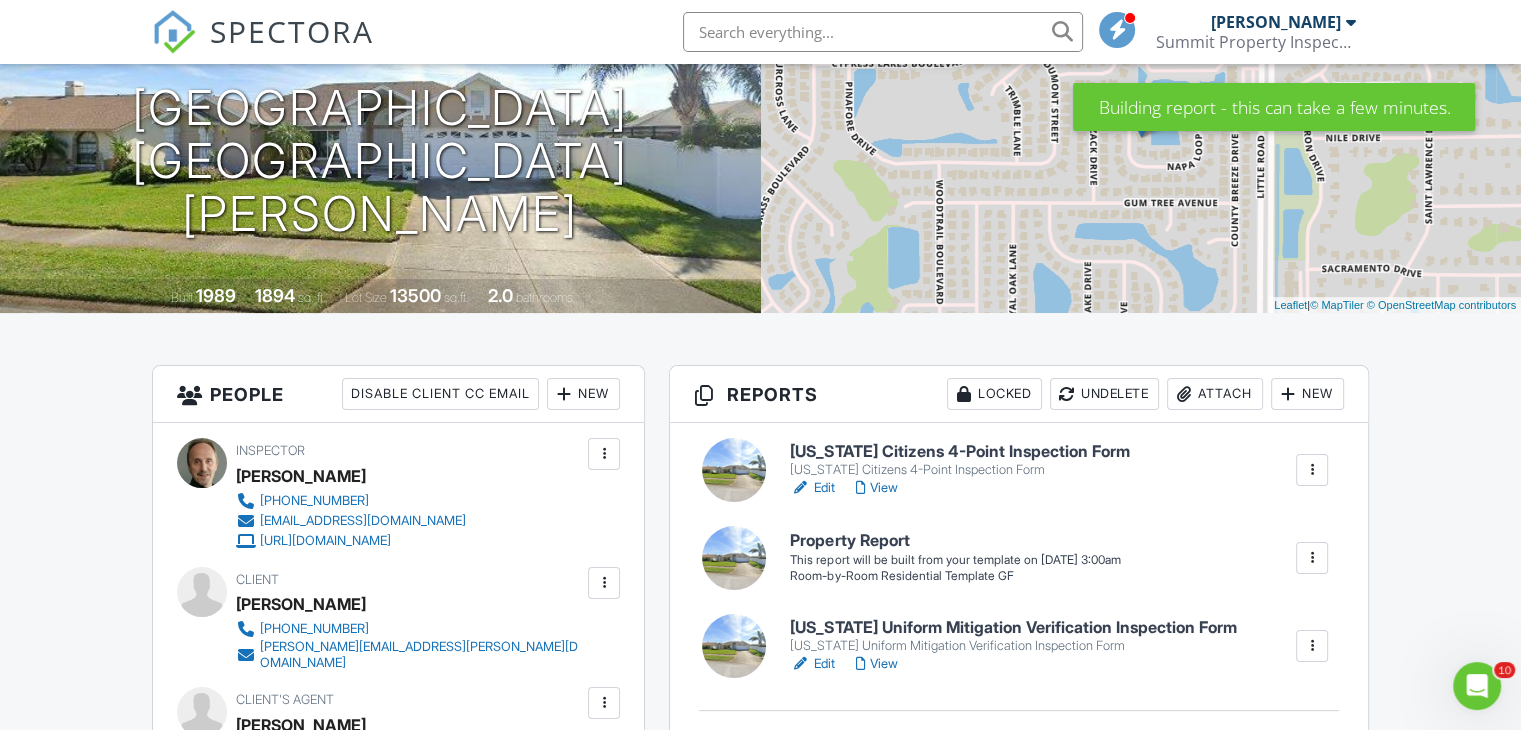 click at bounding box center (1312, 558) 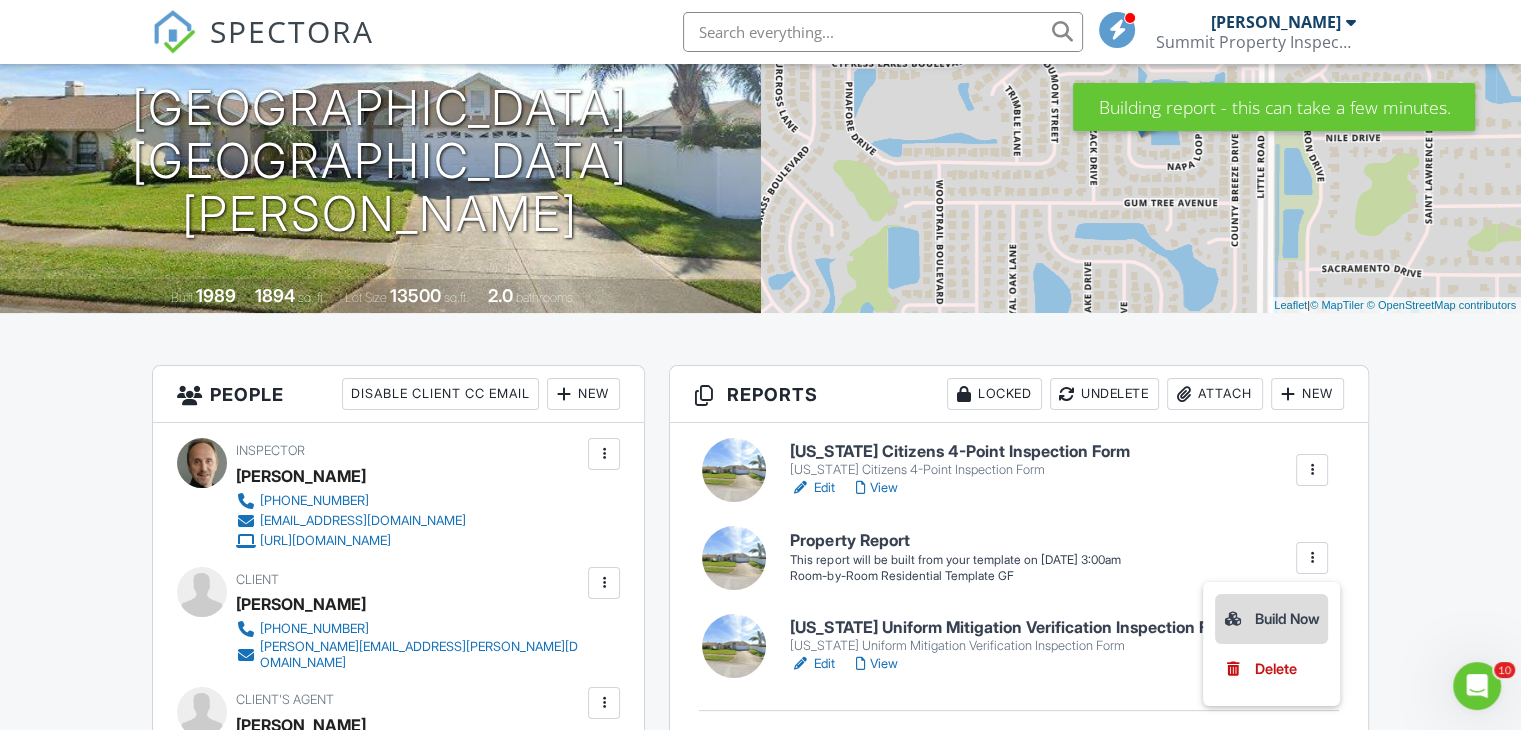 click on "Build Now" at bounding box center (1271, 619) 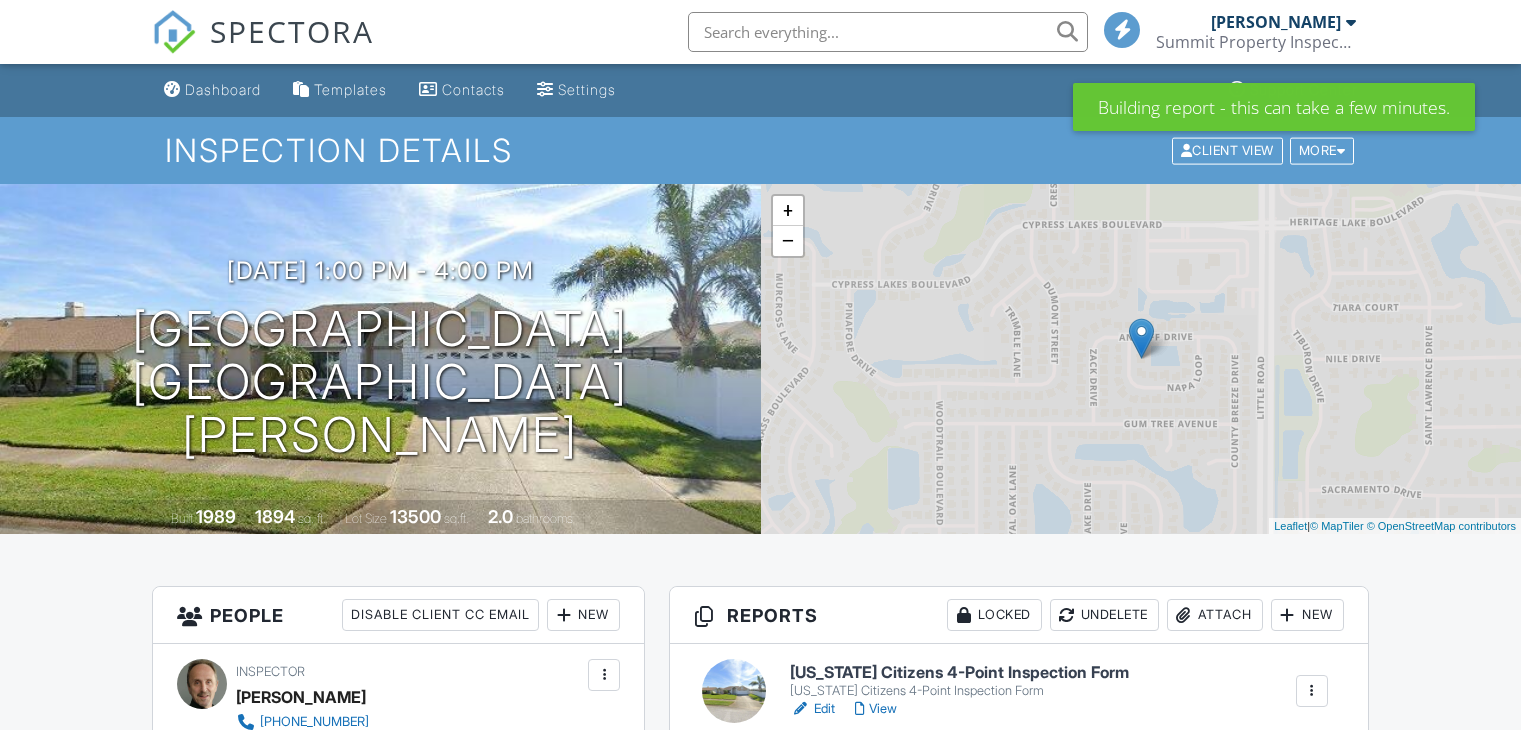 scroll, scrollTop: 0, scrollLeft: 0, axis: both 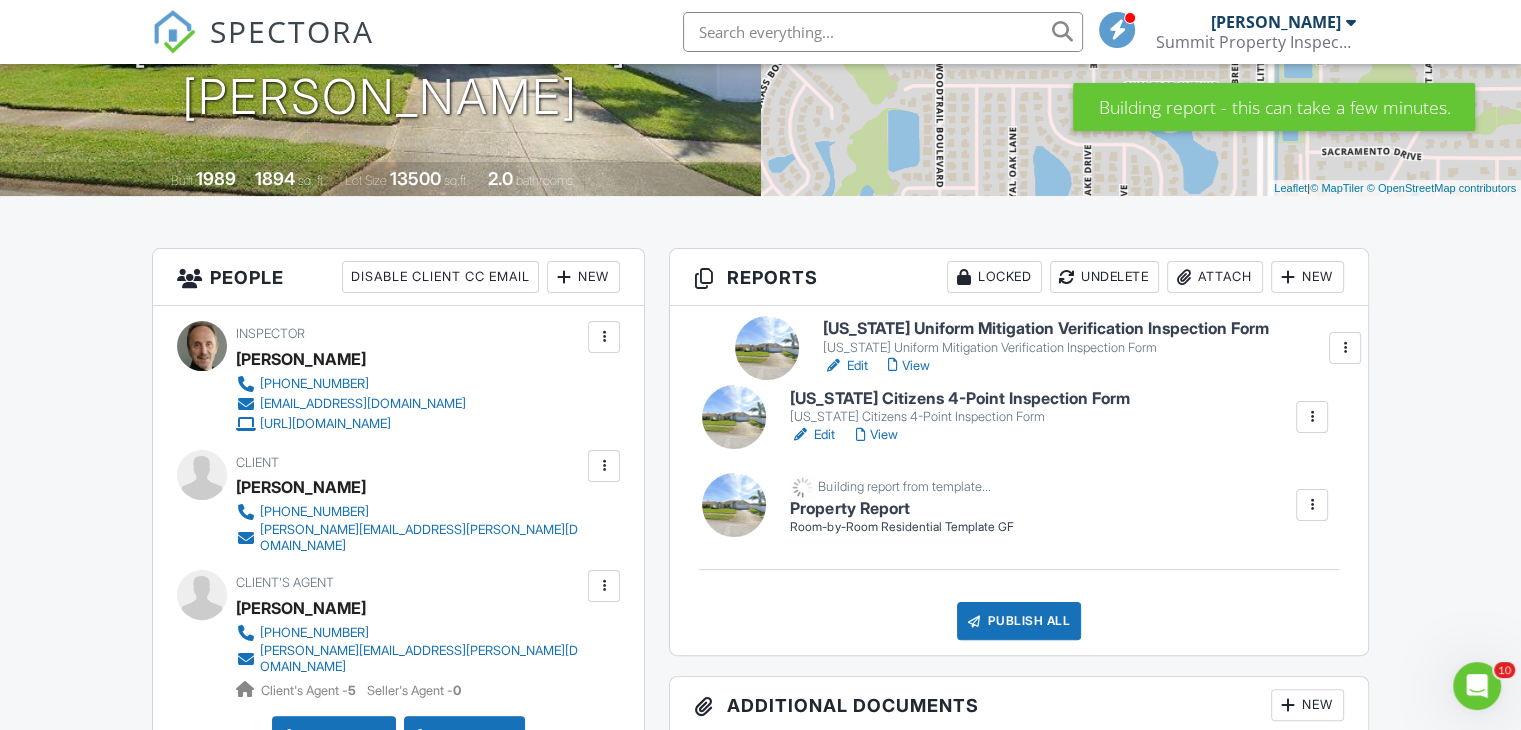drag, startPoint x: 864, startPoint y: 508, endPoint x: 884, endPoint y: 330, distance: 179.12007 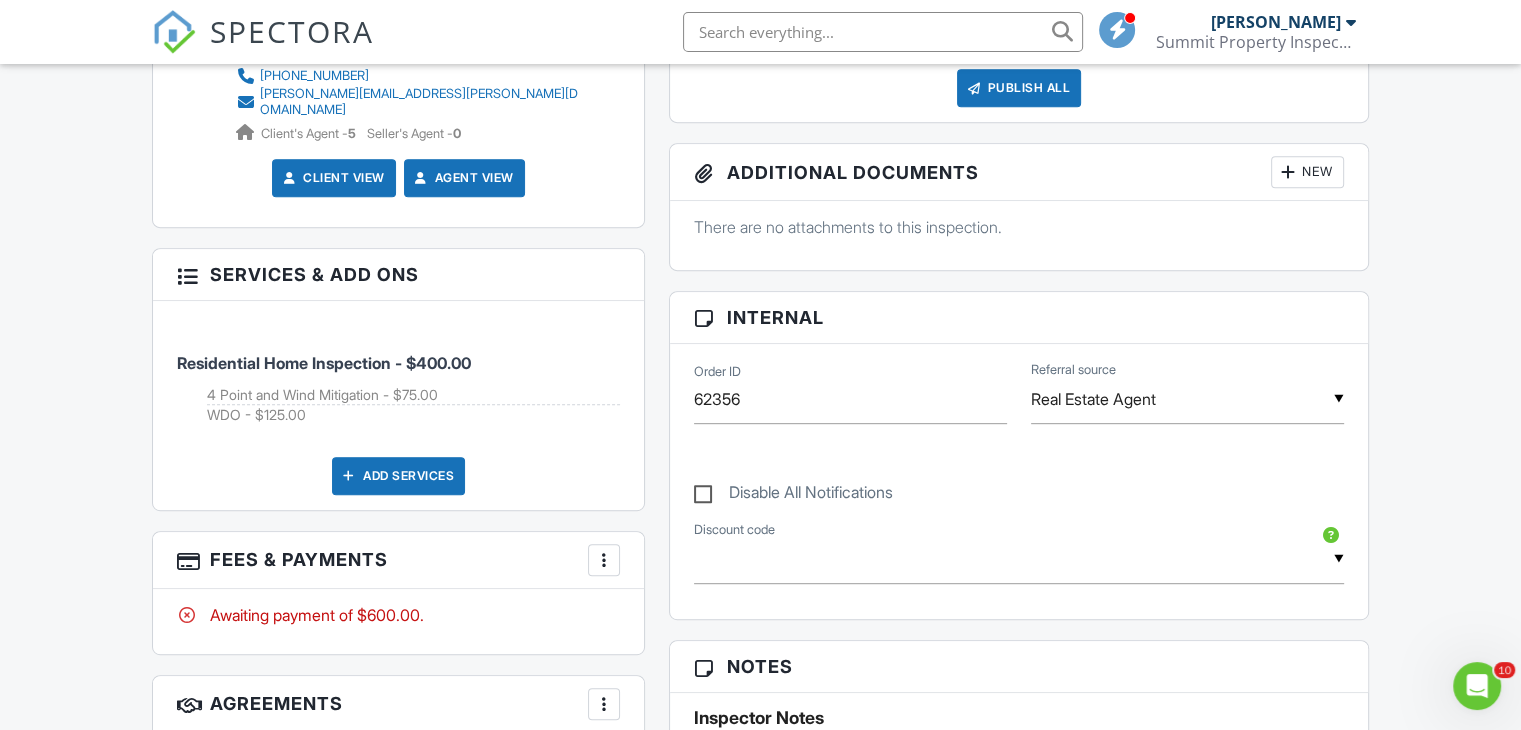 scroll, scrollTop: 898, scrollLeft: 0, axis: vertical 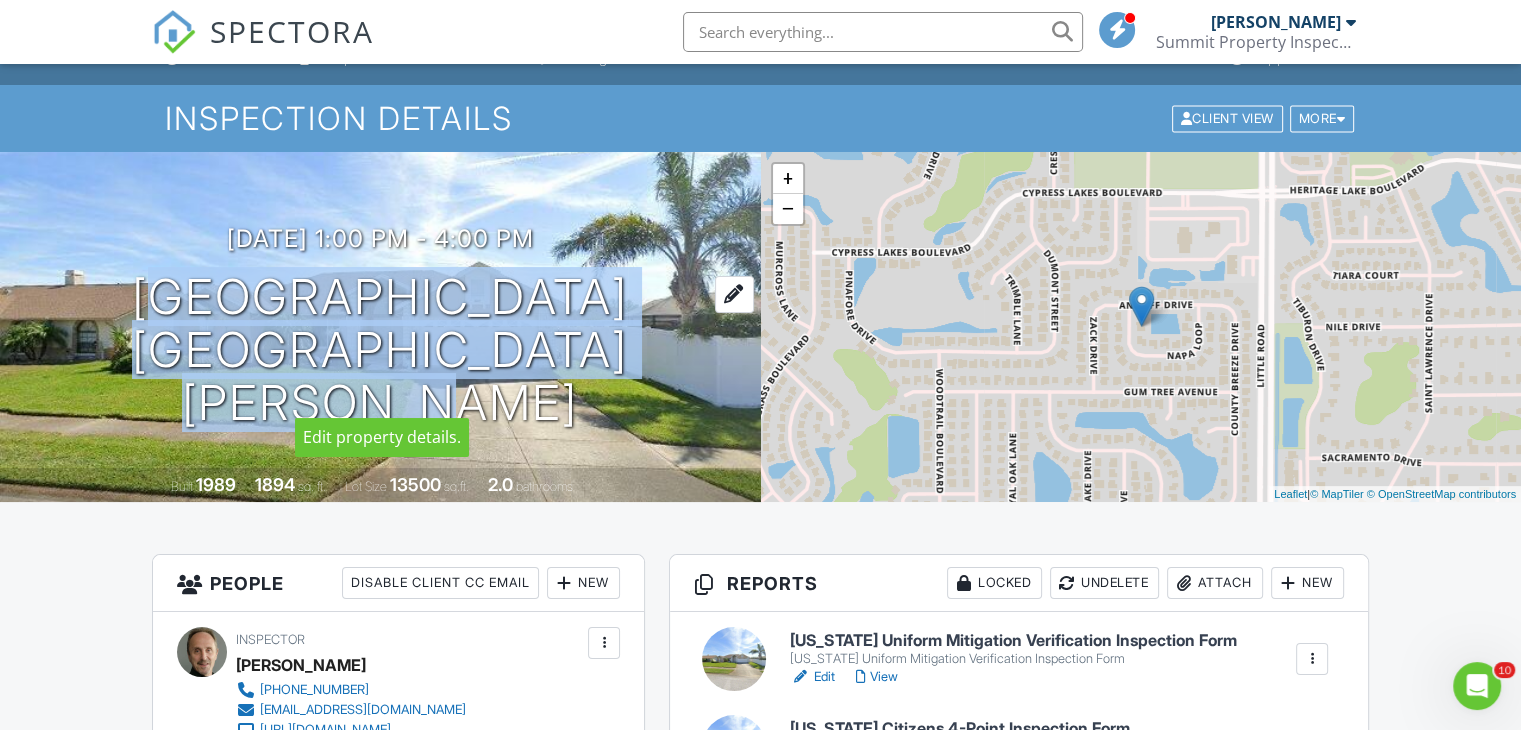 drag, startPoint x: 728, startPoint y: 393, endPoint x: 145, endPoint y: 317, distance: 587.9328 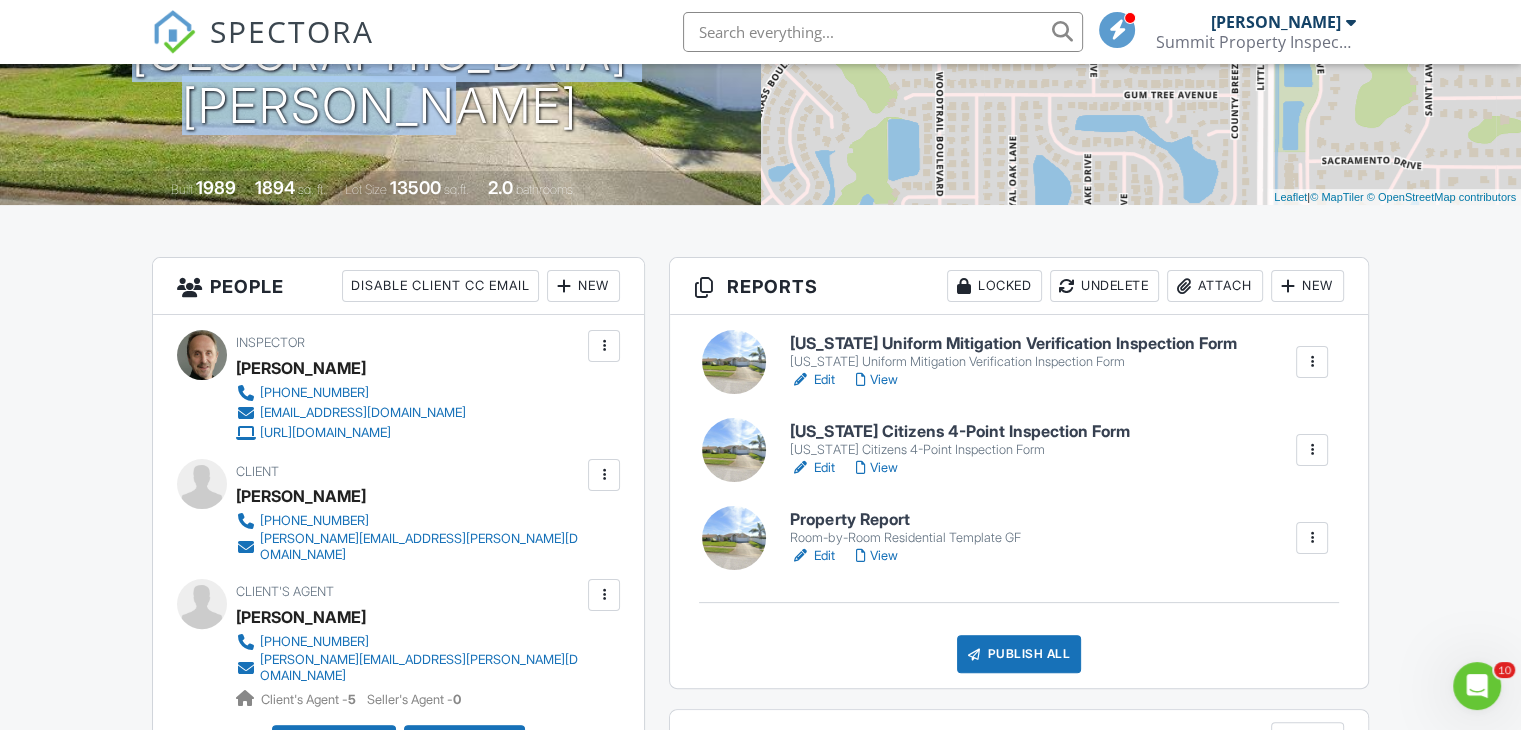 scroll, scrollTop: 486, scrollLeft: 0, axis: vertical 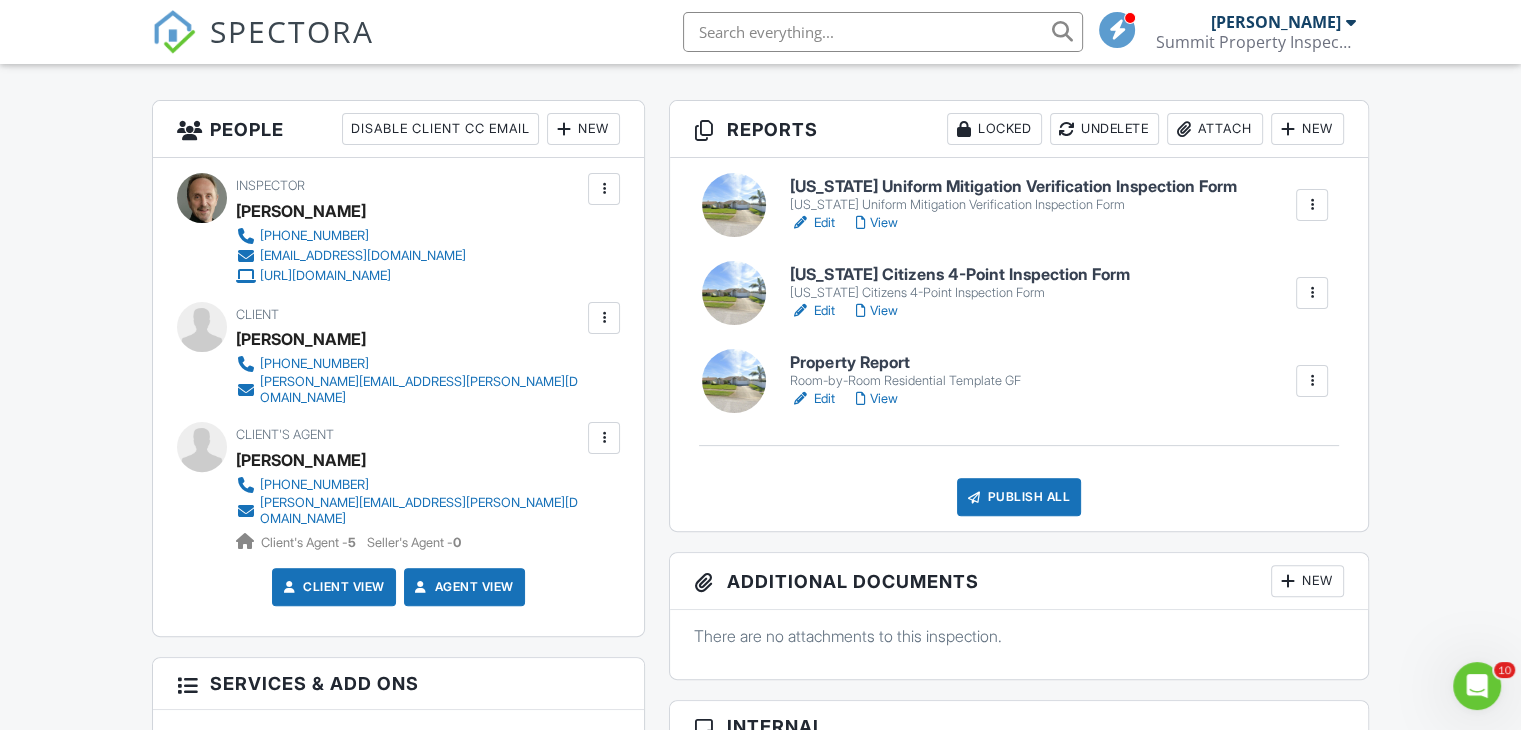 click on "Property Report" at bounding box center [905, 363] 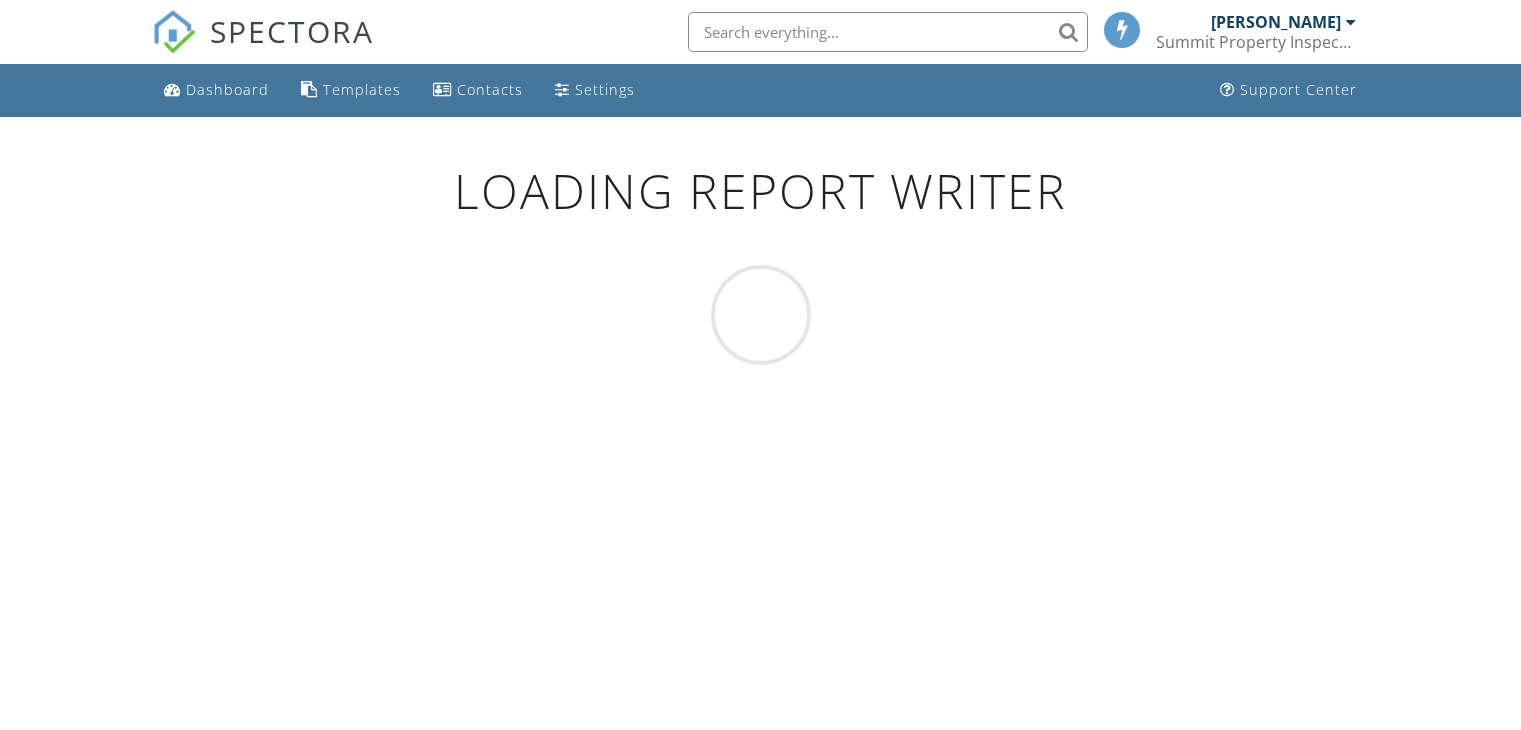 scroll, scrollTop: 0, scrollLeft: 0, axis: both 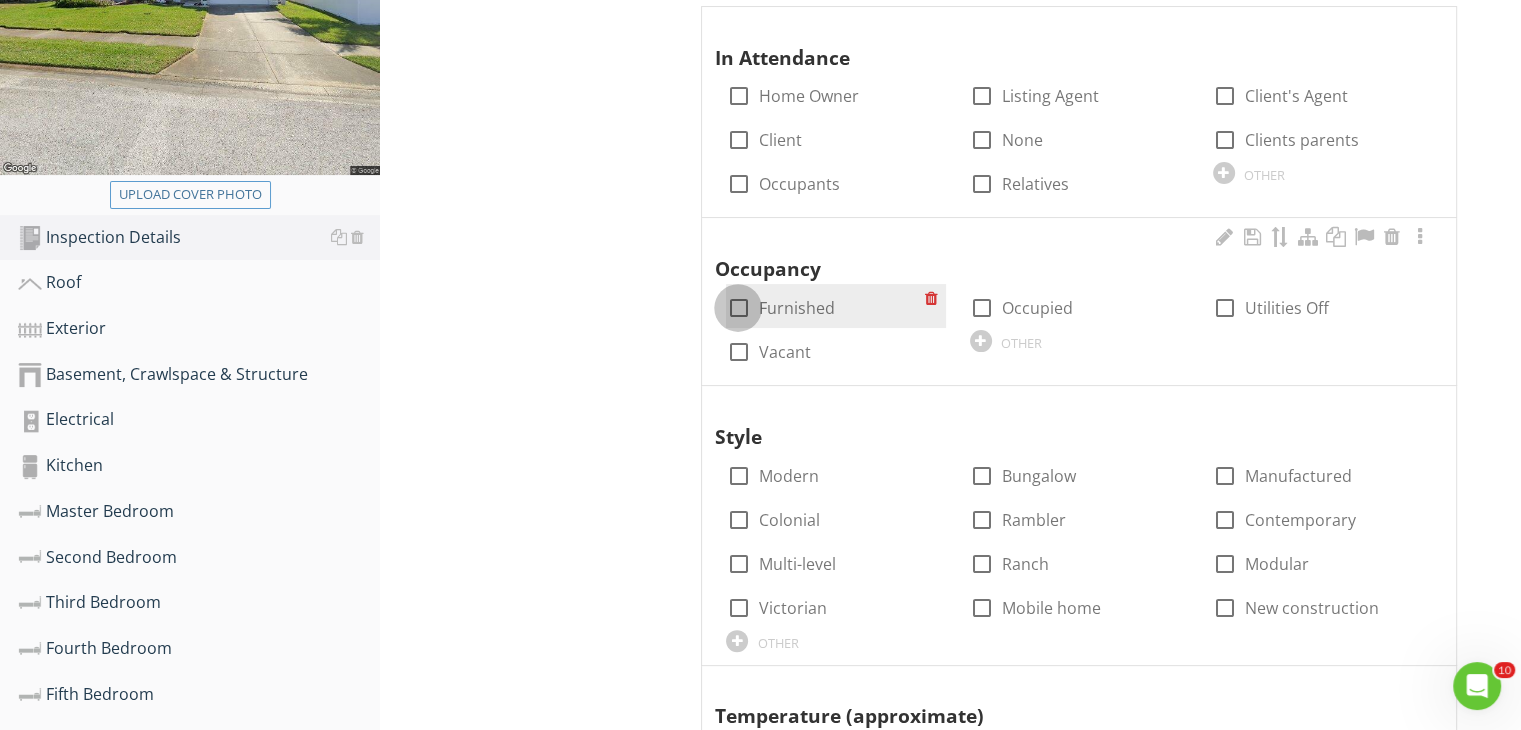 click at bounding box center (738, 308) 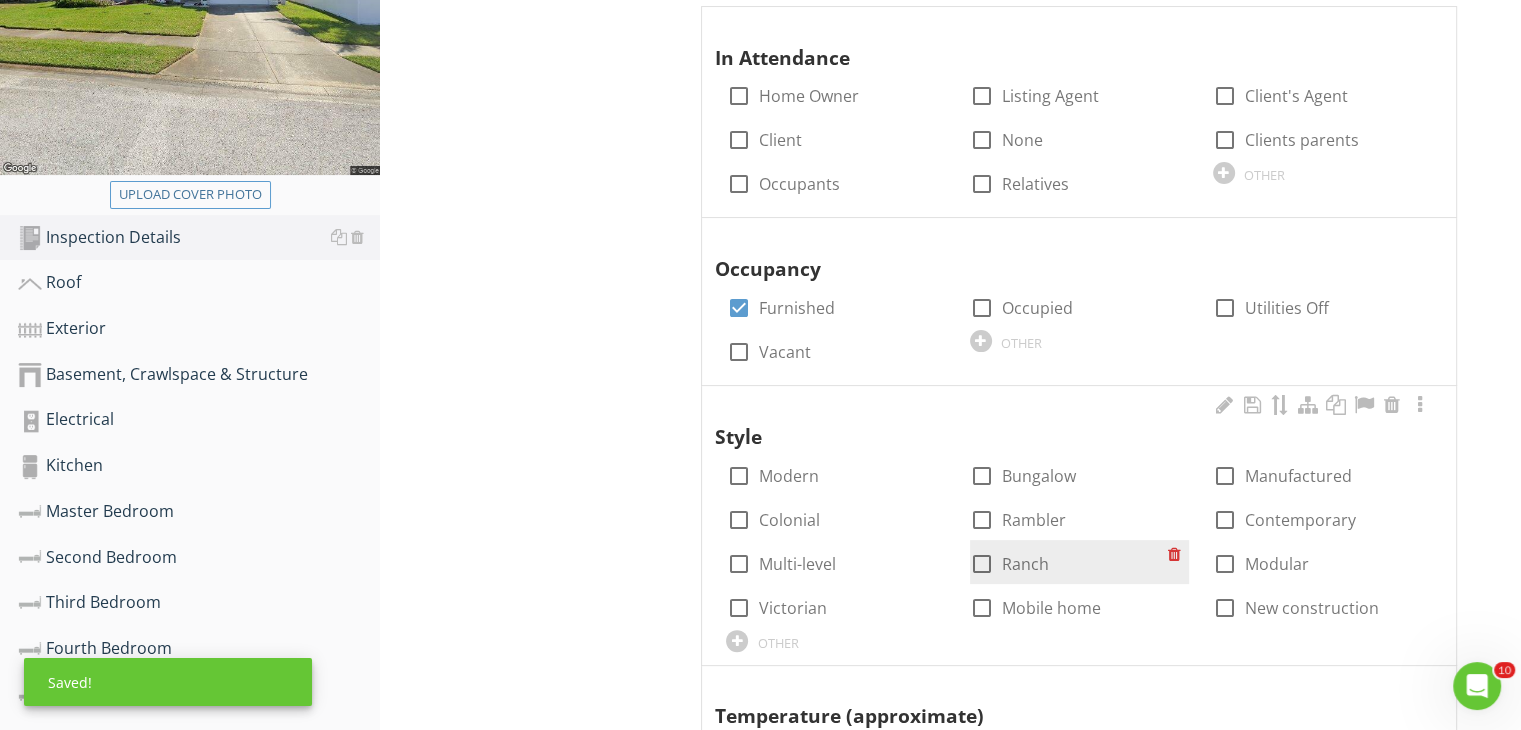 click at bounding box center [982, 564] 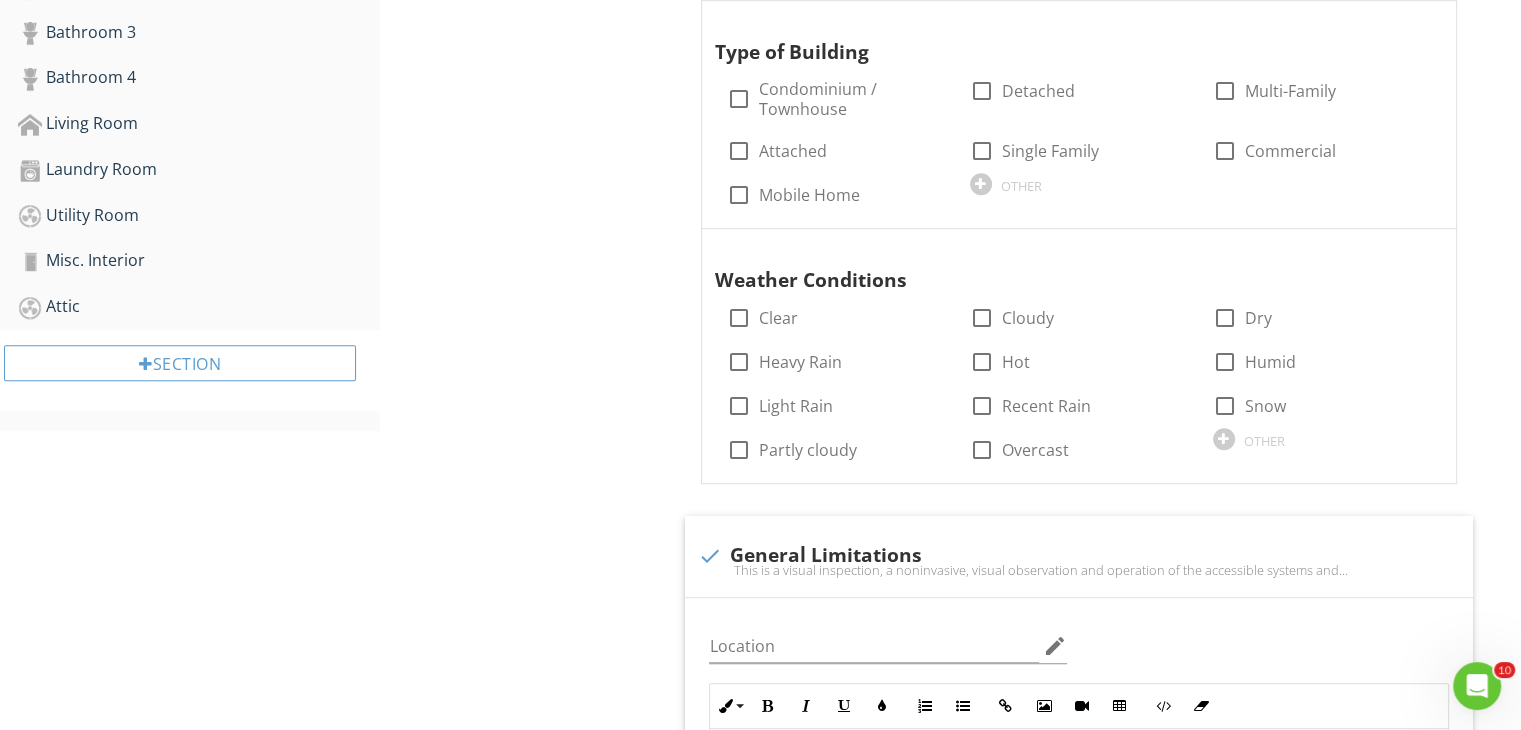 scroll, scrollTop: 1259, scrollLeft: 0, axis: vertical 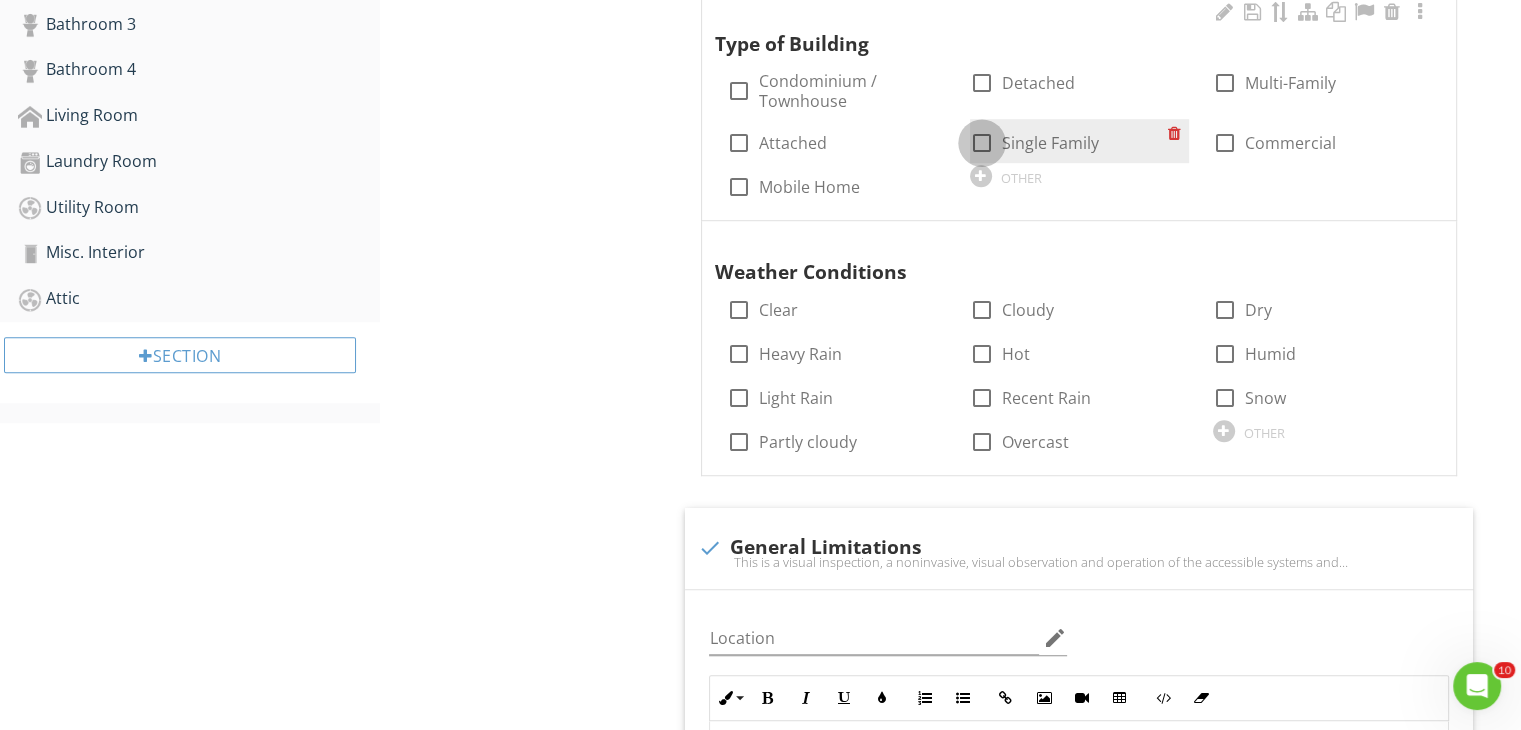 click at bounding box center [982, 143] 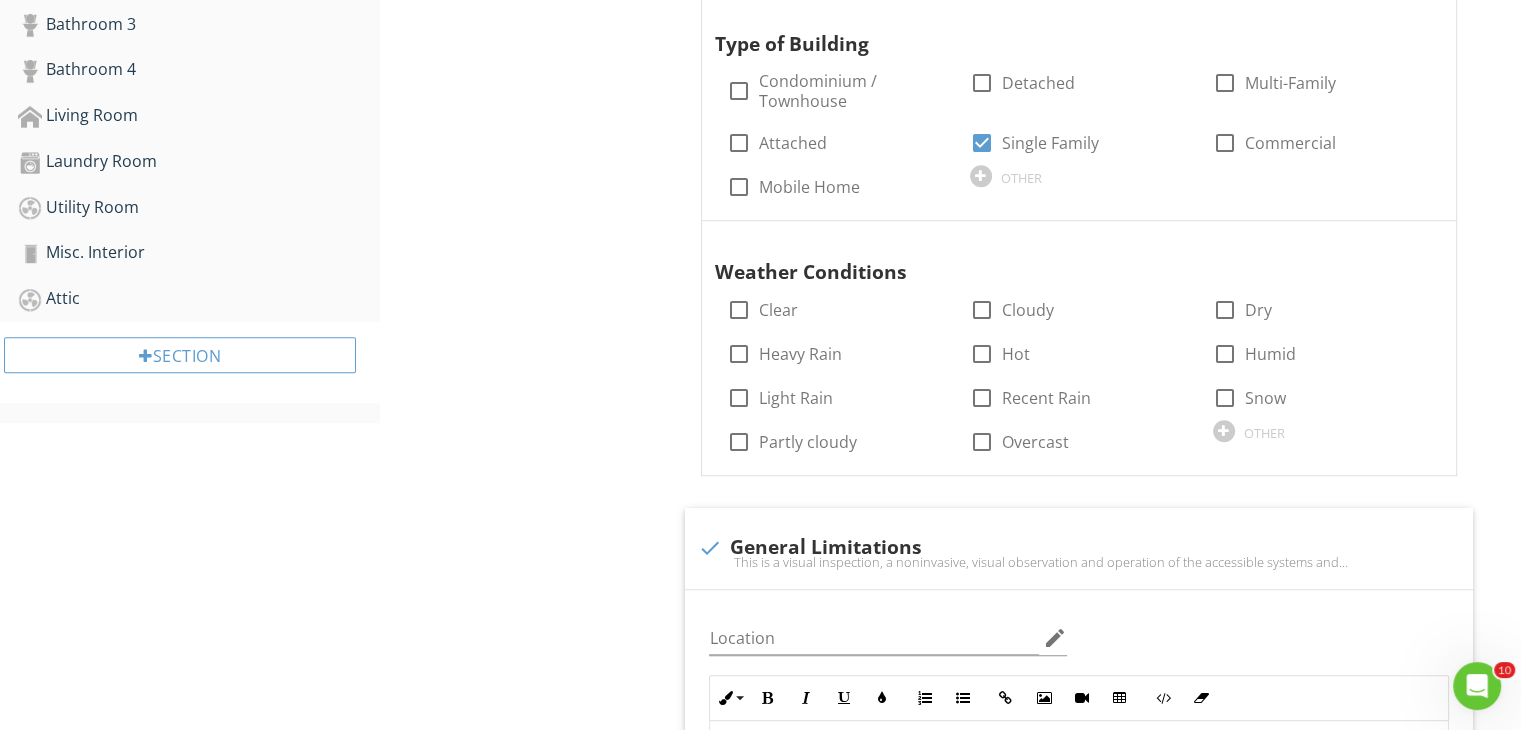 click on "Inspection Details
General
Item
General
Info
Information
In Attendance
check_box_outline_blank Home Owner   check_box_outline_blank Listing Agent   check_box_outline_blank Client's Agent   check_box_outline_blank Client   check_box_outline_blank None   check_box_outline_blank Clients parents   check_box_outline_blank Occupants   check_box_outline_blank Relatives         OTHER
Occupancy
check_box Furnished   check_box_outline_blank Occupied   check_box_outline_blank Utilities Off   check_box_outline_blank Vacant         OTHER
Style
check_box_outline_blank Modern   check_box_outline_blank Bungalow   check_box_outline_blank" at bounding box center [950, 492] 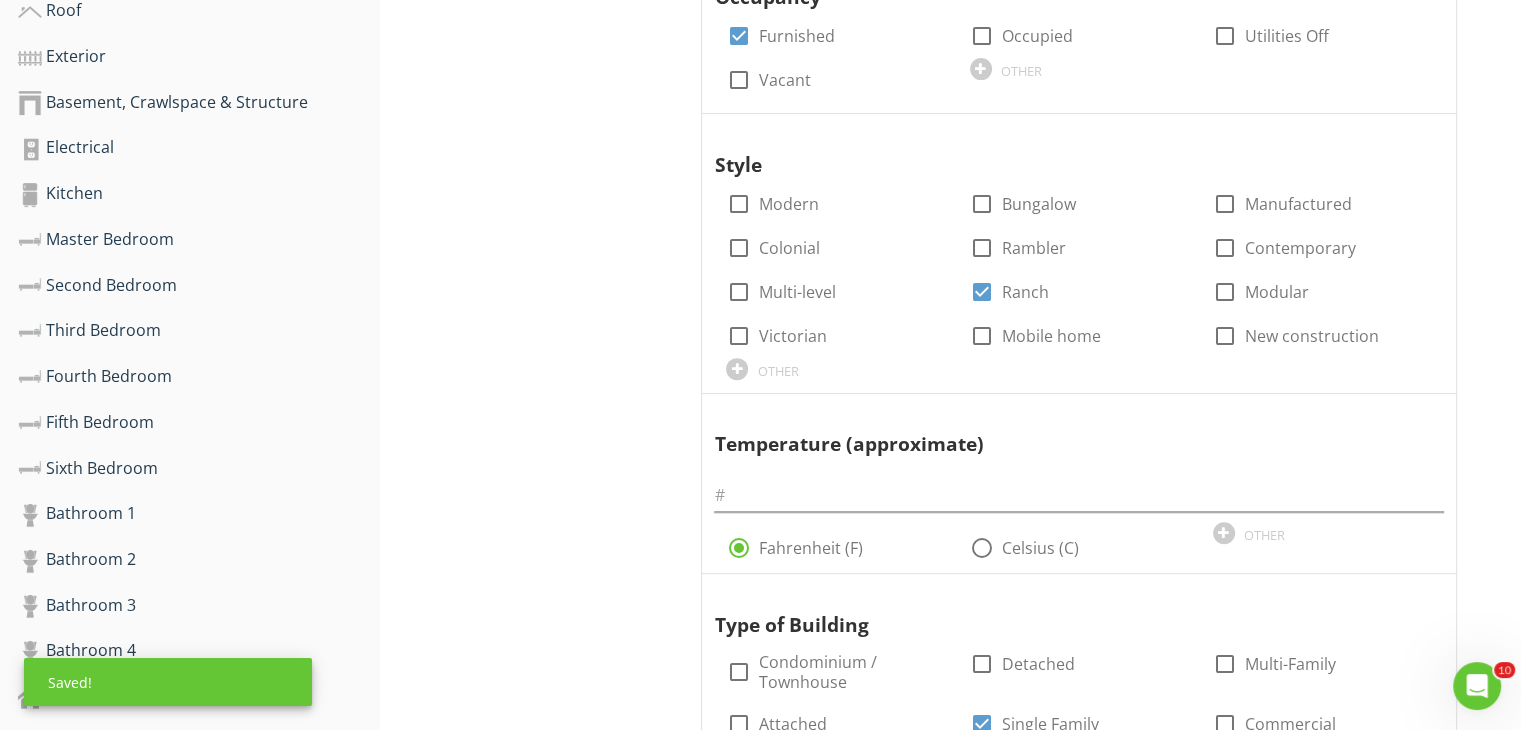 scroll, scrollTop: 659, scrollLeft: 0, axis: vertical 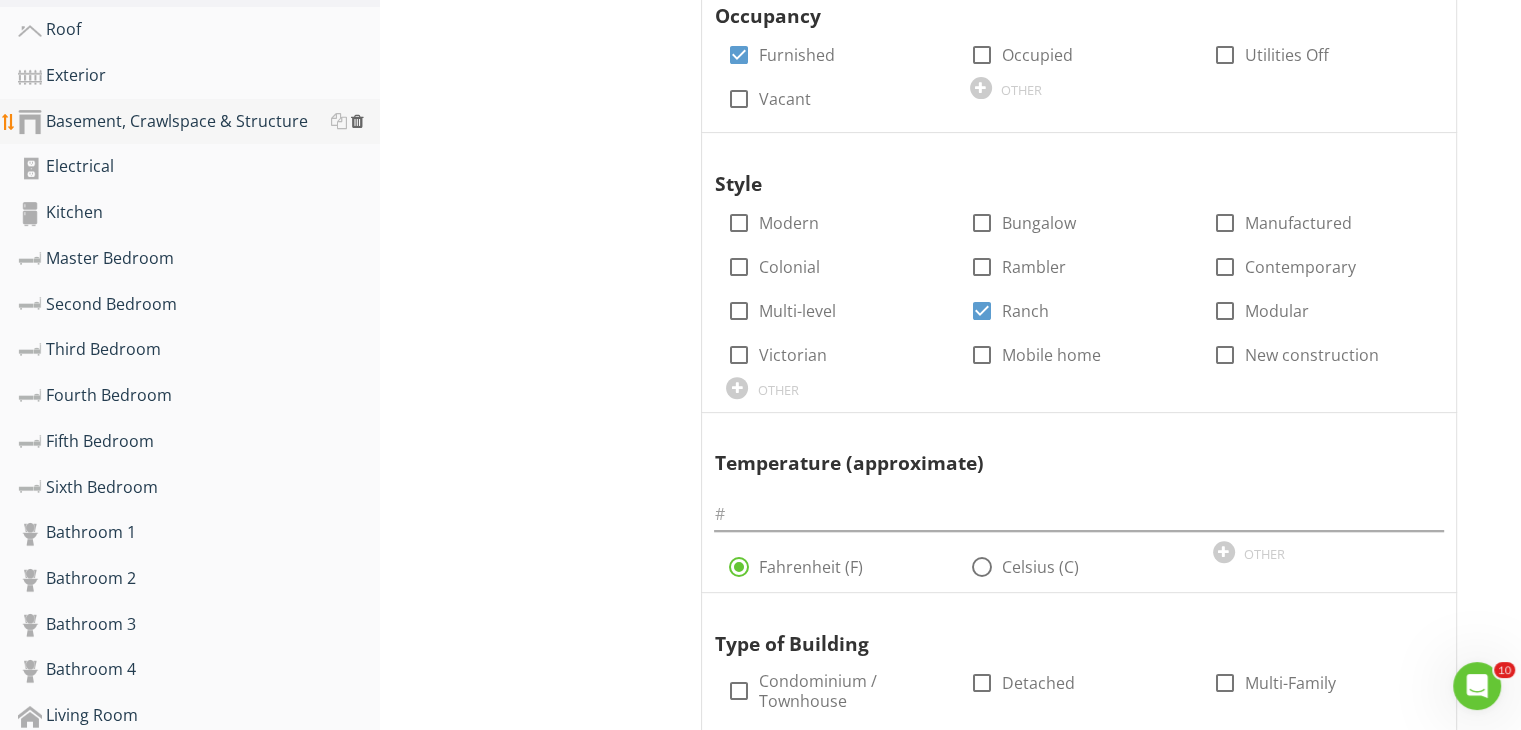 click at bounding box center (357, 121) 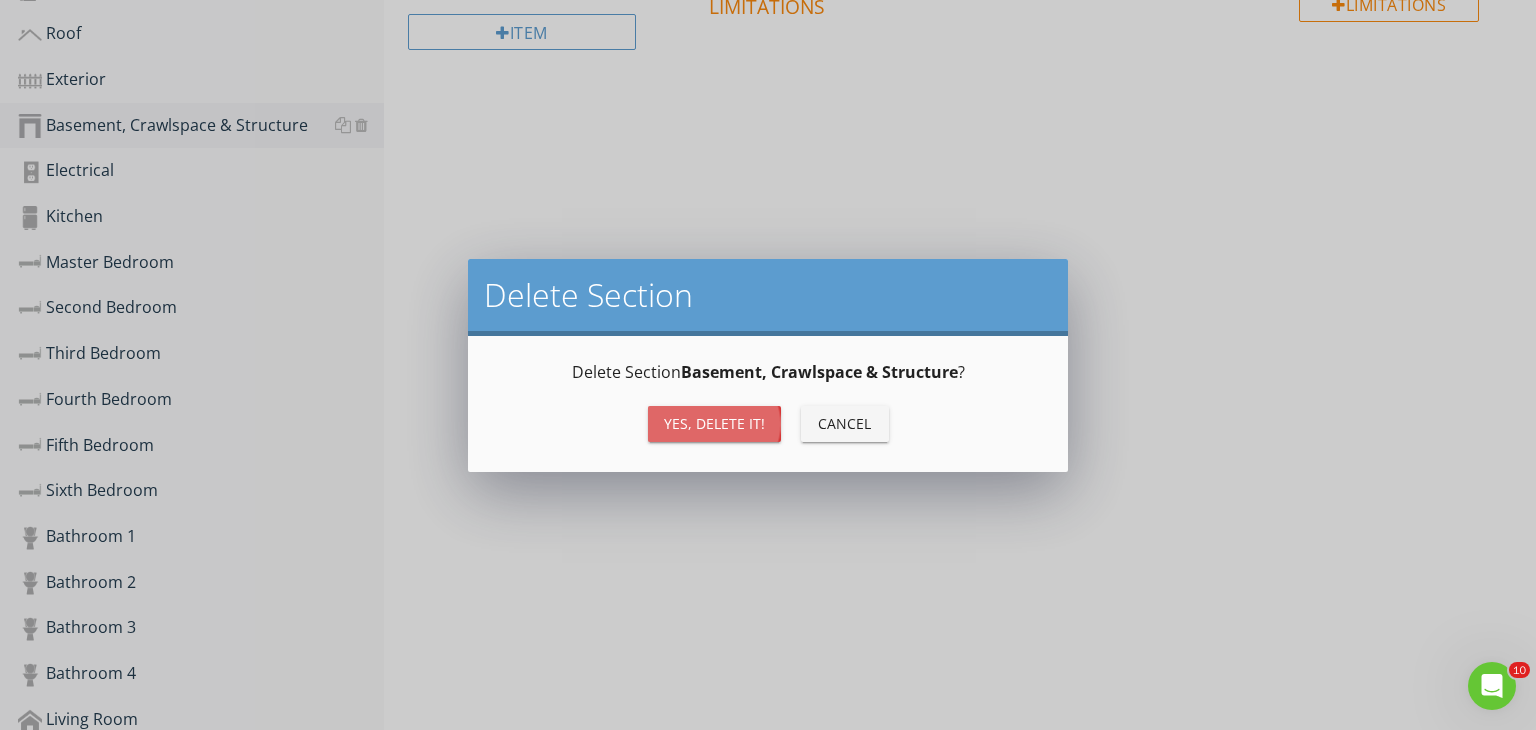 click on "Yes, Delete it!" at bounding box center (714, 424) 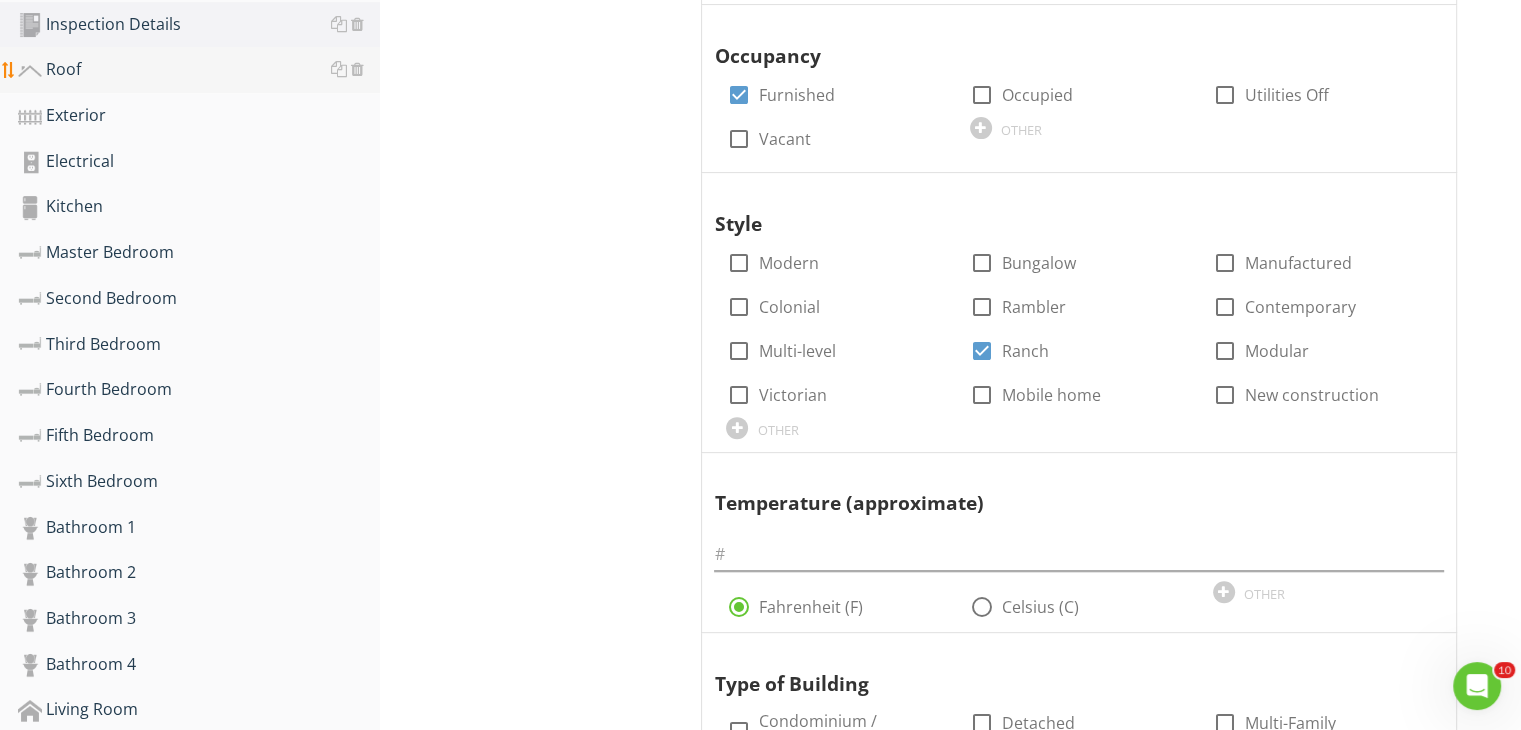 scroll, scrollTop: 579, scrollLeft: 0, axis: vertical 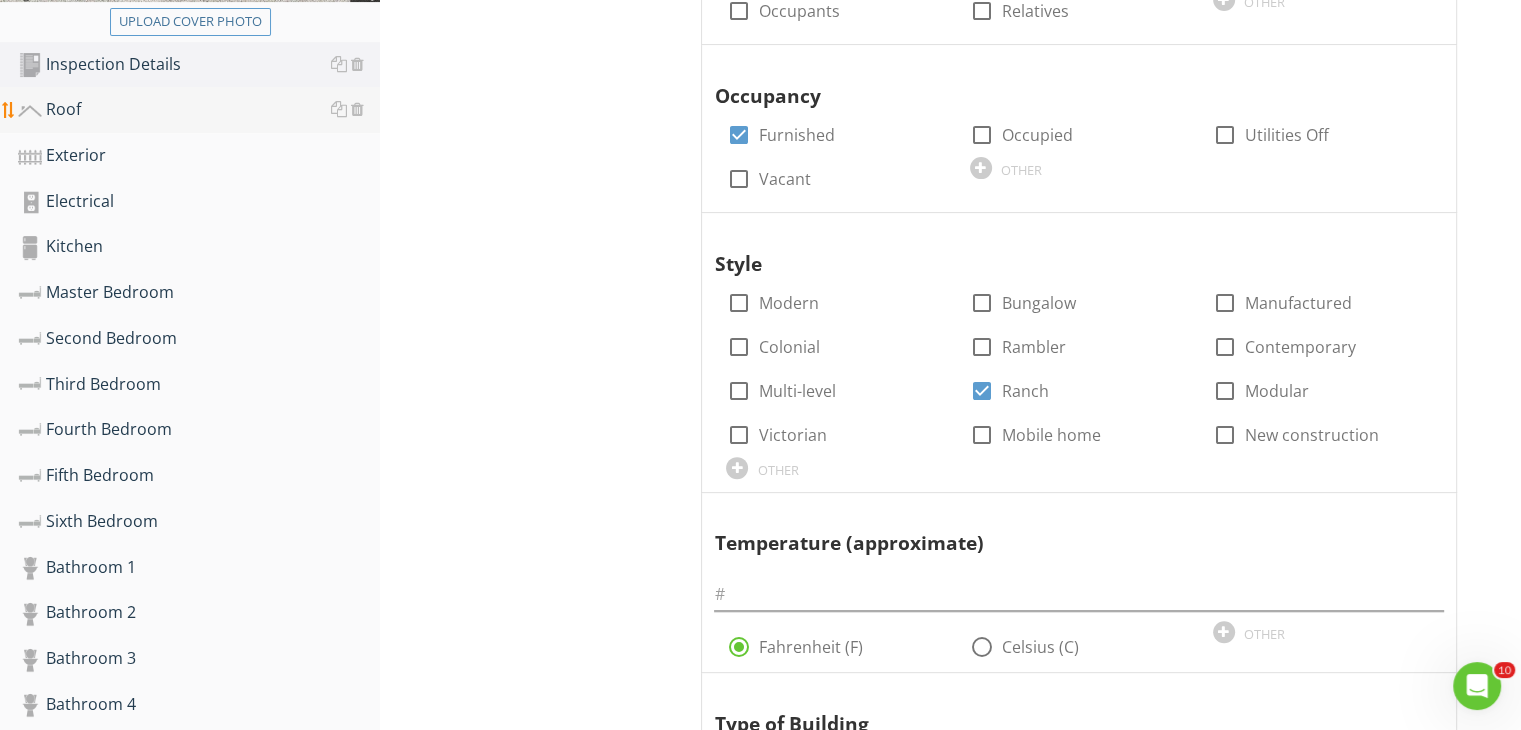 click on "Roof" at bounding box center (199, 110) 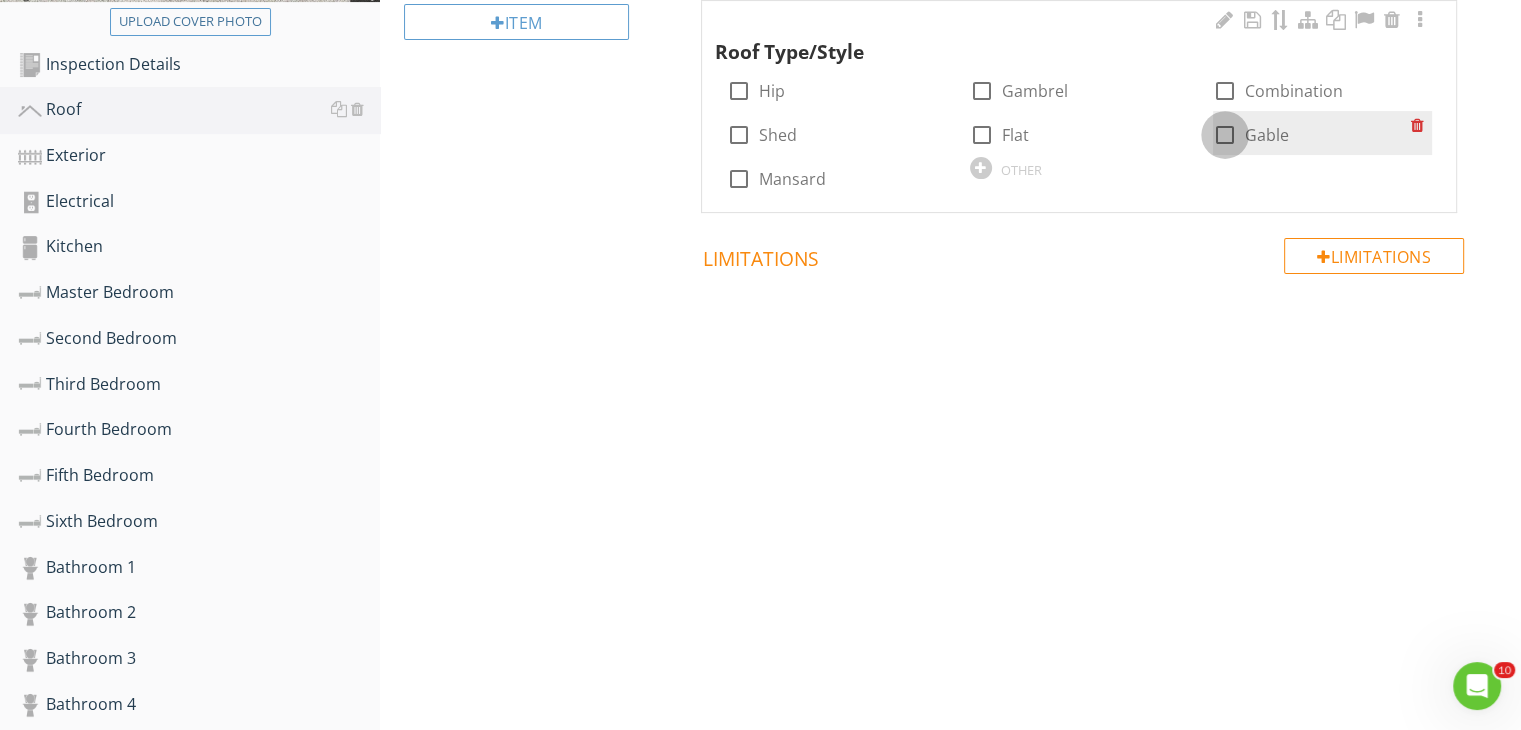 click at bounding box center (1225, 135) 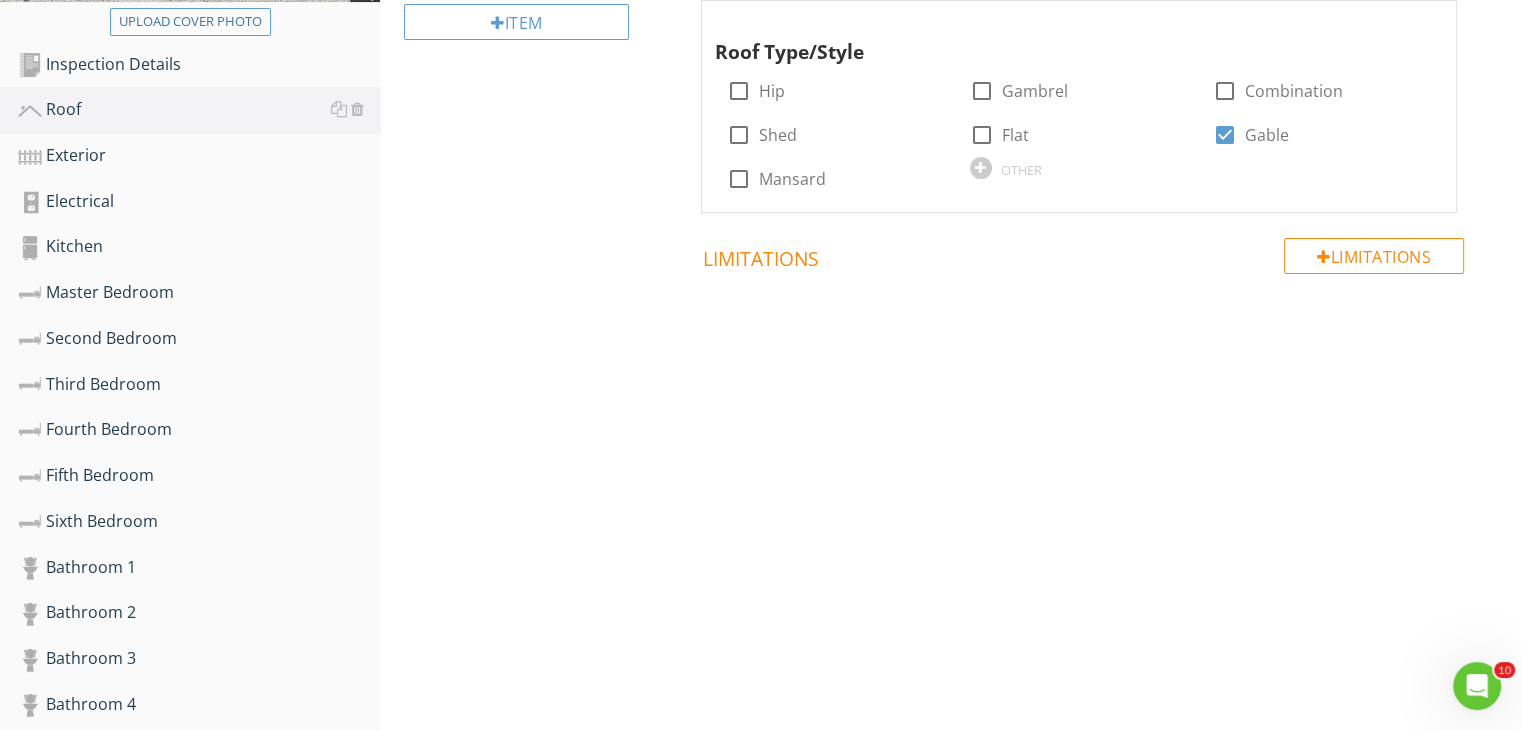 click on "Roof
General
Coverings
Roof Drainage Systems
Flashings
Skylights, Chimneys & Other Roof Penetrations
Item
General
Info
Information
Inspection Method
check_box_outline_blank Binoculars   check_box_outline_blank Ground   check_box_outline_blank Ladder   check_box_outline_blank Roof   check_box_outline_blank No access         OTHER
Roof Type/Style
check_box_outline_blank Hip   check_box_outline_blank Gambrel   check_box_outline_blank Combination   check_box_outline_blank Shed   check_box_outline_blank Flat   check_box Gable   check_box_outline_blank Mansard         OTHER                   Limitations" at bounding box center (950, 28) 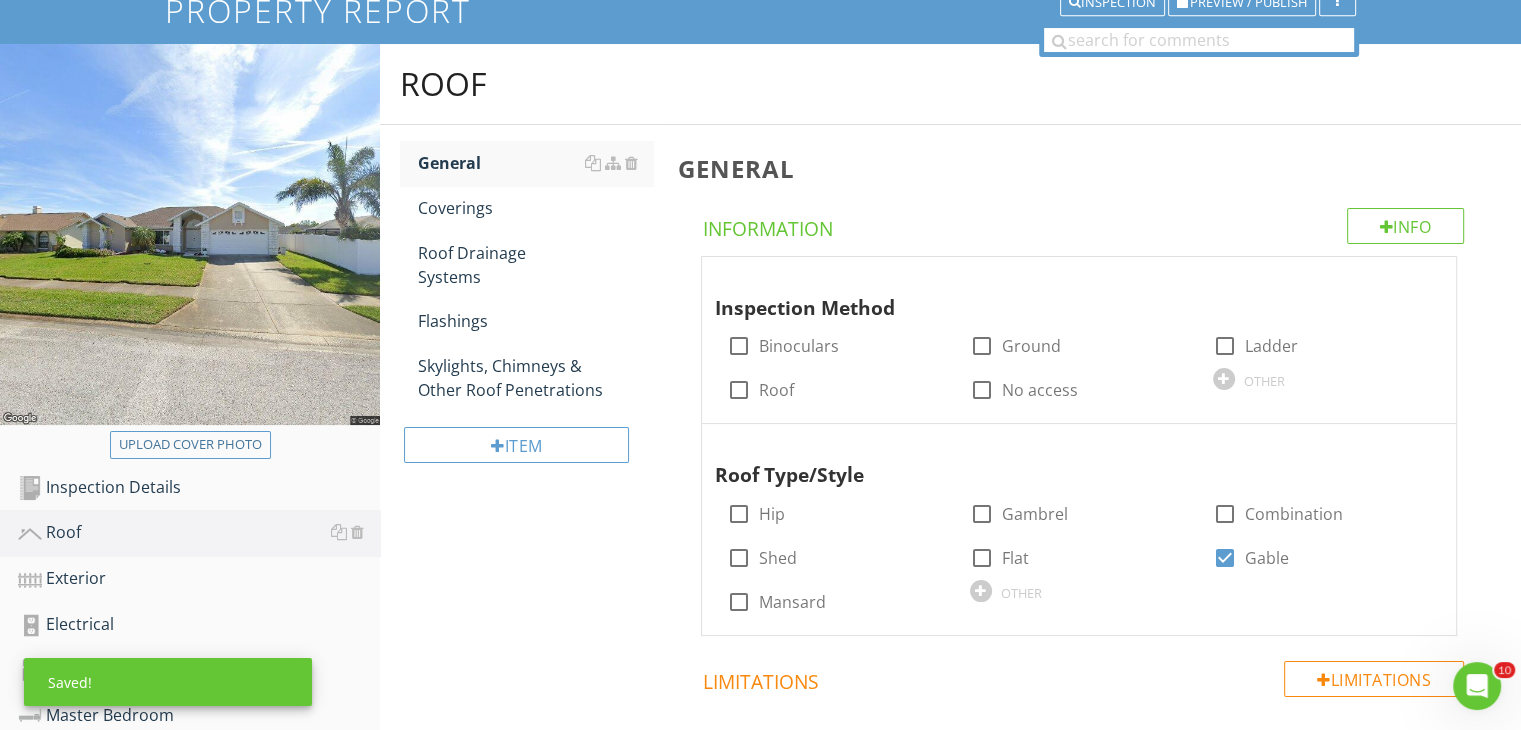scroll, scrollTop: 59, scrollLeft: 0, axis: vertical 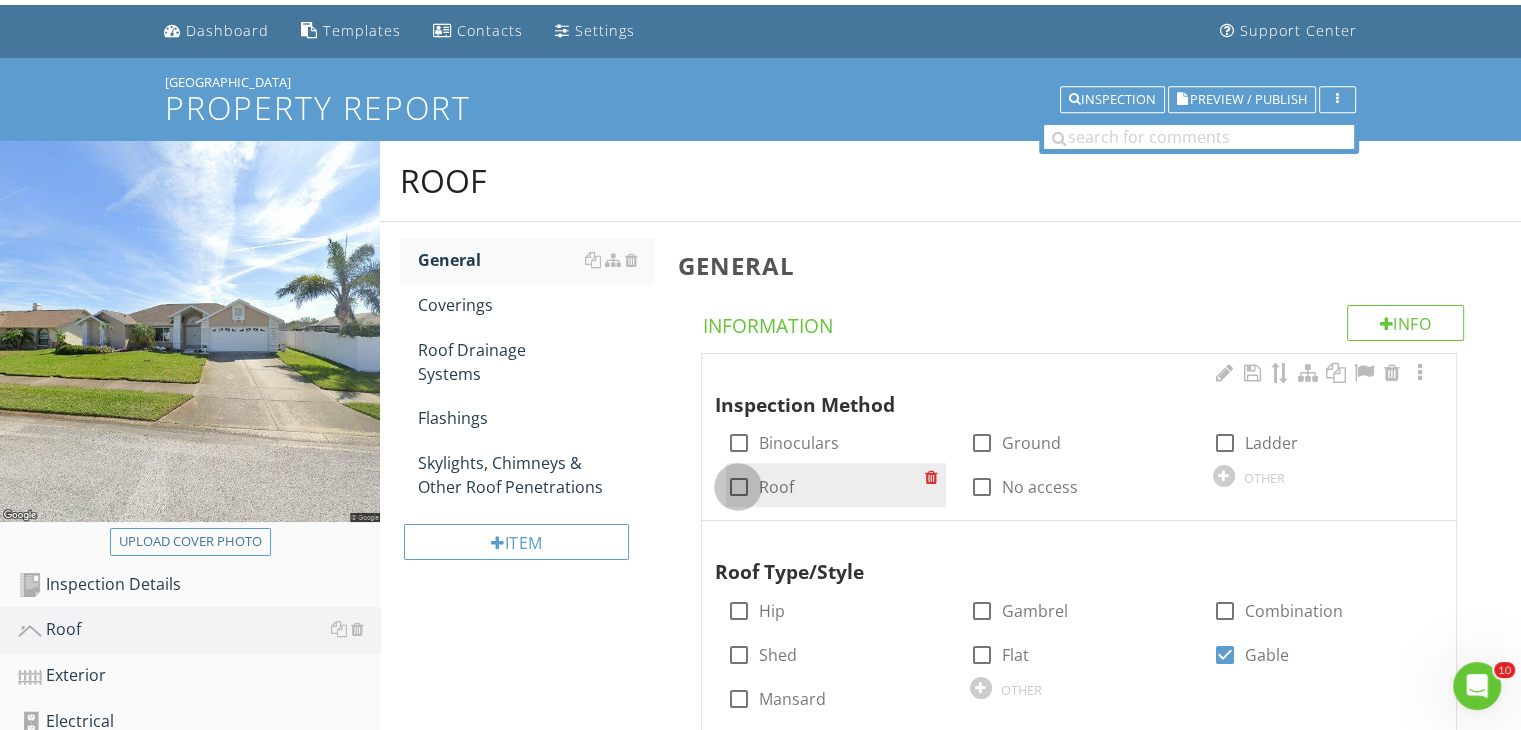 click at bounding box center (738, 487) 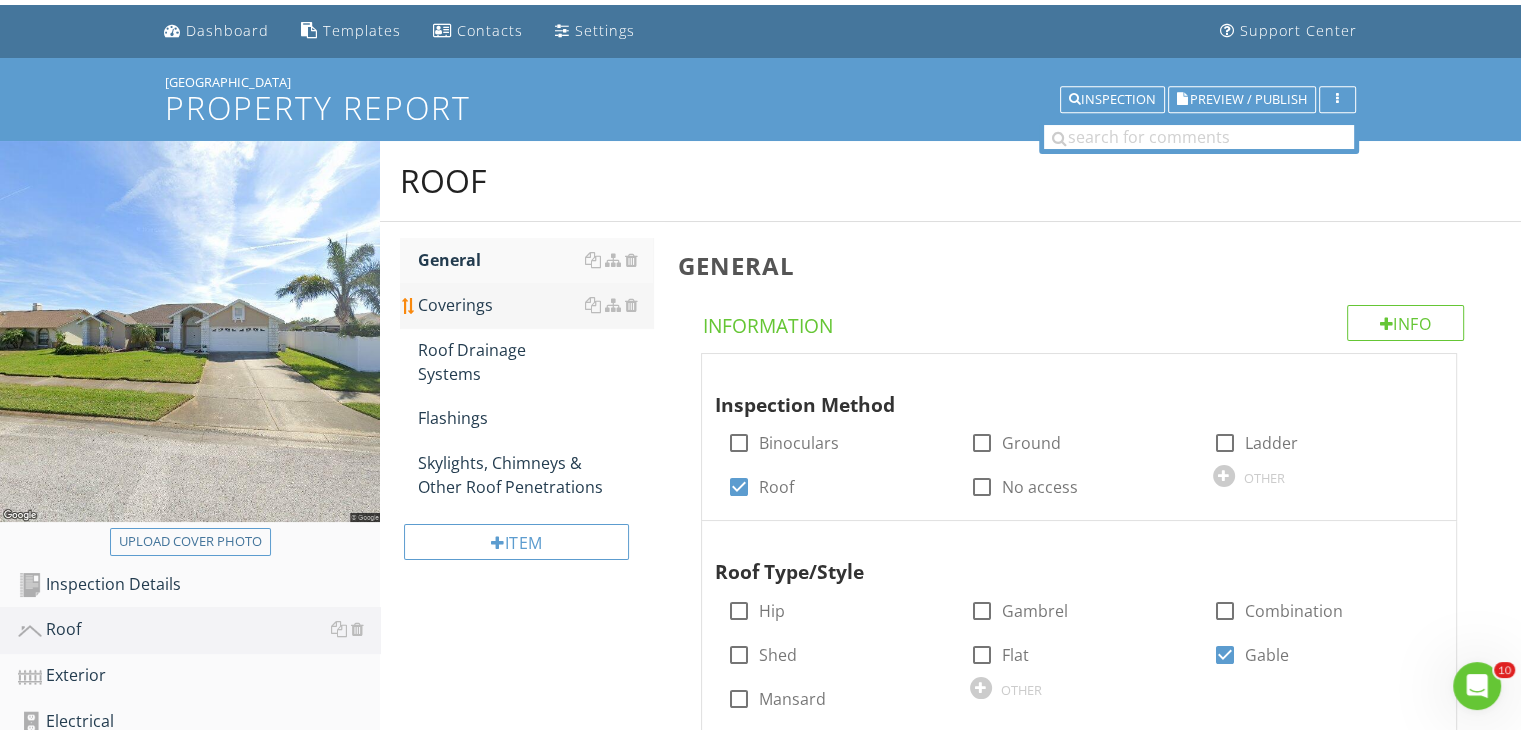 click on "Coverings" at bounding box center [535, 305] 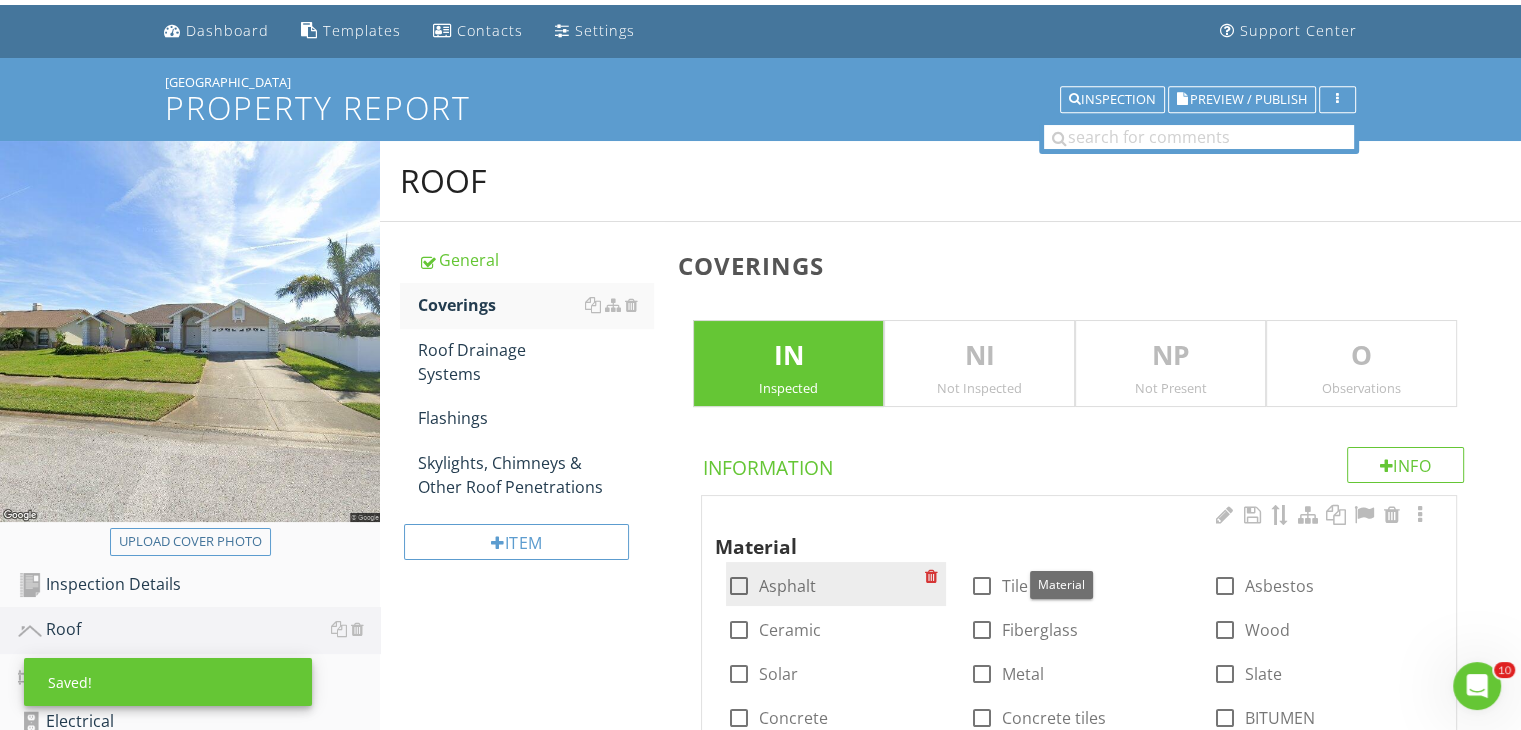 click at bounding box center (738, 586) 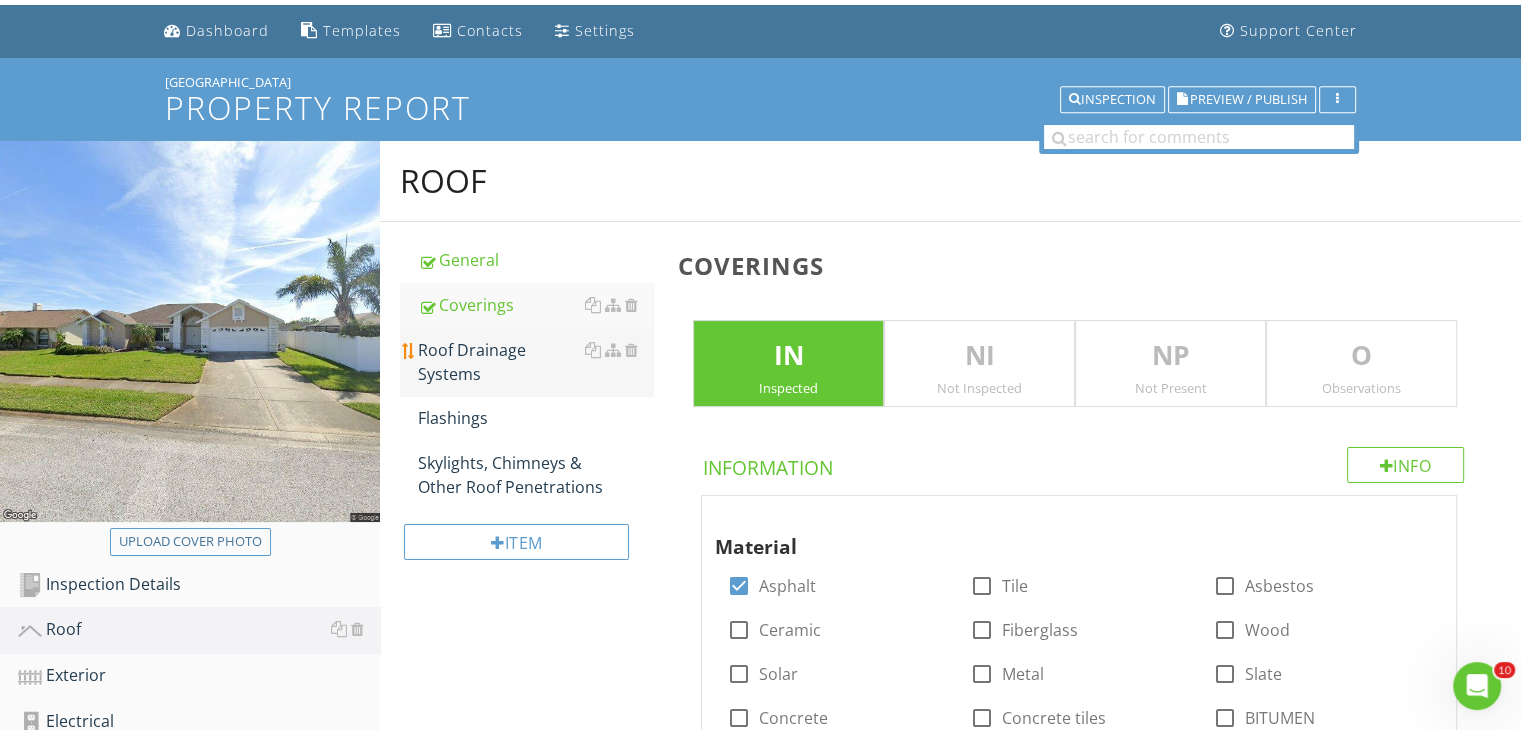 click on "Roof Drainage Systems" at bounding box center (535, 362) 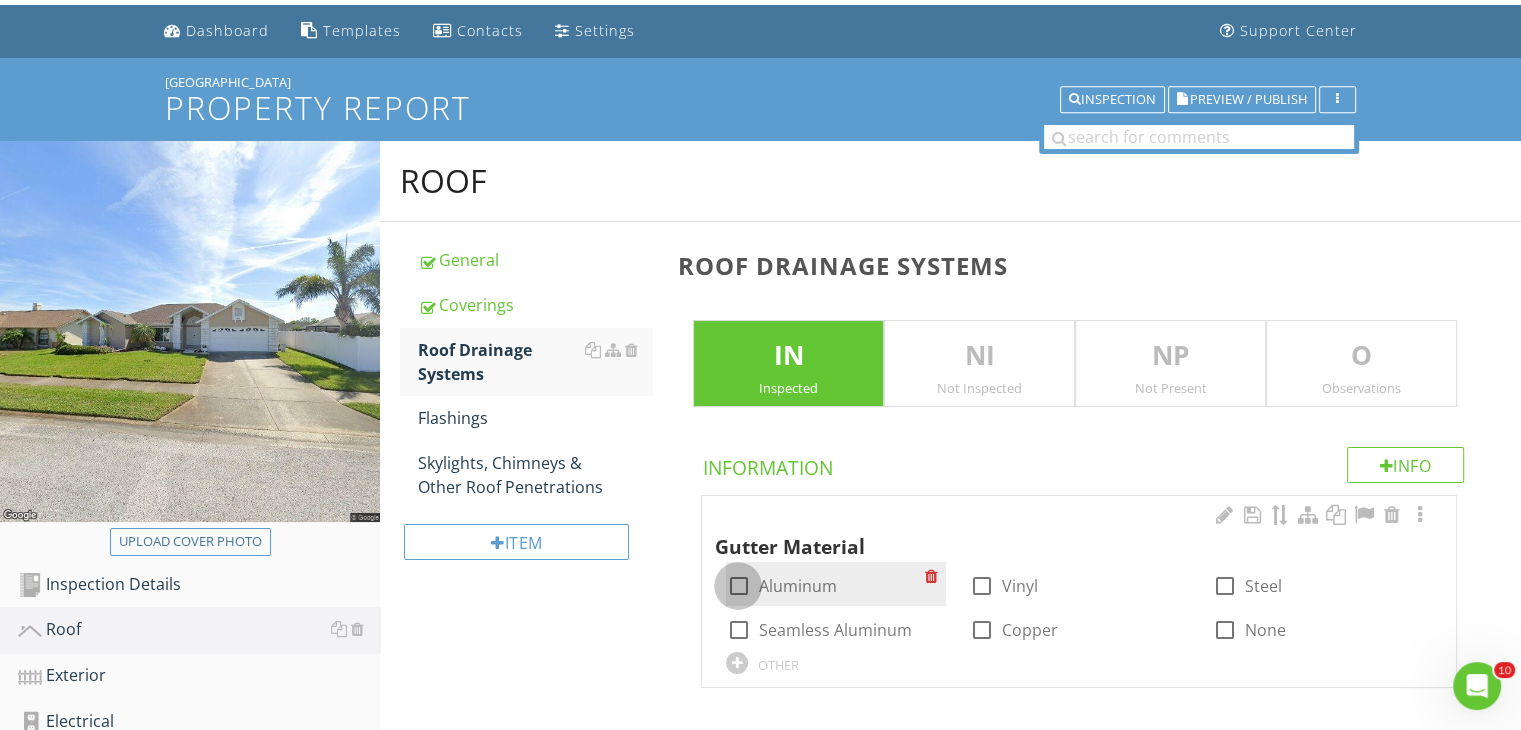 click at bounding box center (738, 586) 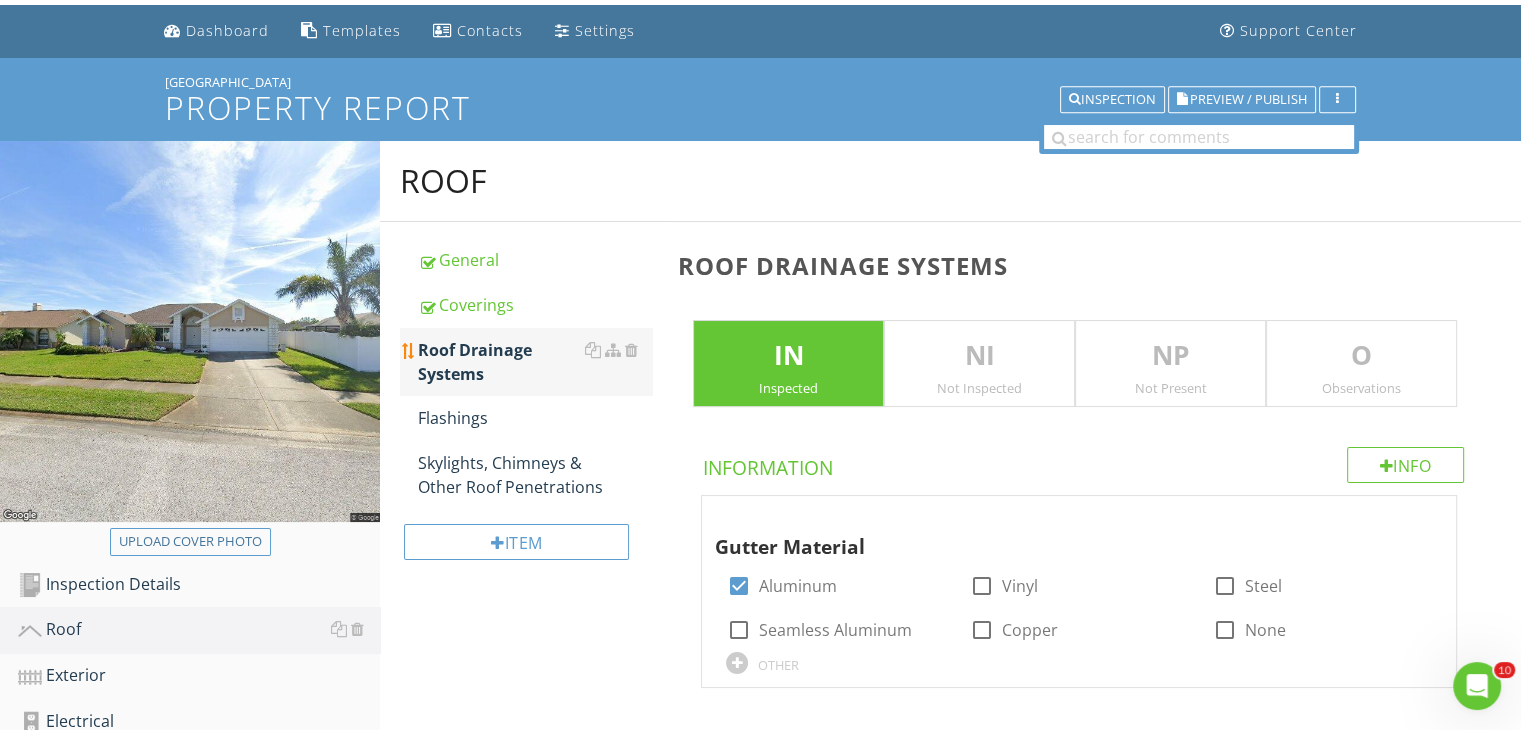 click on "Roof Drainage Systems" at bounding box center (535, 362) 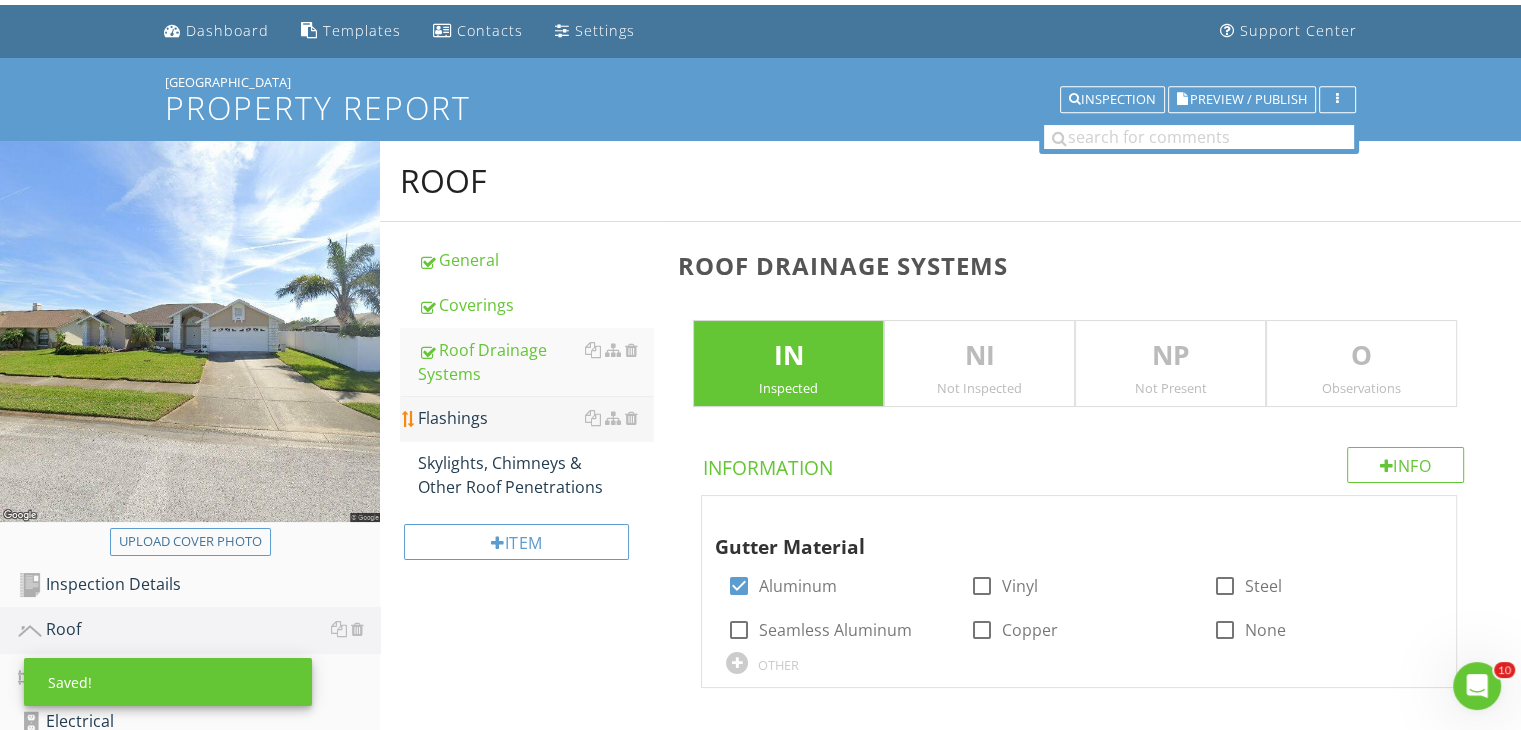 click on "Flashings" at bounding box center [535, 418] 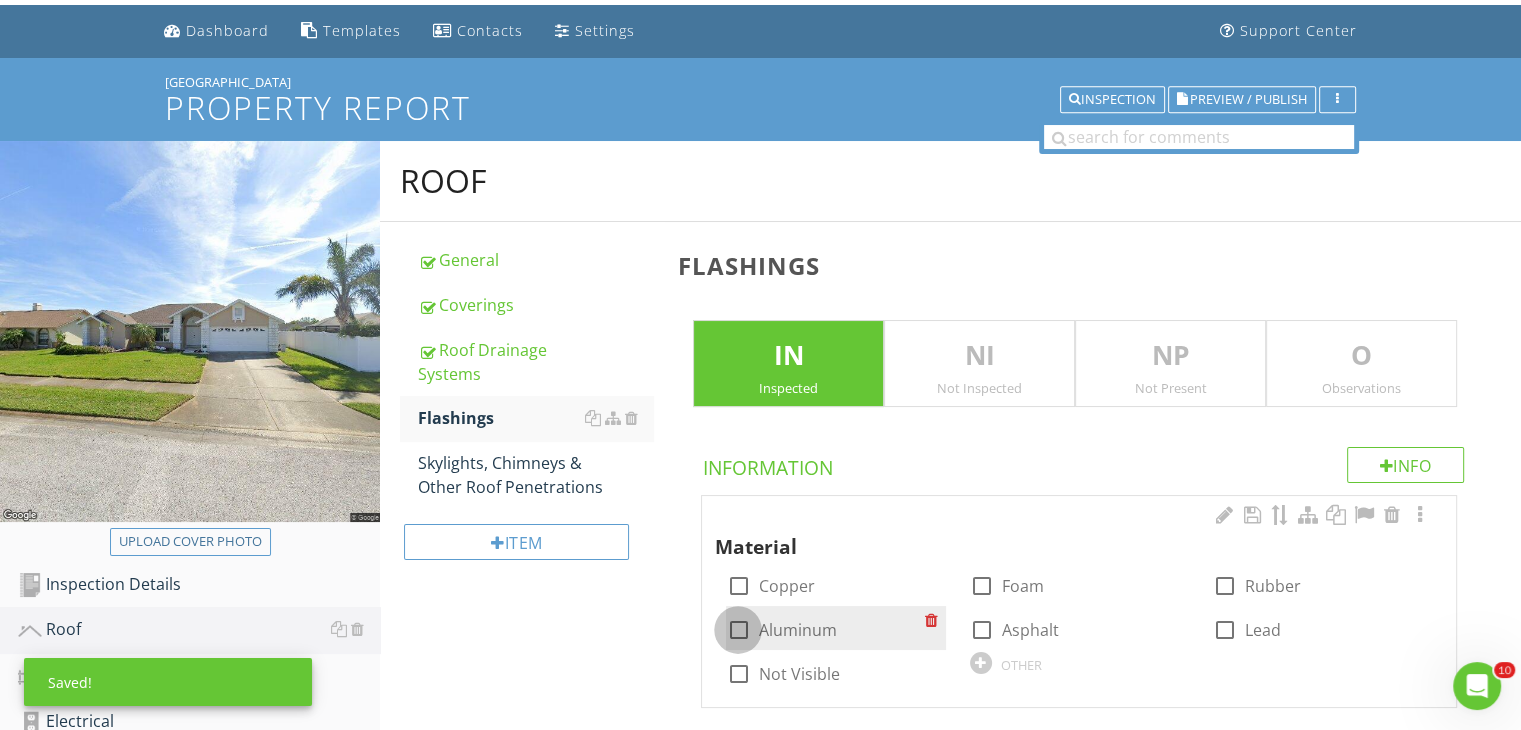 click at bounding box center (738, 630) 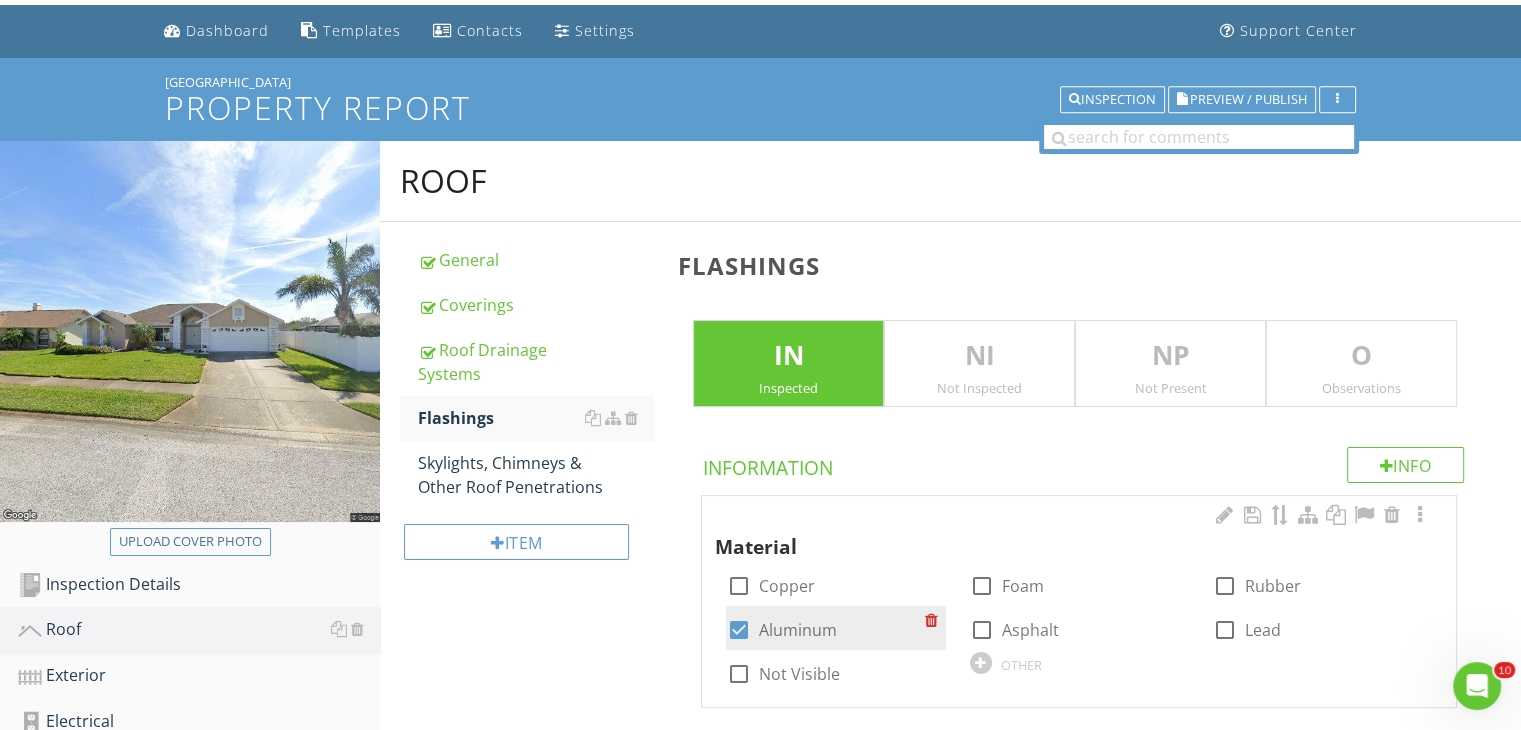 click at bounding box center (738, 630) 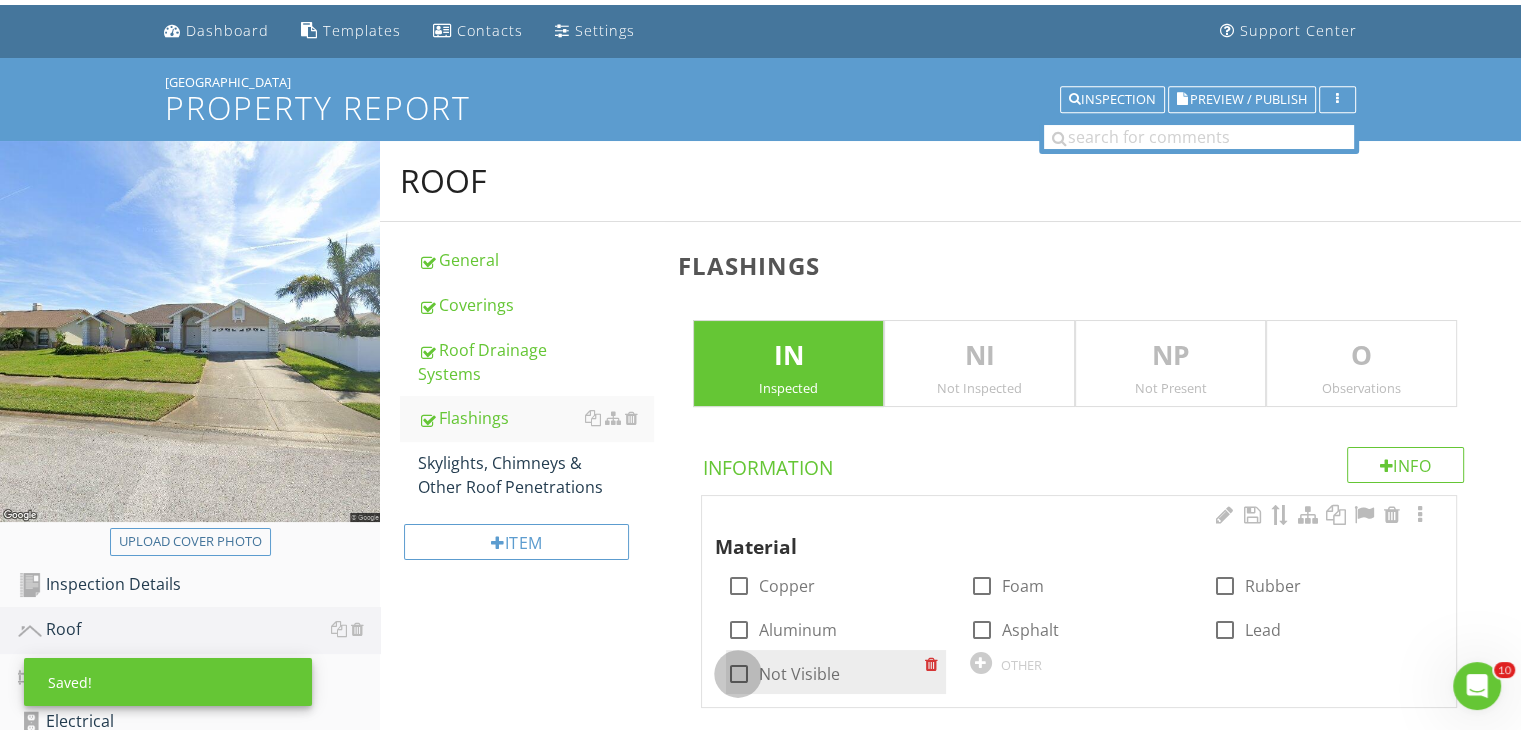 click at bounding box center [738, 674] 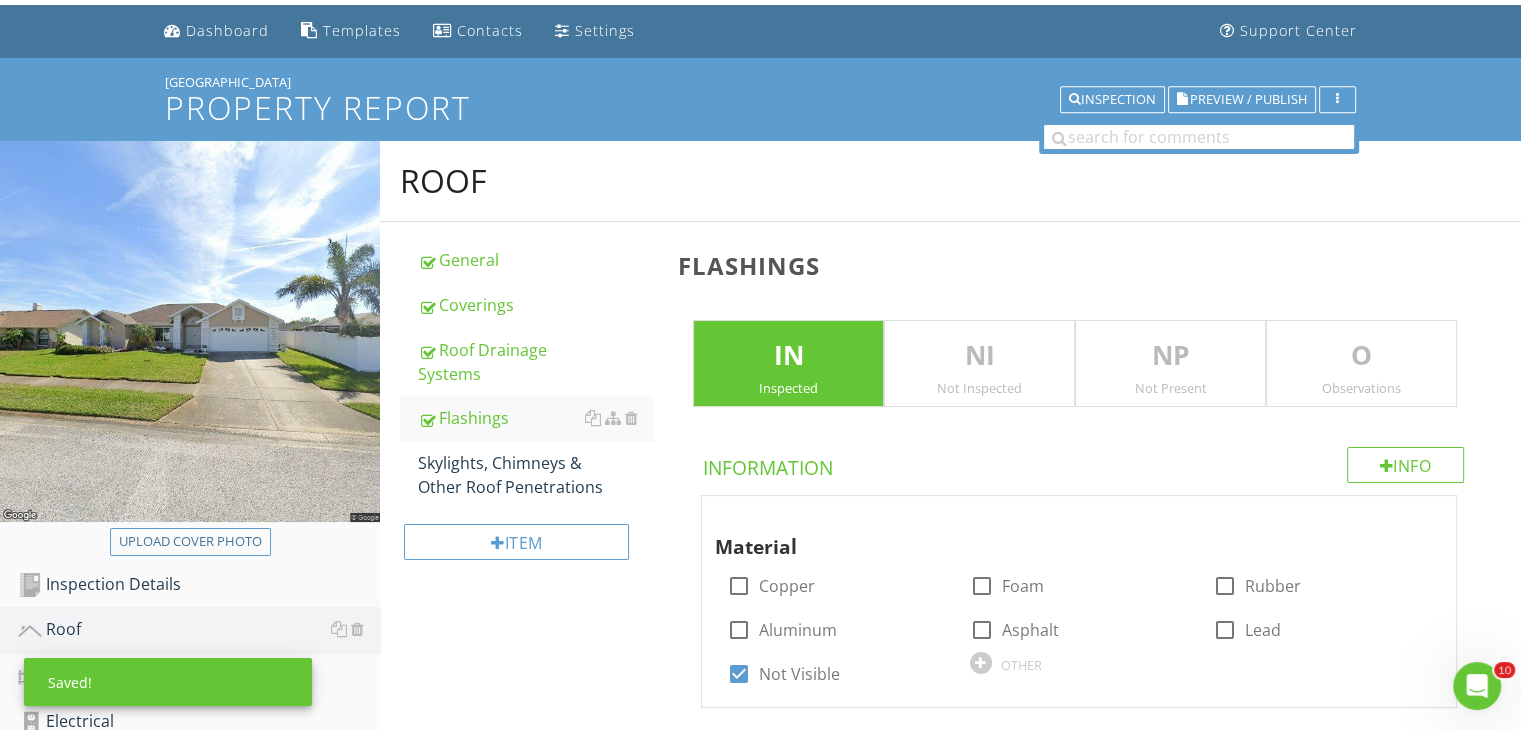 click on "Roof
General
Coverings
Roof Drainage Systems
Flashings
Skylights, Chimneys & Other Roof Penetrations
Item
Flashings
IN   Inspected NI   Not Inspected NP   Not Present O   Observations
Info
Information
Material
check_box_outline_blank Copper   check_box_outline_blank Foam   check_box_outline_blank Rubber   check_box_outline_blank Aluminum   check_box_outline_blank Asphalt   check_box_outline_blank Lead   check_box Not Visible         OTHER" at bounding box center (950, 449) 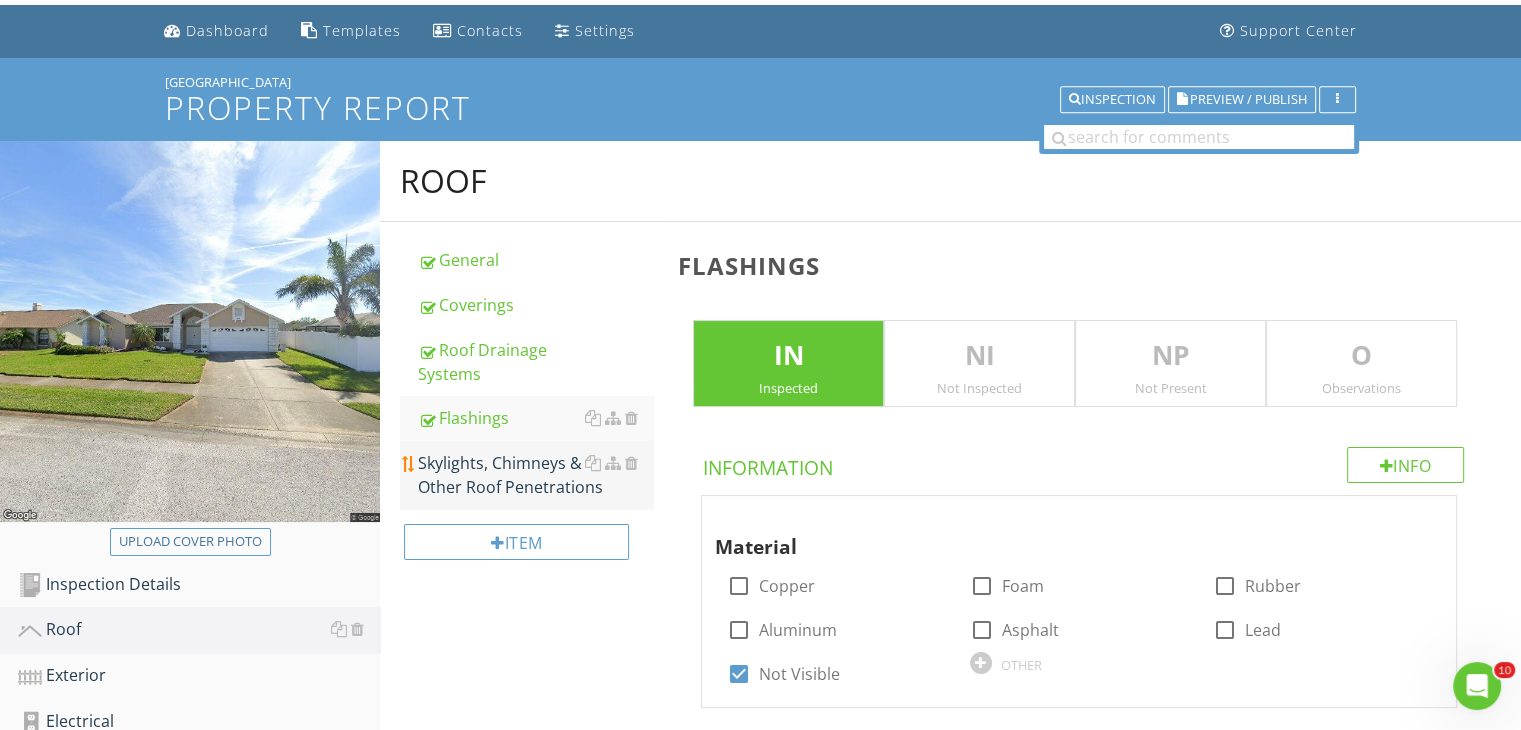 click on "Skylights, Chimneys & Other Roof Penetrations" at bounding box center [535, 475] 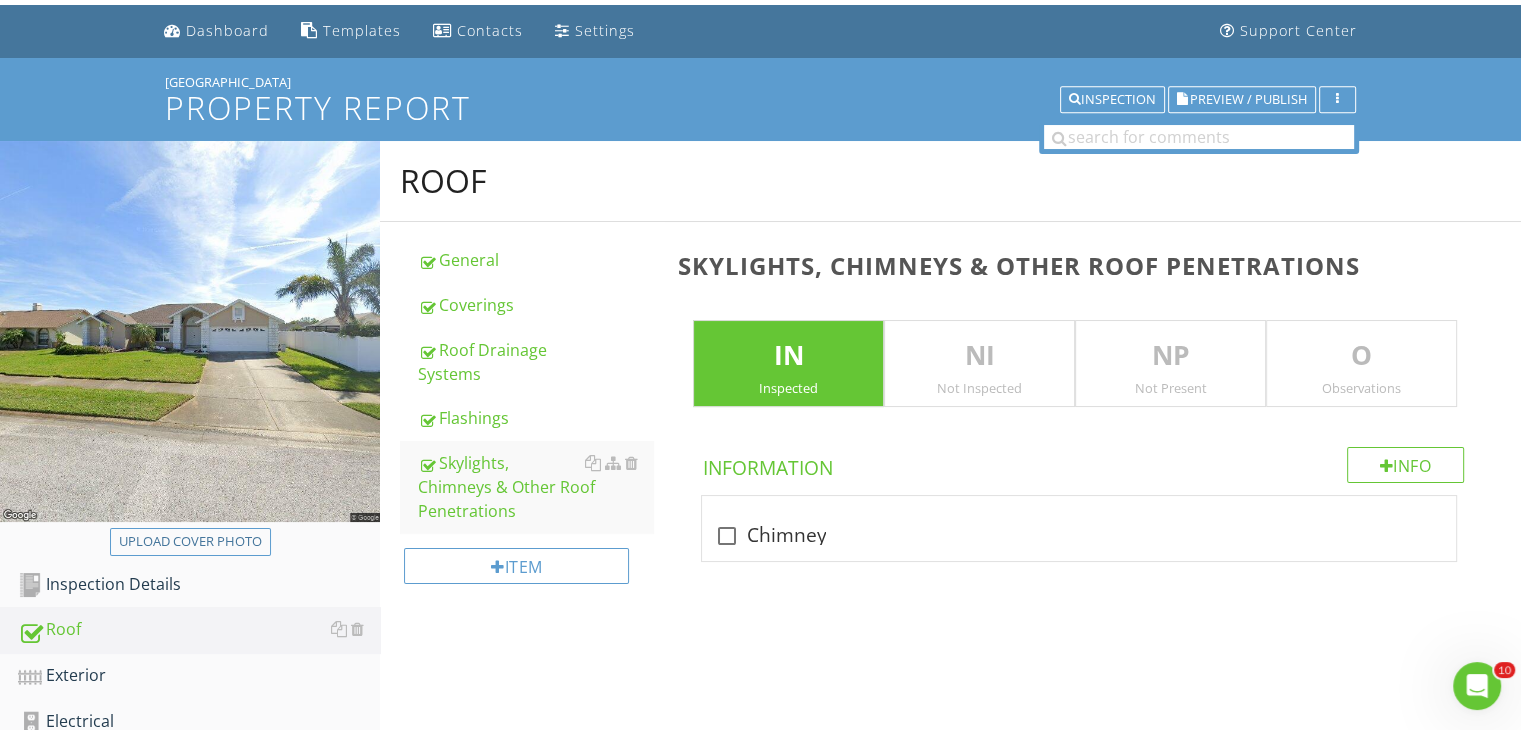 click on "Not Present" at bounding box center [1170, 388] 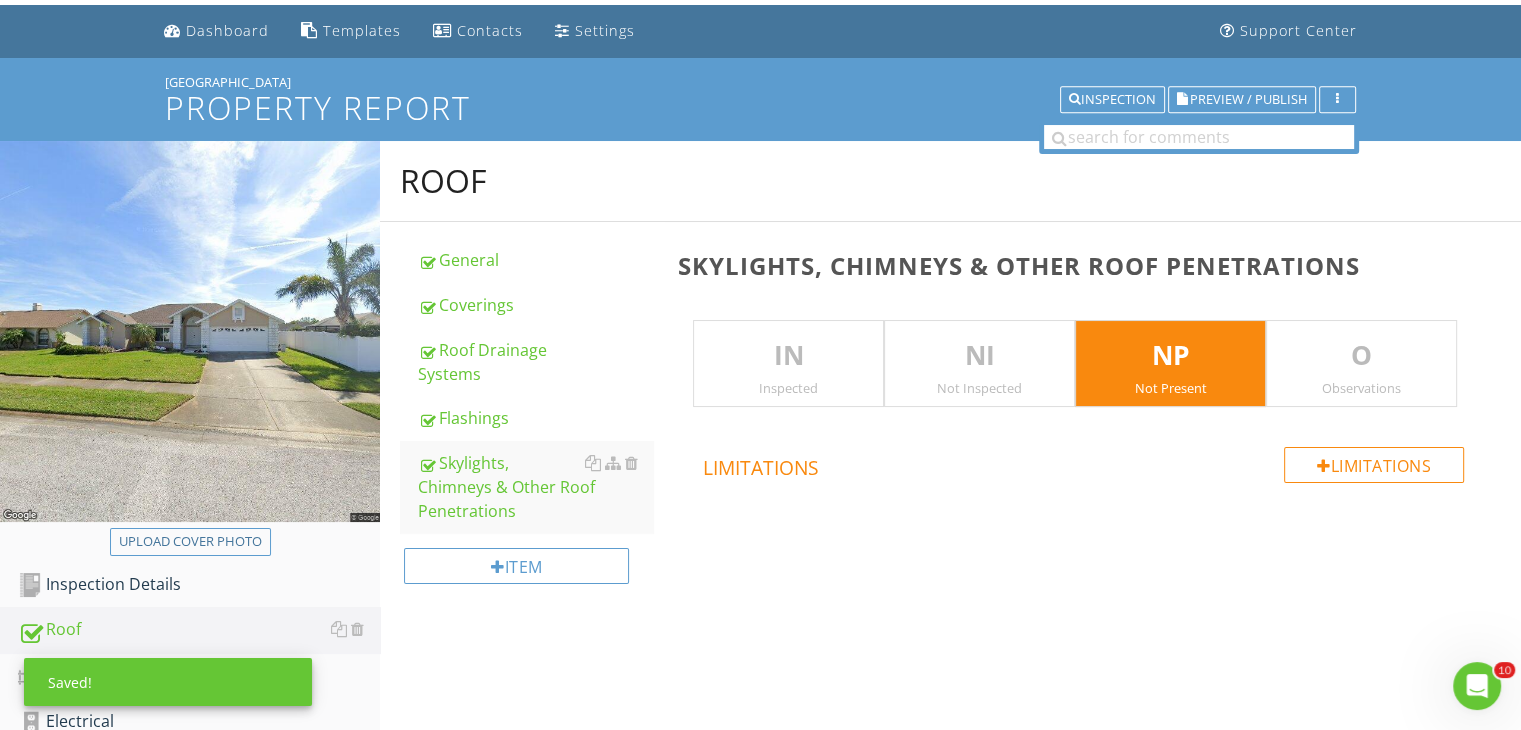 click on "Roof
General
Coverings
Roof Drainage Systems
Flashings
Skylights, Chimneys & Other Roof Penetrations
Item
Skylights, Chimneys & Other Roof Penetrations
IN   Inspected NI   Not Inspected NP   Not Present O   Observations
Limitations
Limitations" at bounding box center (950, 402) 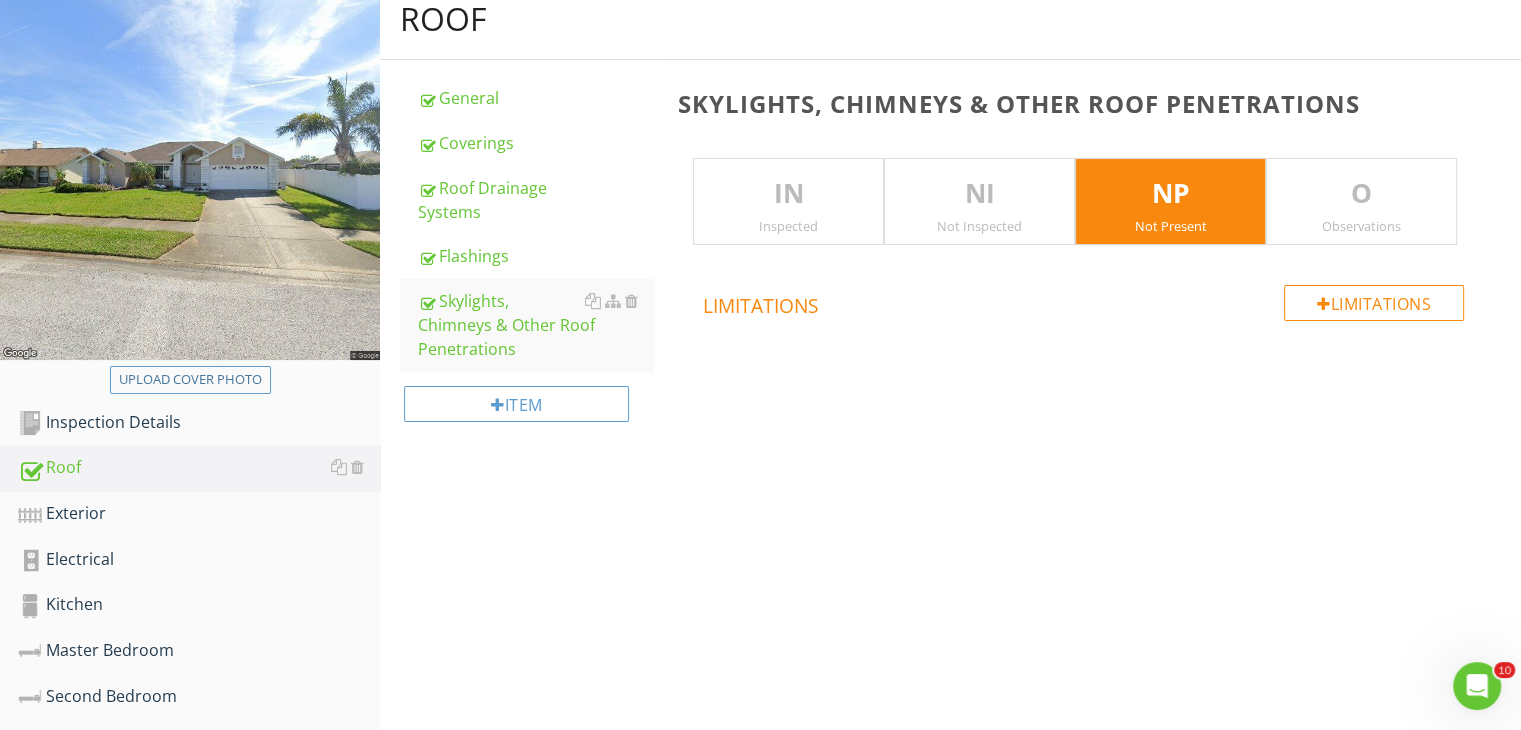 scroll, scrollTop: 299, scrollLeft: 0, axis: vertical 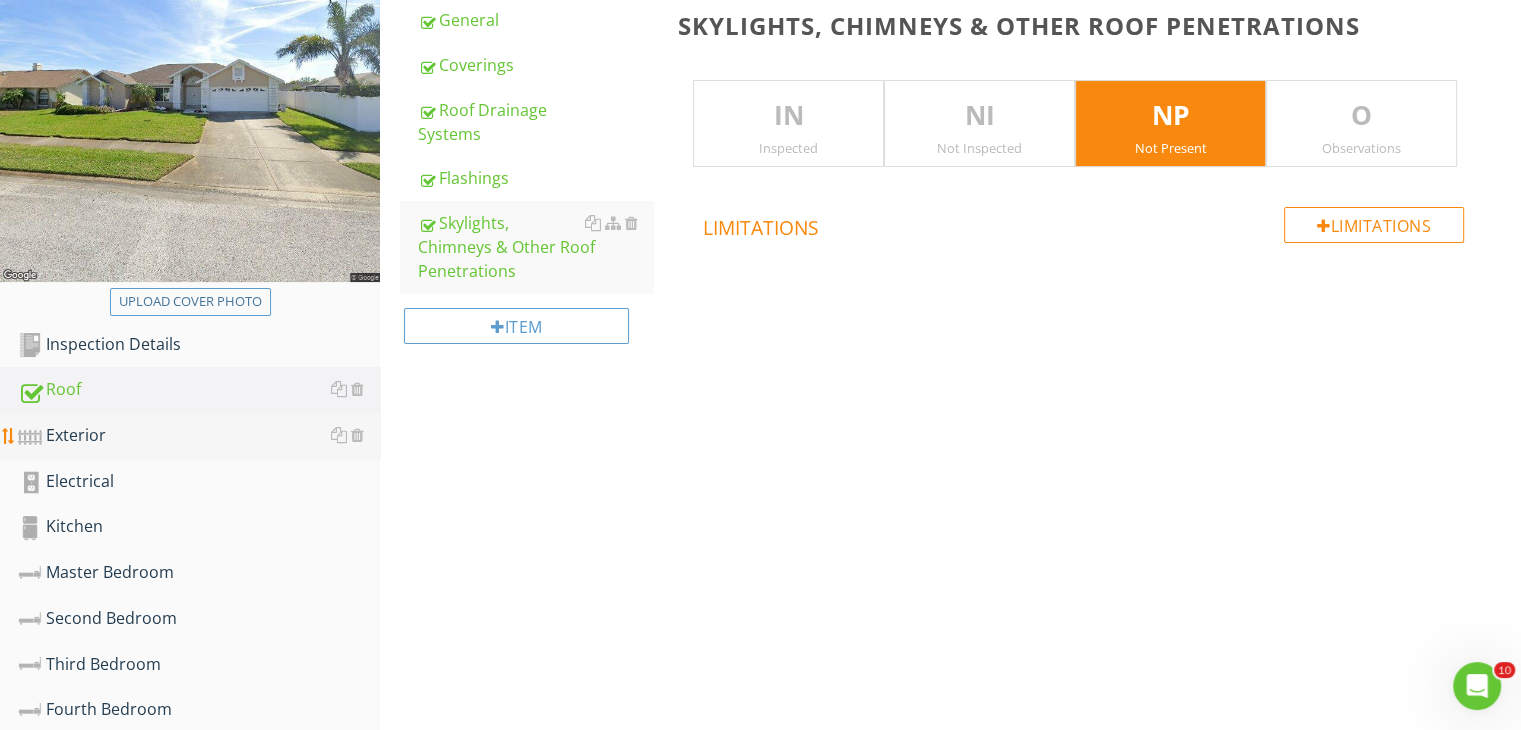 click on "Exterior" at bounding box center [199, 436] 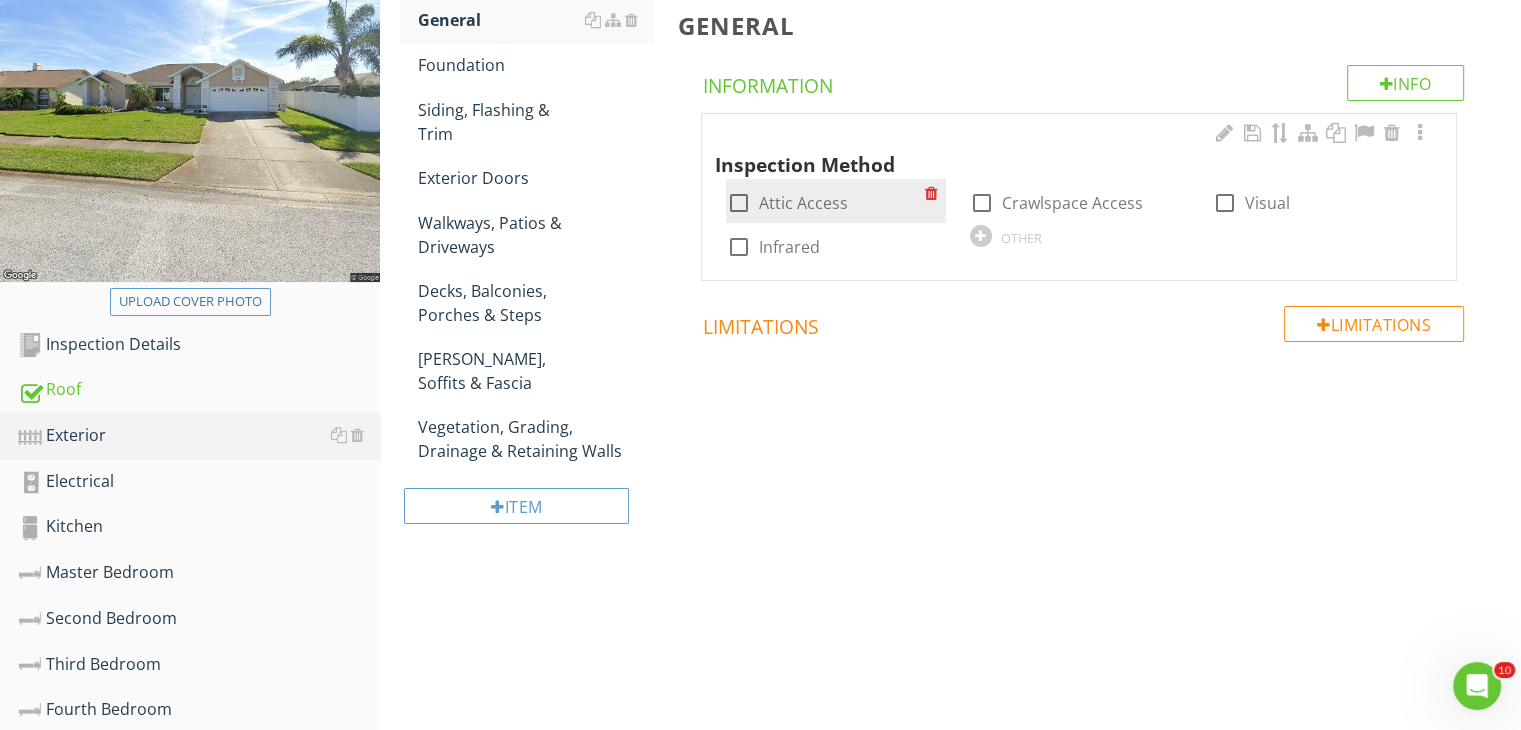 click on "check_box_outline_blank Attic Access" at bounding box center (825, 201) 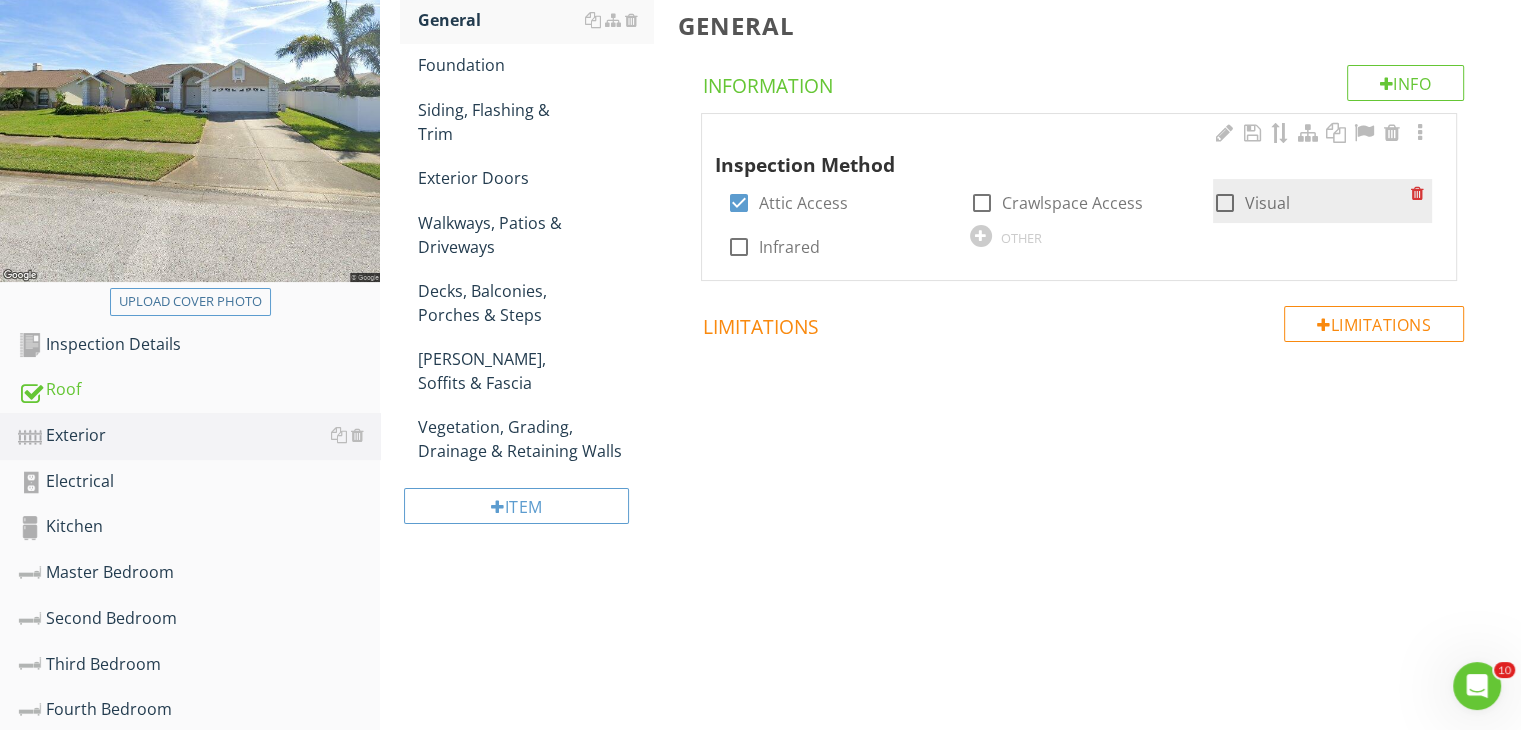 click at bounding box center (1225, 203) 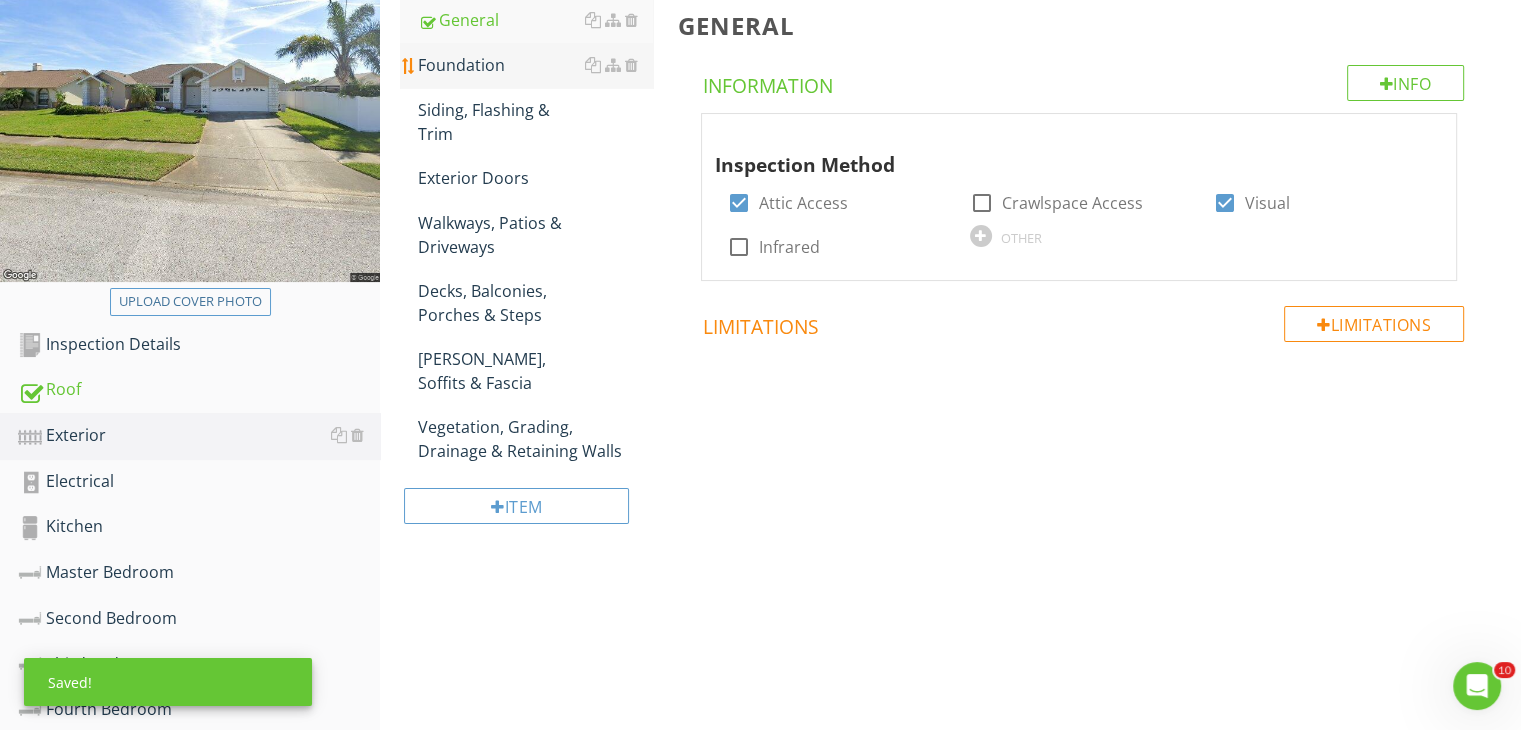 click on "Foundation" at bounding box center (535, 65) 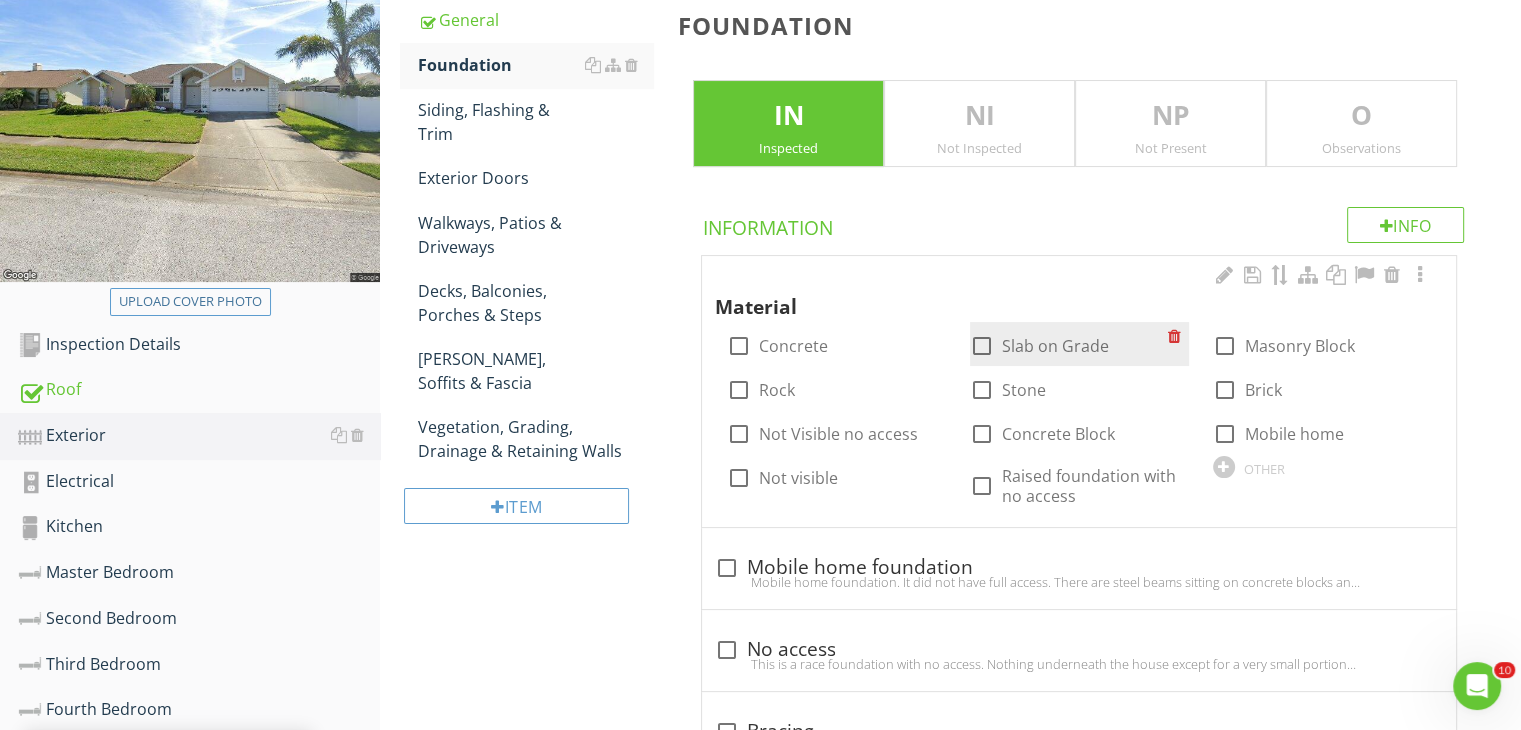 click on "check_box_outline_blank Slab on Grade" at bounding box center [1039, 346] 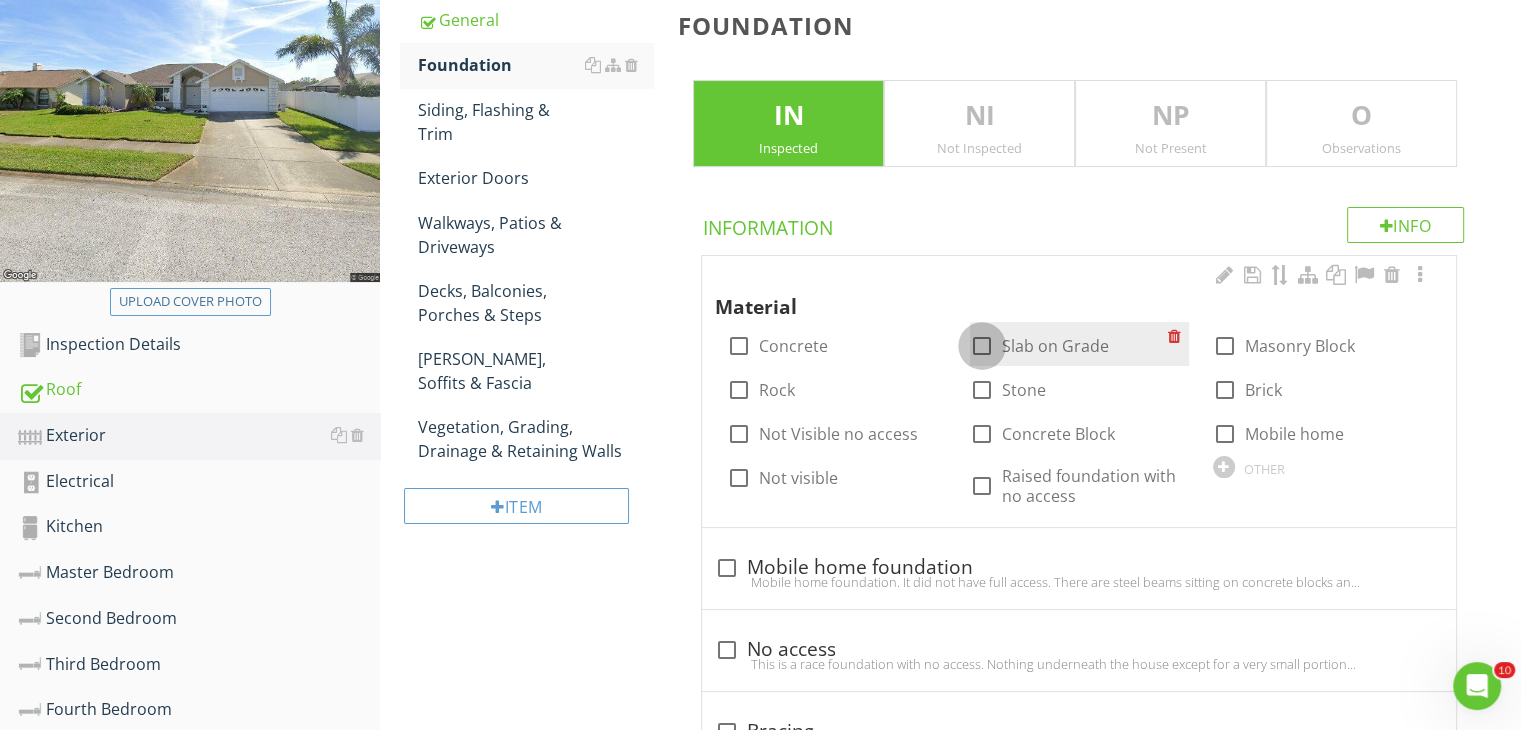 click at bounding box center [982, 346] 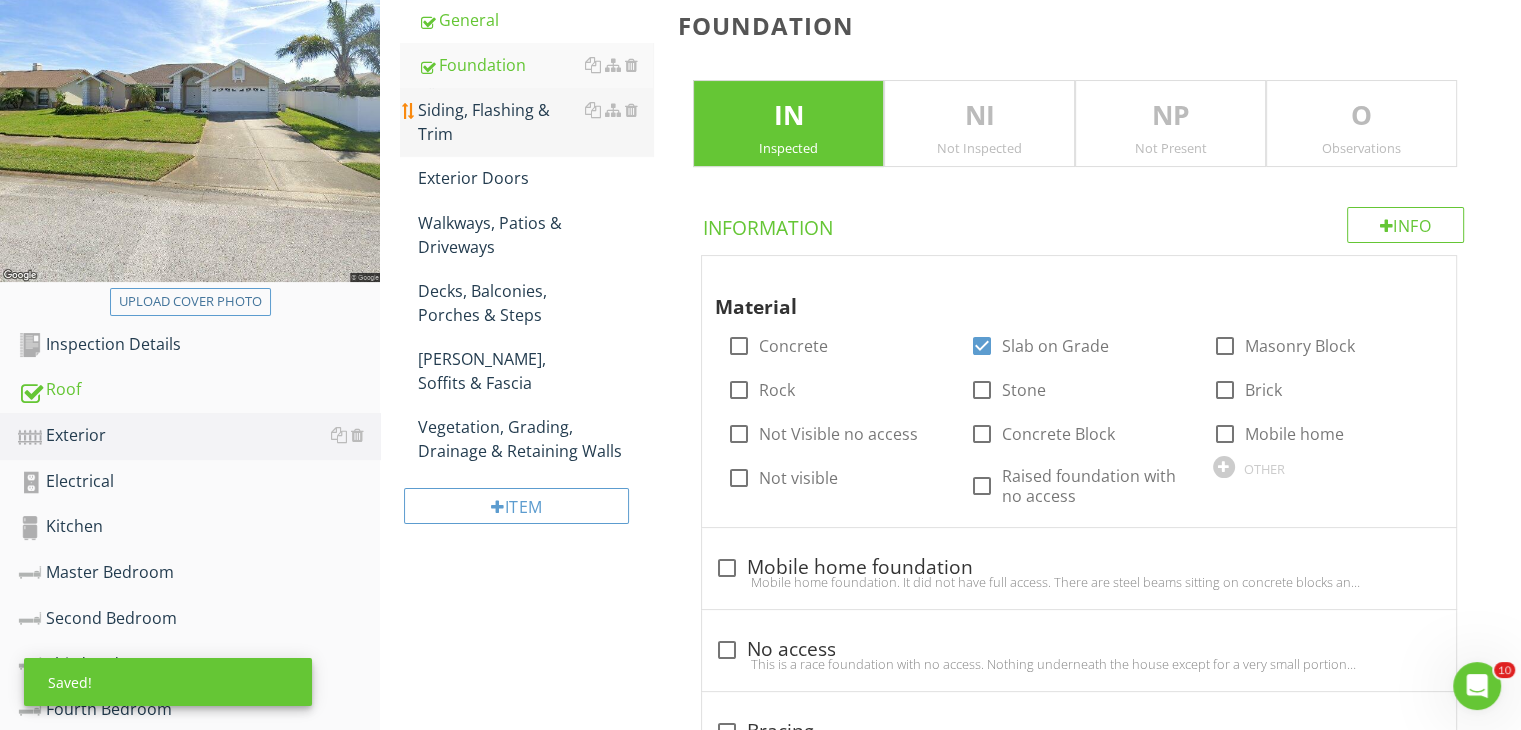 click on "Siding, Flashing & Trim" at bounding box center [535, 122] 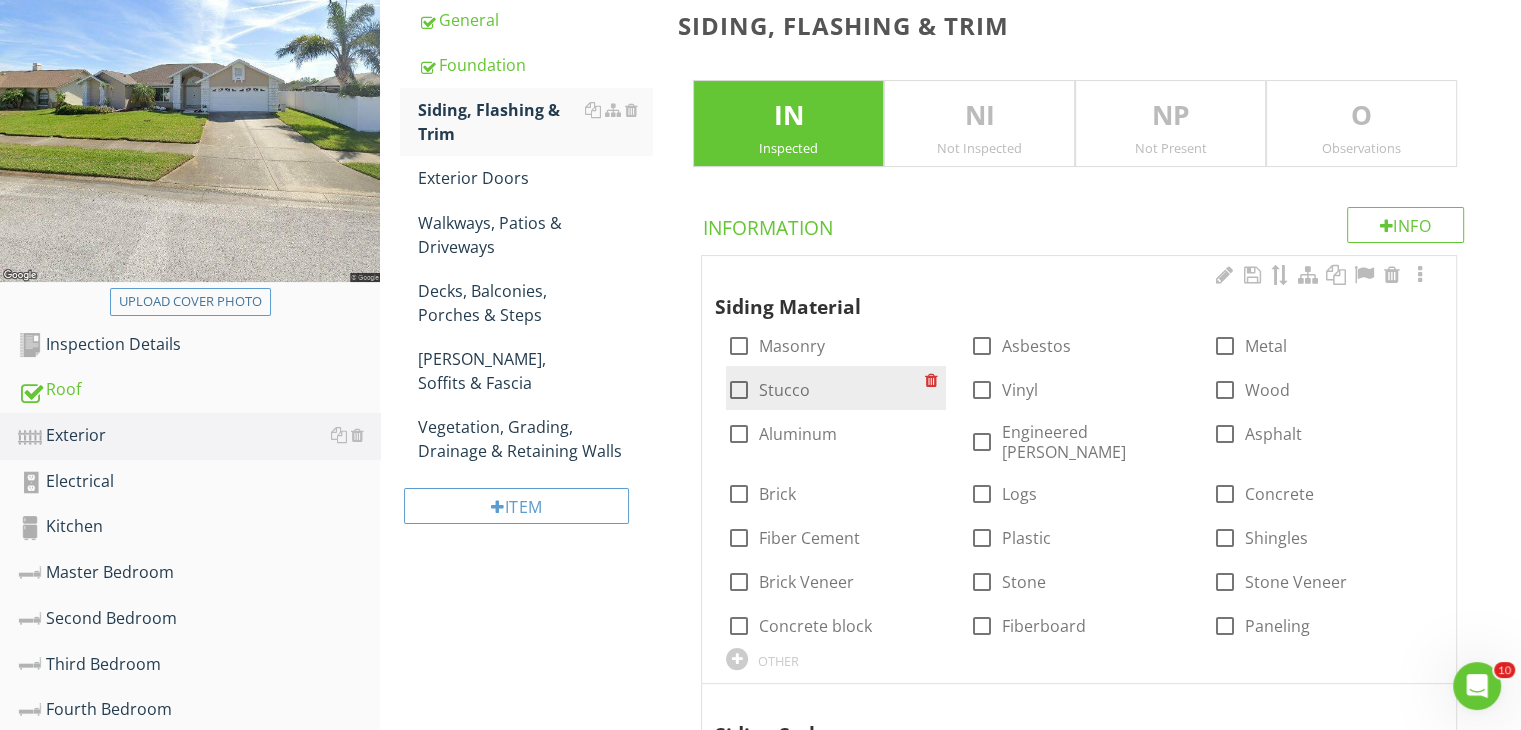 click at bounding box center [738, 390] 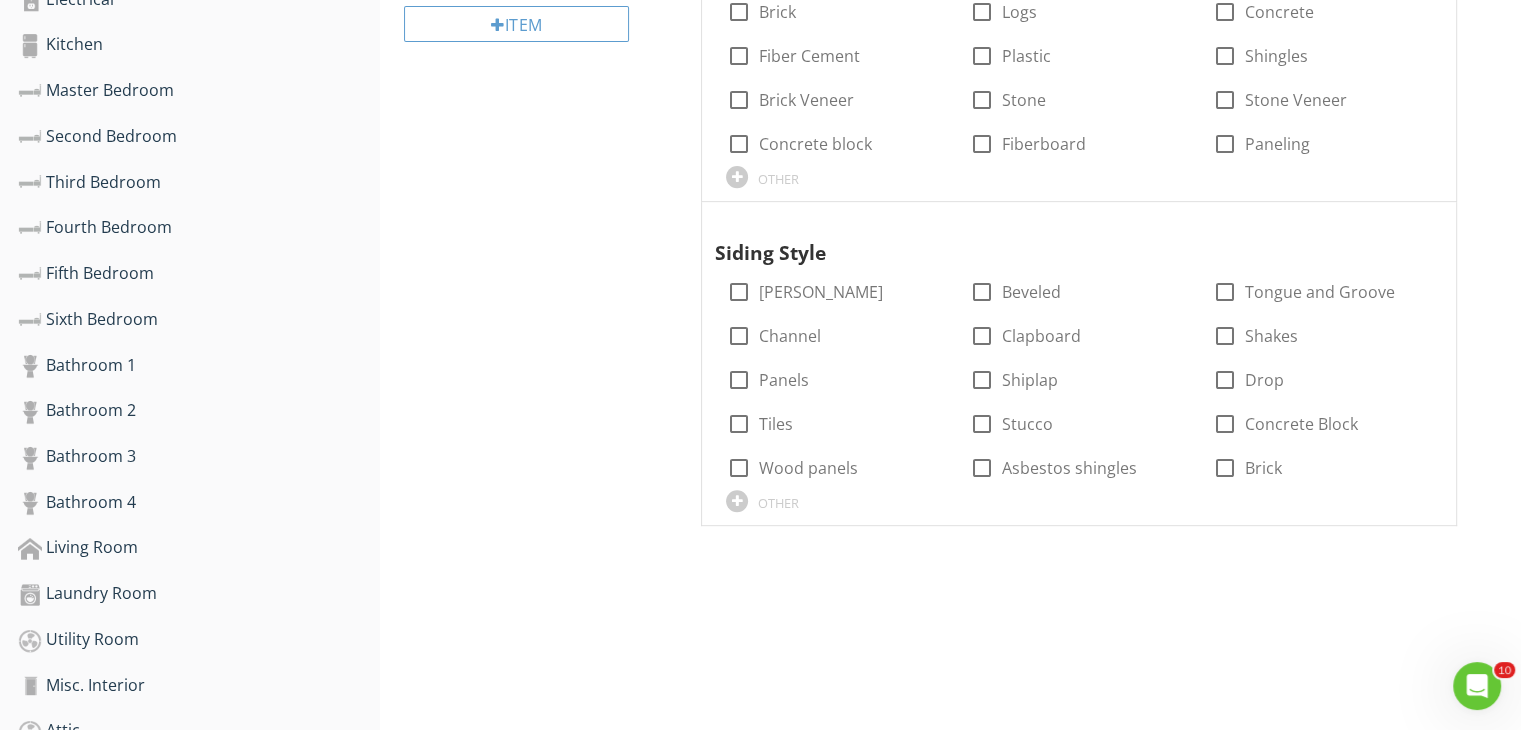 scroll, scrollTop: 789, scrollLeft: 0, axis: vertical 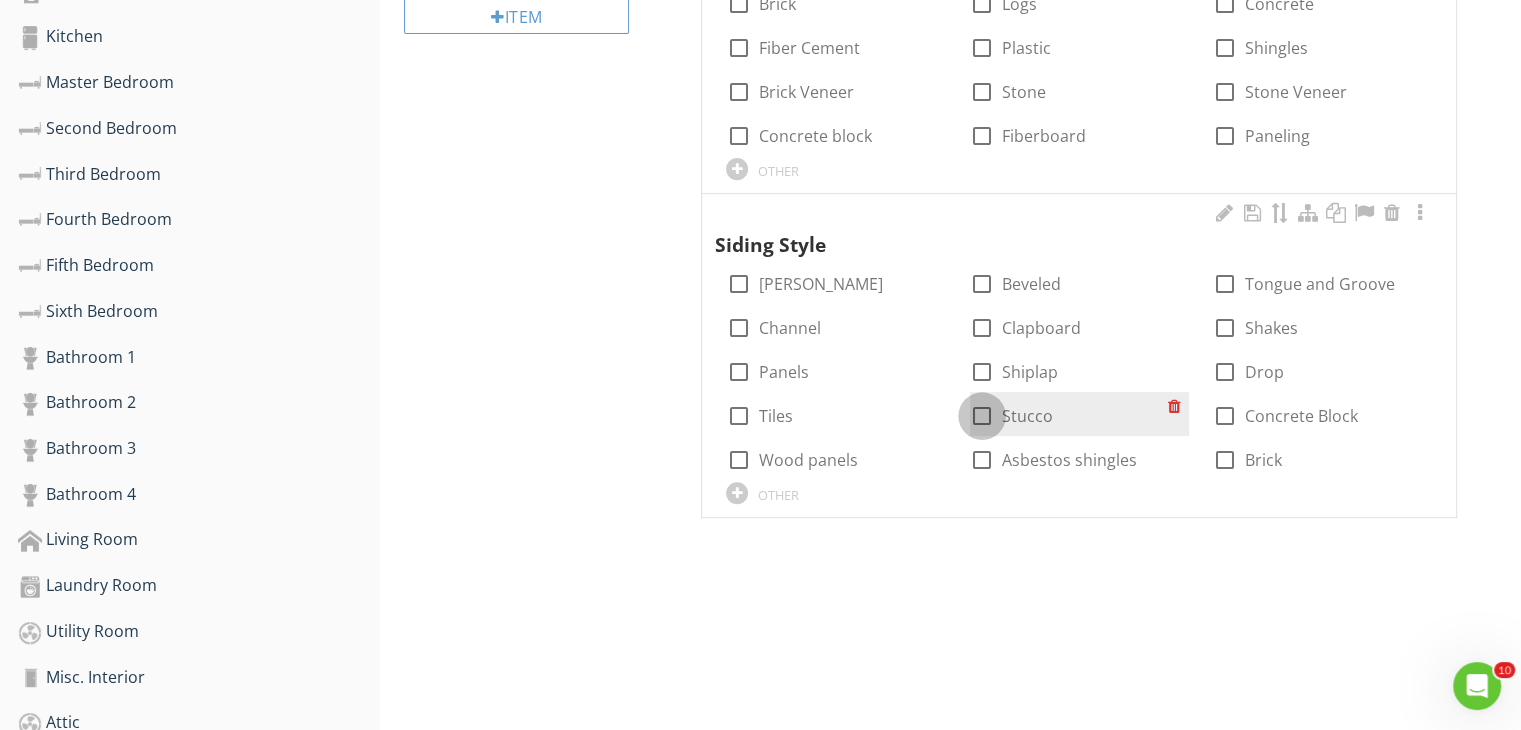 click at bounding box center (982, 416) 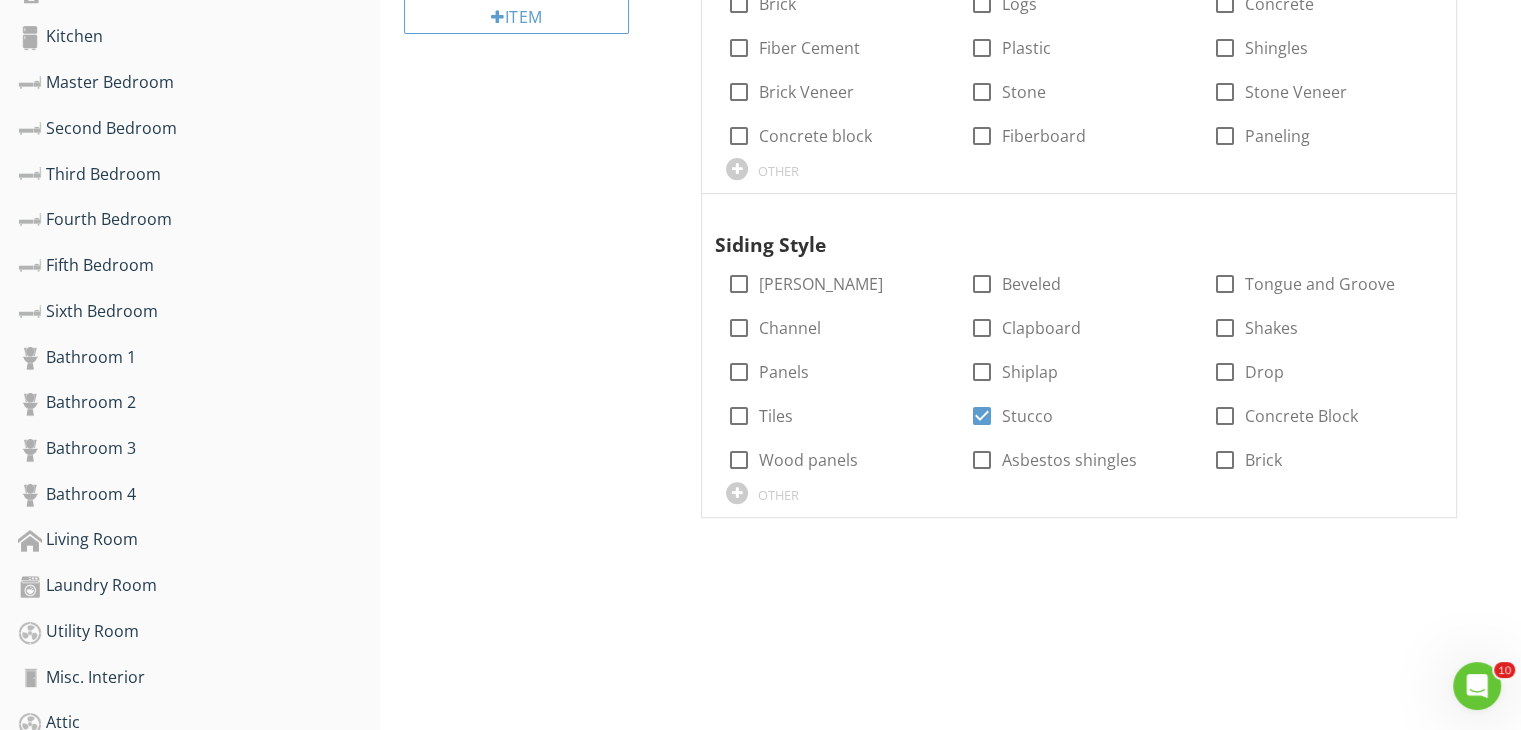 click on "Exterior
General
Foundation
Siding, Flashing & Trim
Exterior Doors
Walkways, Patios & Driveways
Decks, Balconies, Porches & Steps
Eaves, Soffits & Fascia
Vegetation, Grading, Drainage & Retaining Walls
Item
Siding, Flashing & Trim
IN   Inspected NI   Not Inspected NP   Not Present O   Observations
Info
Information
Siding Material
check_box_outline_blank Masonry   check_box_outline_blank Asbestos   check_box_outline_blank Metal   check_box Stucco   check_box_outline_blank Vinyl   check_box_outline_blank Wood   check_box_outline_blank Aluminum   check_box_outline_blank Engineered Wood   Asphalt" at bounding box center (950, -11) 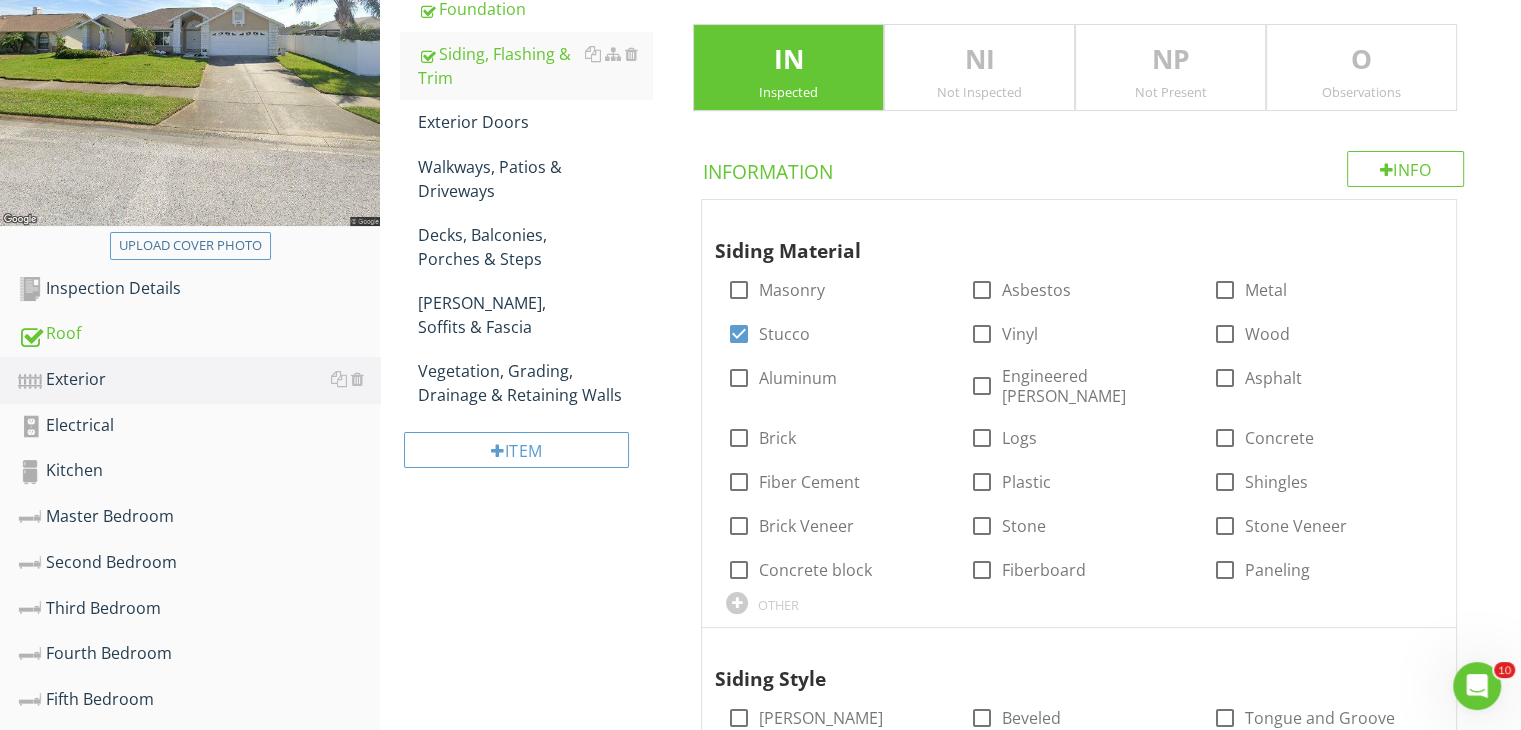 scroll, scrollTop: 328, scrollLeft: 0, axis: vertical 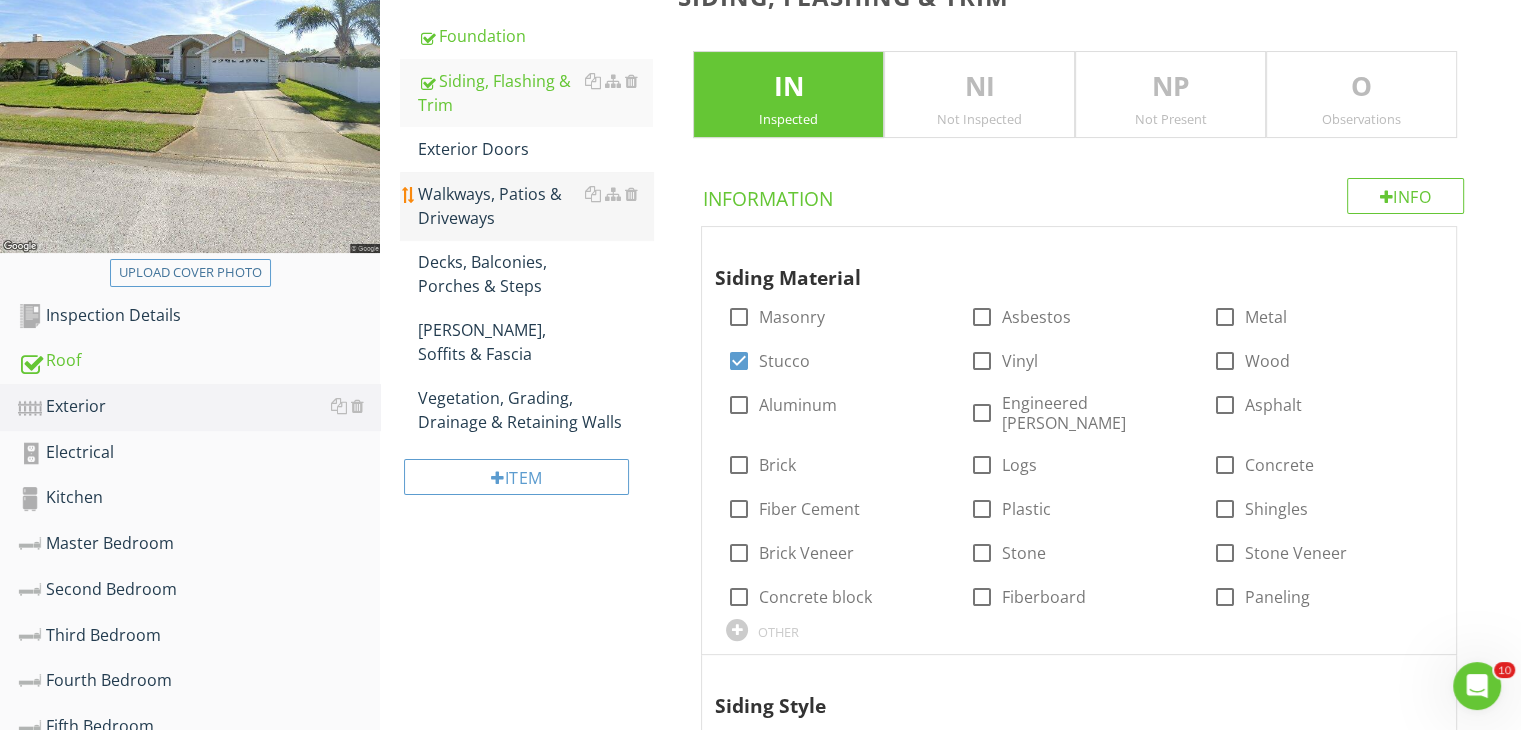 click on "Walkways, Patios & Driveways" at bounding box center [535, 206] 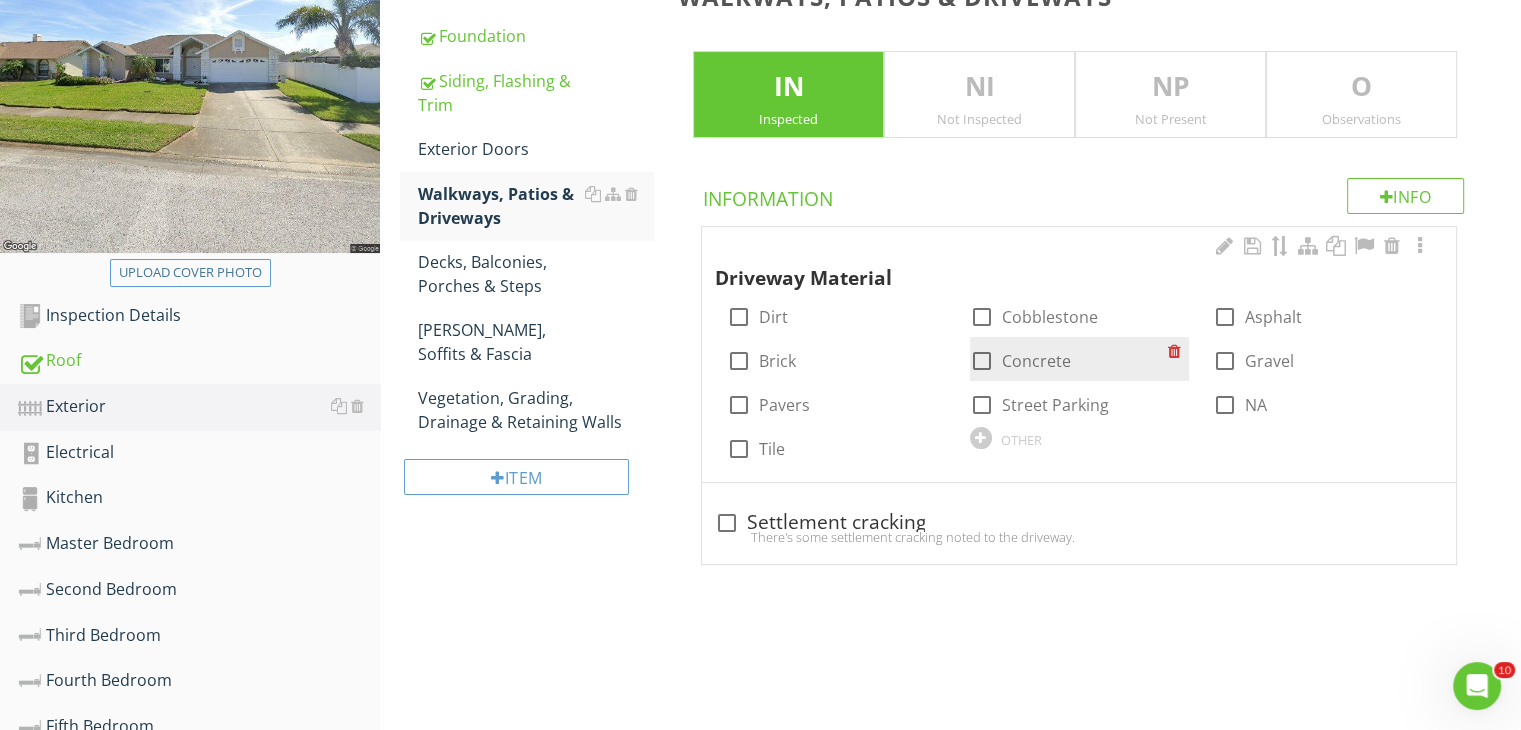 click at bounding box center [982, 361] 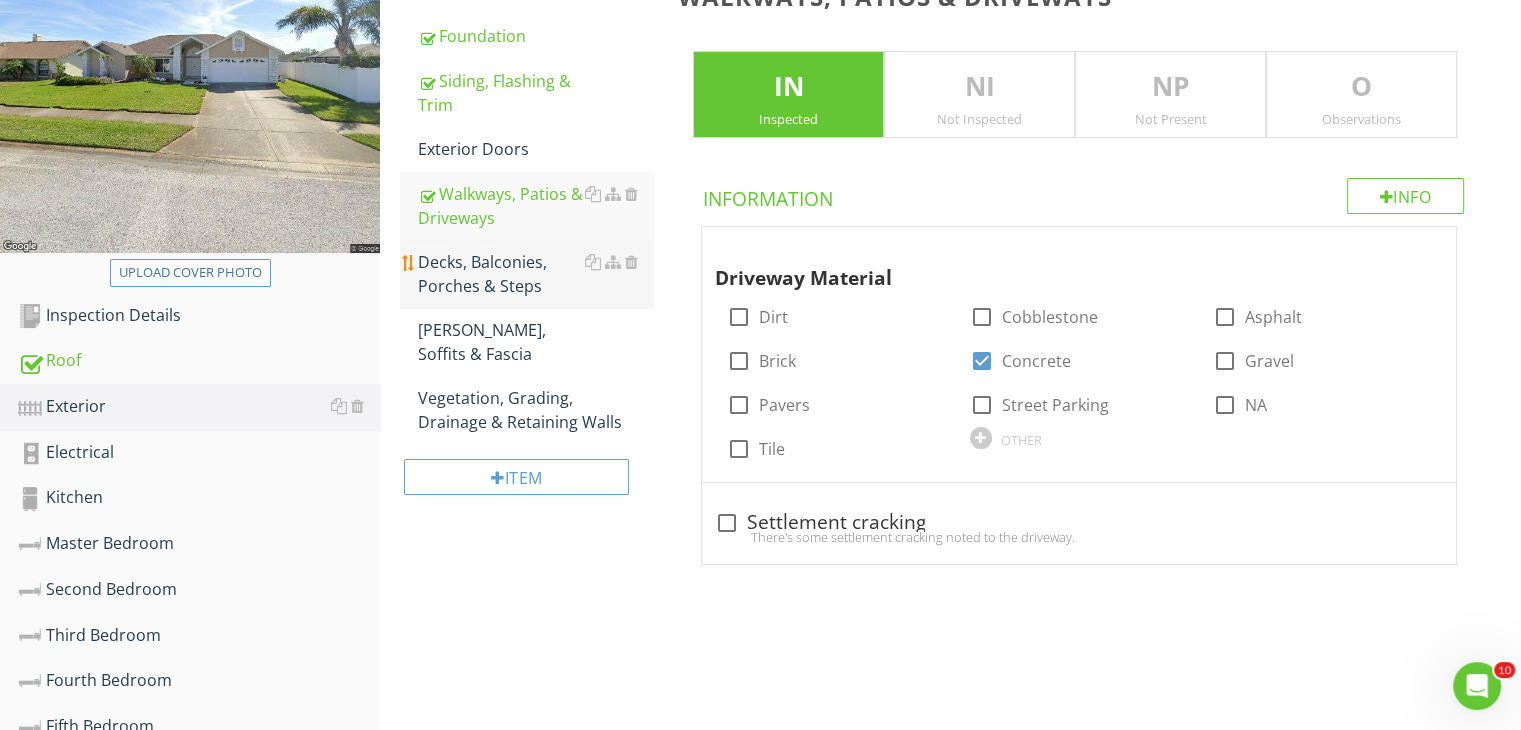 click on "Decks, Balconies, Porches & Steps" at bounding box center (535, 274) 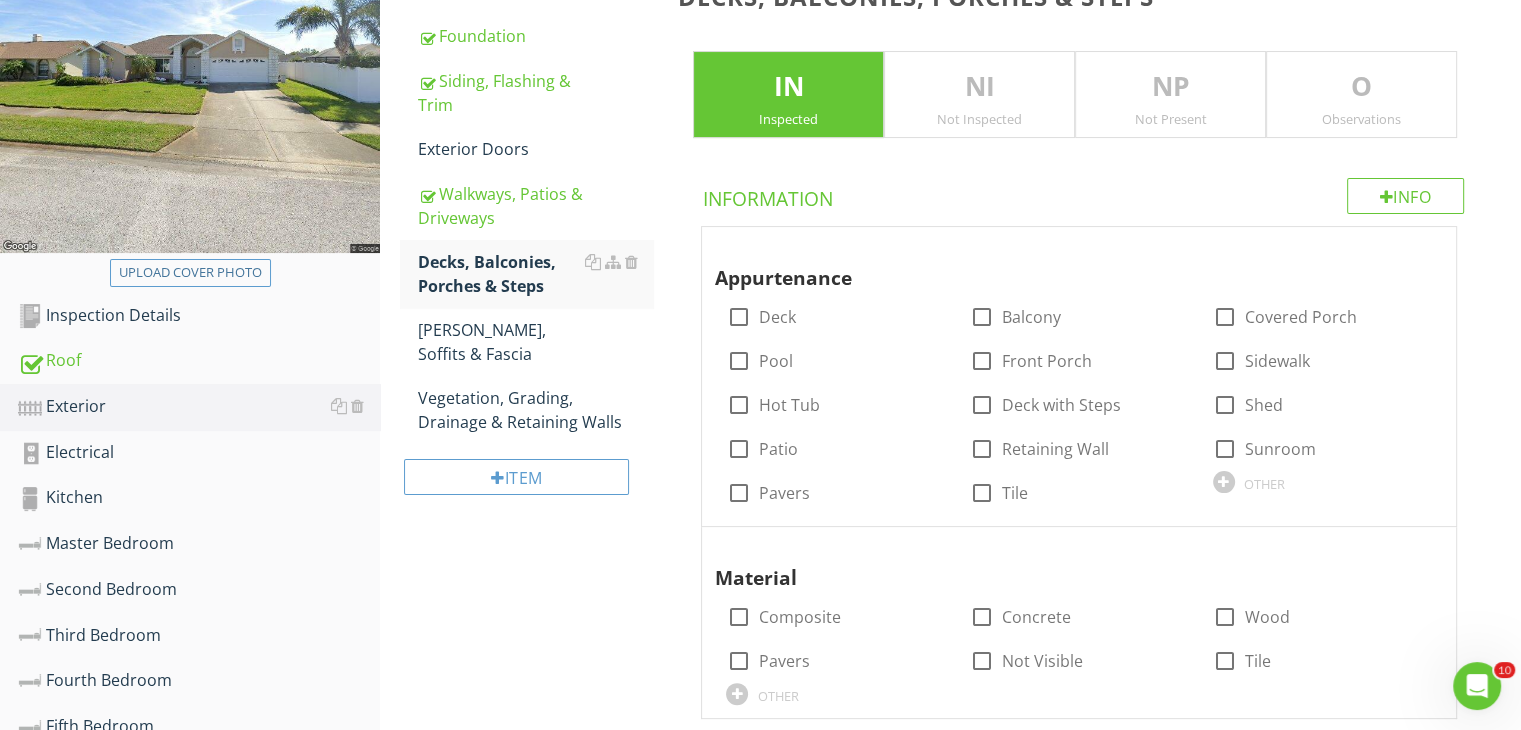 click on "Not Present" at bounding box center [1170, 119] 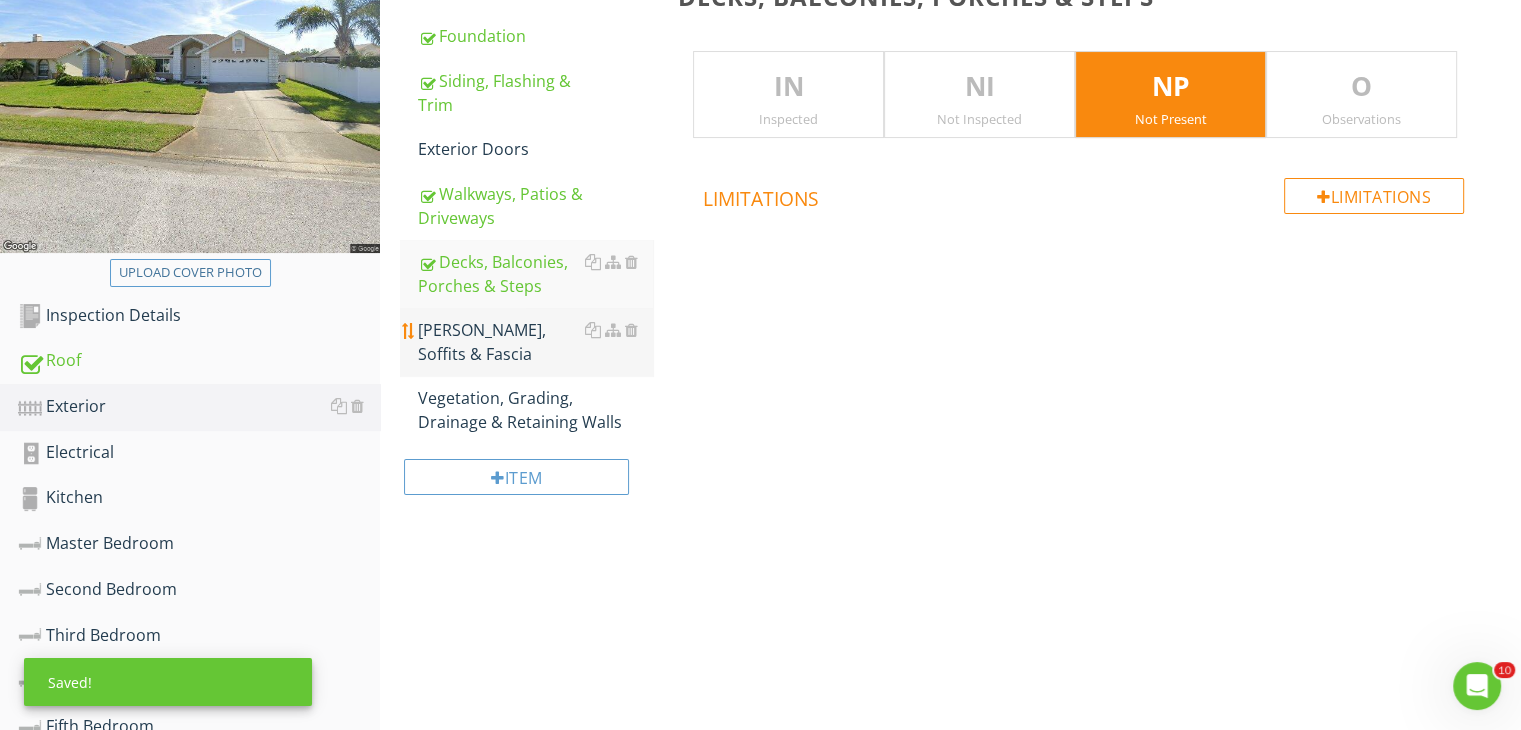 click on "Eaves, Soffits & Fascia" at bounding box center (535, 342) 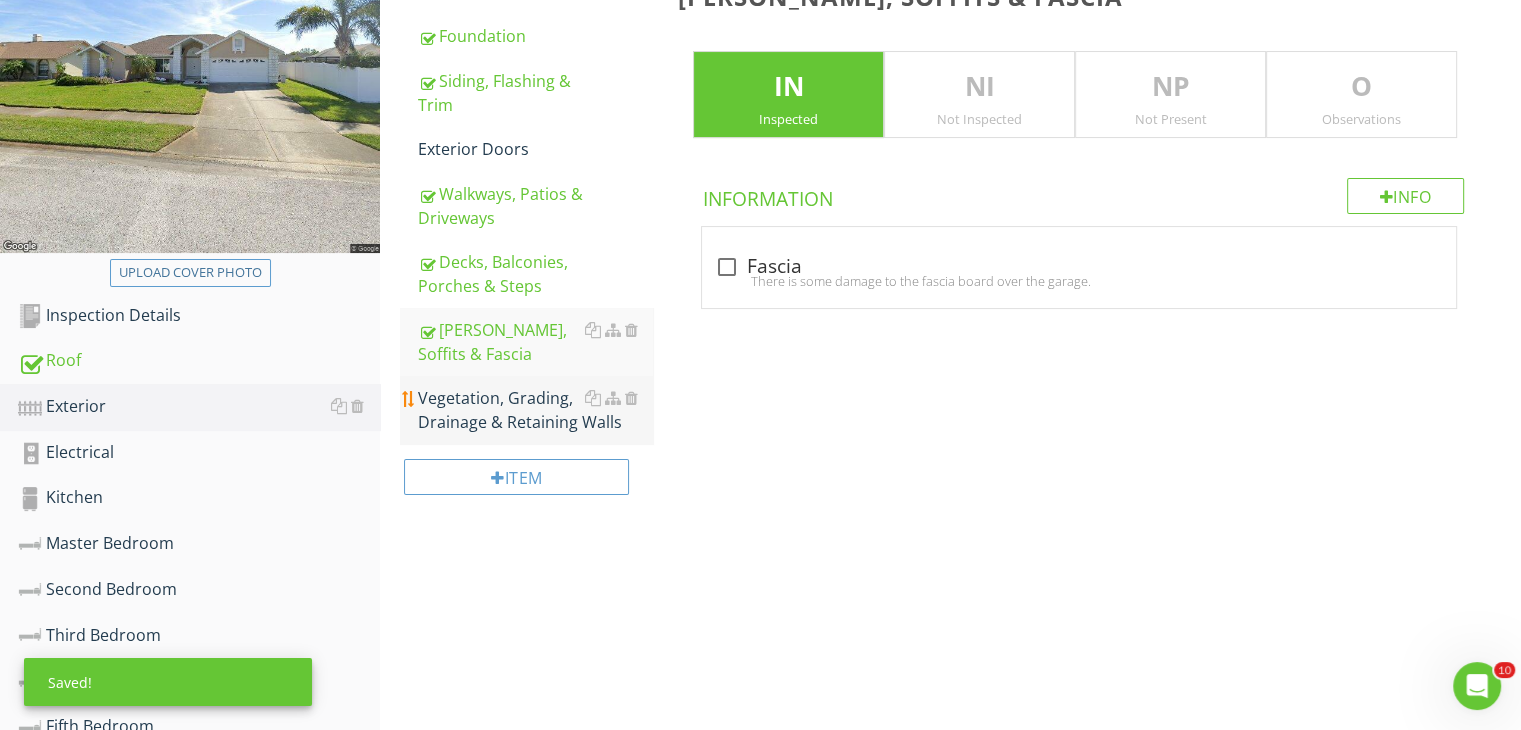 click on "Vegetation, Grading, Drainage & Retaining Walls" at bounding box center (535, 410) 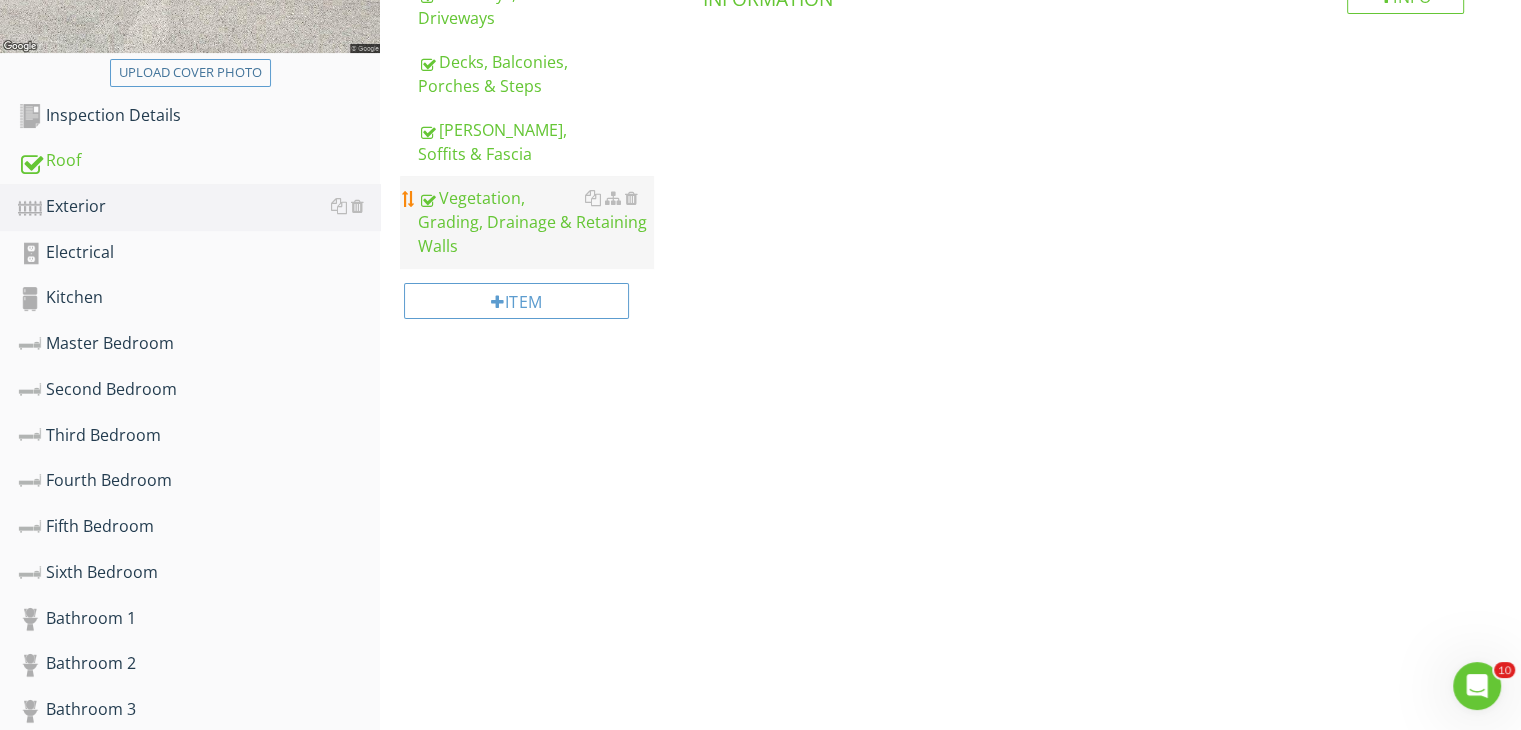 scroll, scrollTop: 568, scrollLeft: 0, axis: vertical 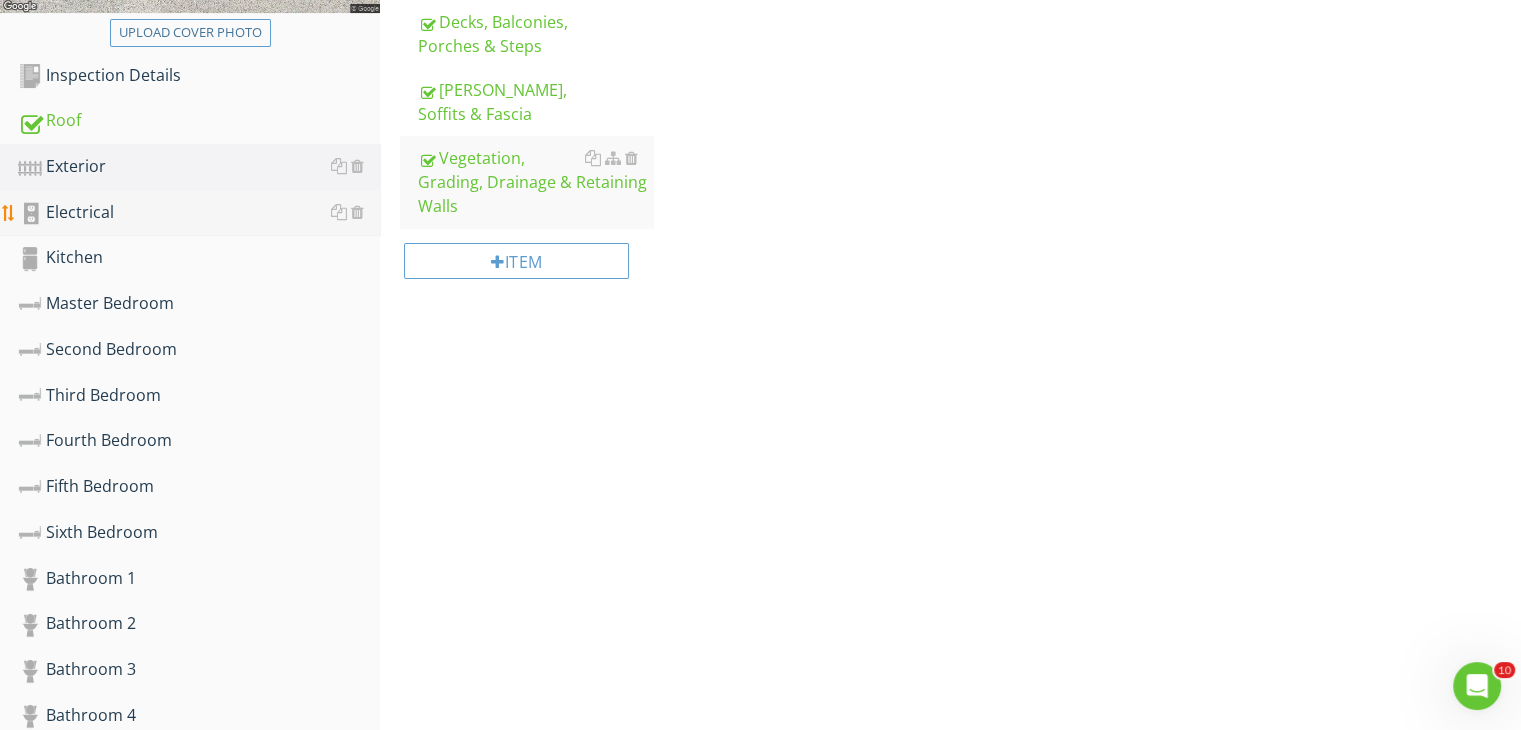 click on "Electrical" at bounding box center [199, 213] 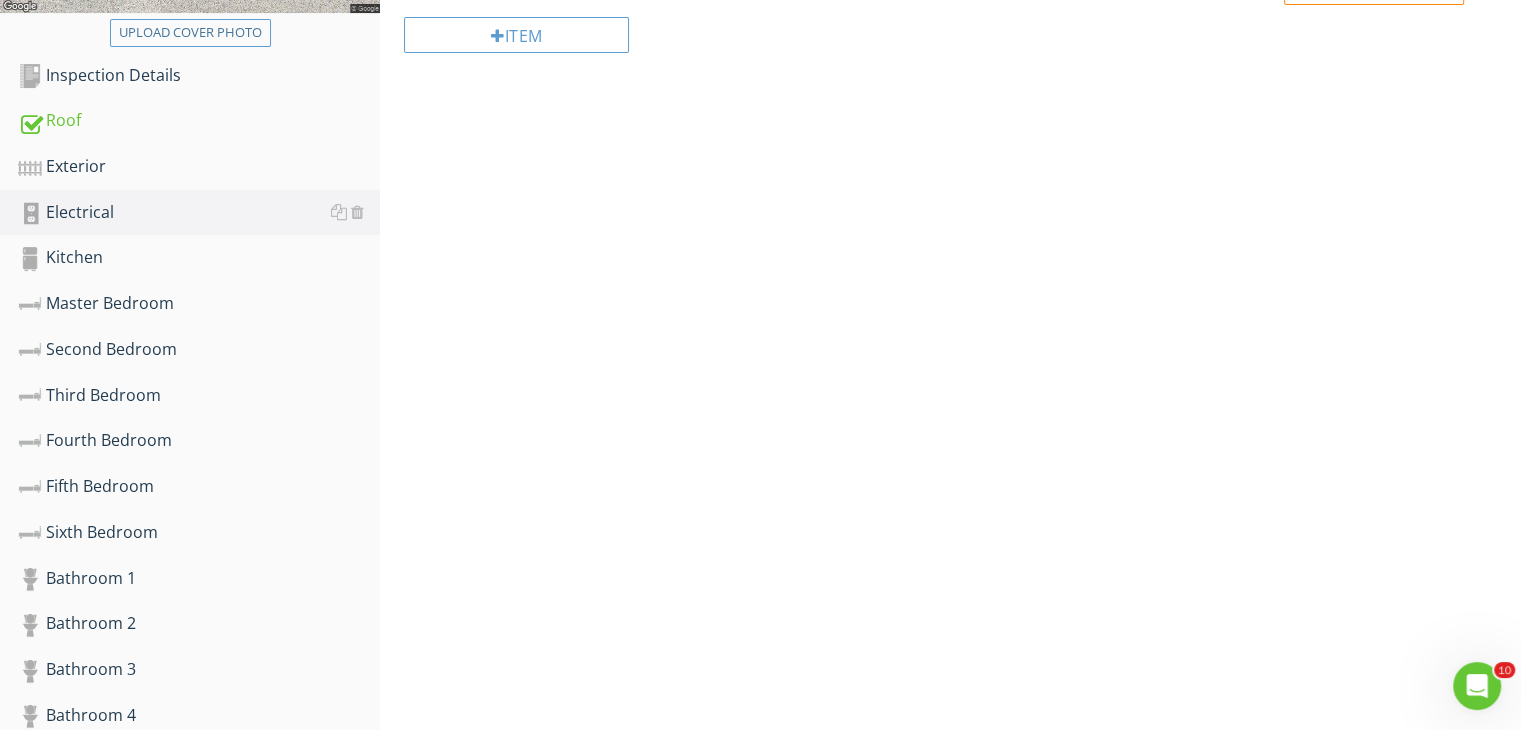 click on "Electrical
General
Service Entrance Conductors
Main & Subpanels, Service & Grounding, Main Overcurrent Device
Branch Wiring Circuits, Breakers & Fuses
Item
General
Info
Information                       check_box_outline_blank
Photos
Limitations
Limitations" at bounding box center [950, -101] 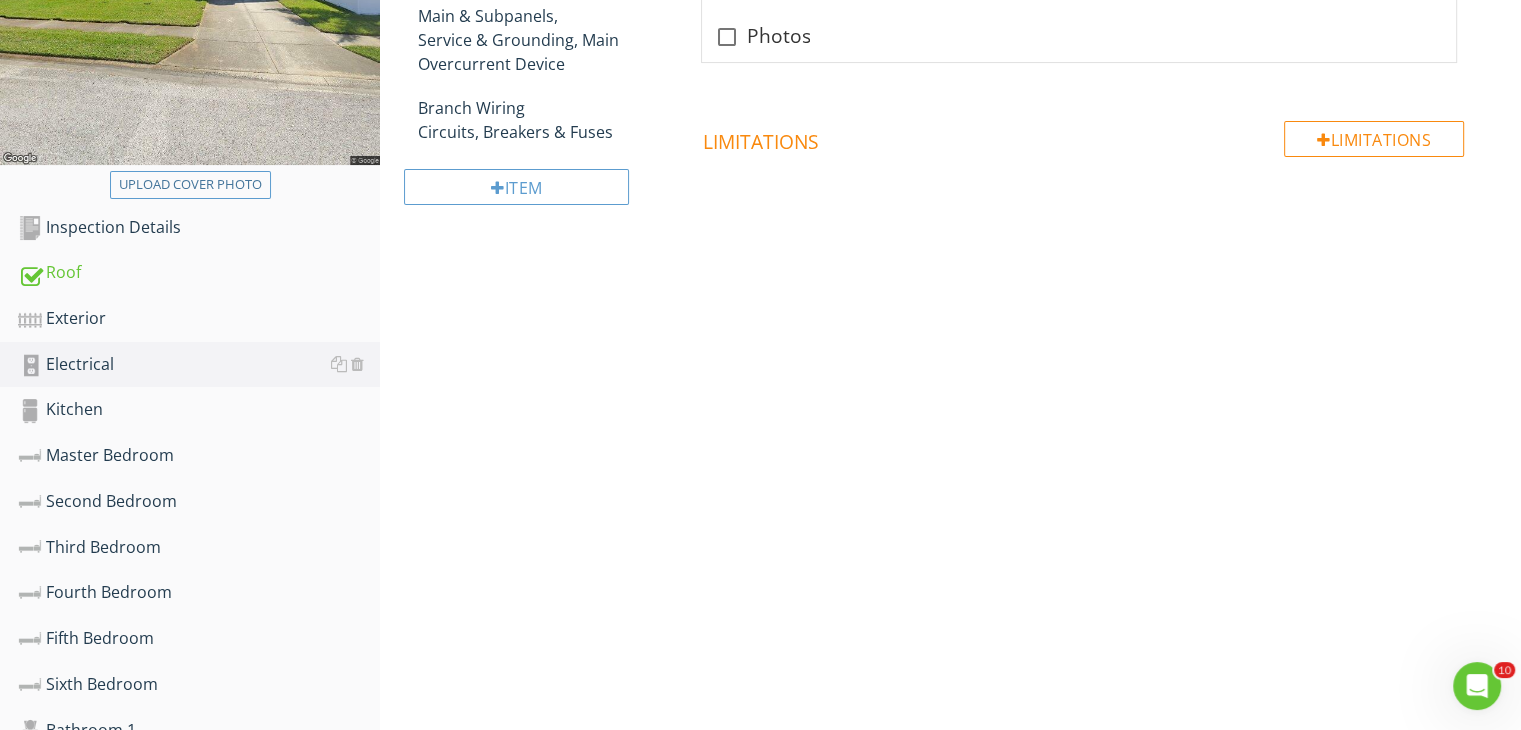 scroll, scrollTop: 408, scrollLeft: 0, axis: vertical 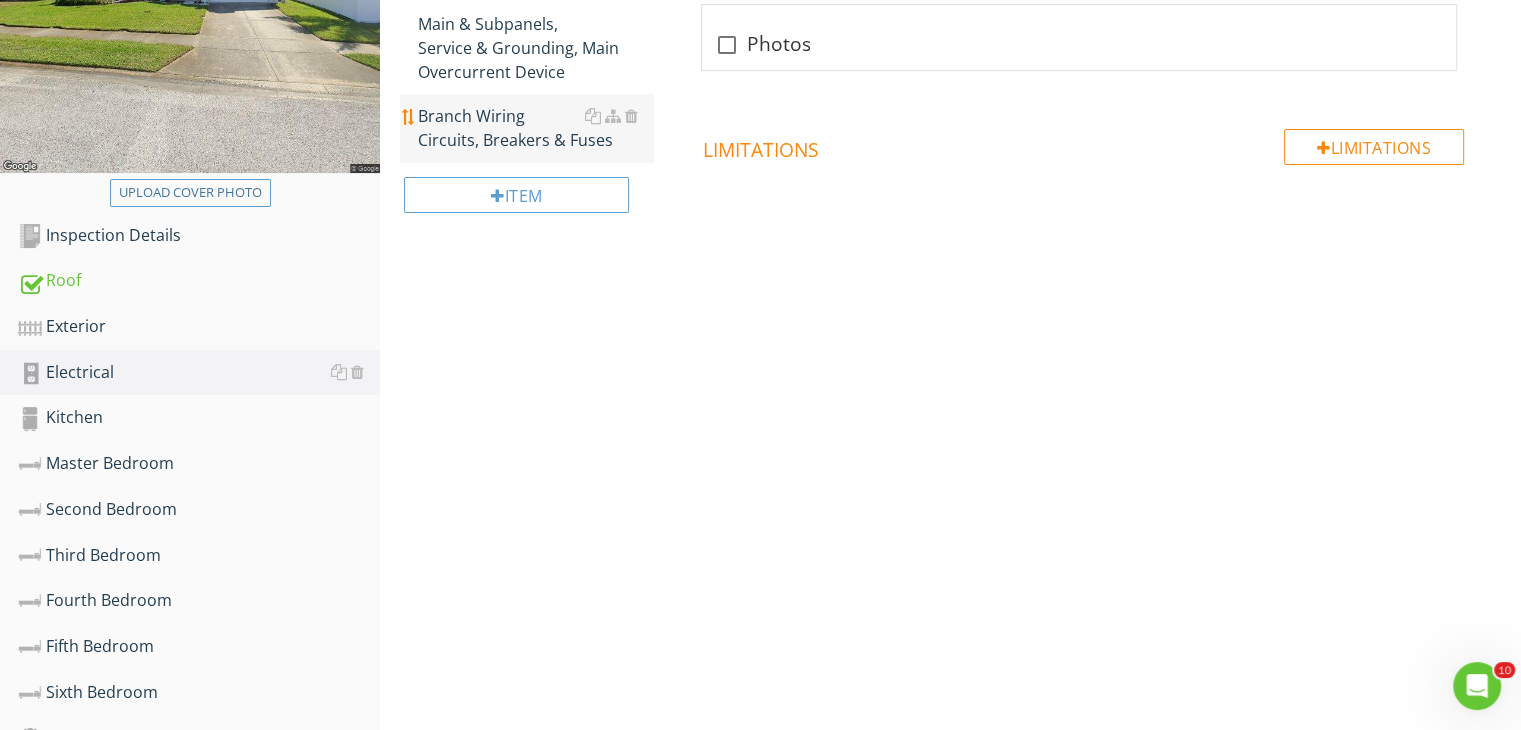 click on "Branch Wiring Circuits, Breakers & Fuses" at bounding box center [535, 128] 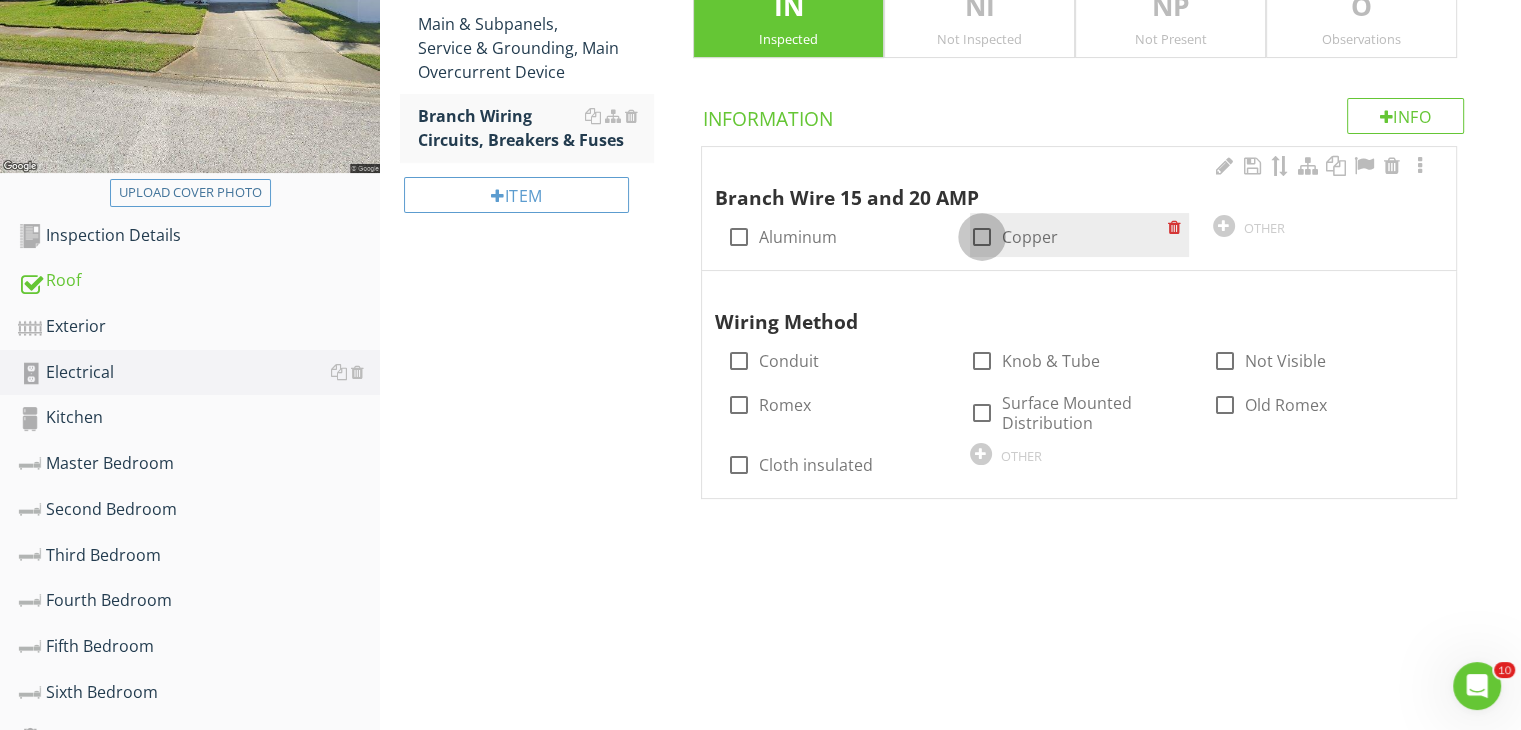 click at bounding box center [982, 237] 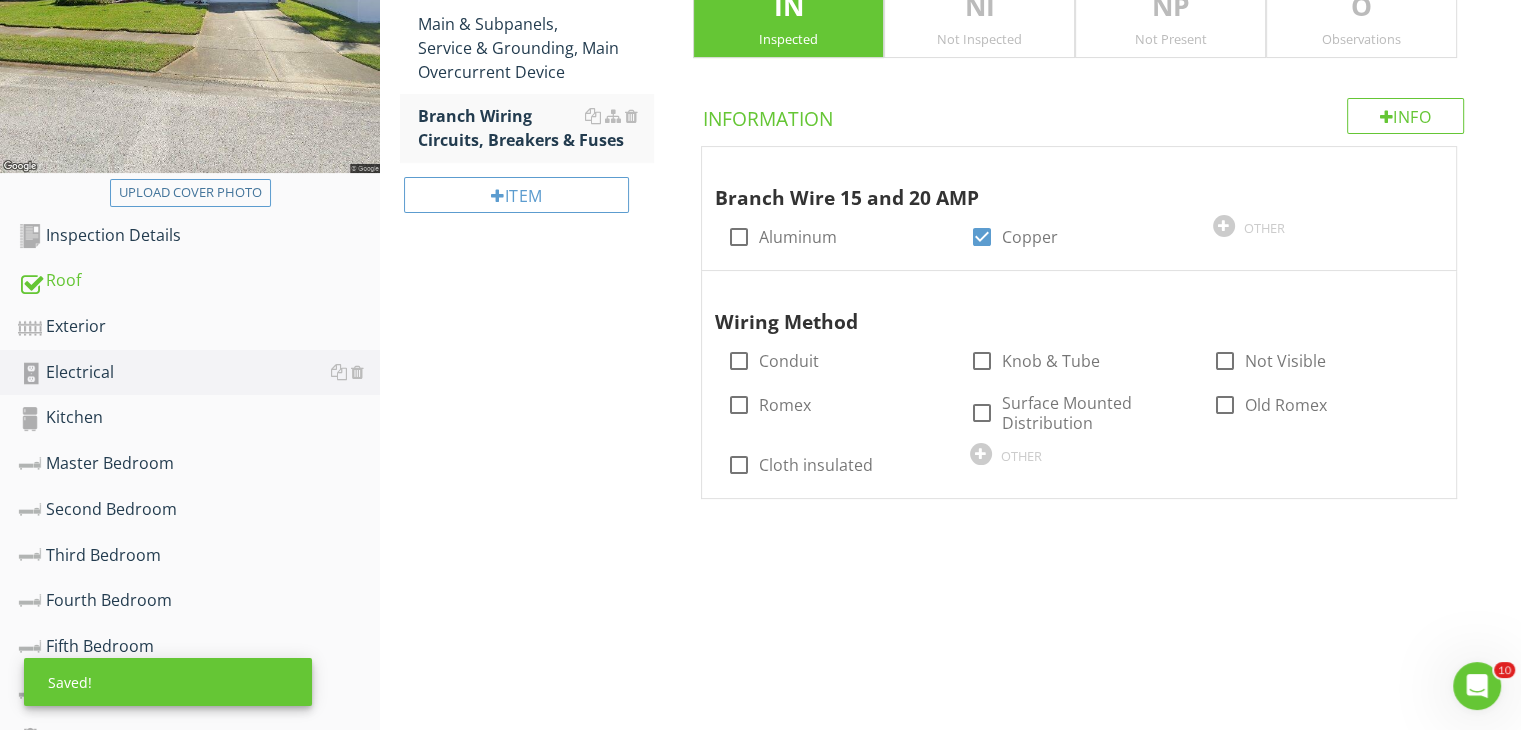 click on "Electrical
General
Service Entrance Conductors
Main & Subpanels, Service & Grounding, Main Overcurrent Device
Branch Wiring Circuits, Breakers & Fuses
Item
Branch Wiring Circuits, Breakers & Fuses
IN   Inspected NI   Not Inspected NP   Not Present O   Observations
Info
Information
Branch Wire 15 and 20 AMP
check_box_outline_blank Aluminum   check_box Copper         OTHER
Wiring Method
check_box_outline_blank Conduit   check_box_outline_blank Knob & Tube   check_box_outline_blank Not Visible   check_box_outline_blank Romex   check_box_outline_blank Surface Mounted Distribution   check_box_outline_blank Old Romex" at bounding box center (950, 170) 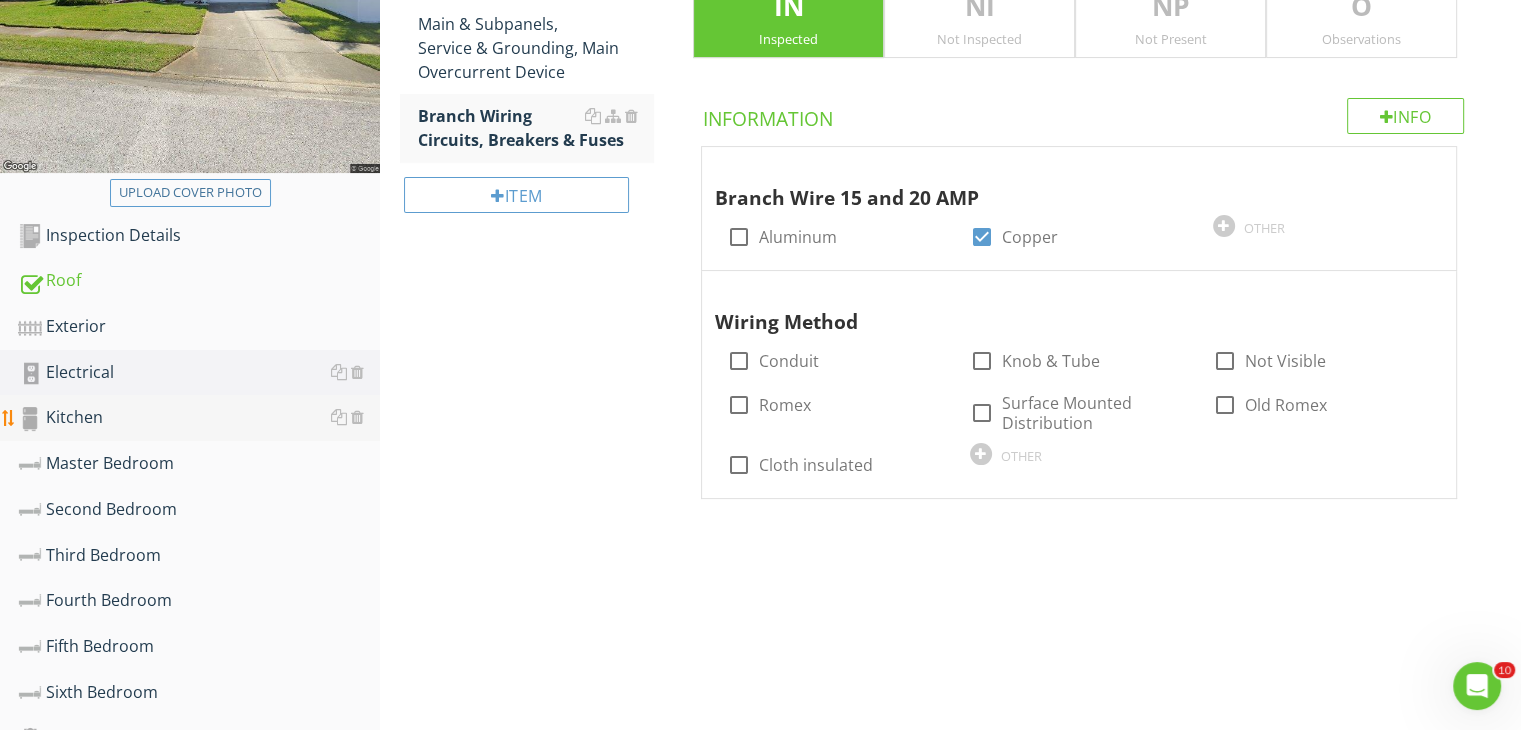 click on "Kitchen" at bounding box center [199, 418] 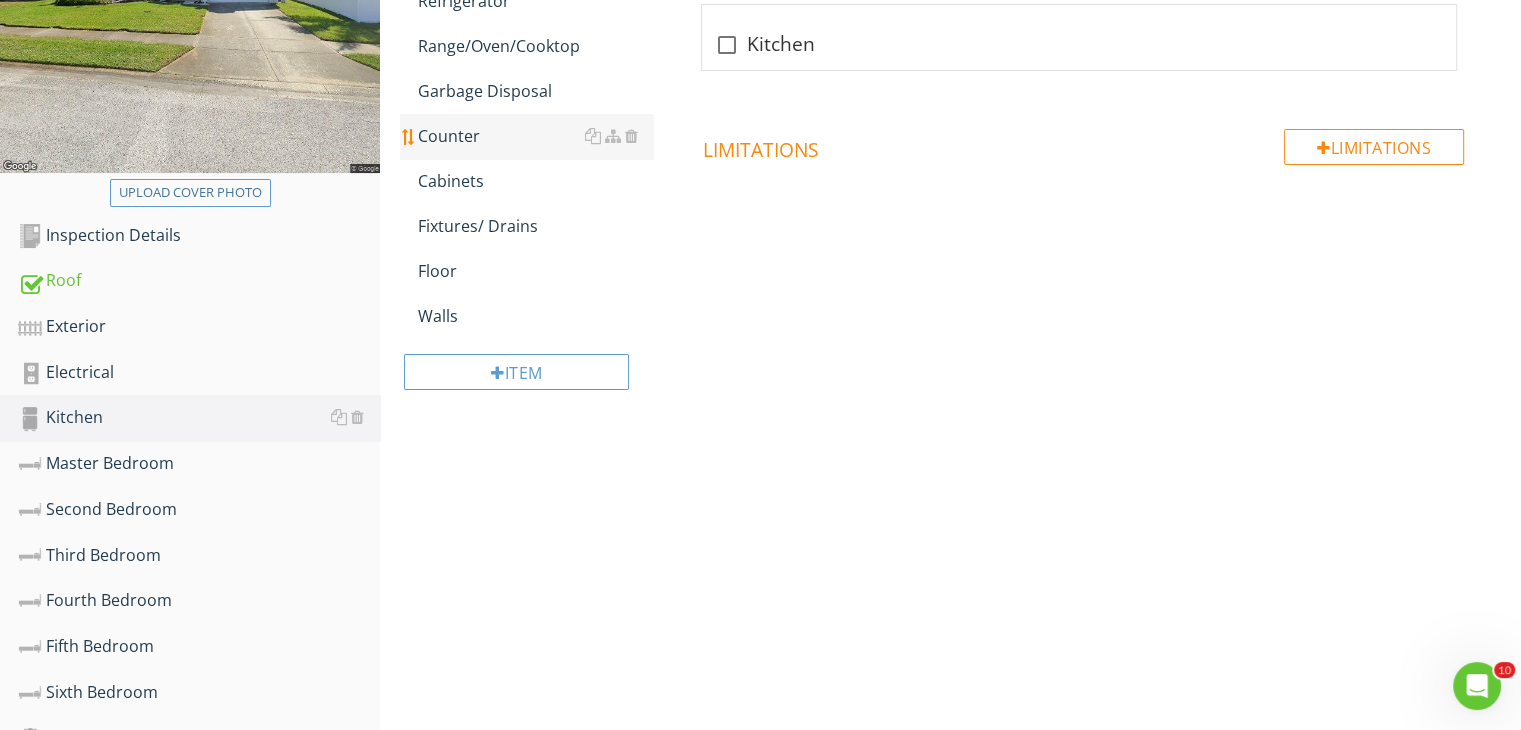 click on "Counter" at bounding box center (535, 136) 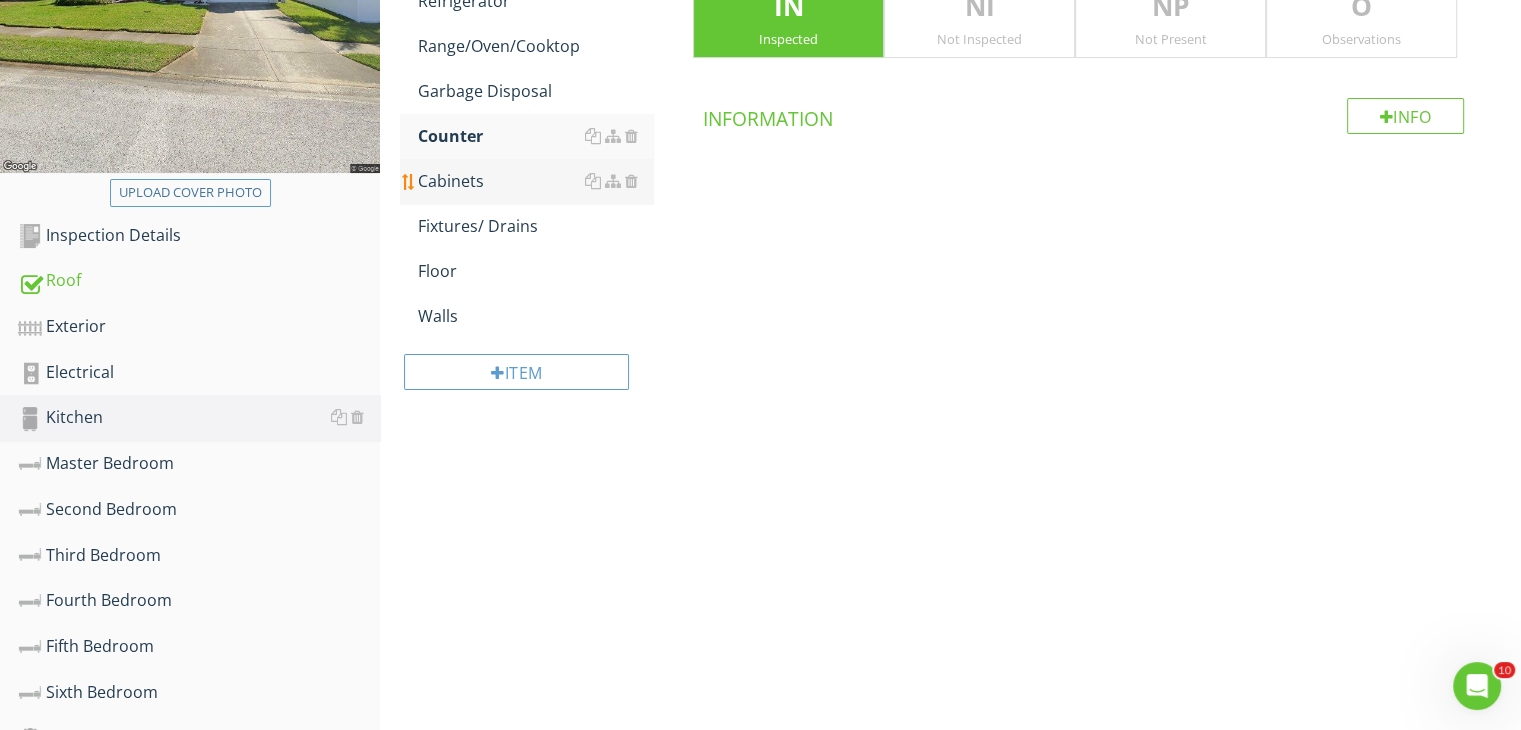 click on "Cabinets" at bounding box center (535, 181) 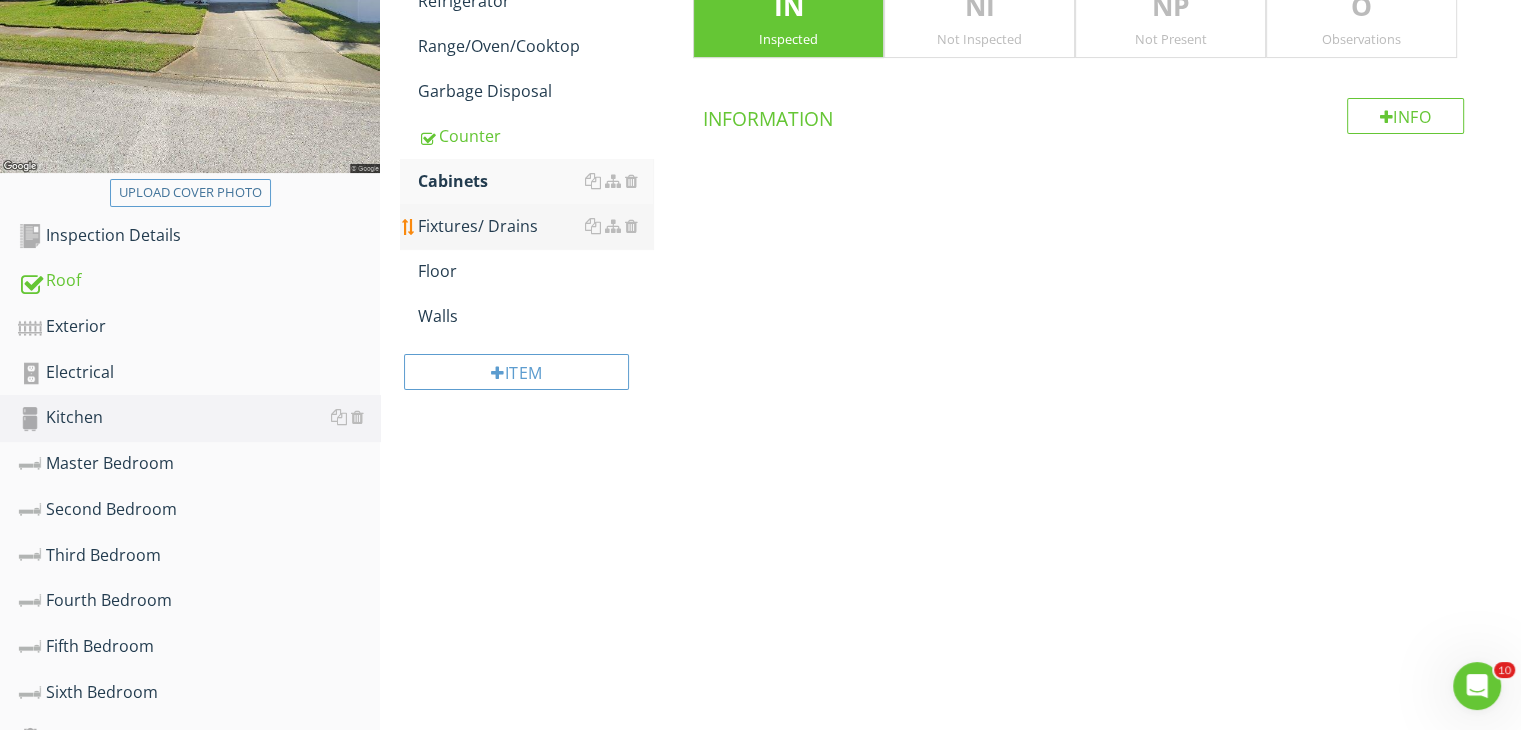 click on "Fixtures/ Drains" at bounding box center [535, 226] 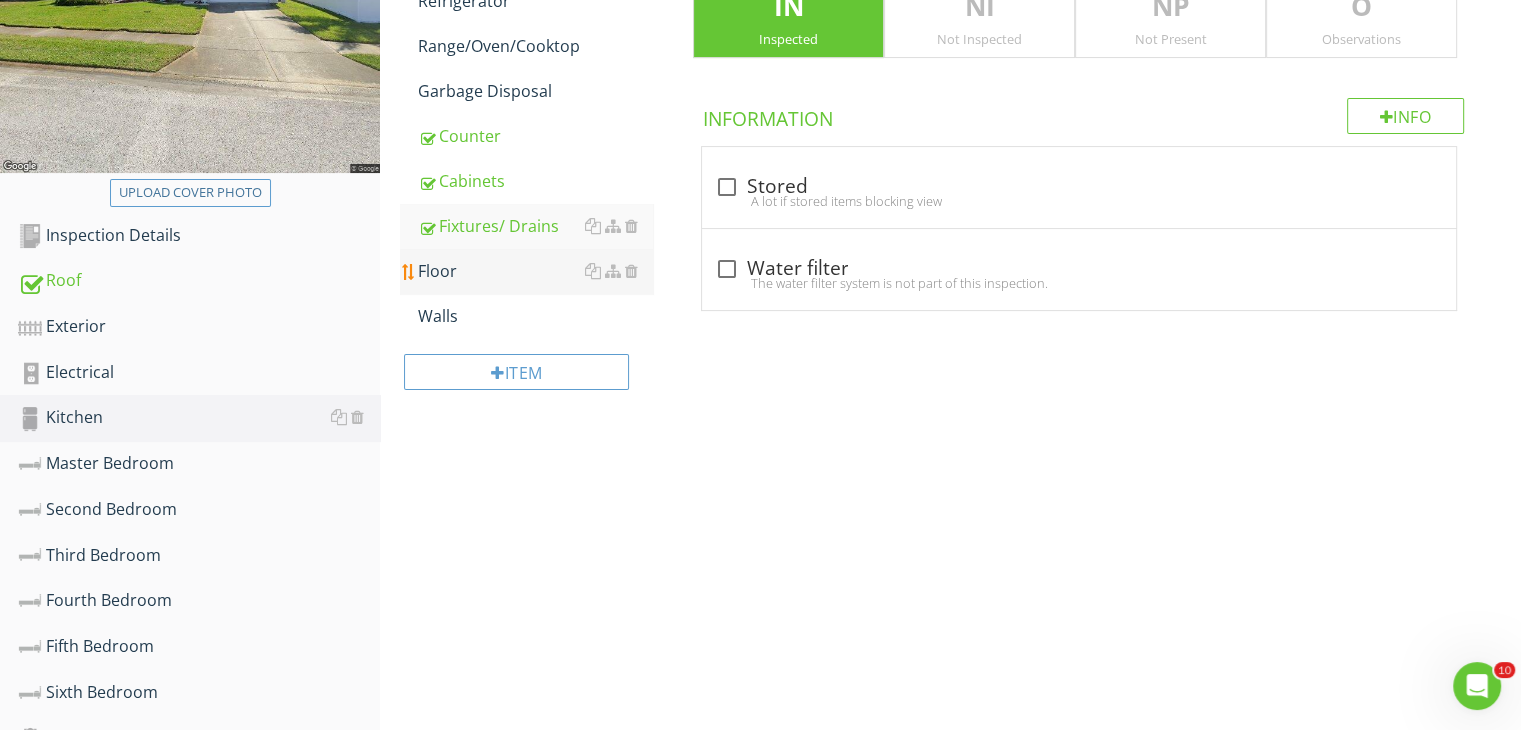 click on "Floor" at bounding box center [535, 271] 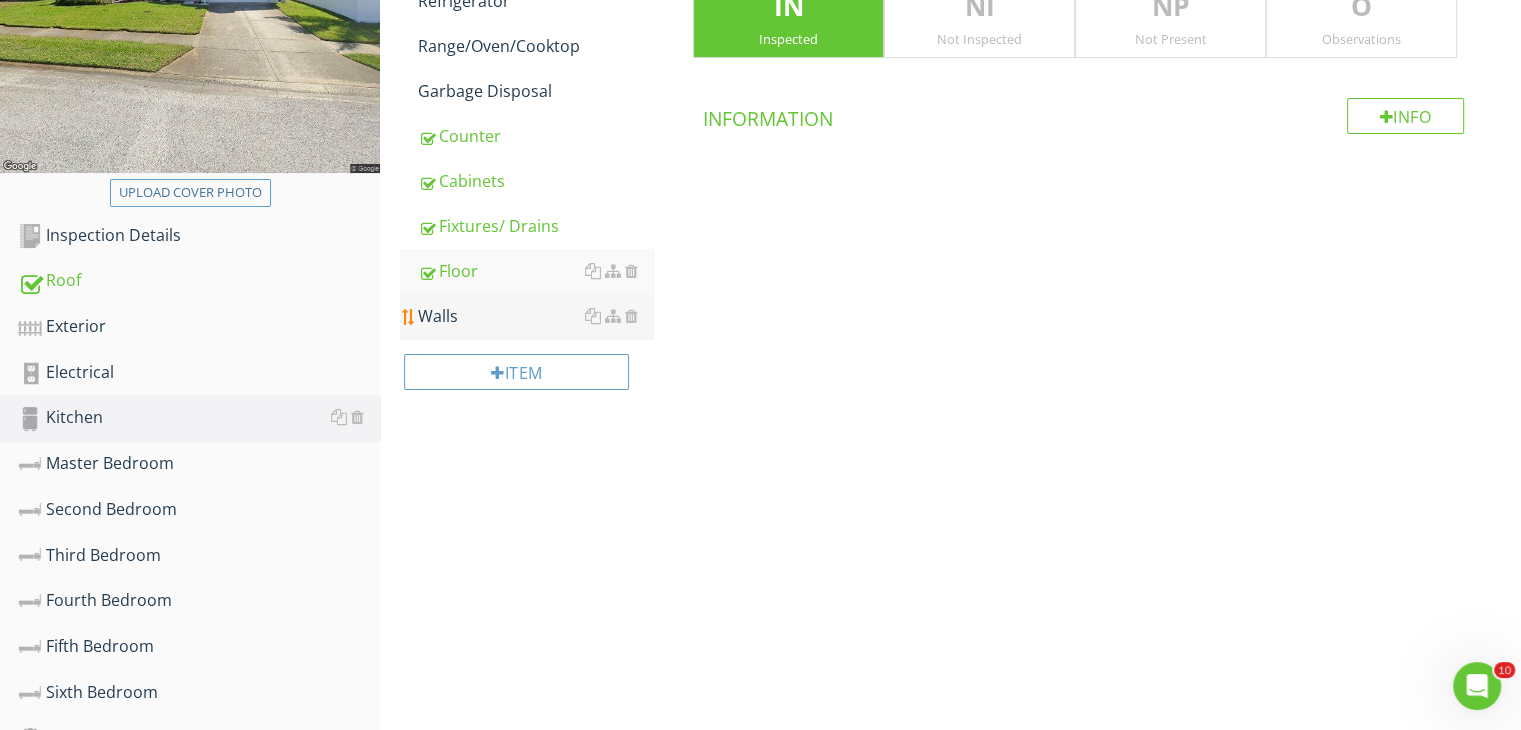 click on "Walls" at bounding box center [535, 316] 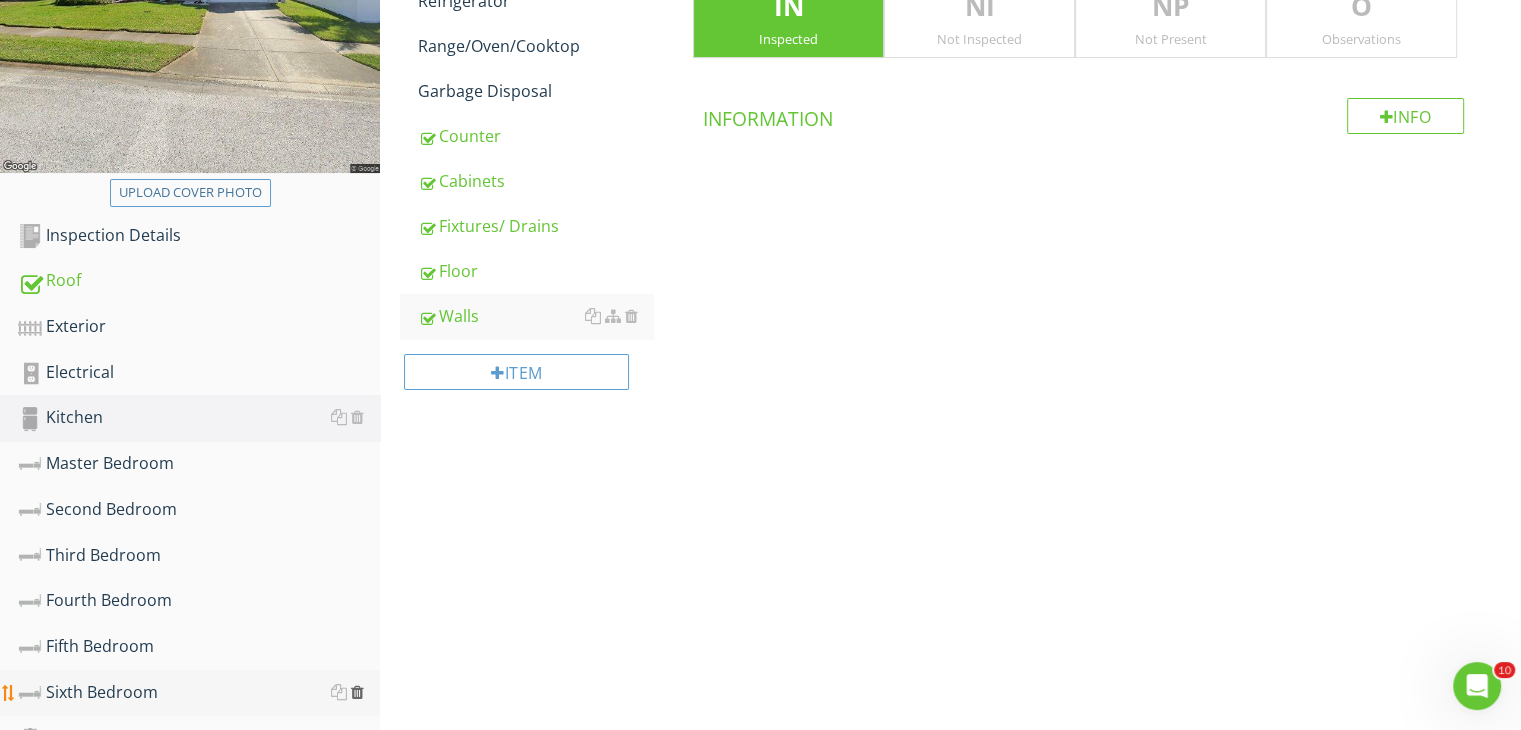 click at bounding box center [357, 692] 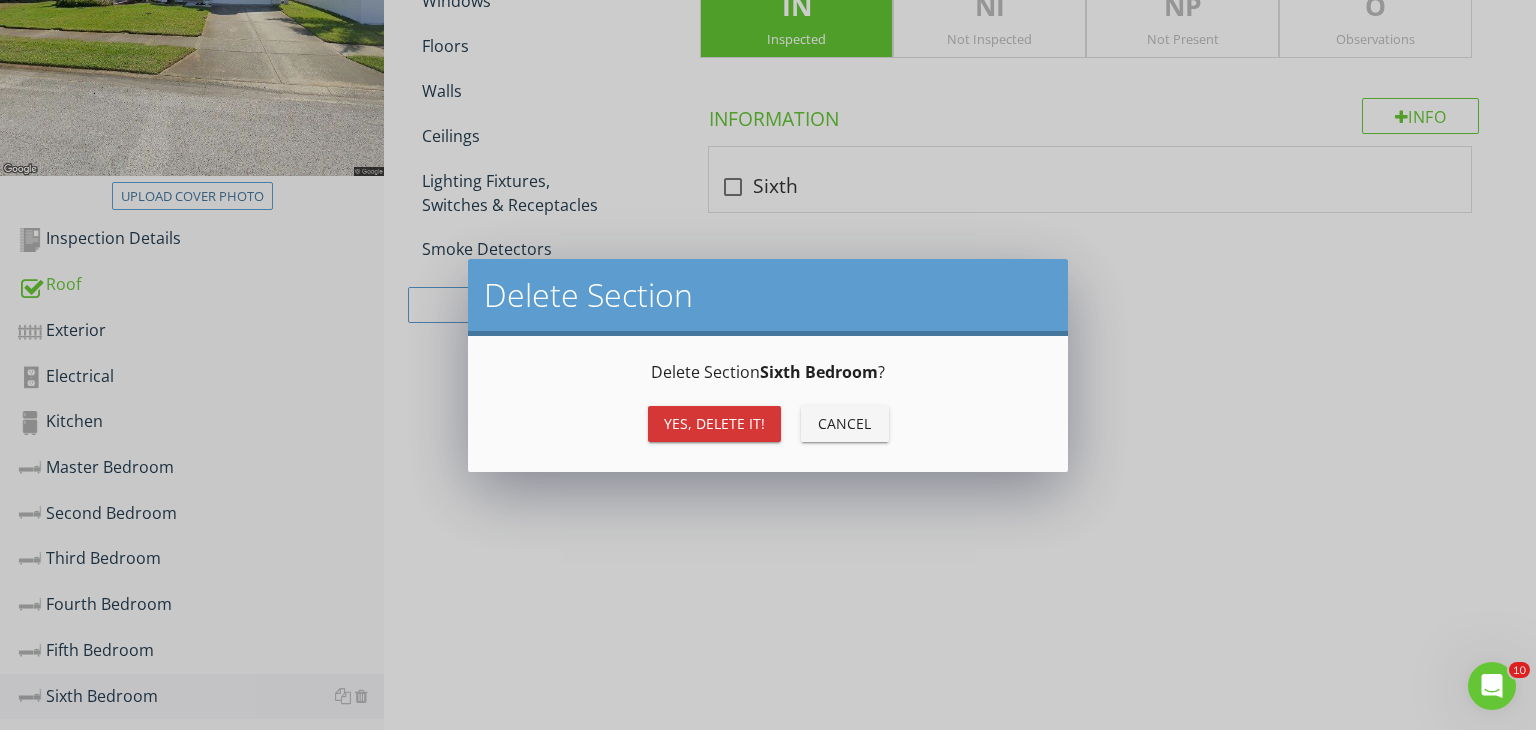 click on "Yes, Delete it!   Cancel" at bounding box center [768, 424] 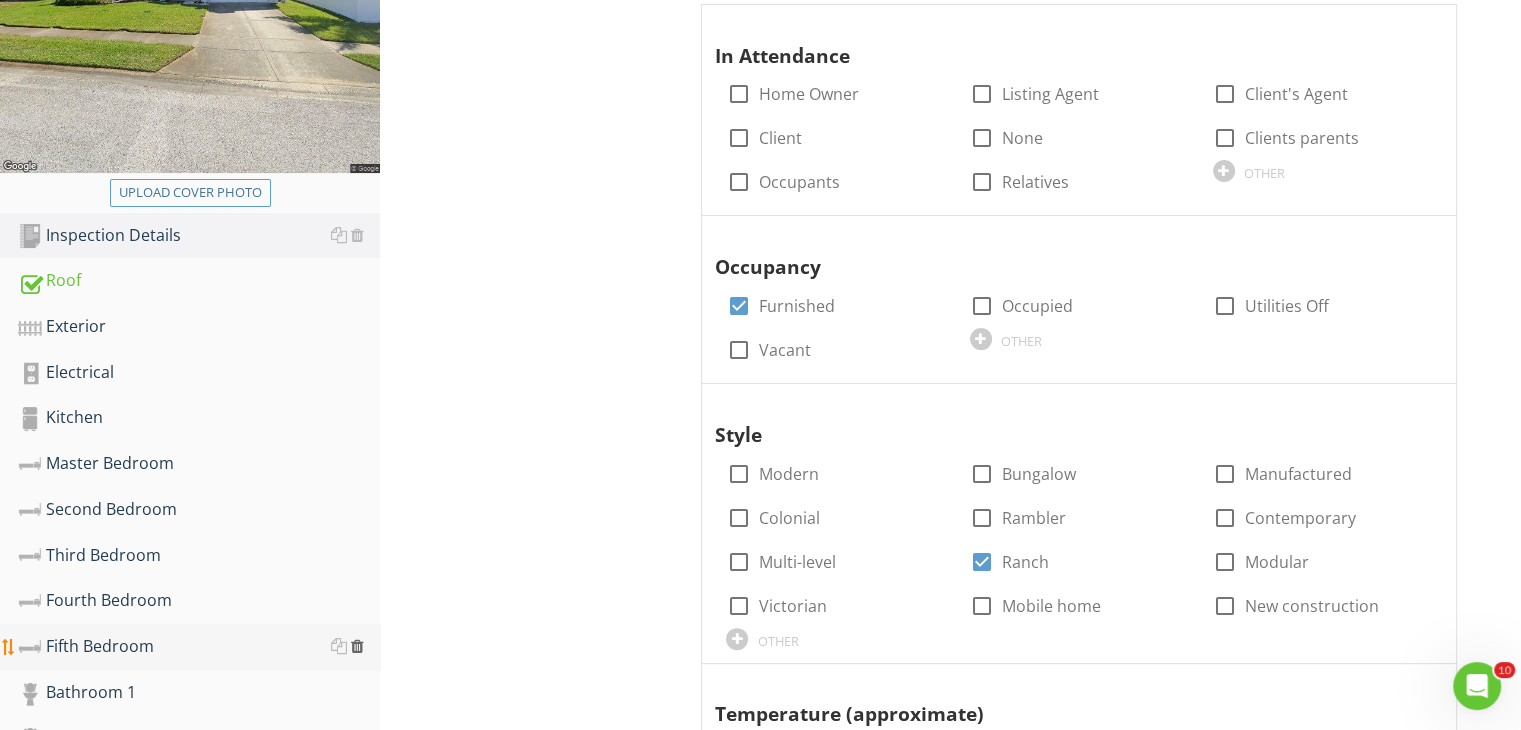click at bounding box center (357, 646) 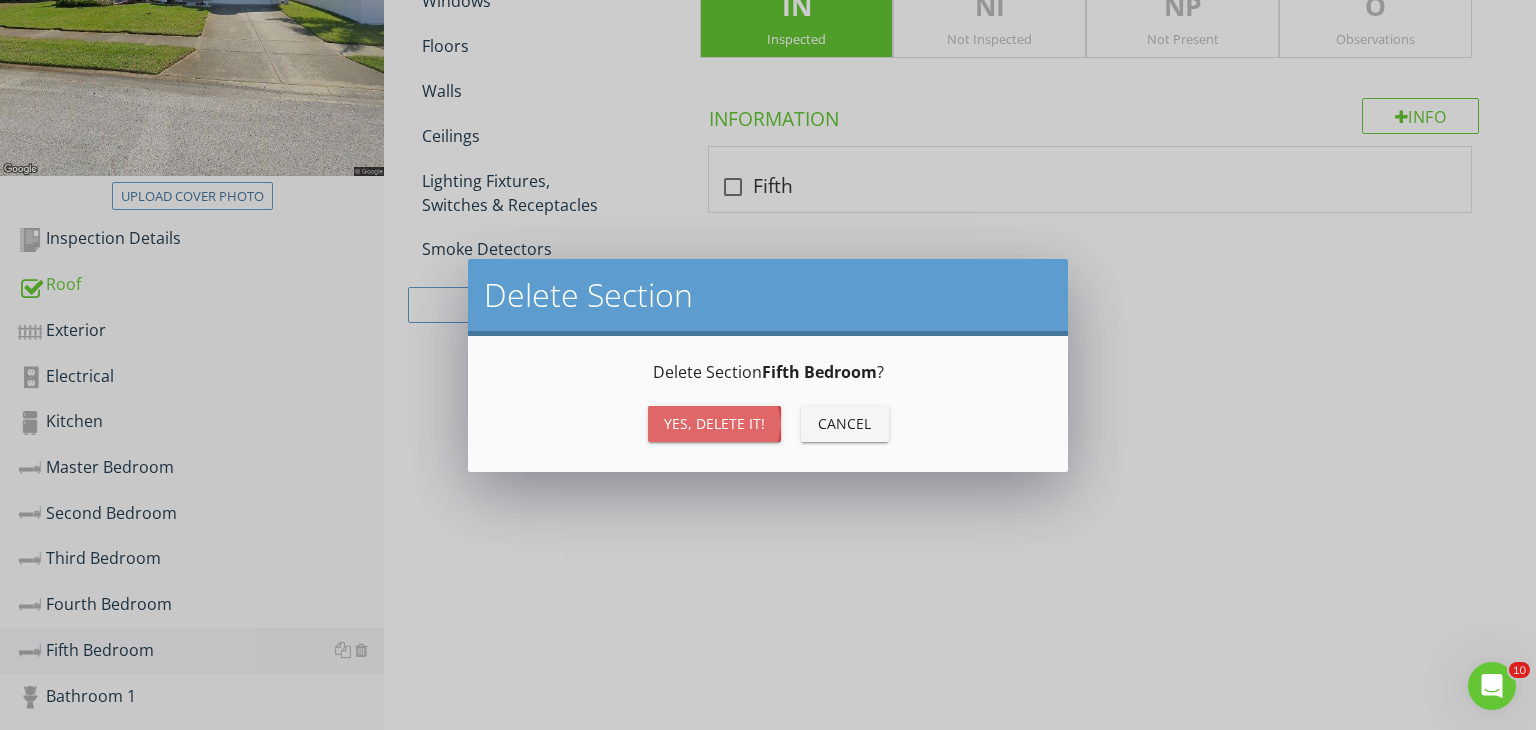 click on "Yes, Delete it!" at bounding box center [714, 423] 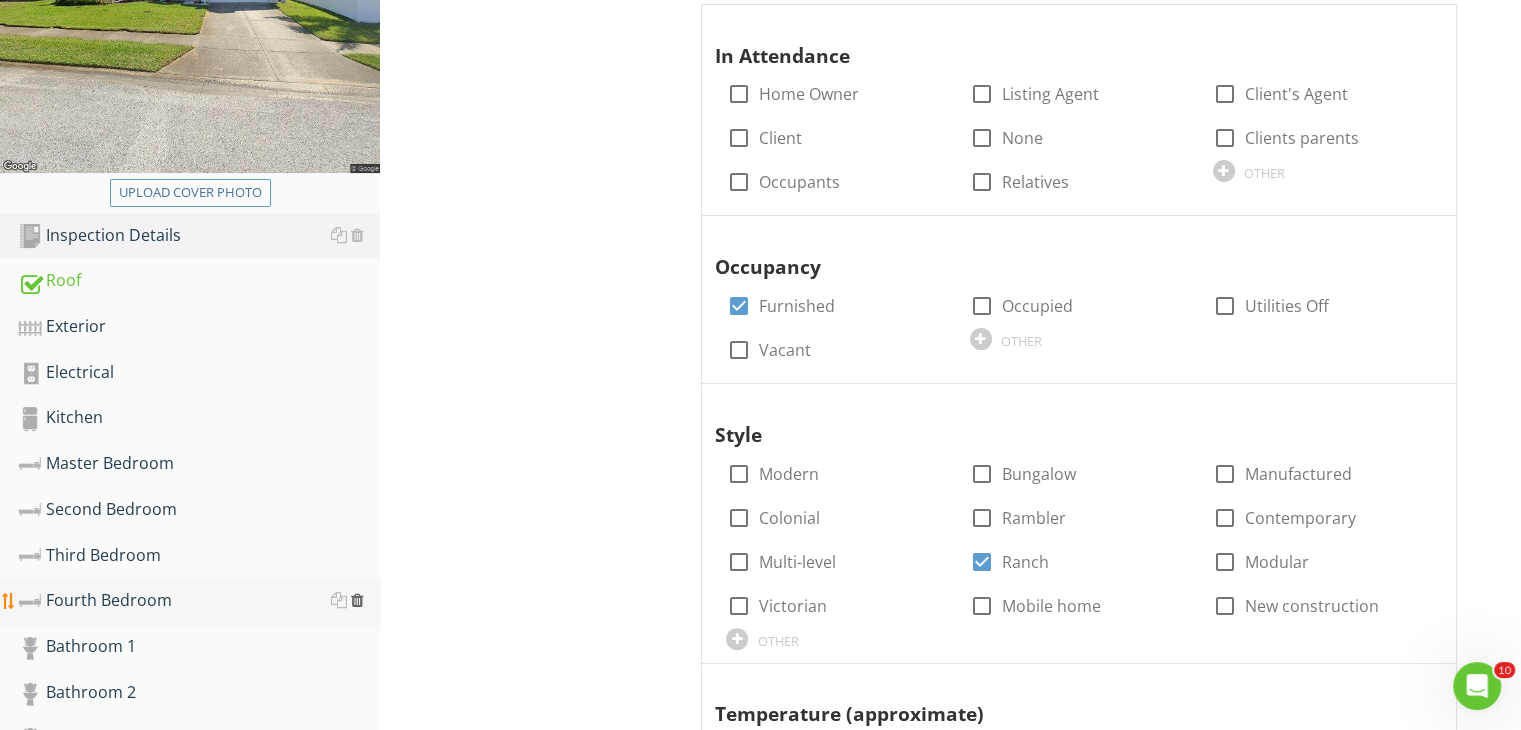 click at bounding box center [357, 600] 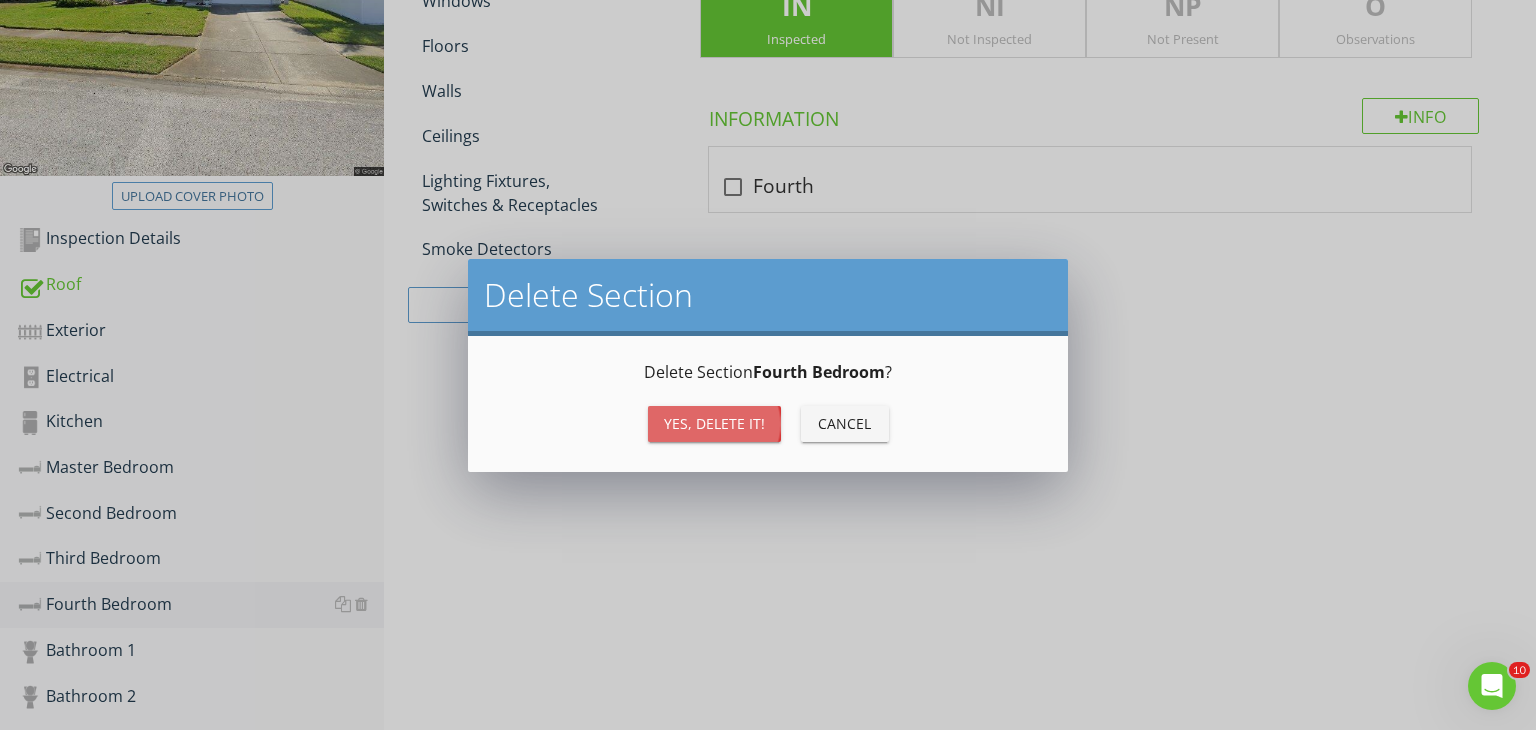 click on "Yes, Delete it!" at bounding box center (714, 423) 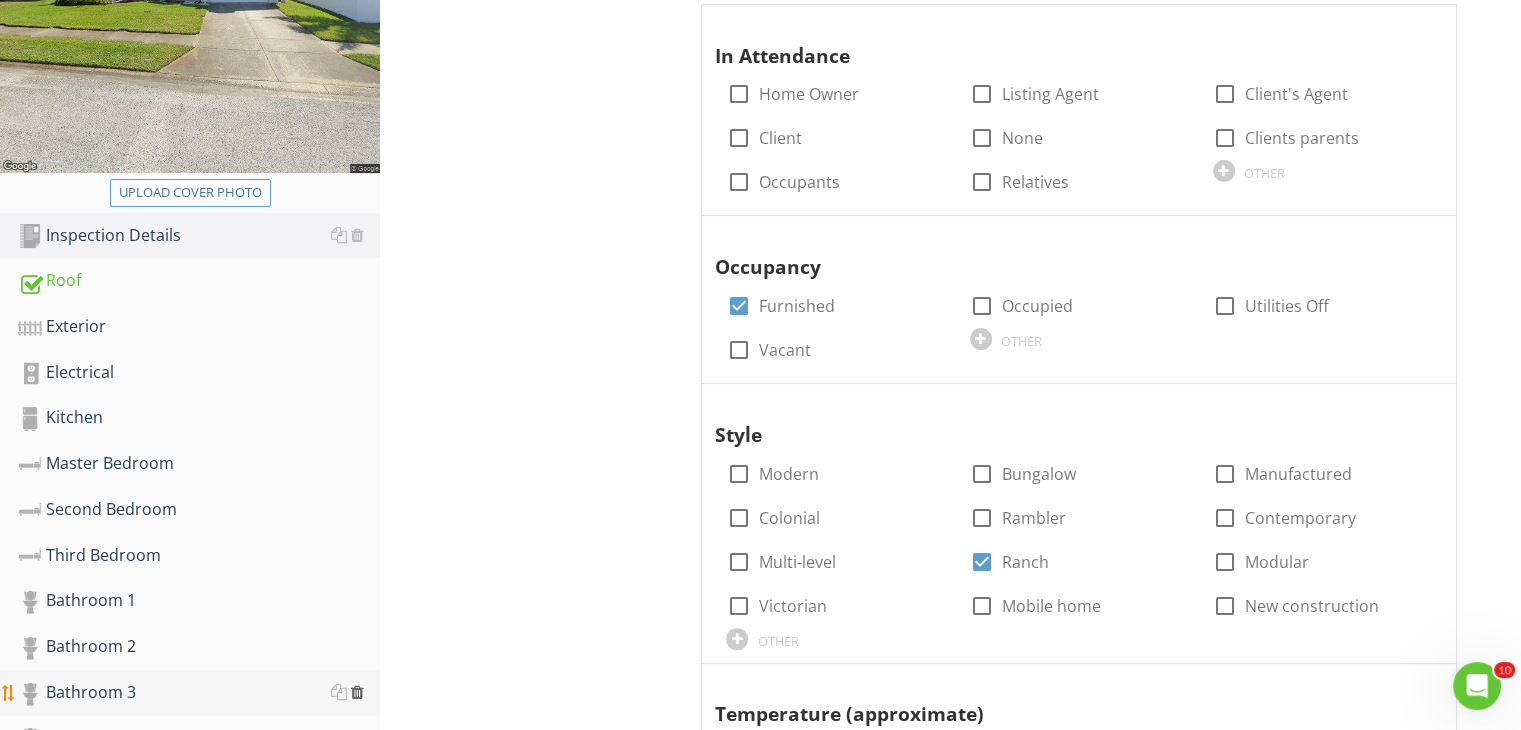 click at bounding box center [357, 692] 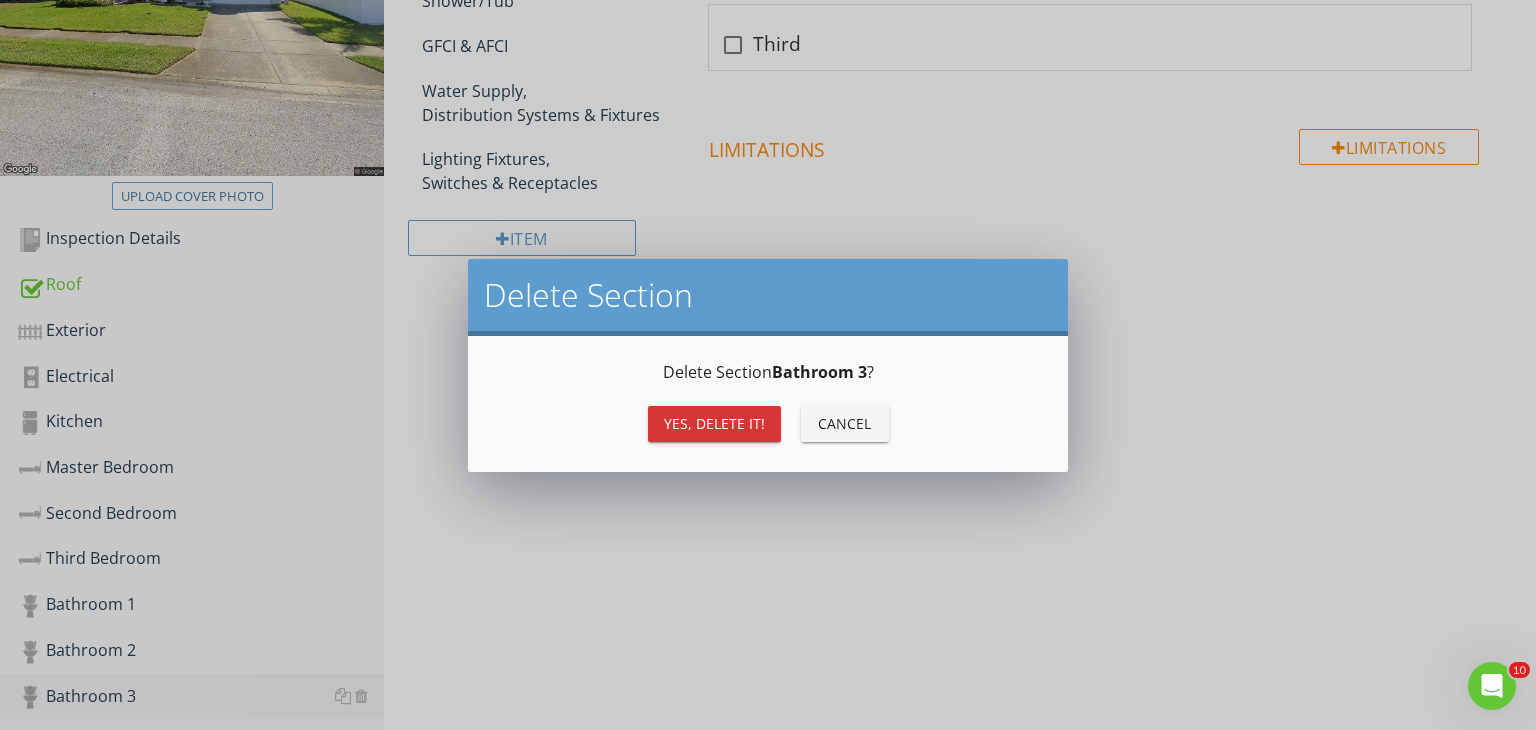 click on "Yes, Delete it!" at bounding box center (714, 423) 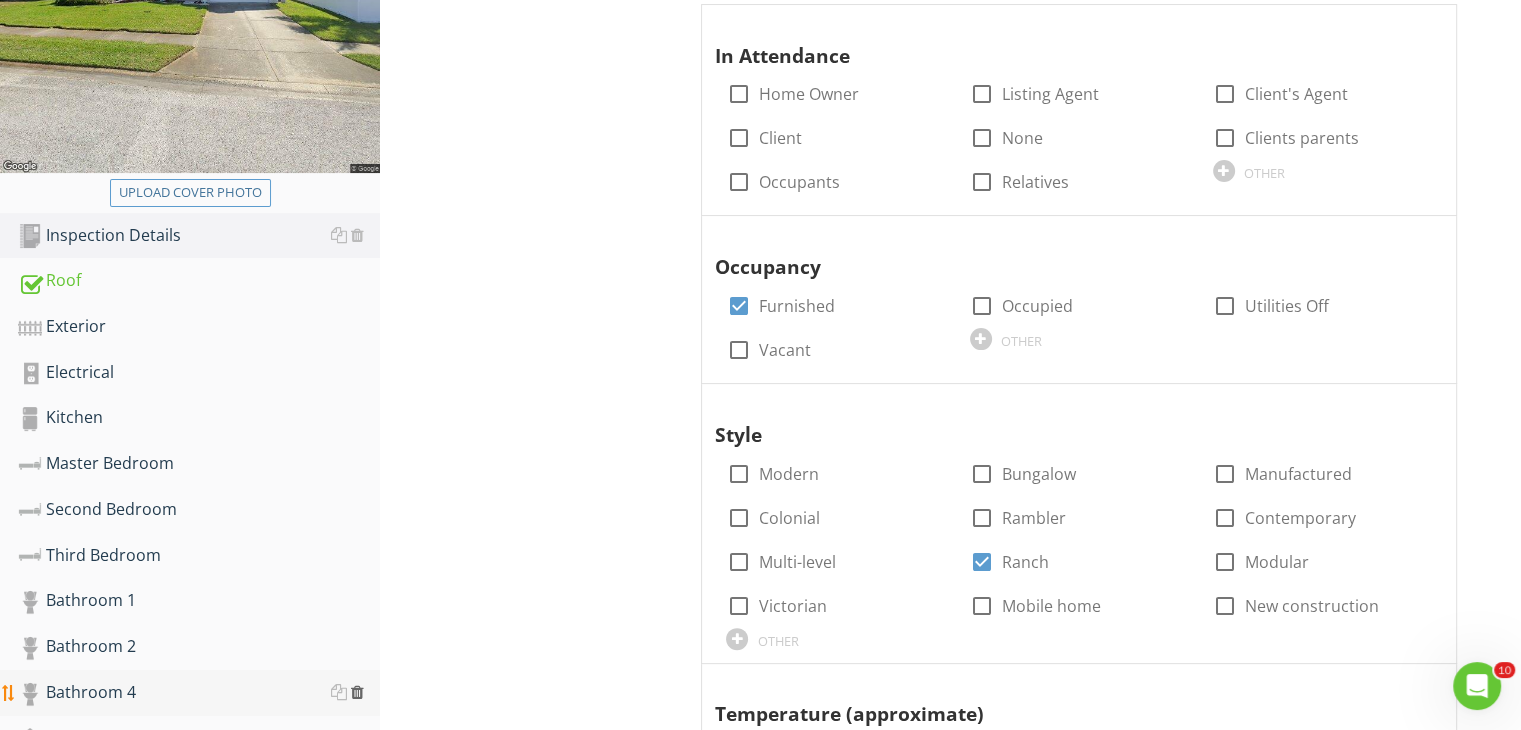 click at bounding box center (357, 692) 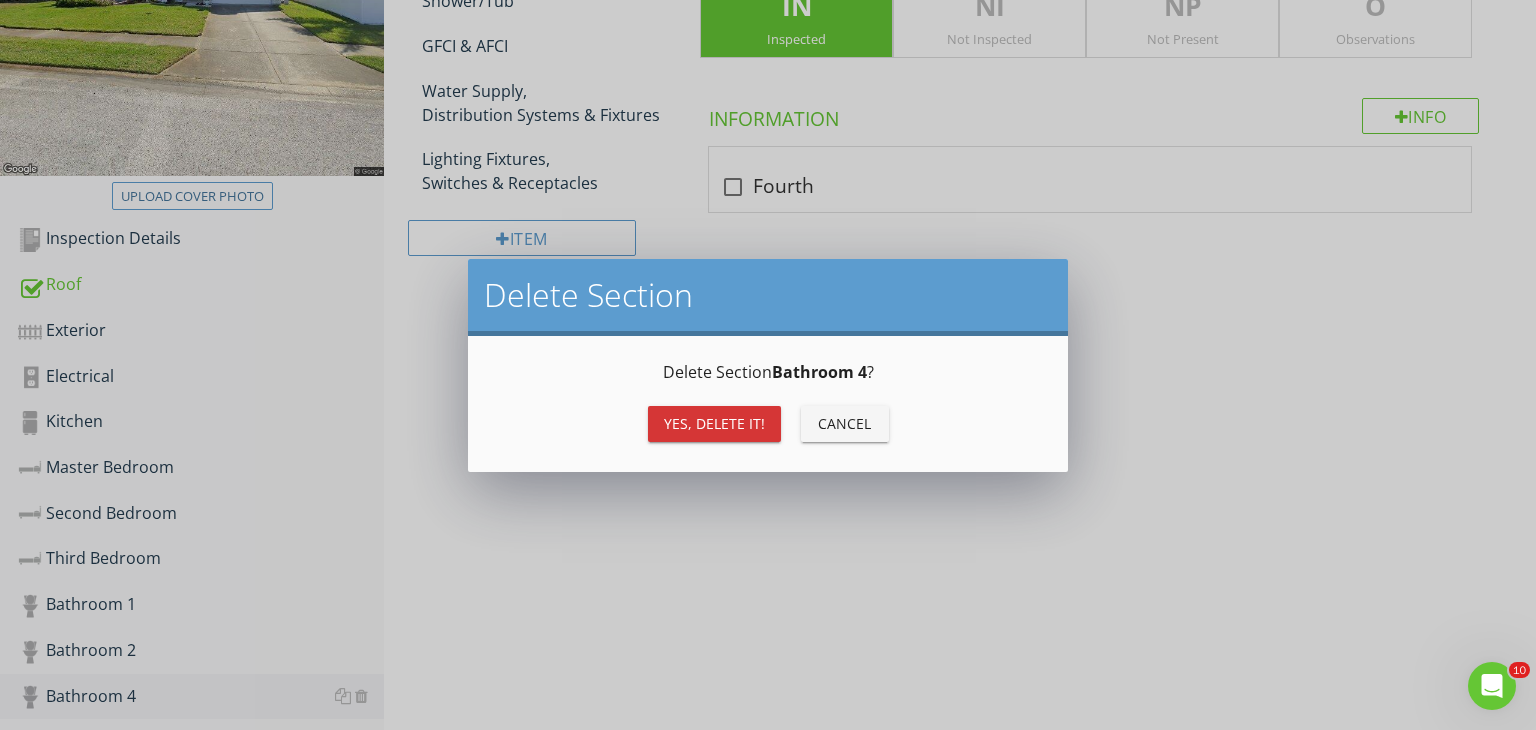 click on "Yes, Delete it!" at bounding box center [714, 424] 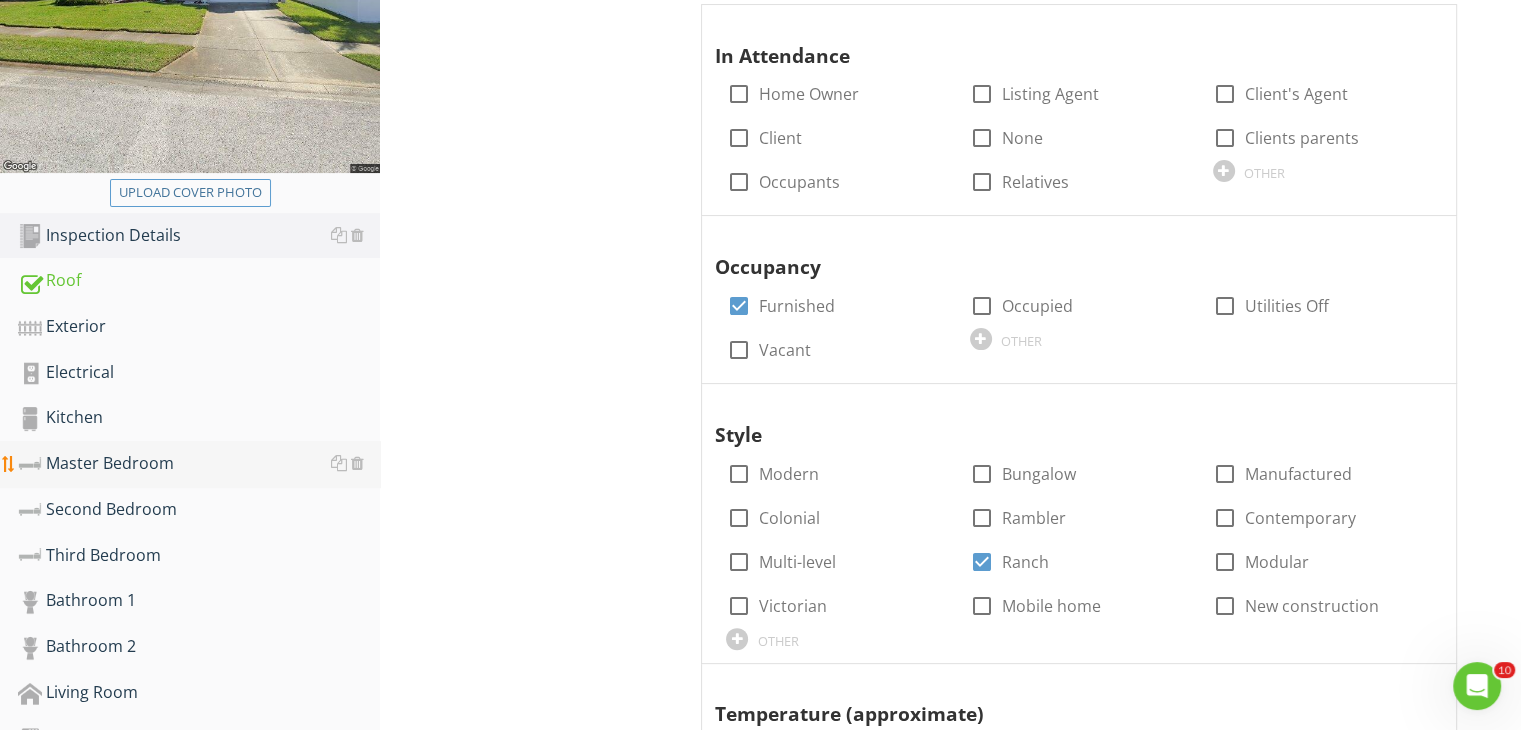 click on "Master Bedroom" at bounding box center [199, 464] 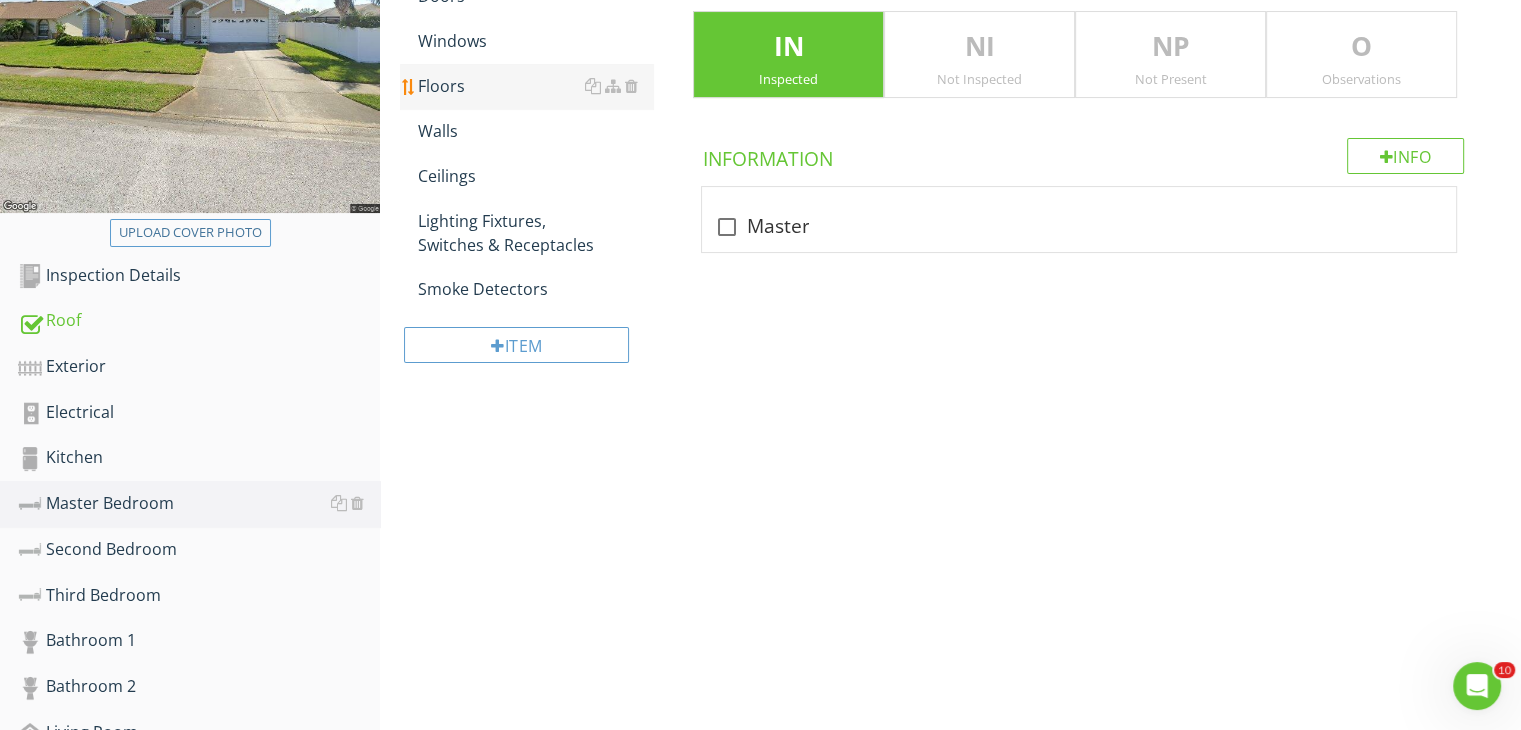 scroll, scrollTop: 328, scrollLeft: 0, axis: vertical 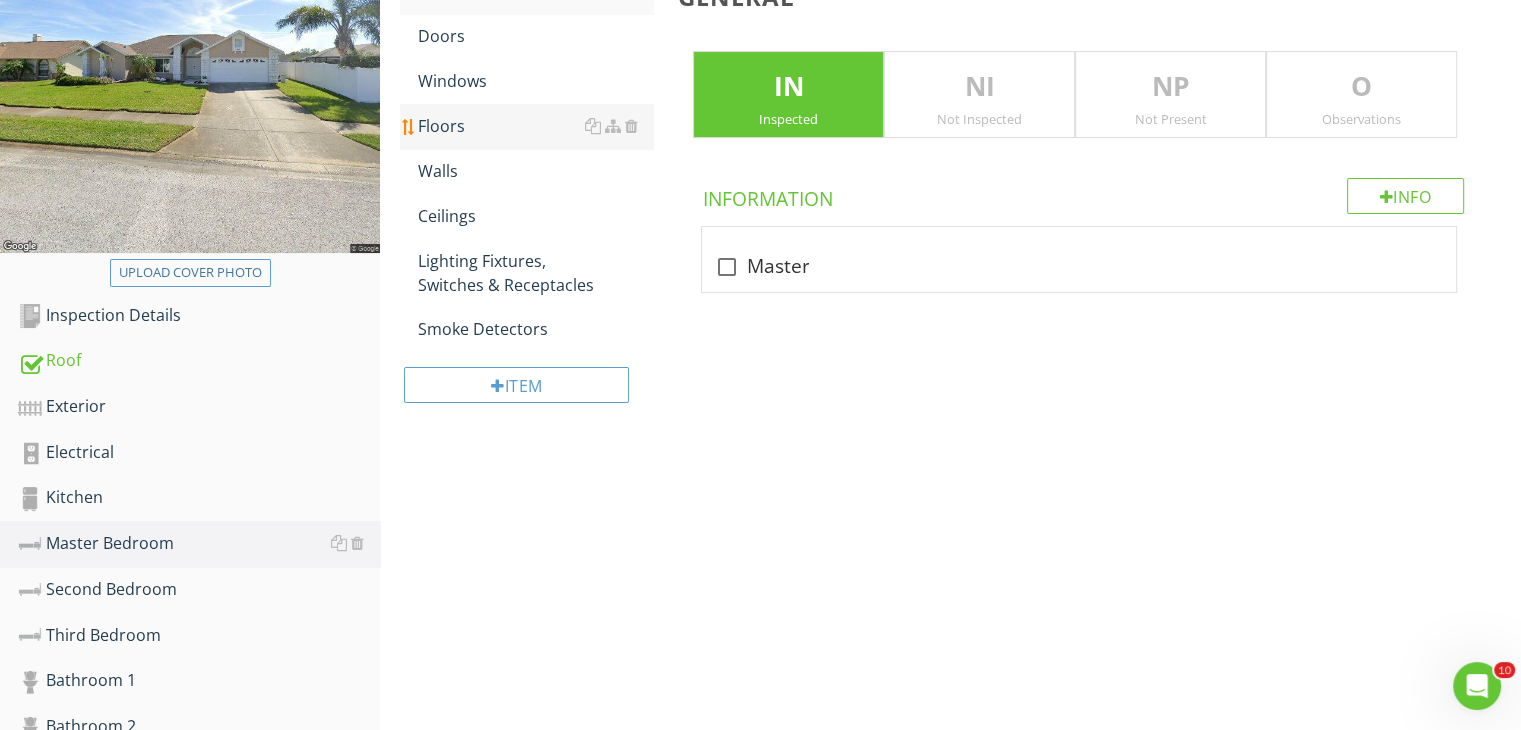 click on "Doors" at bounding box center (535, 36) 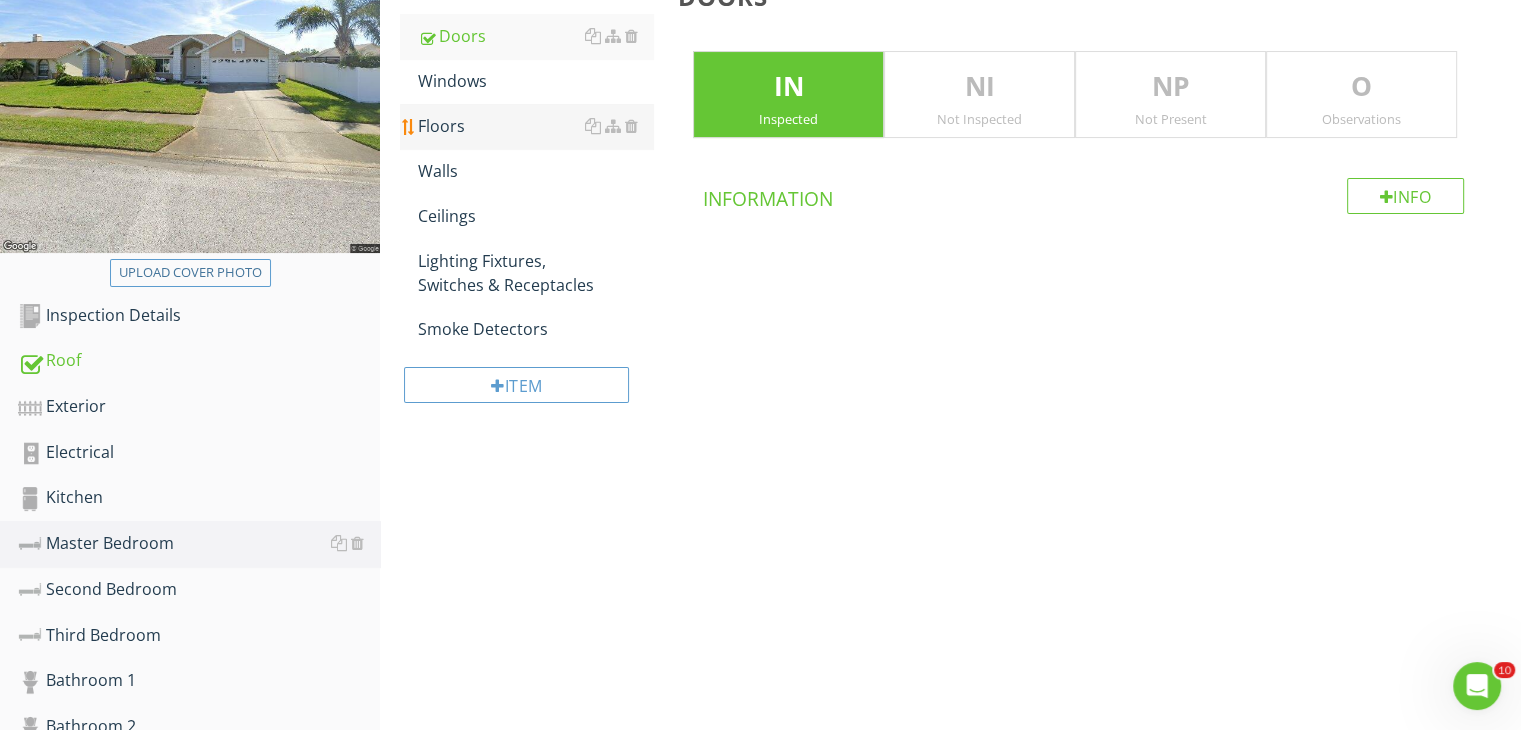 click on "Floors" at bounding box center (535, 126) 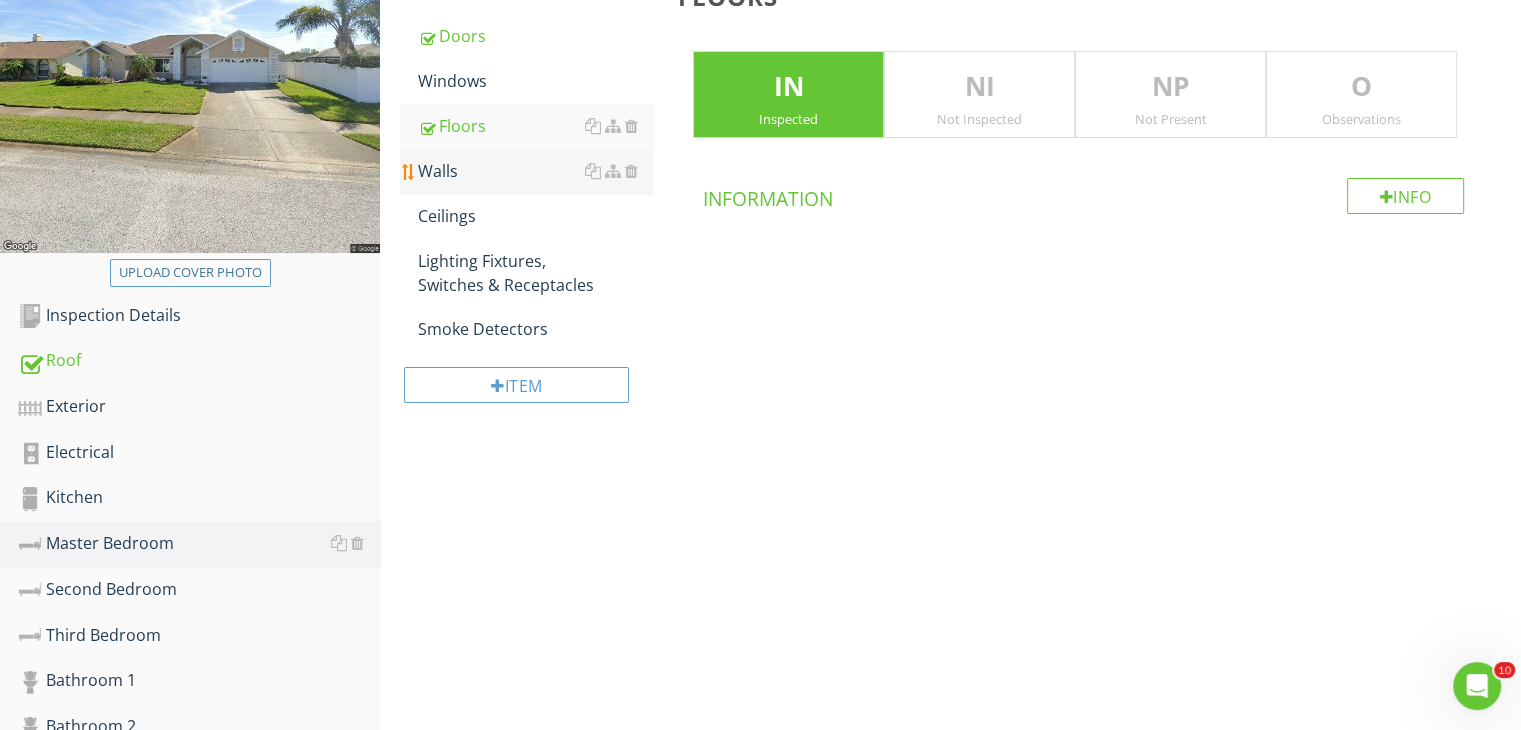 click on "Walls" at bounding box center [535, 171] 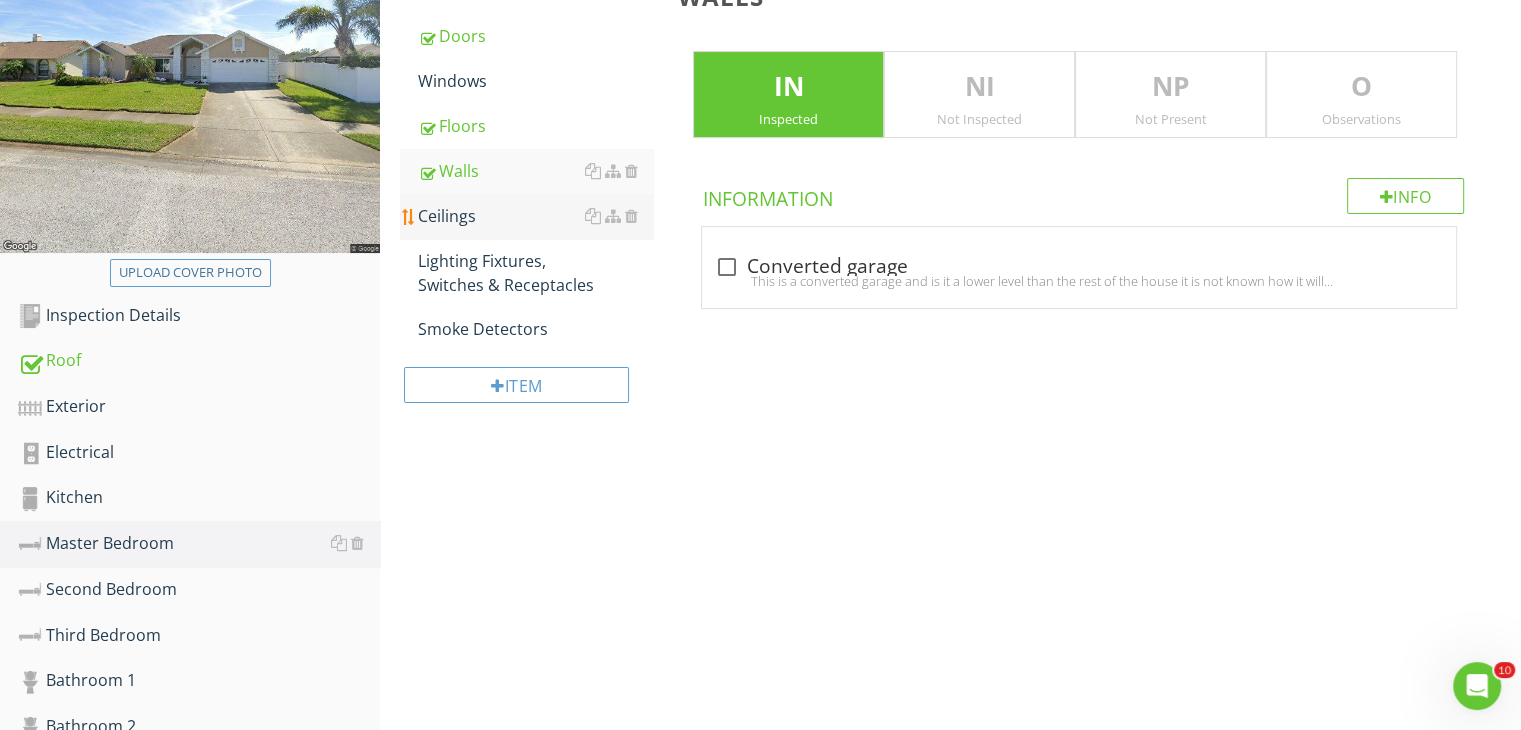 click on "Ceilings" at bounding box center (535, 216) 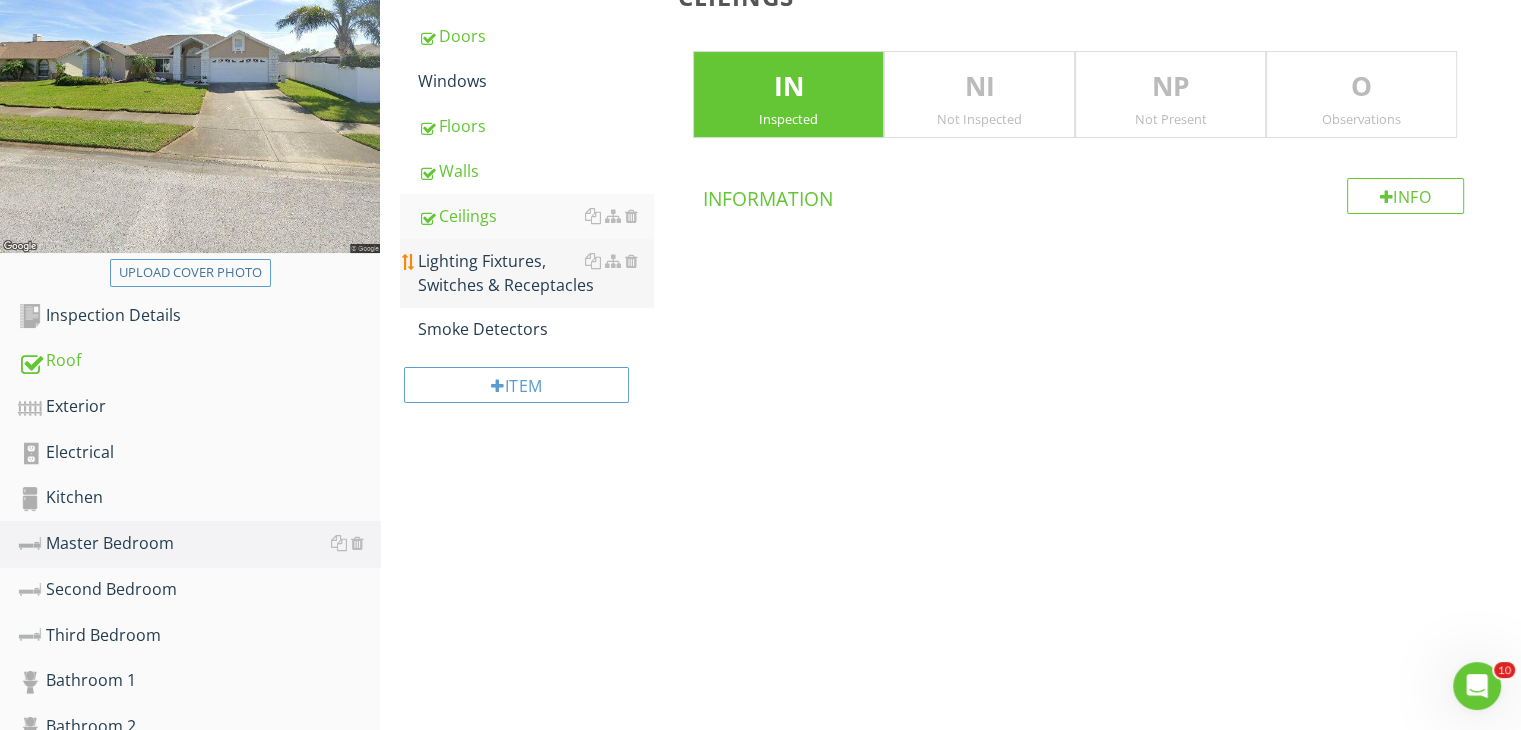 click on "Lighting Fixtures, Switches & Receptacles" at bounding box center (535, 273) 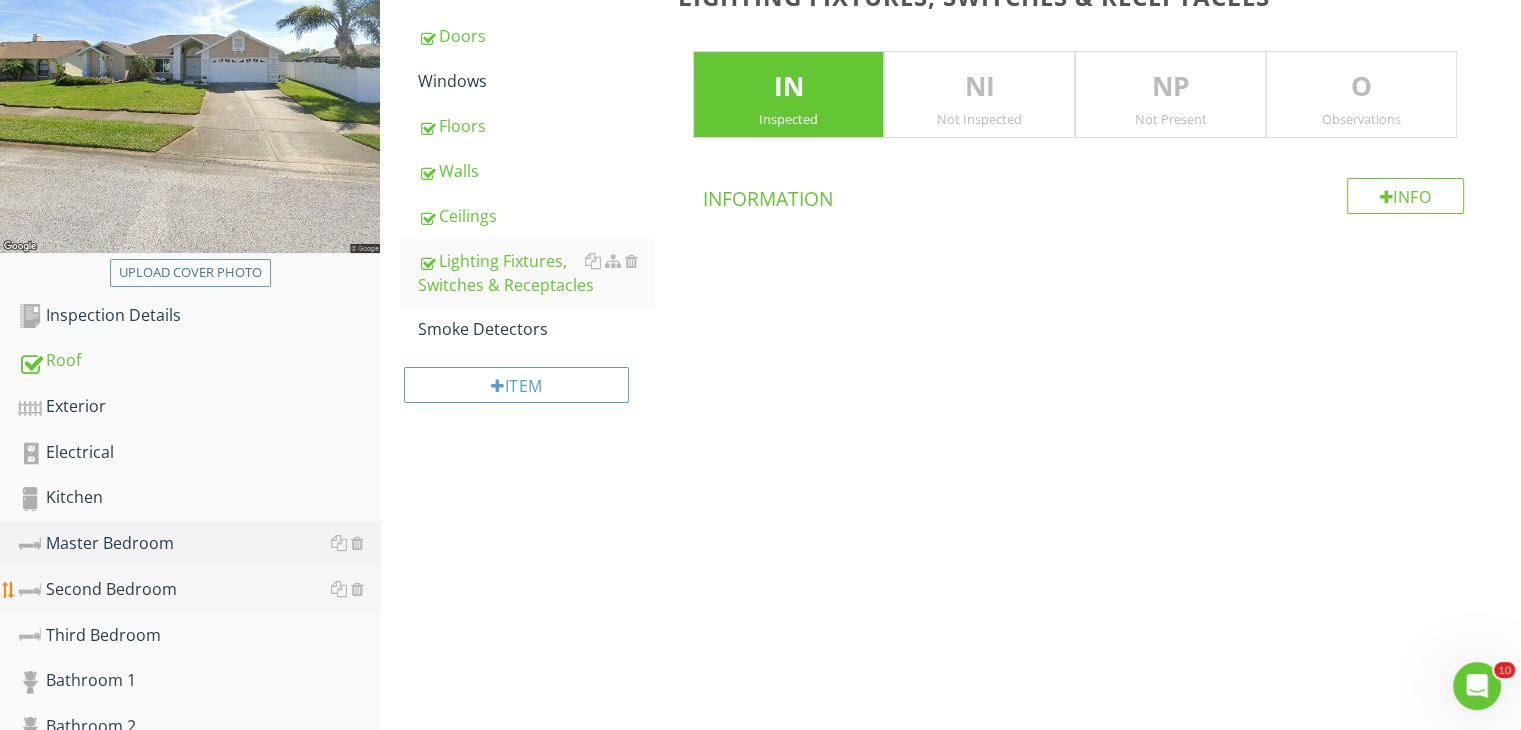 click on "Second Bedroom" at bounding box center (199, 590) 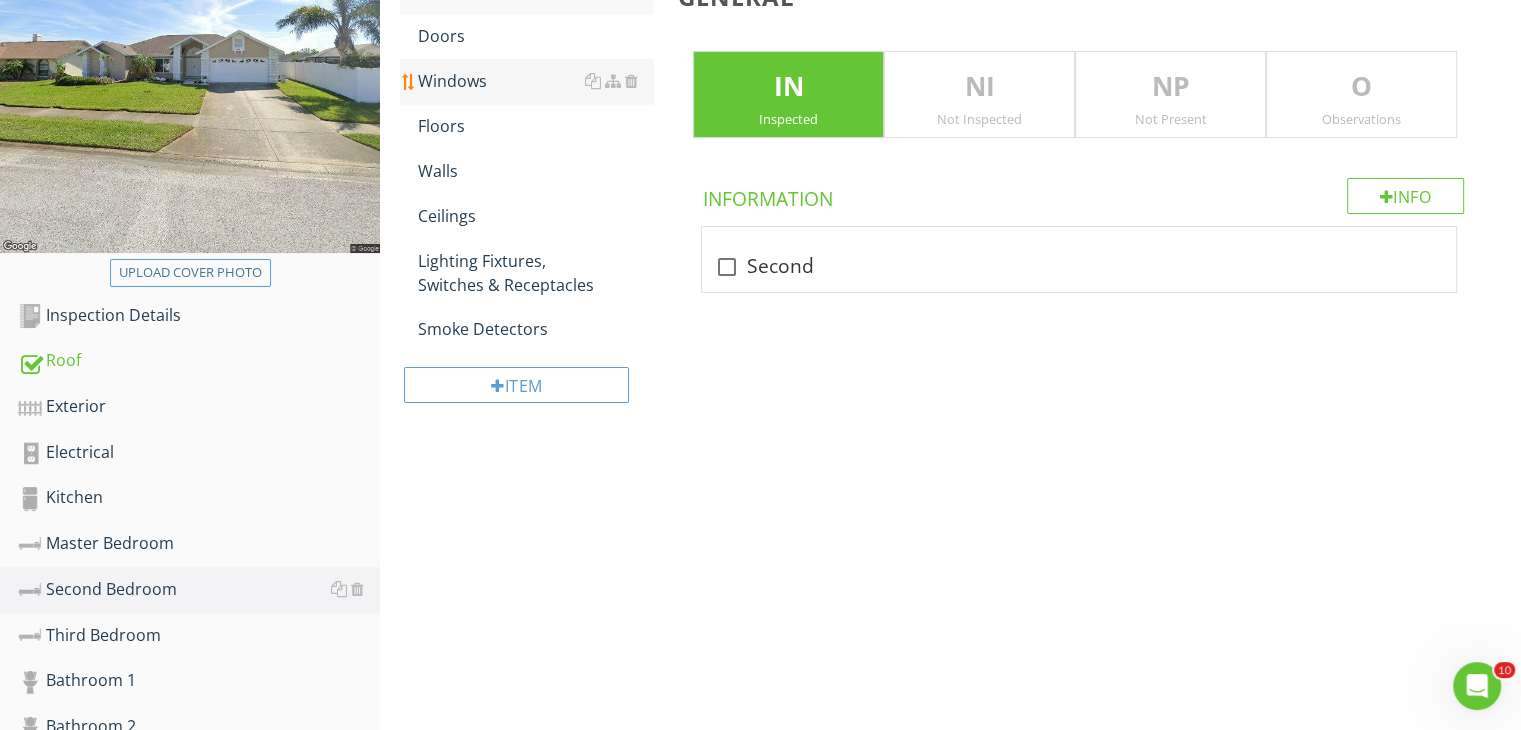 click on "Windows" at bounding box center (535, 81) 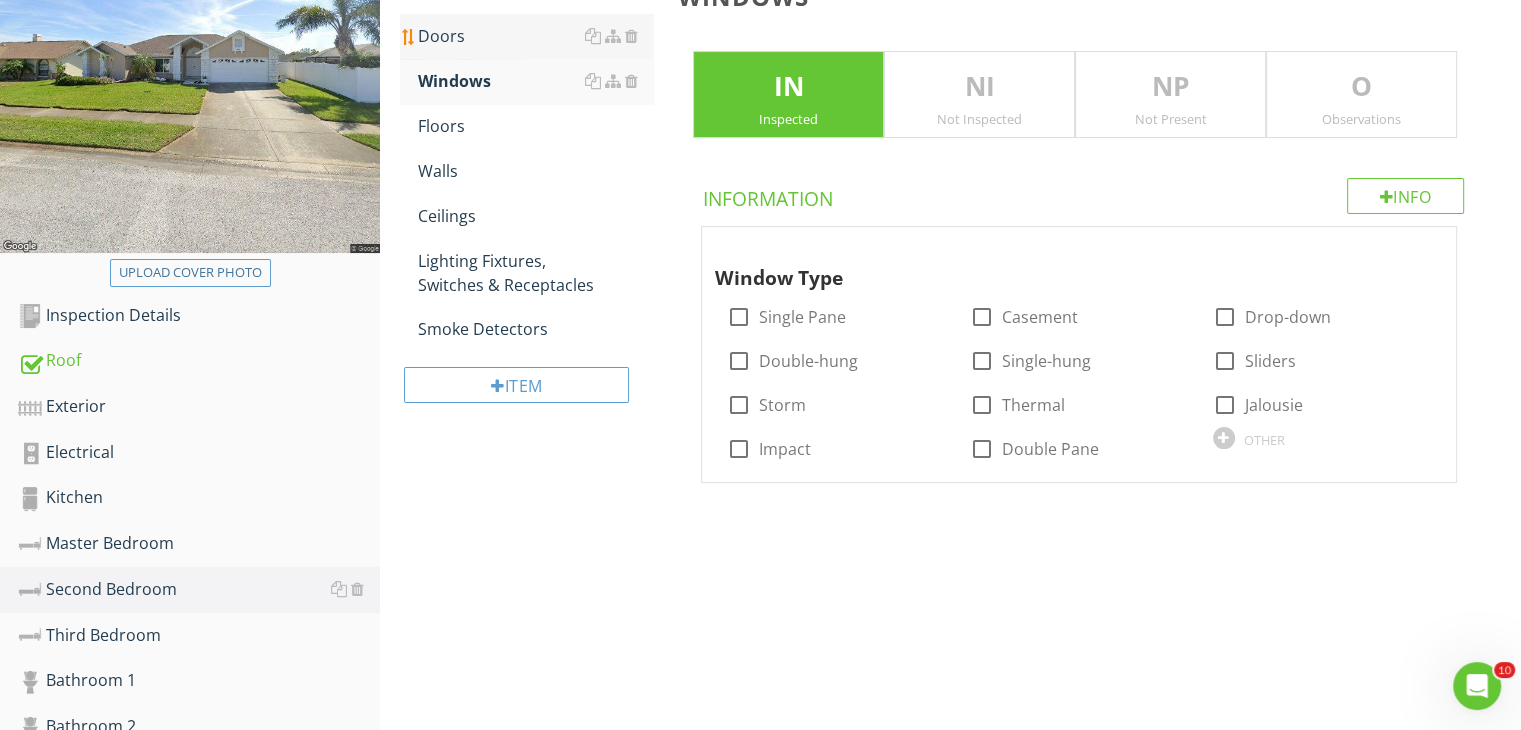 click on "Doors" at bounding box center [535, 36] 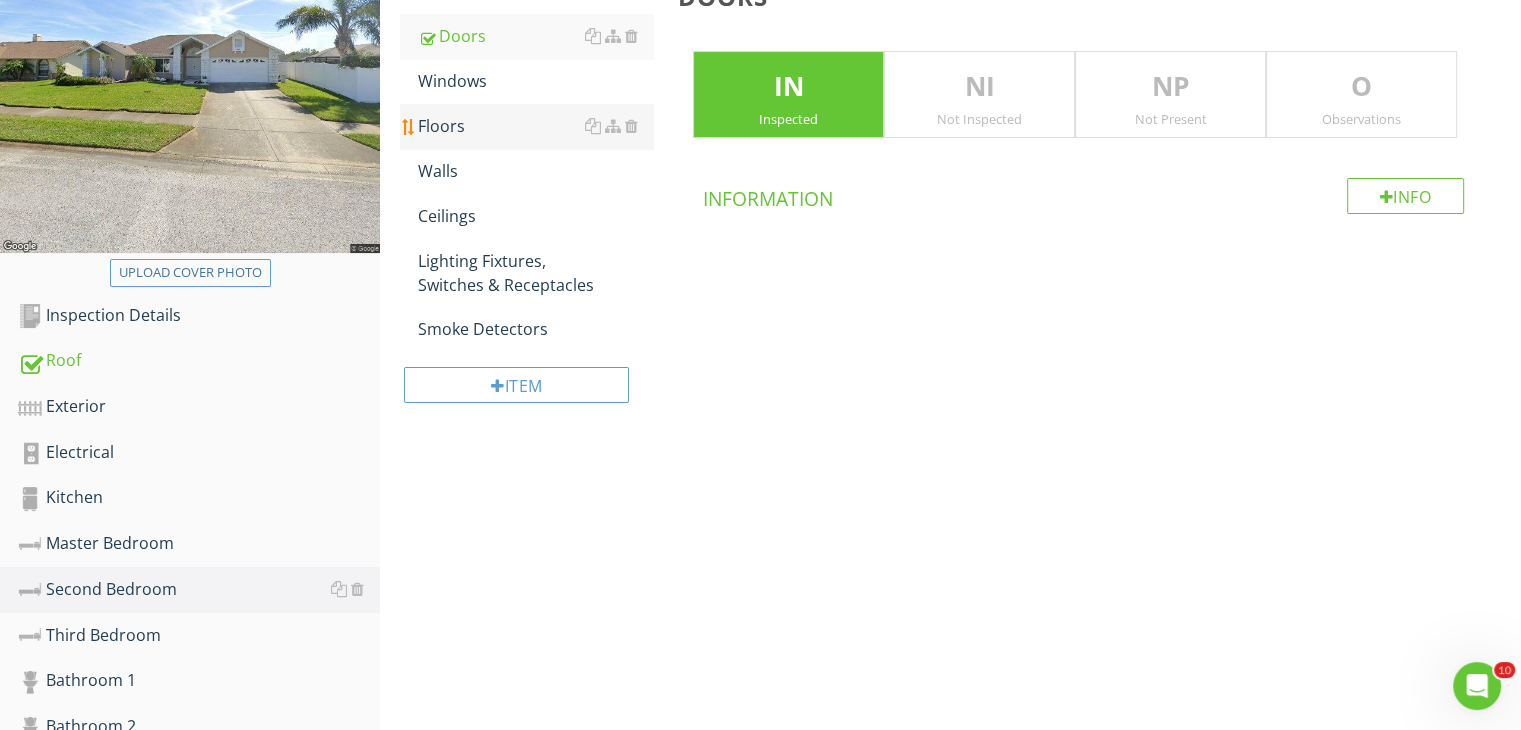 click on "Floors" at bounding box center [535, 126] 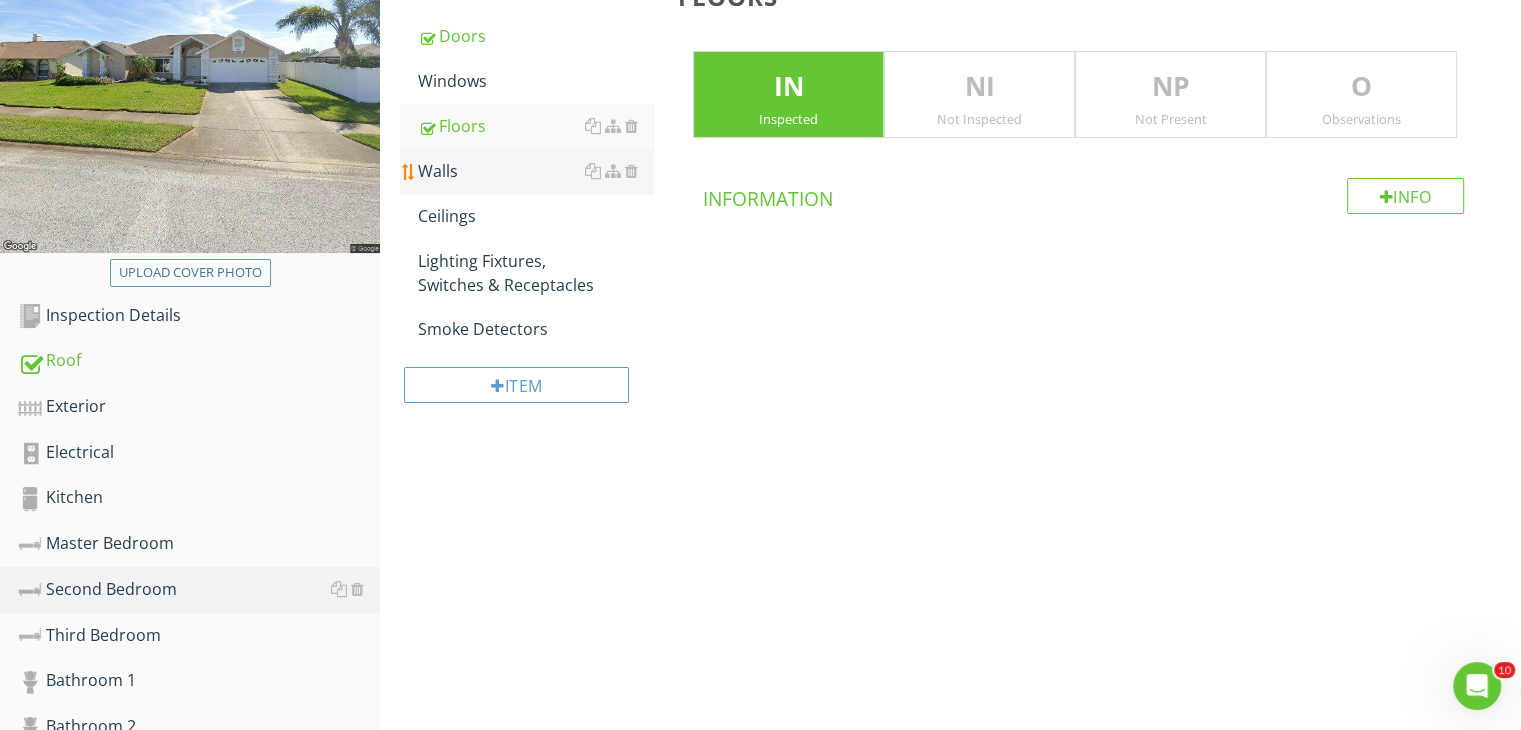 click on "Walls" at bounding box center [535, 171] 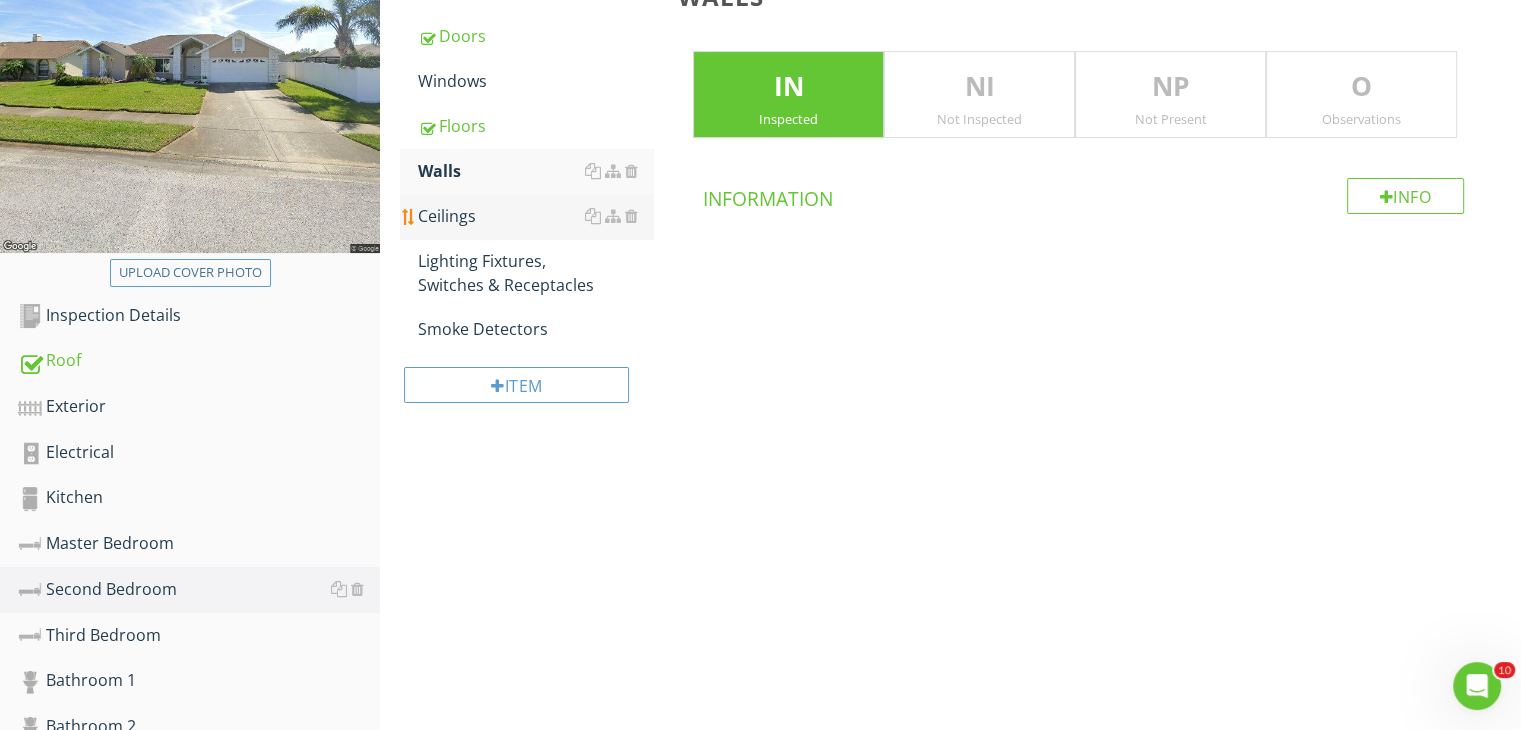 click on "Ceilings" at bounding box center (535, 216) 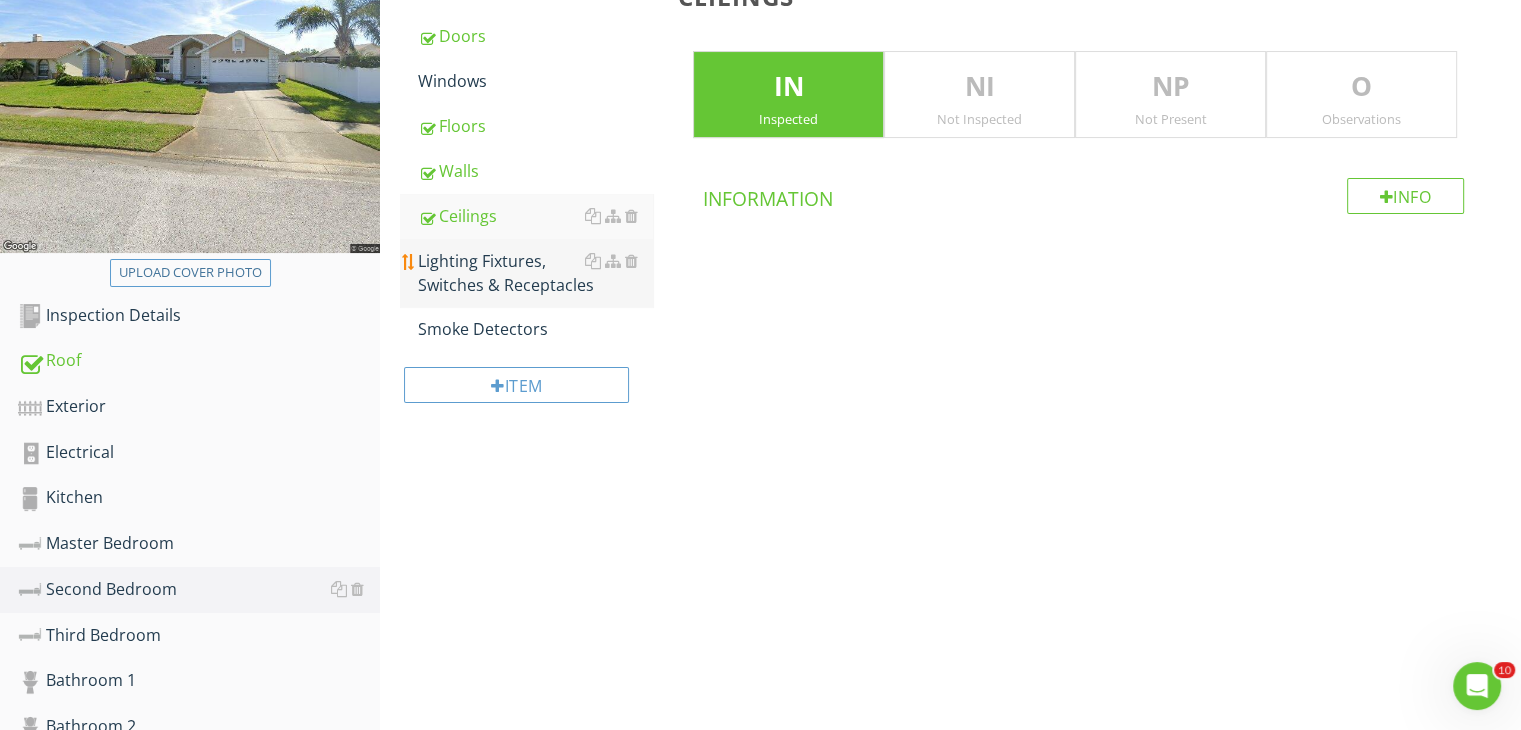 click on "Lighting Fixtures, Switches & Receptacles" at bounding box center (535, 273) 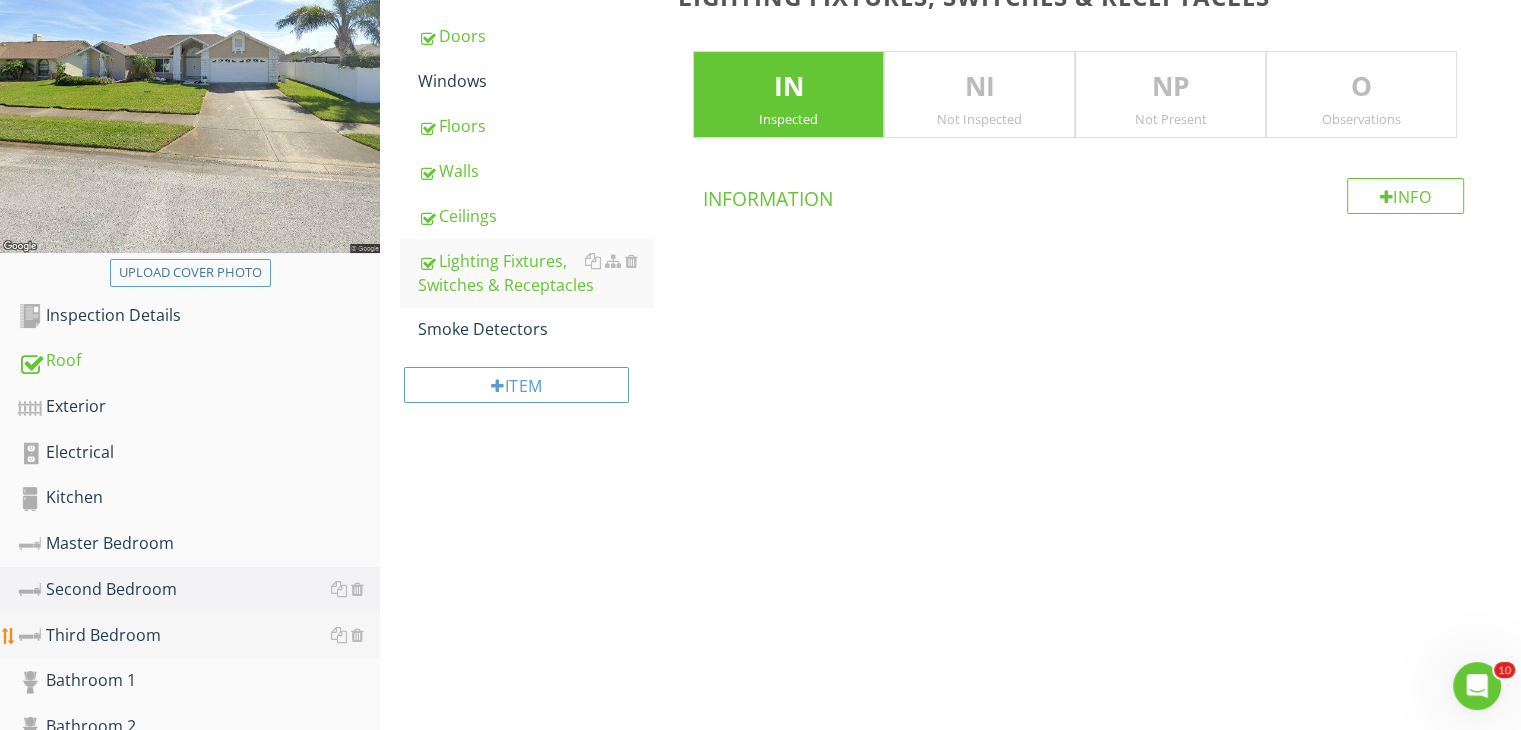 click on "Third Bedroom" at bounding box center [199, 636] 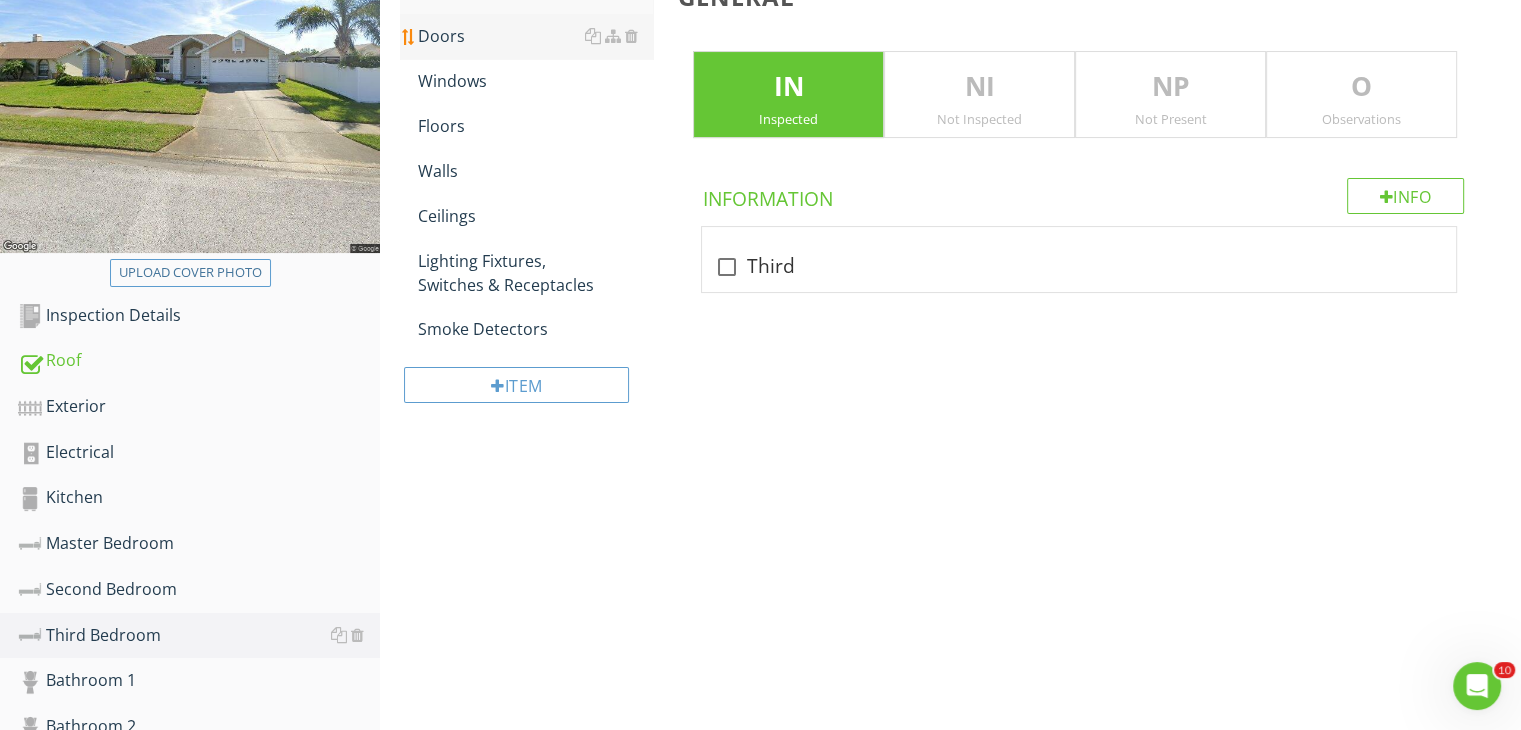click on "Doors" at bounding box center (535, 36) 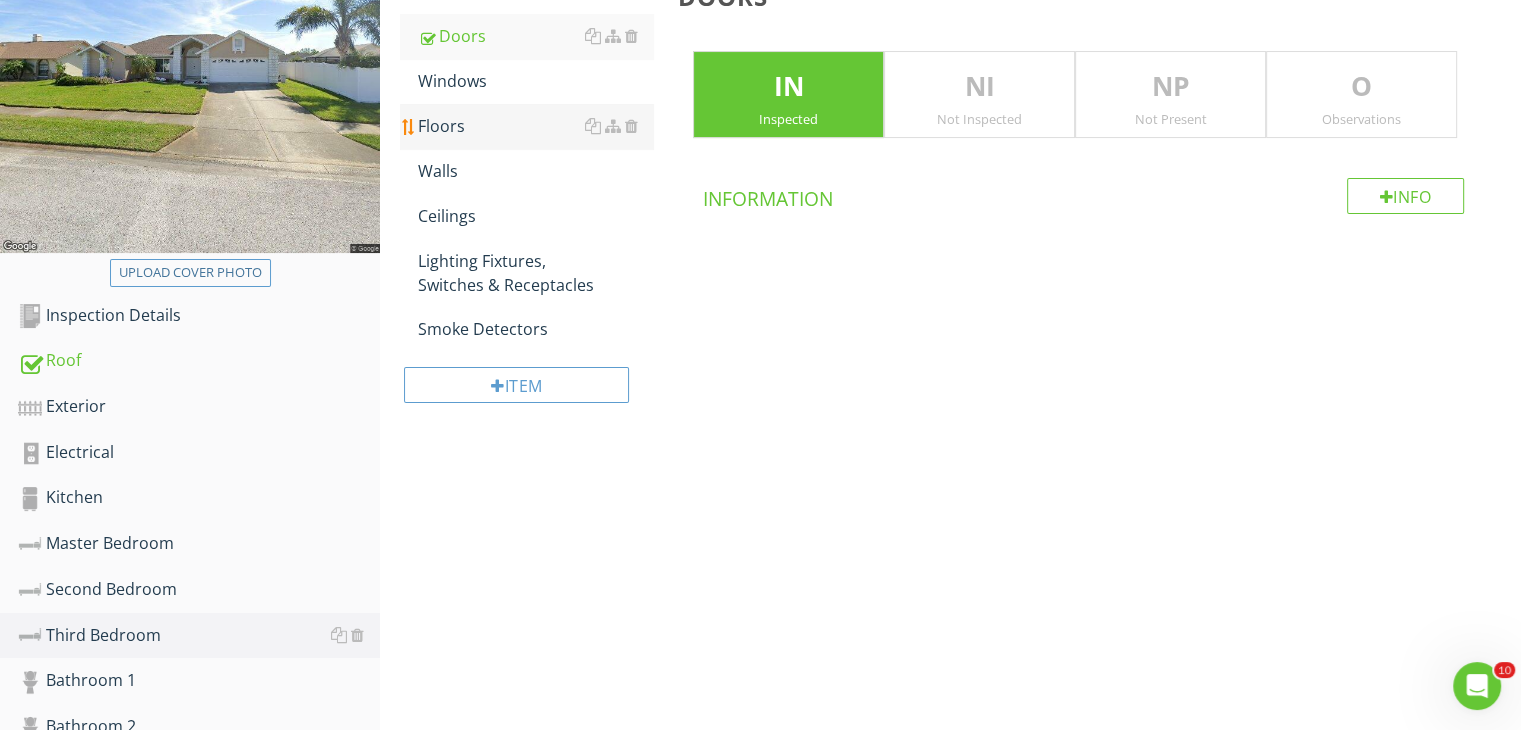 click on "Floors" at bounding box center (535, 126) 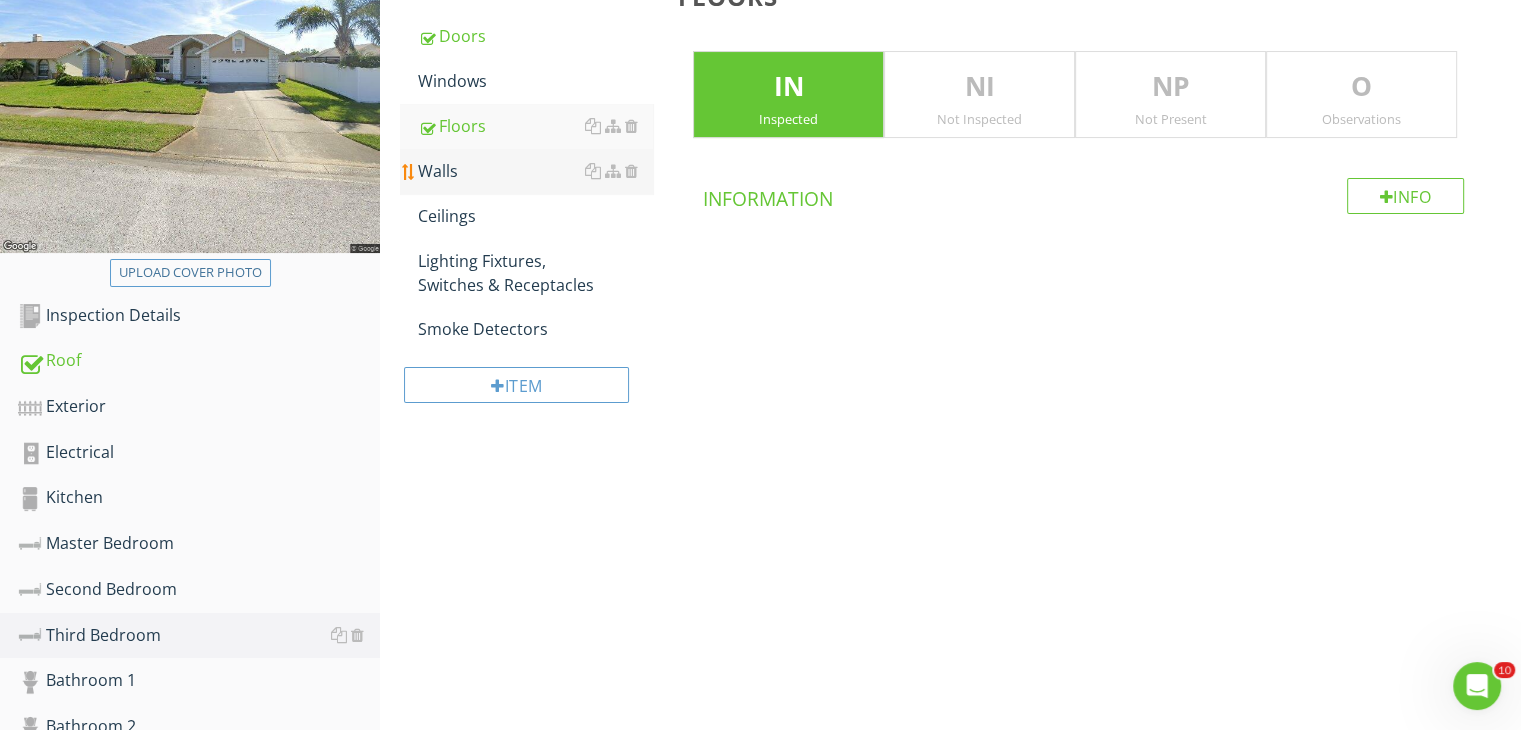 click on "Walls" at bounding box center [535, 171] 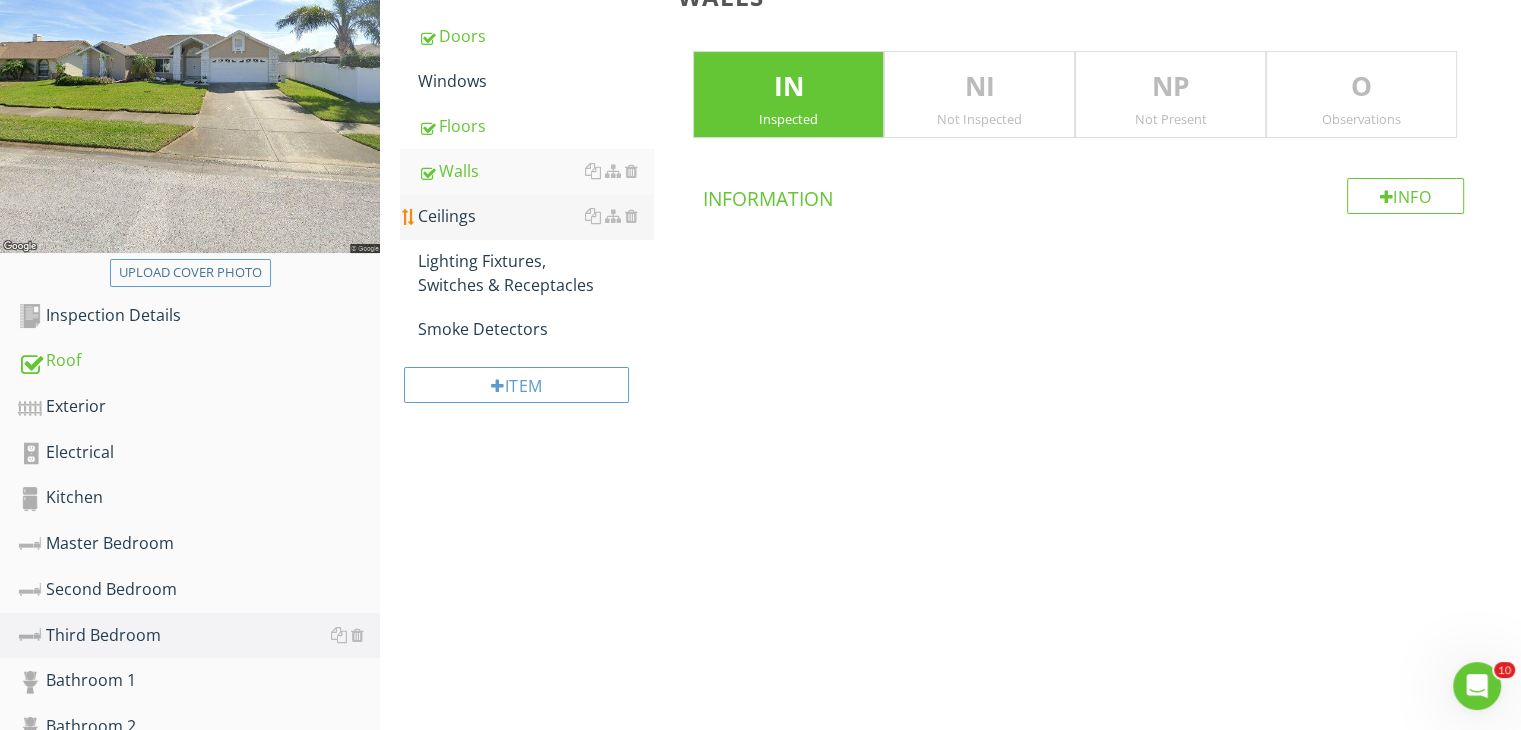 click on "Ceilings" at bounding box center (535, 216) 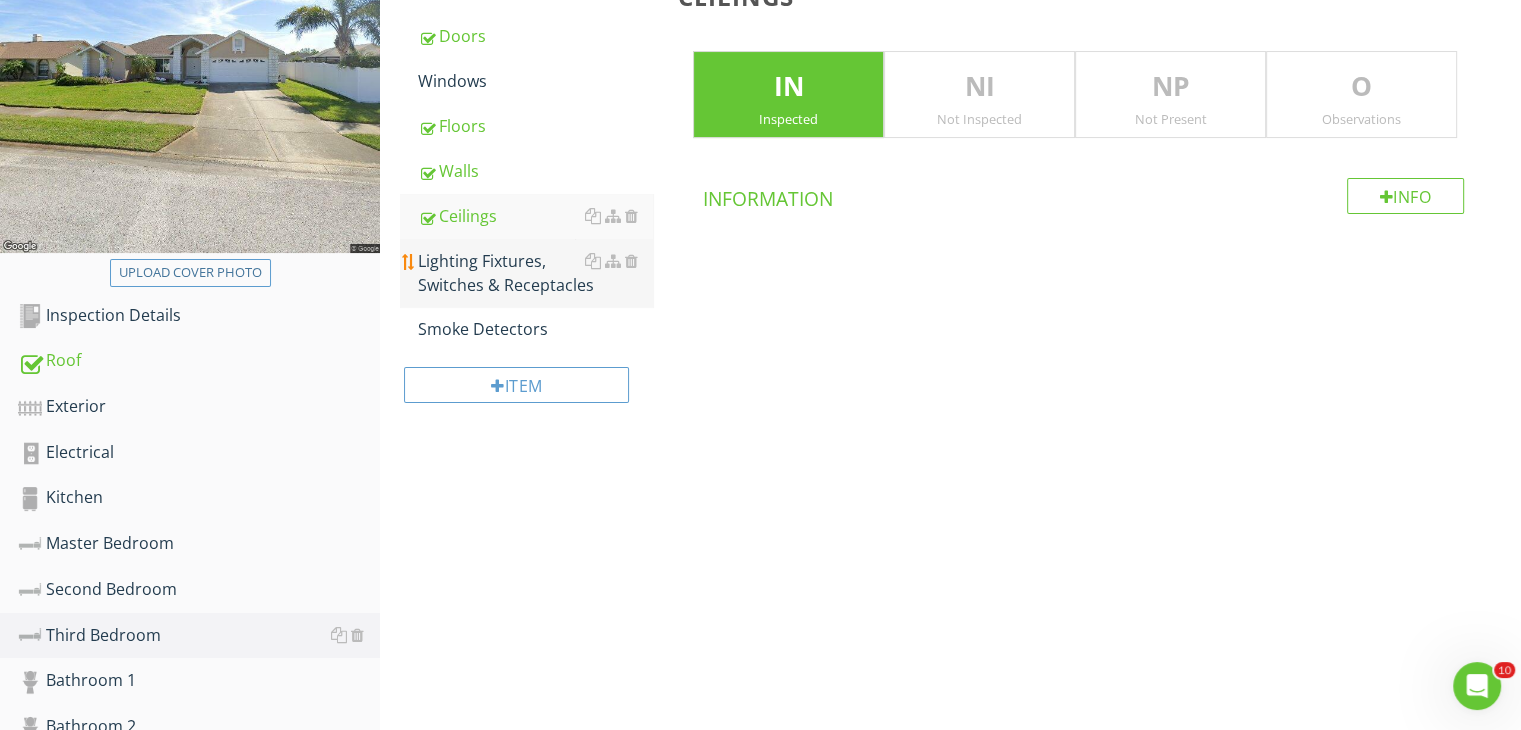 click on "Lighting Fixtures, Switches & Receptacles" at bounding box center [535, 273] 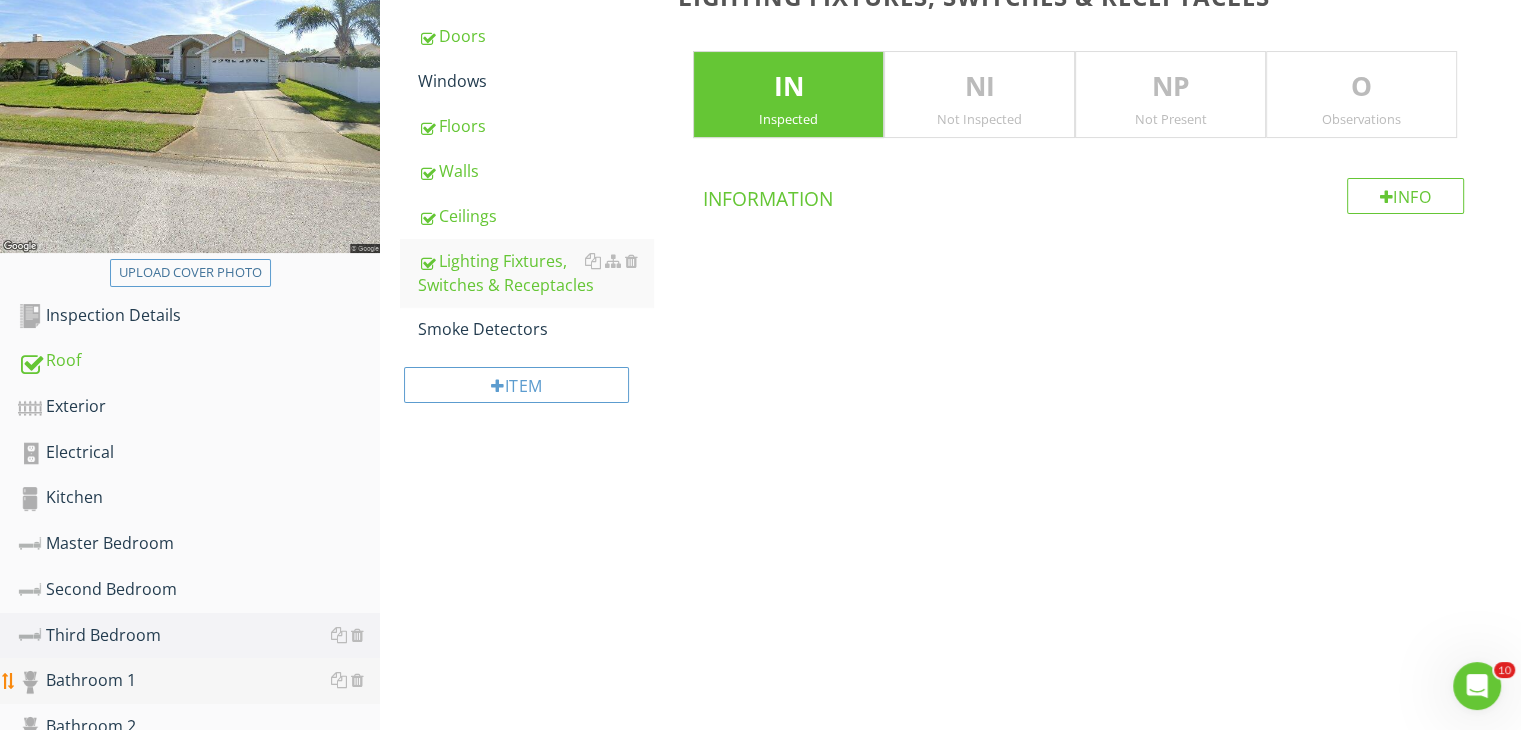 click on "Bathroom 1" at bounding box center (199, 681) 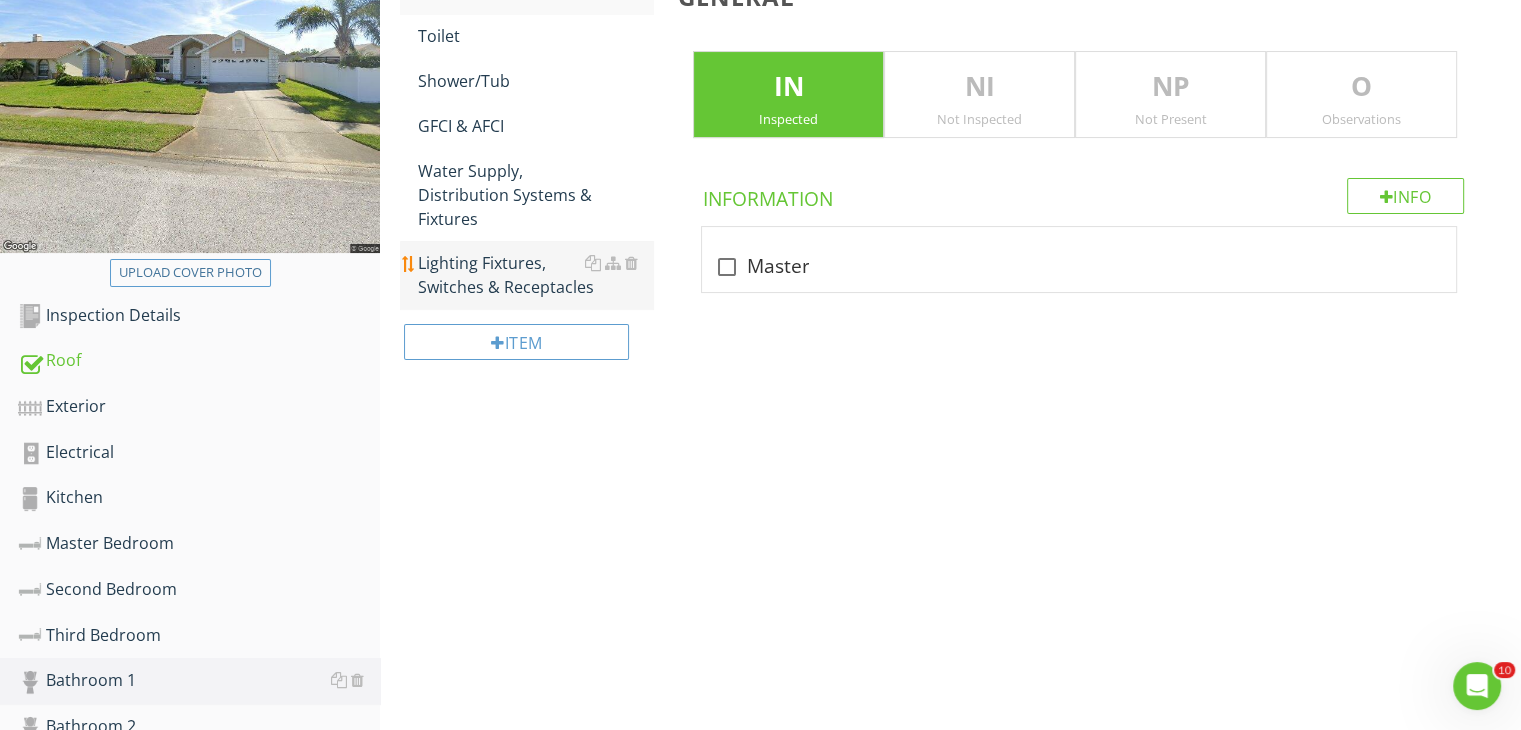 click on "Lighting Fixtures, Switches & Receptacles" at bounding box center [535, 275] 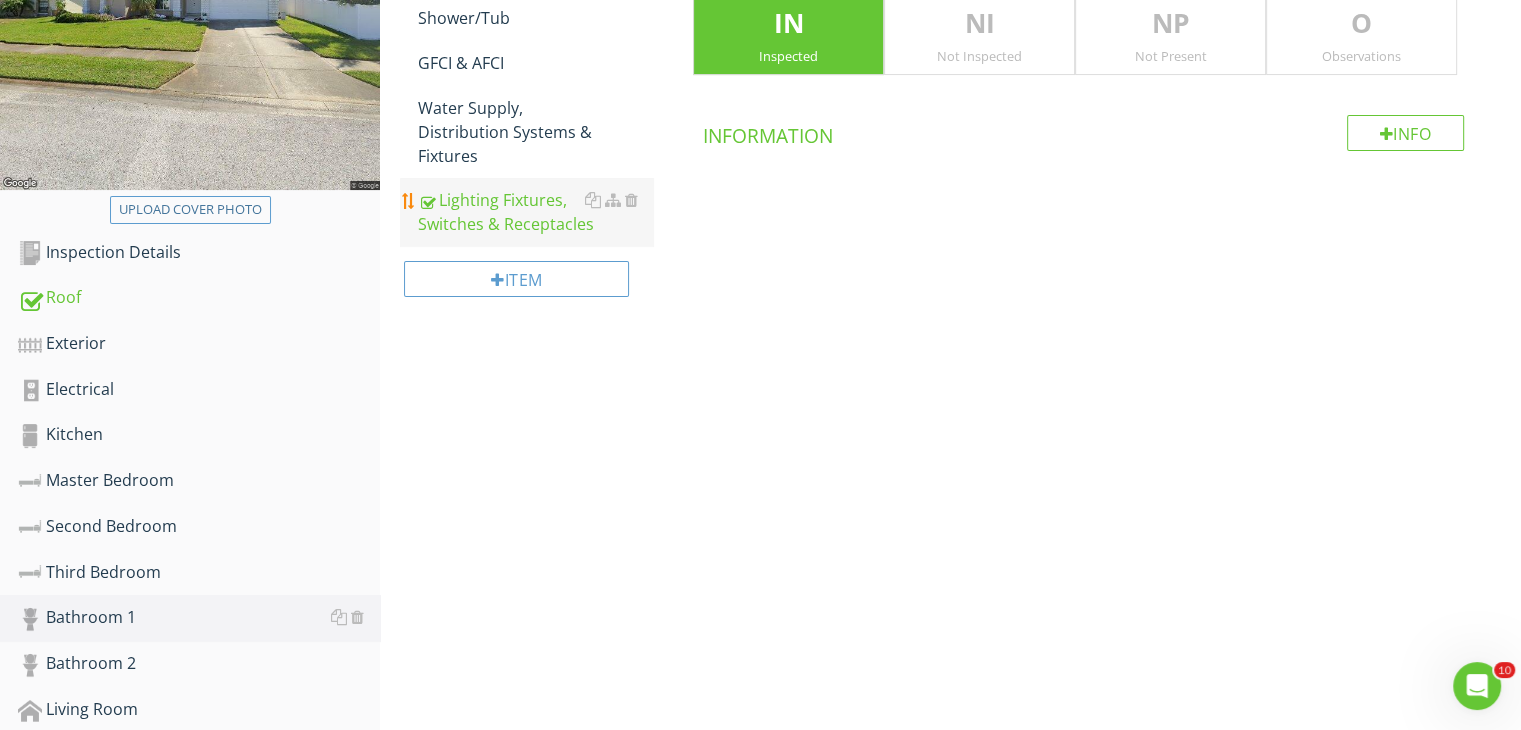 scroll, scrollTop: 408, scrollLeft: 0, axis: vertical 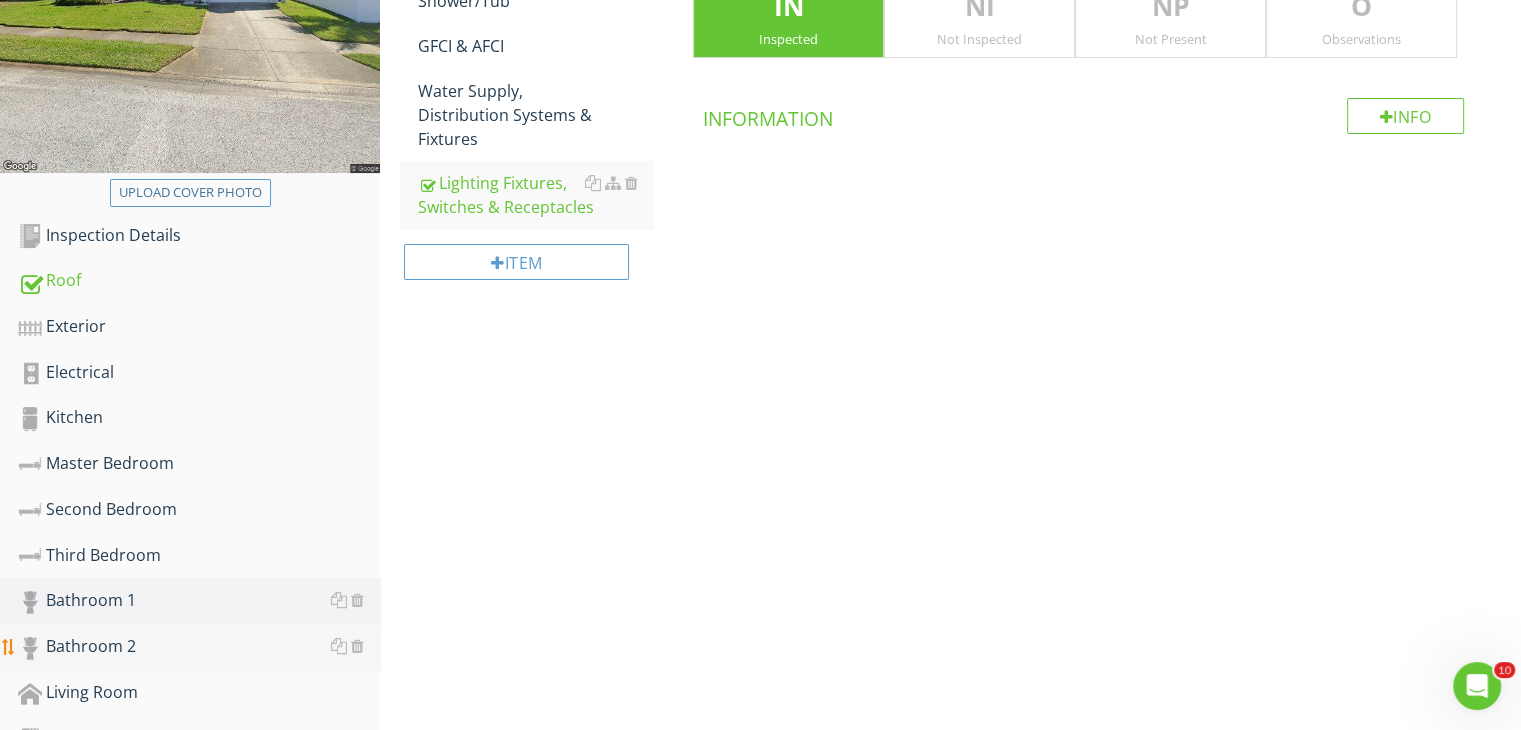 click on "Bathroom 2" at bounding box center (199, 647) 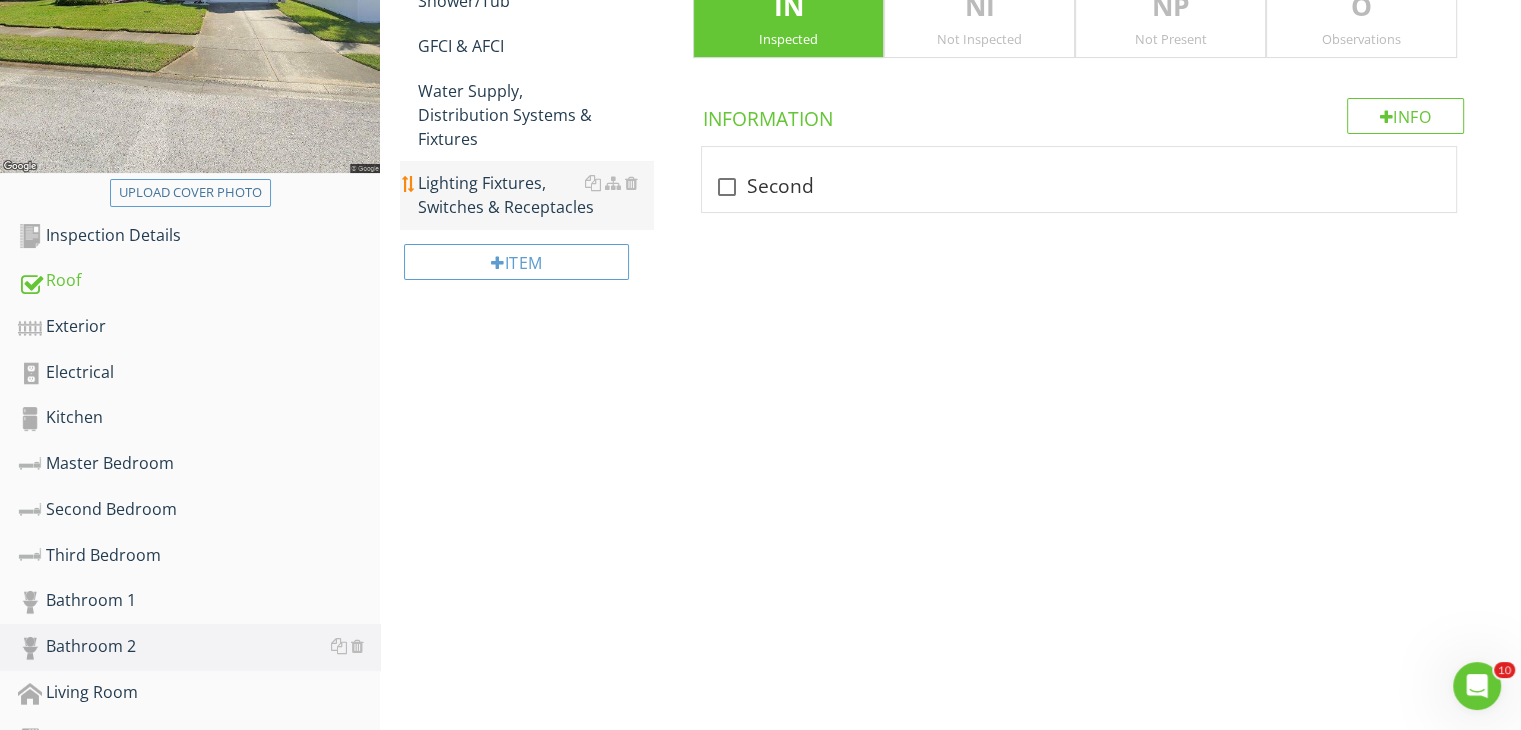 click on "Lighting Fixtures, Switches & Receptacles" at bounding box center [535, 195] 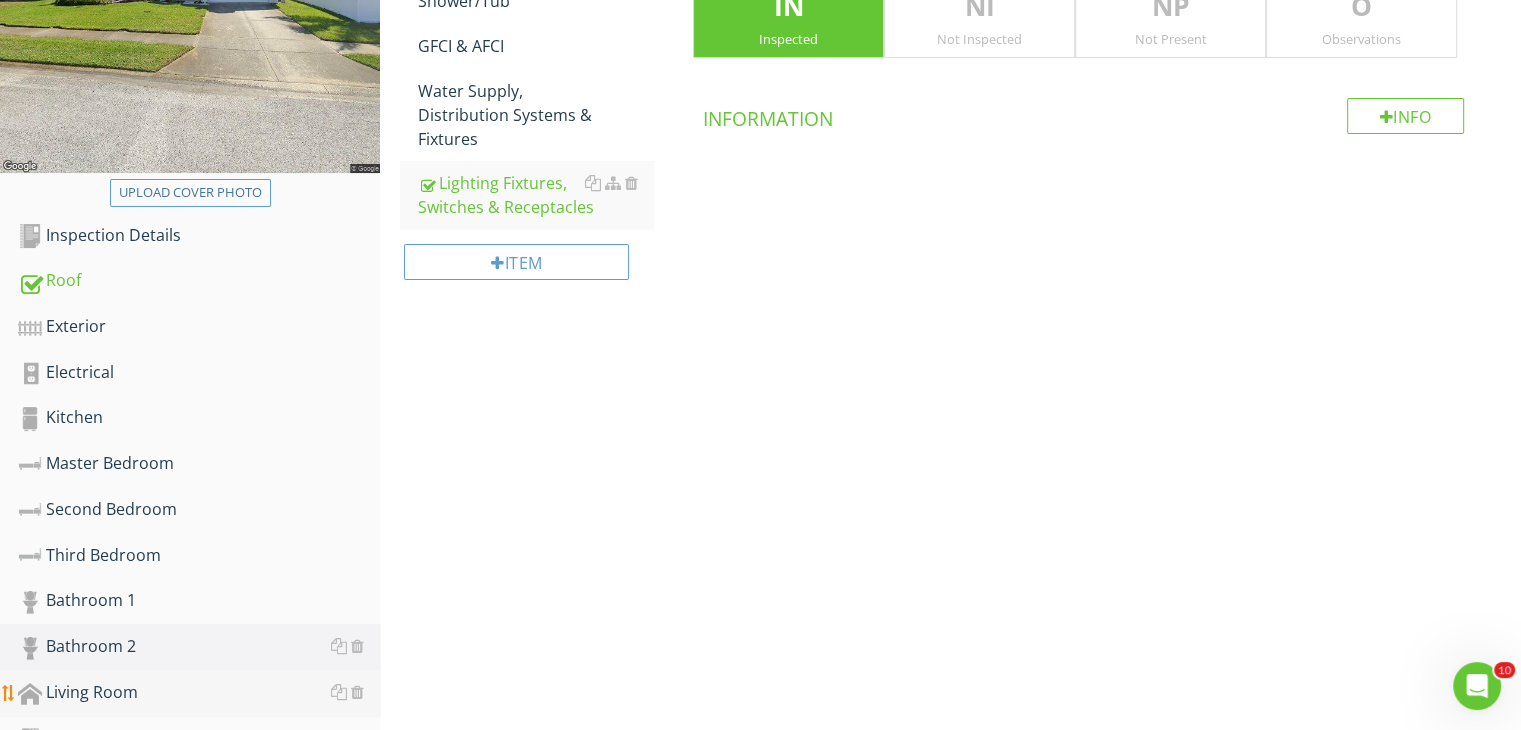 click on "Living Room" at bounding box center (199, 693) 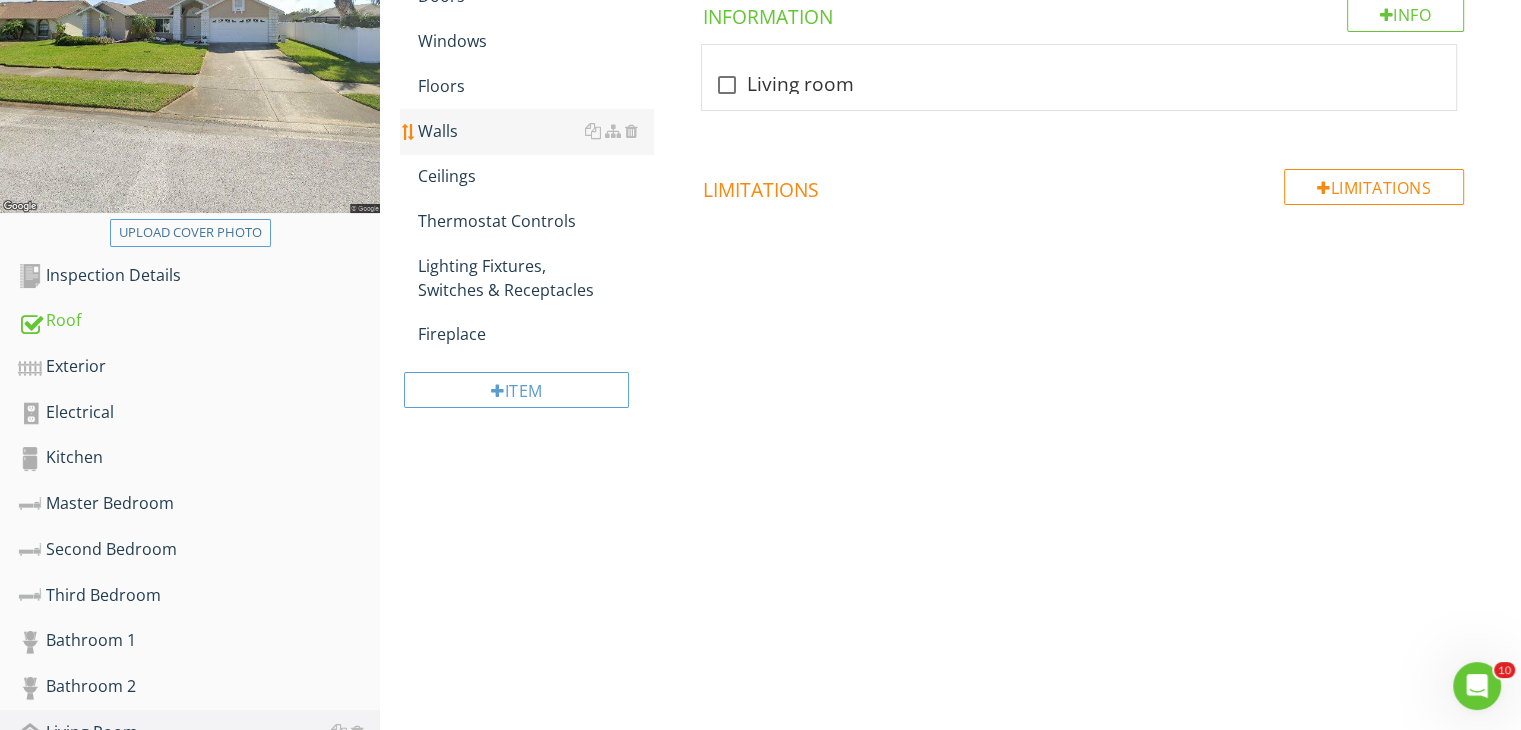 scroll, scrollTop: 328, scrollLeft: 0, axis: vertical 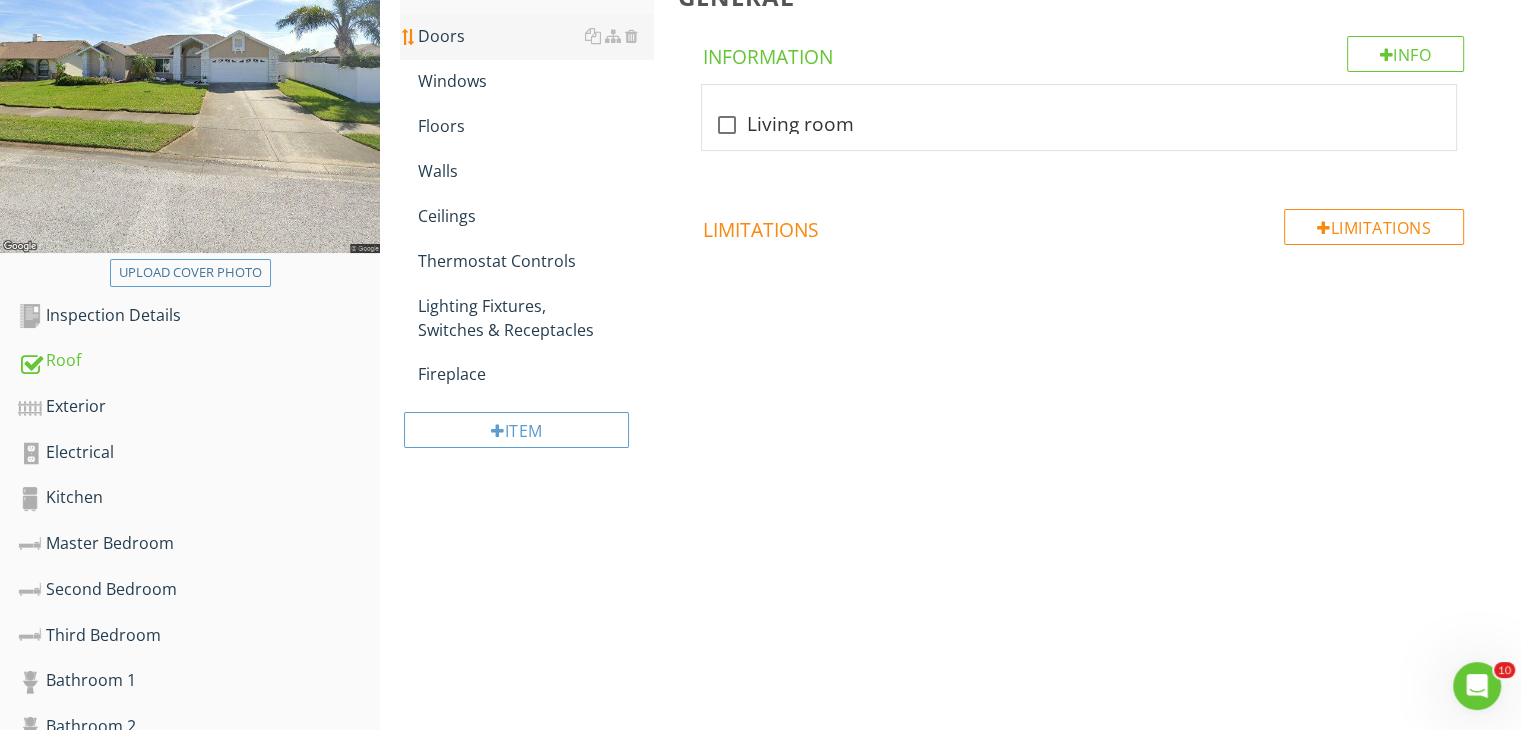 click on "Doors" at bounding box center [535, 36] 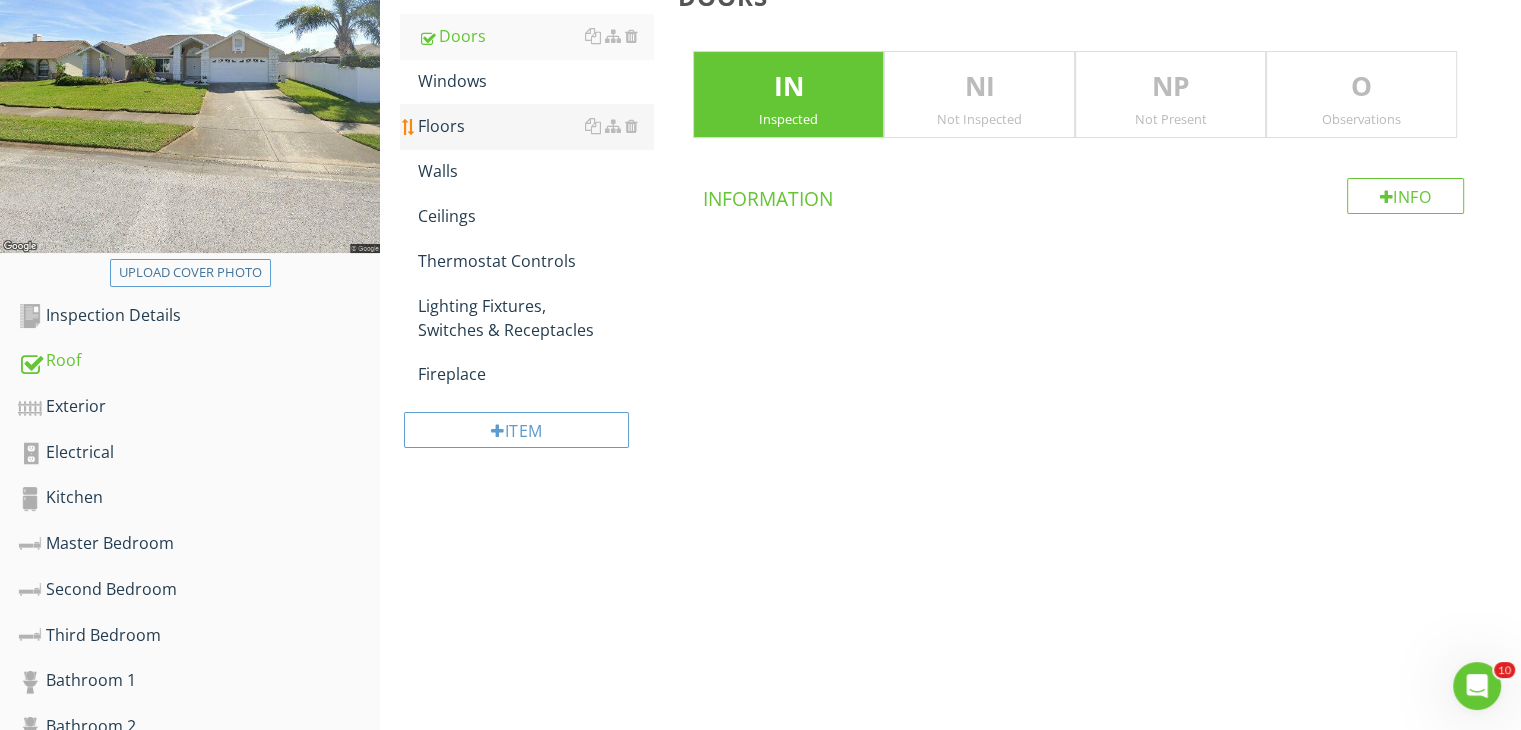 click on "Floors" at bounding box center (535, 126) 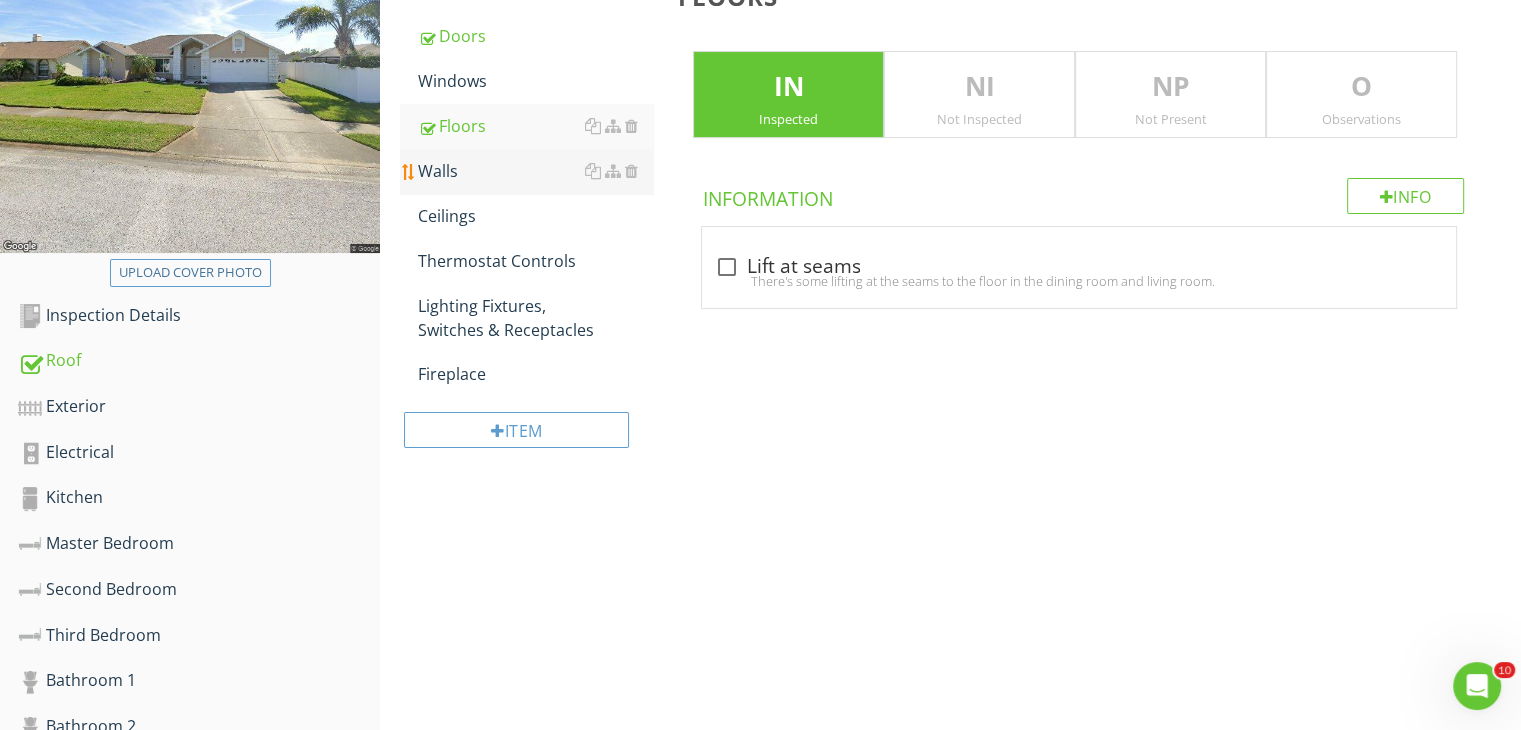 click on "Walls" at bounding box center [535, 171] 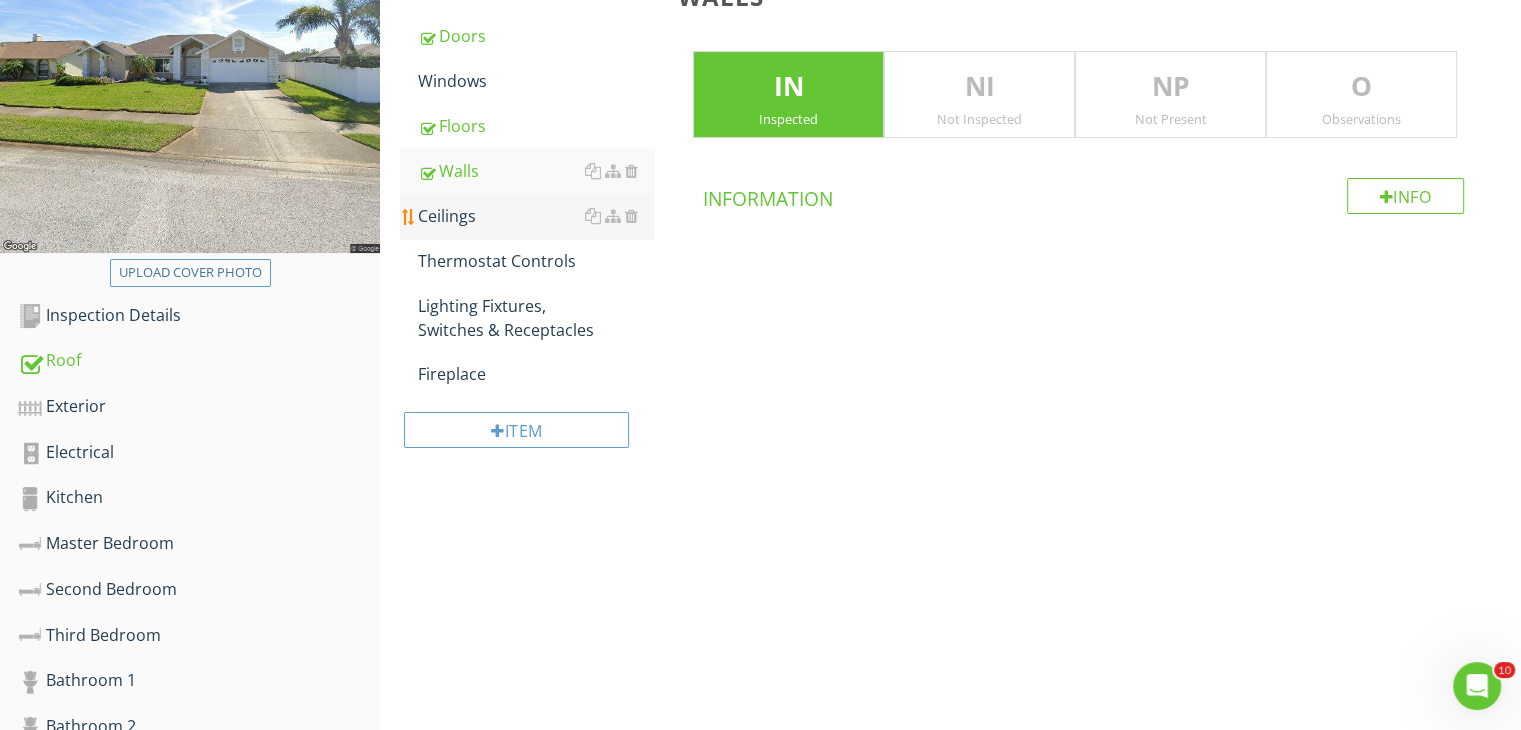 click on "Ceilings" at bounding box center (535, 216) 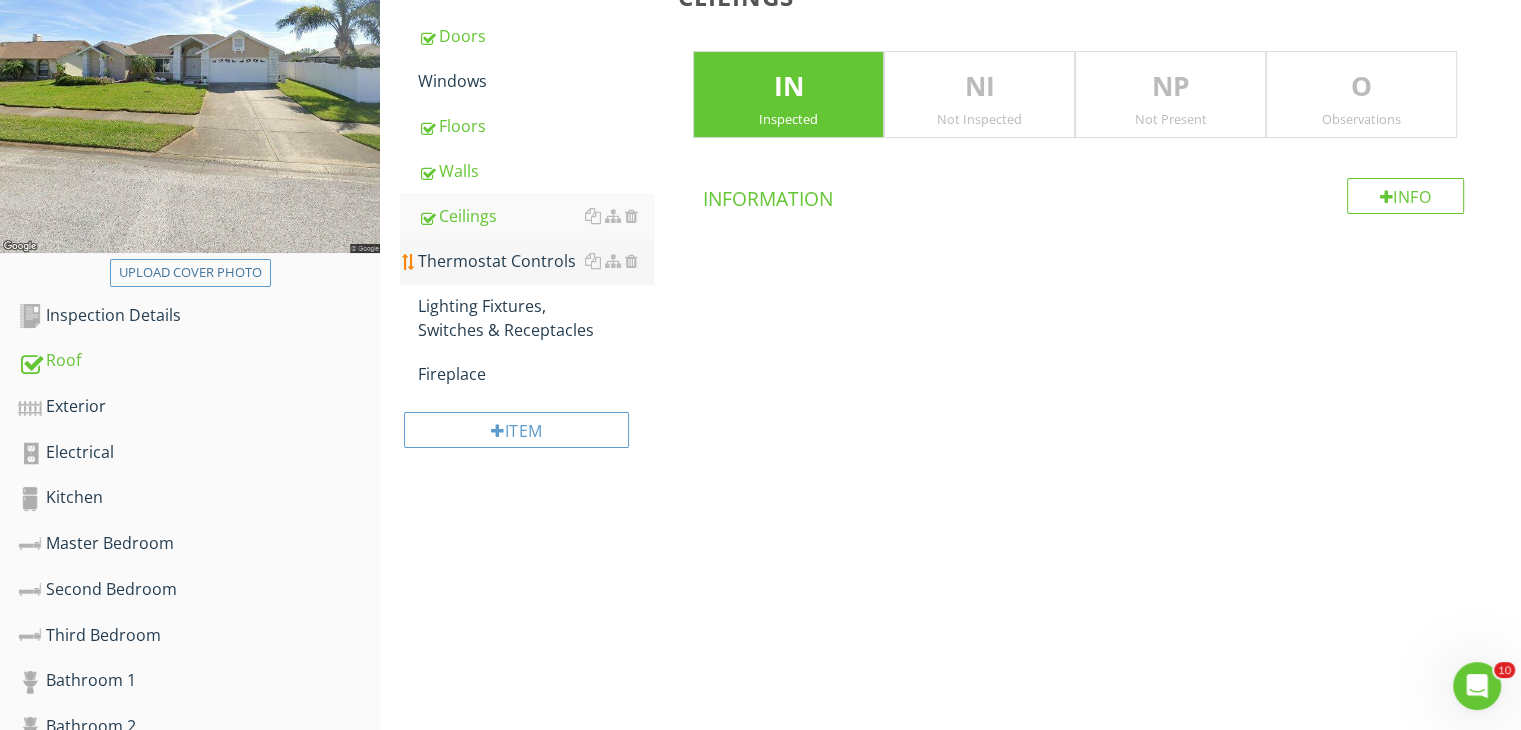 click on "Thermostat Controls" at bounding box center [535, 261] 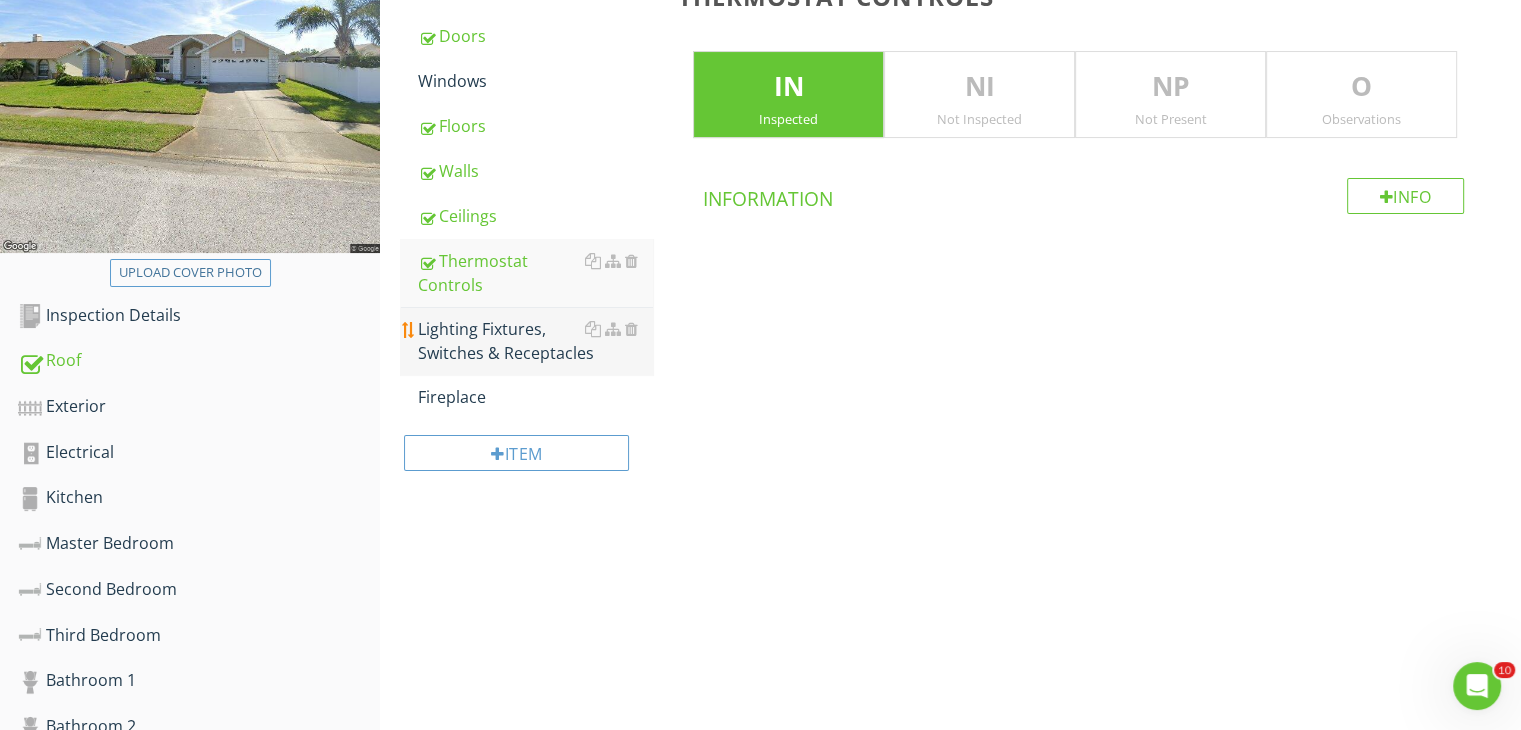 click on "Lighting Fixtures, Switches & Receptacles" at bounding box center [535, 341] 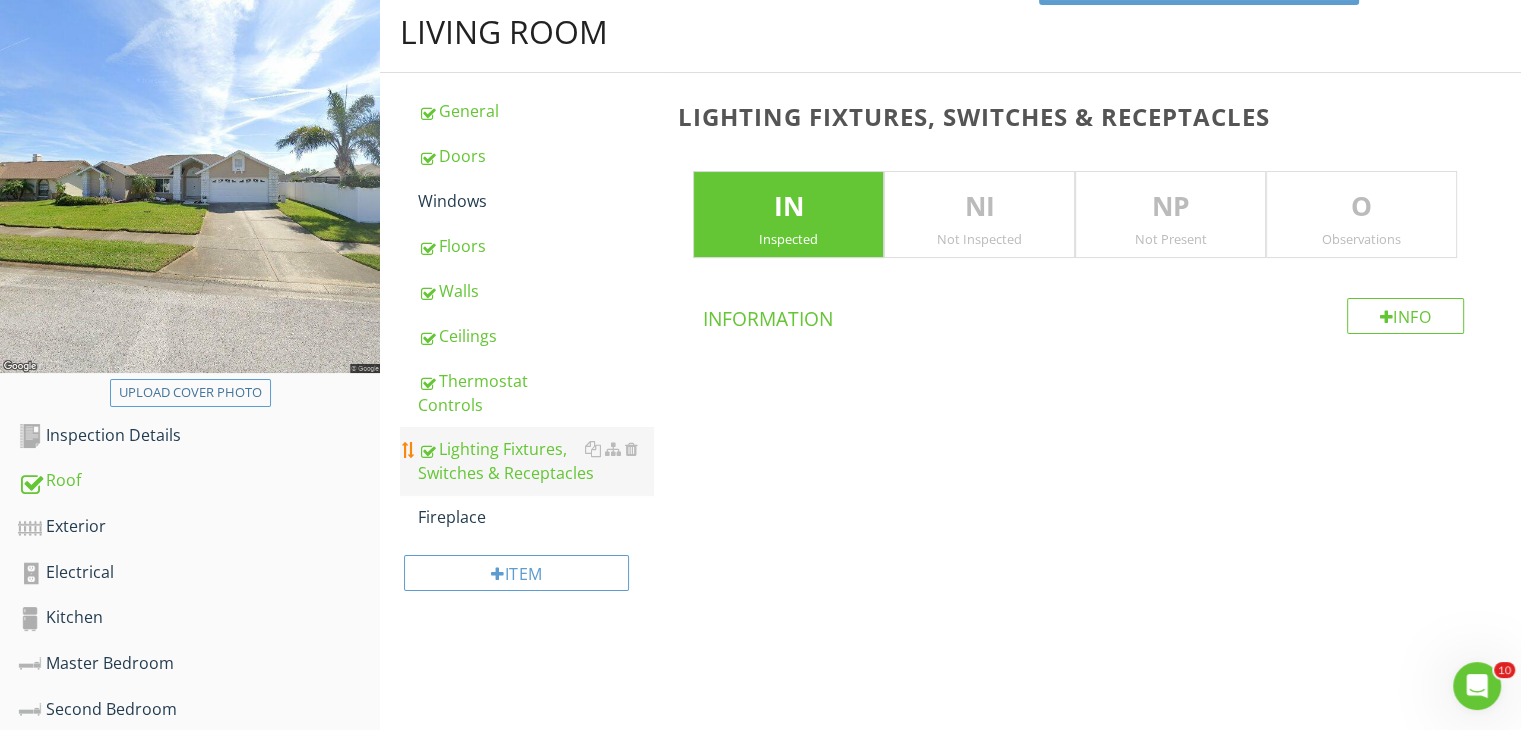 scroll, scrollTop: 168, scrollLeft: 0, axis: vertical 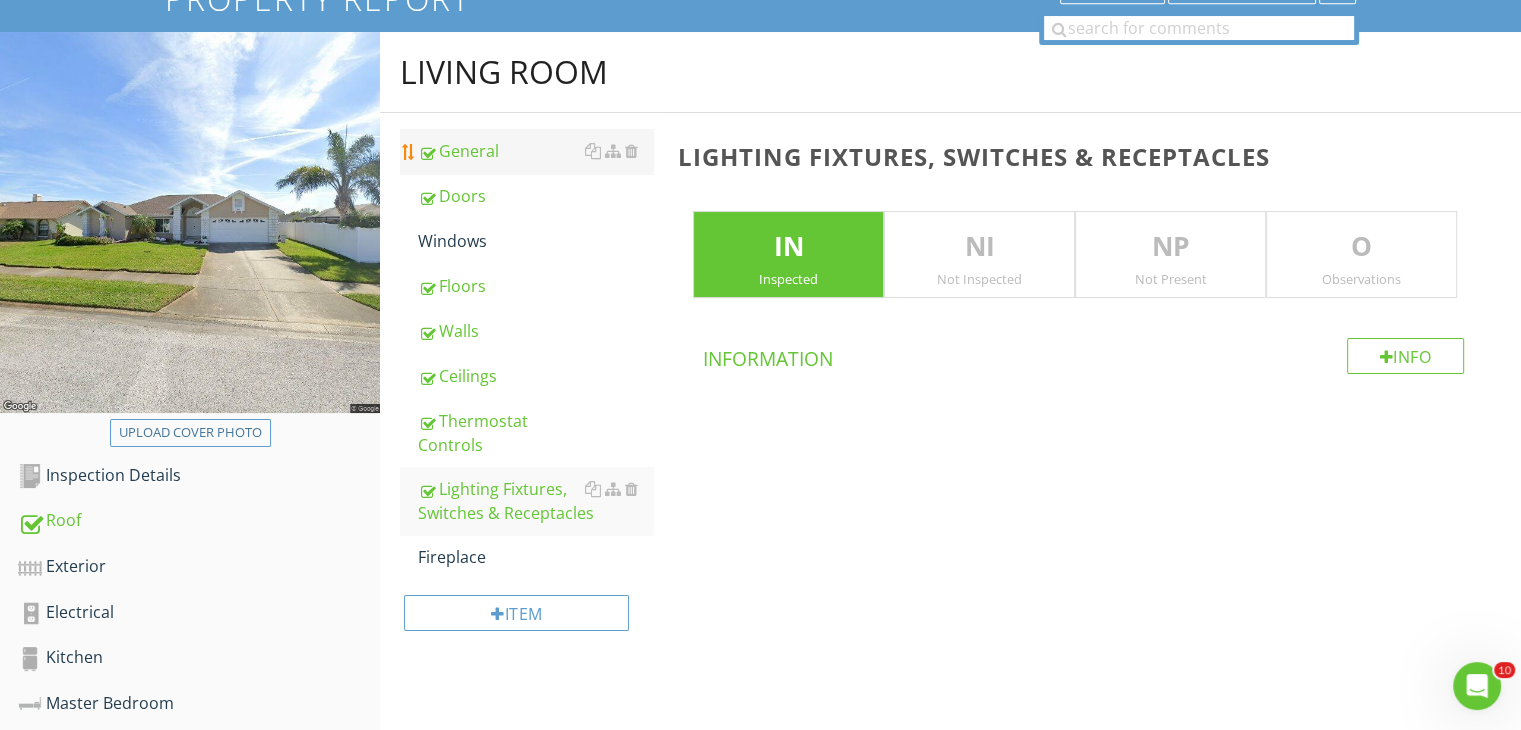 click on "General" at bounding box center [535, 151] 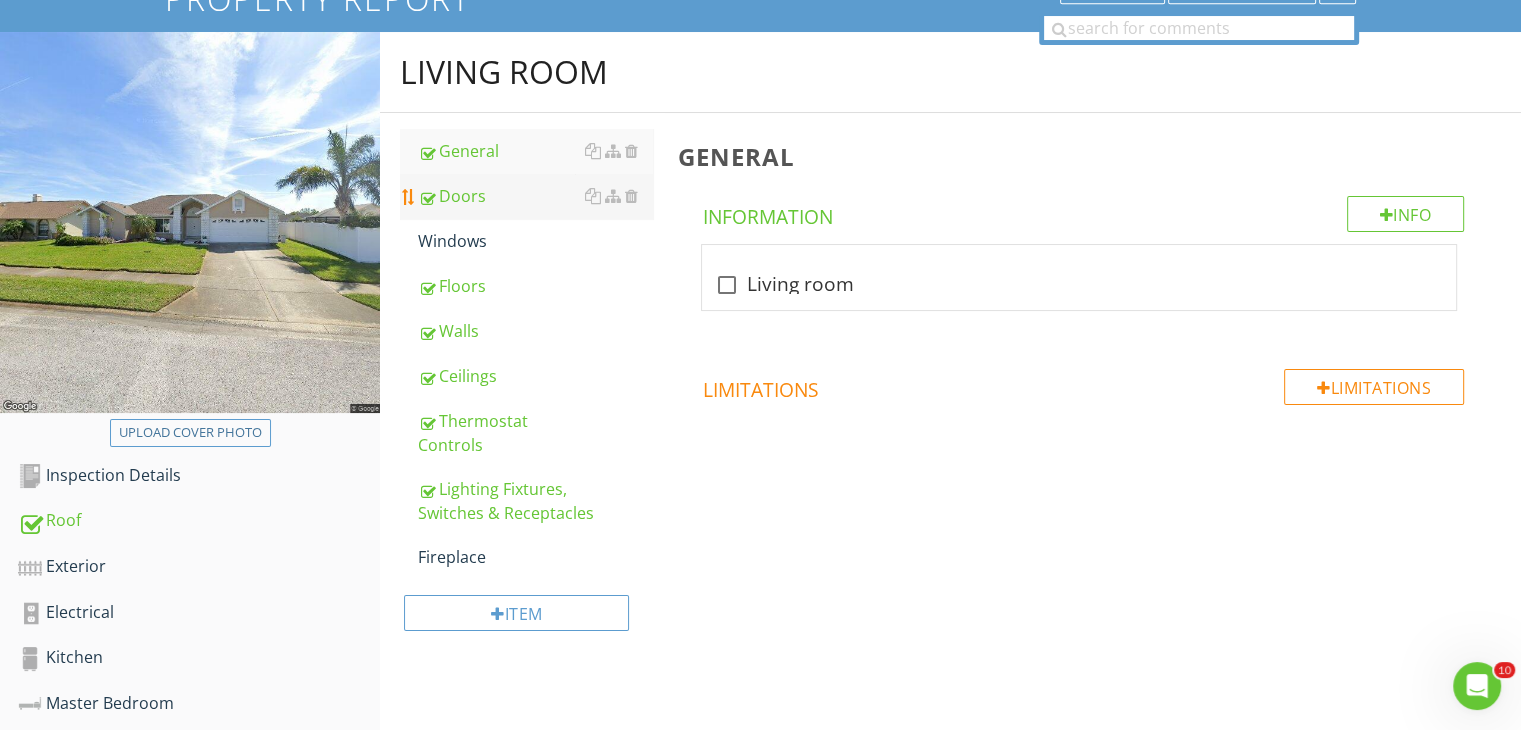 click on "Doors" at bounding box center [535, 196] 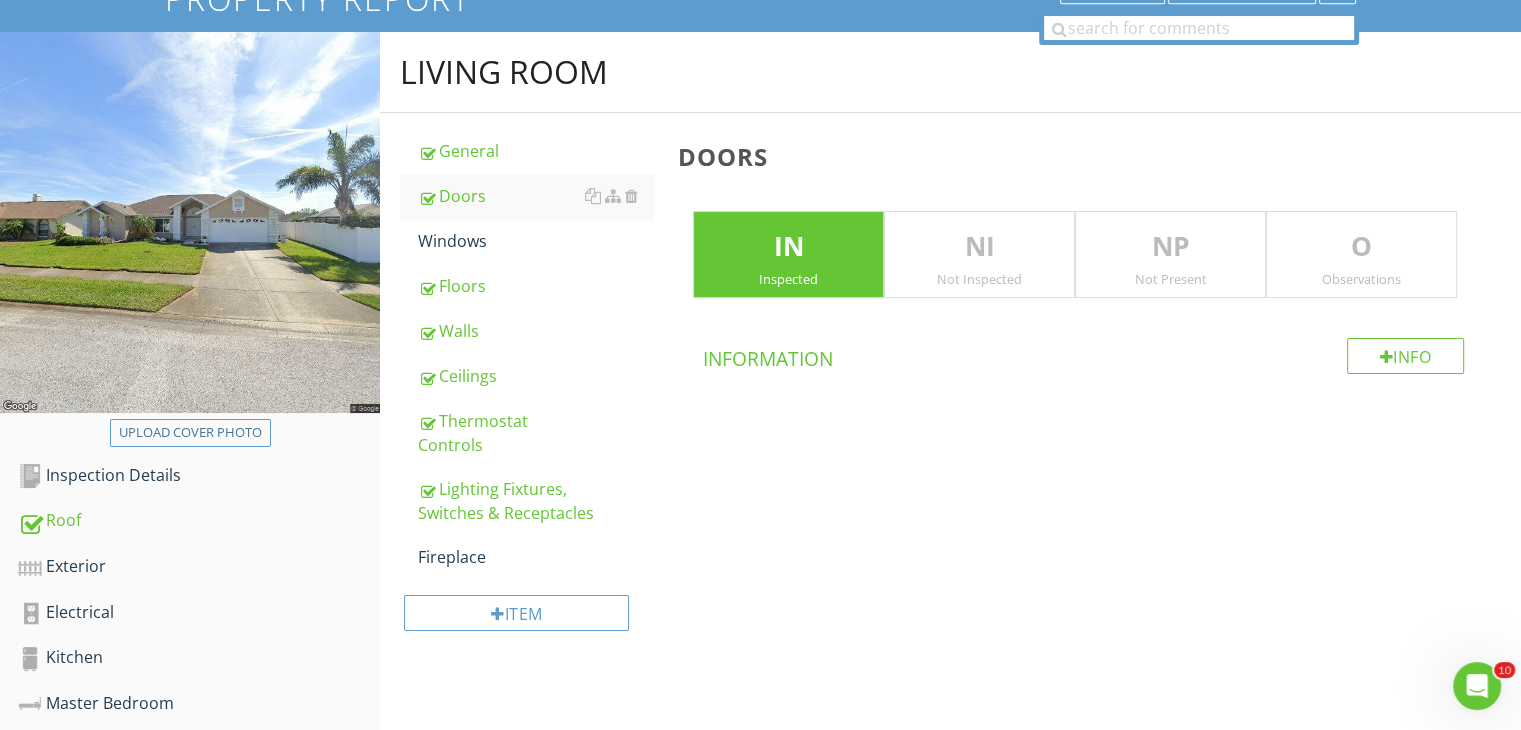 click on "Inspected" at bounding box center (788, 279) 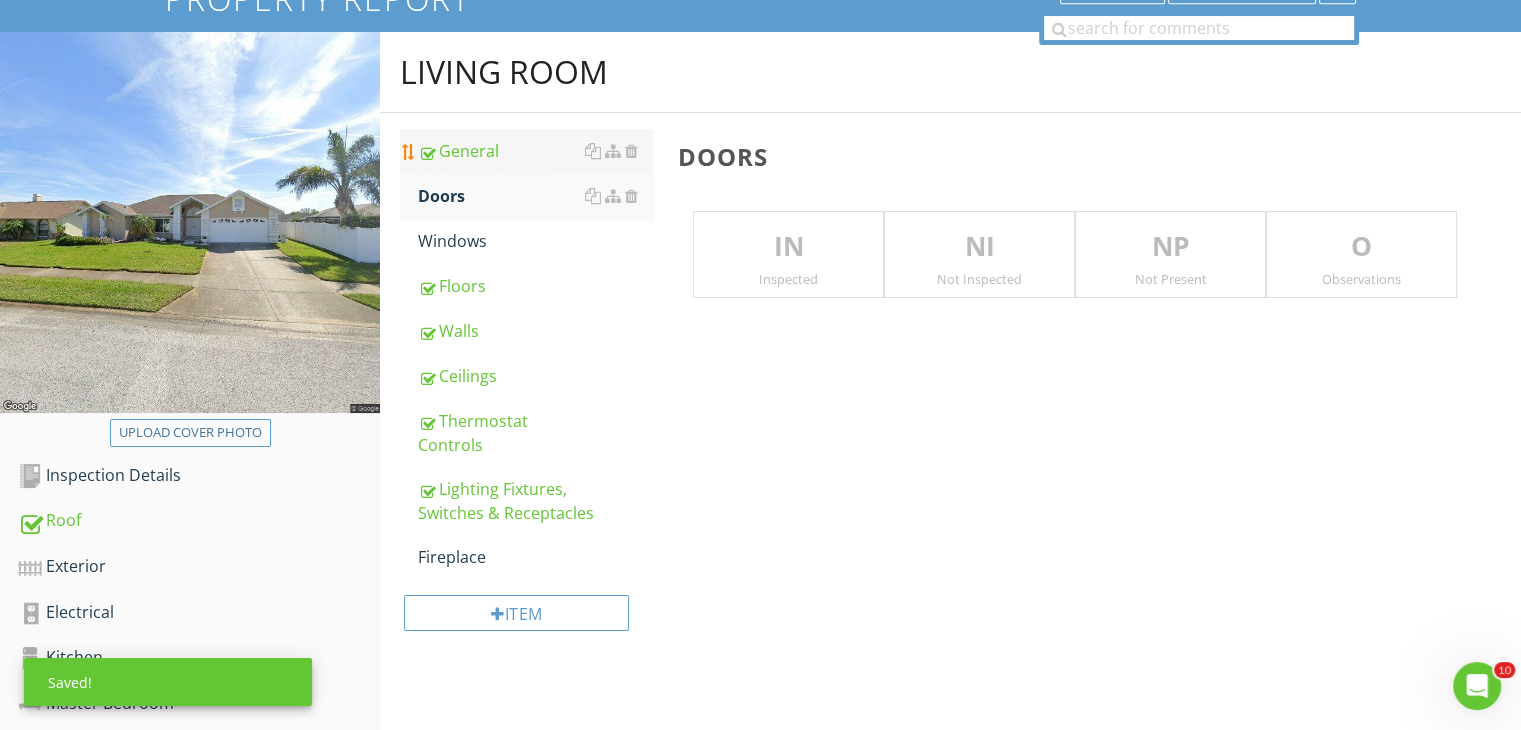 click on "General" at bounding box center [535, 151] 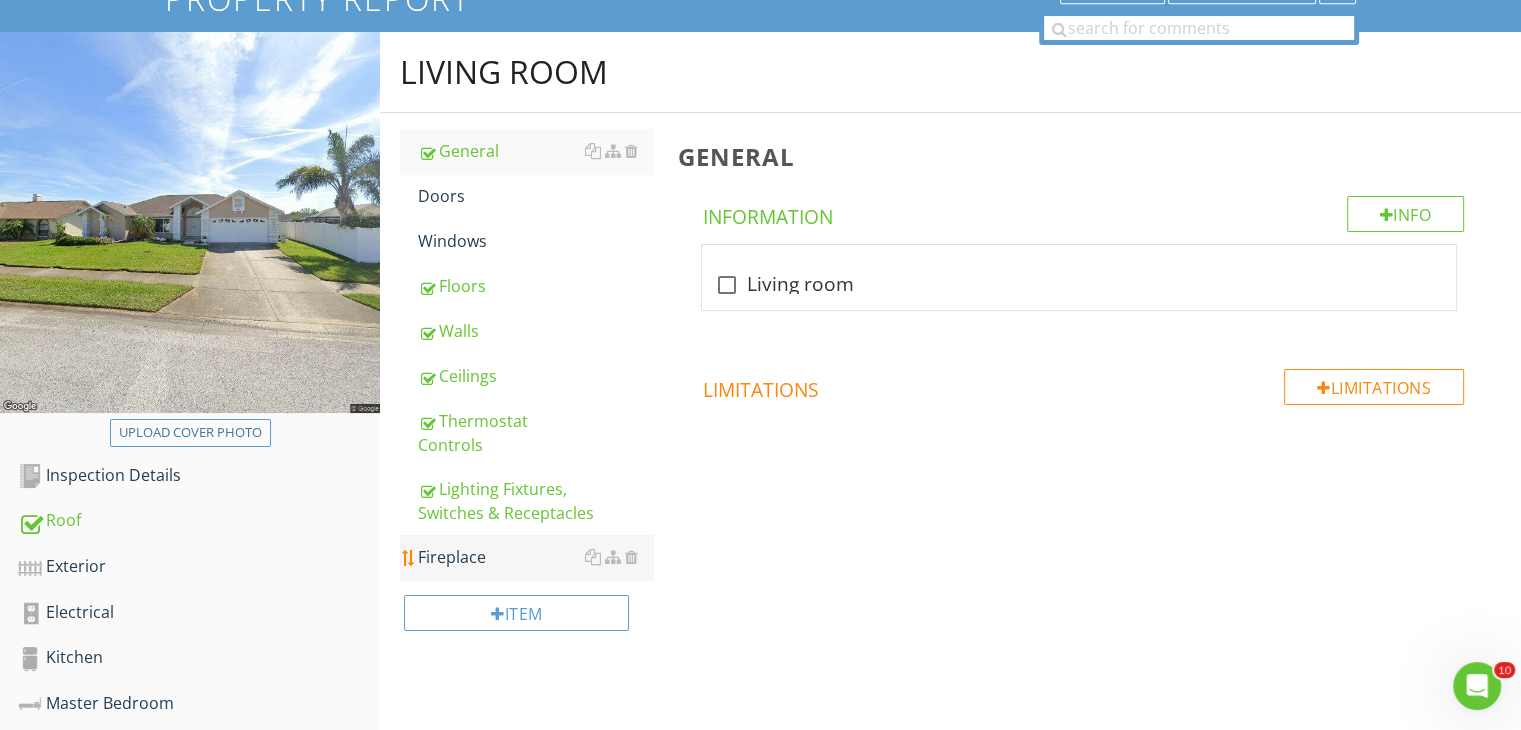 click on "Fireplace" at bounding box center [535, 557] 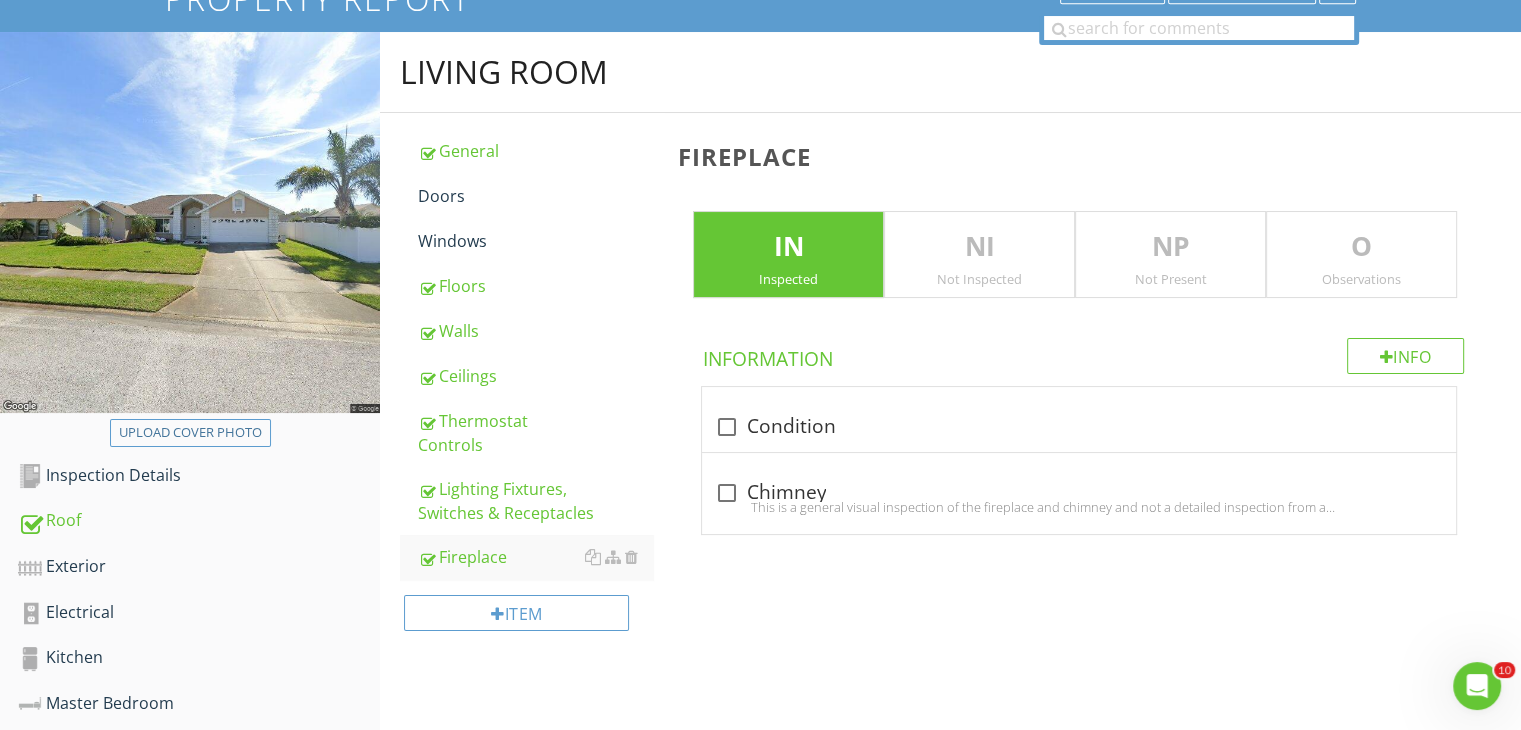 click on "NP" at bounding box center (1170, 247) 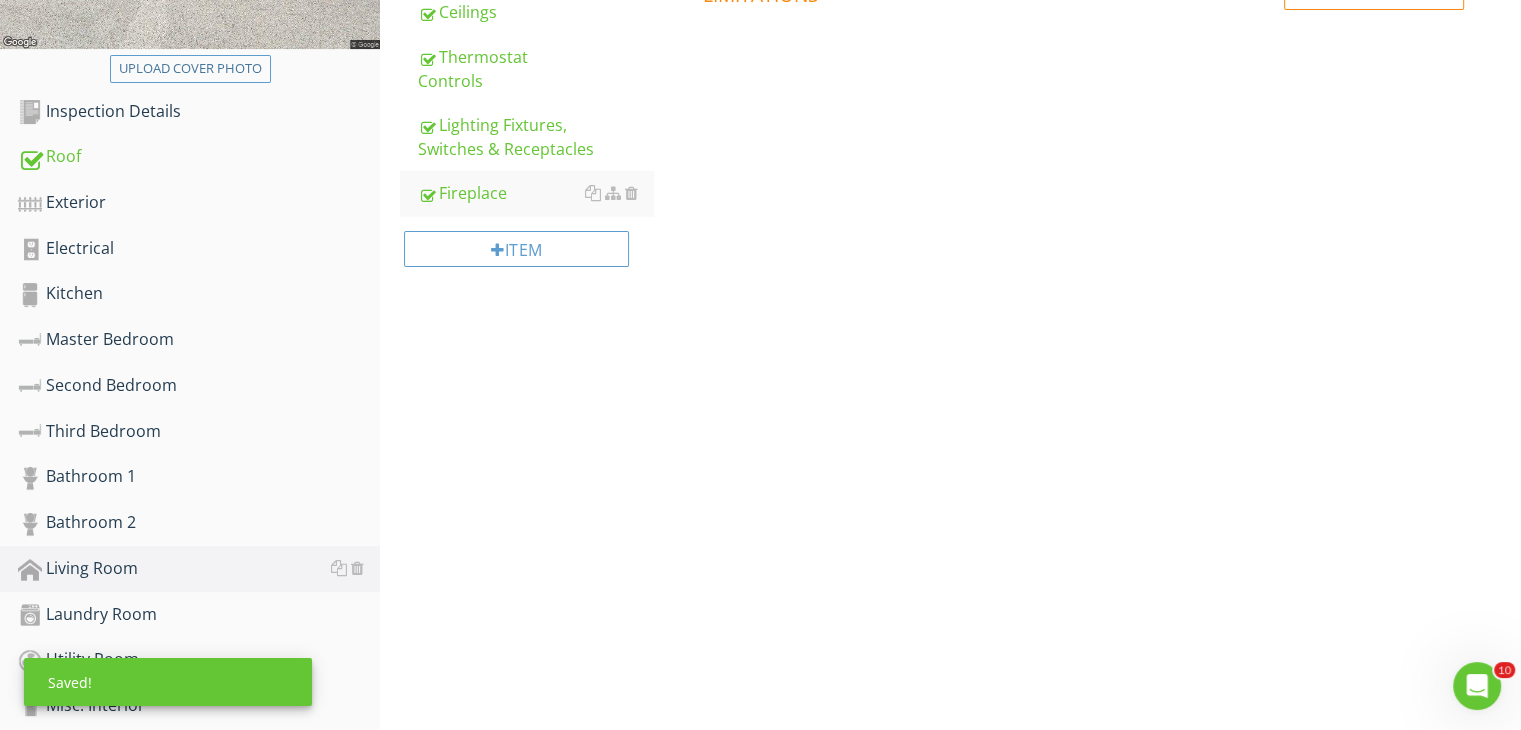 scroll, scrollTop: 672, scrollLeft: 0, axis: vertical 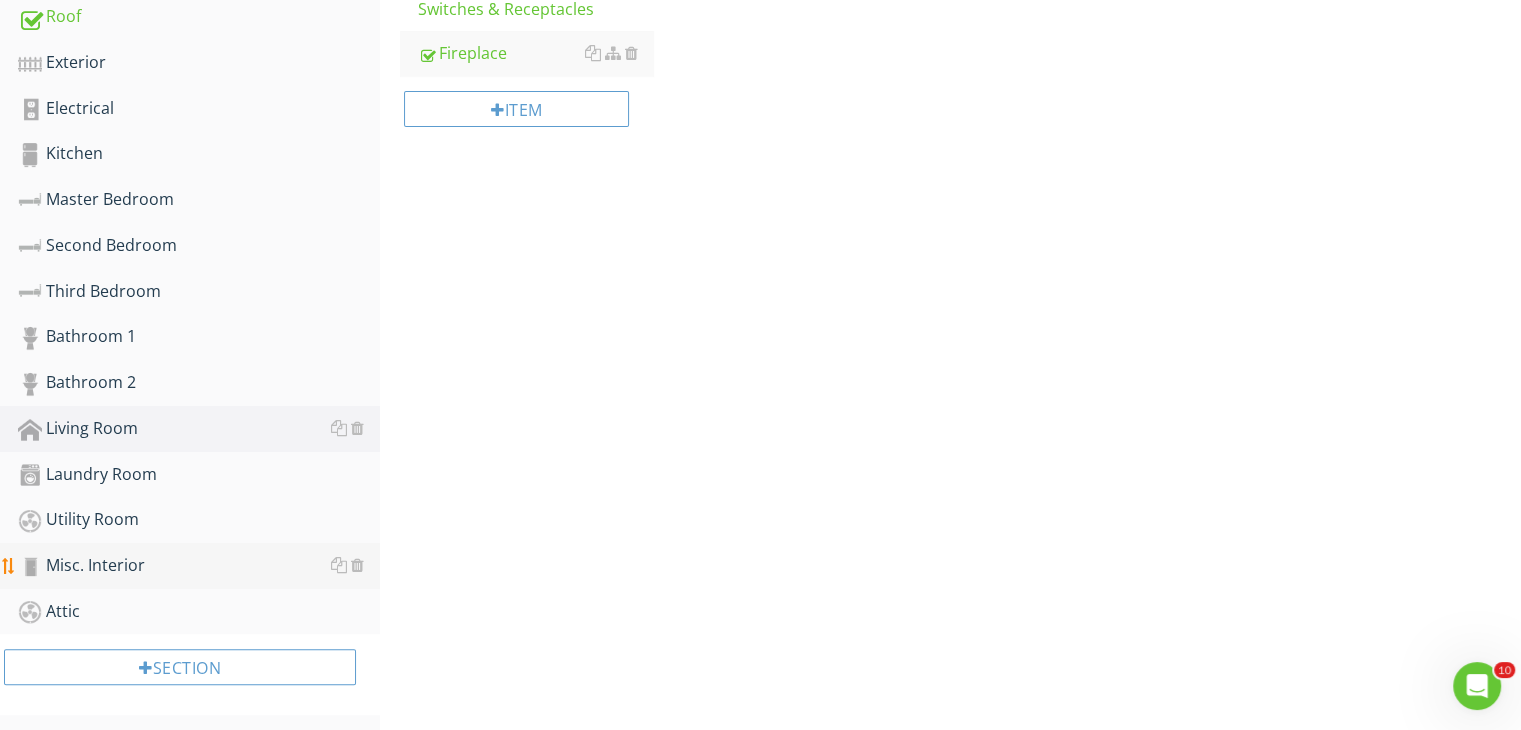 click on "Misc. Interior" at bounding box center (199, 566) 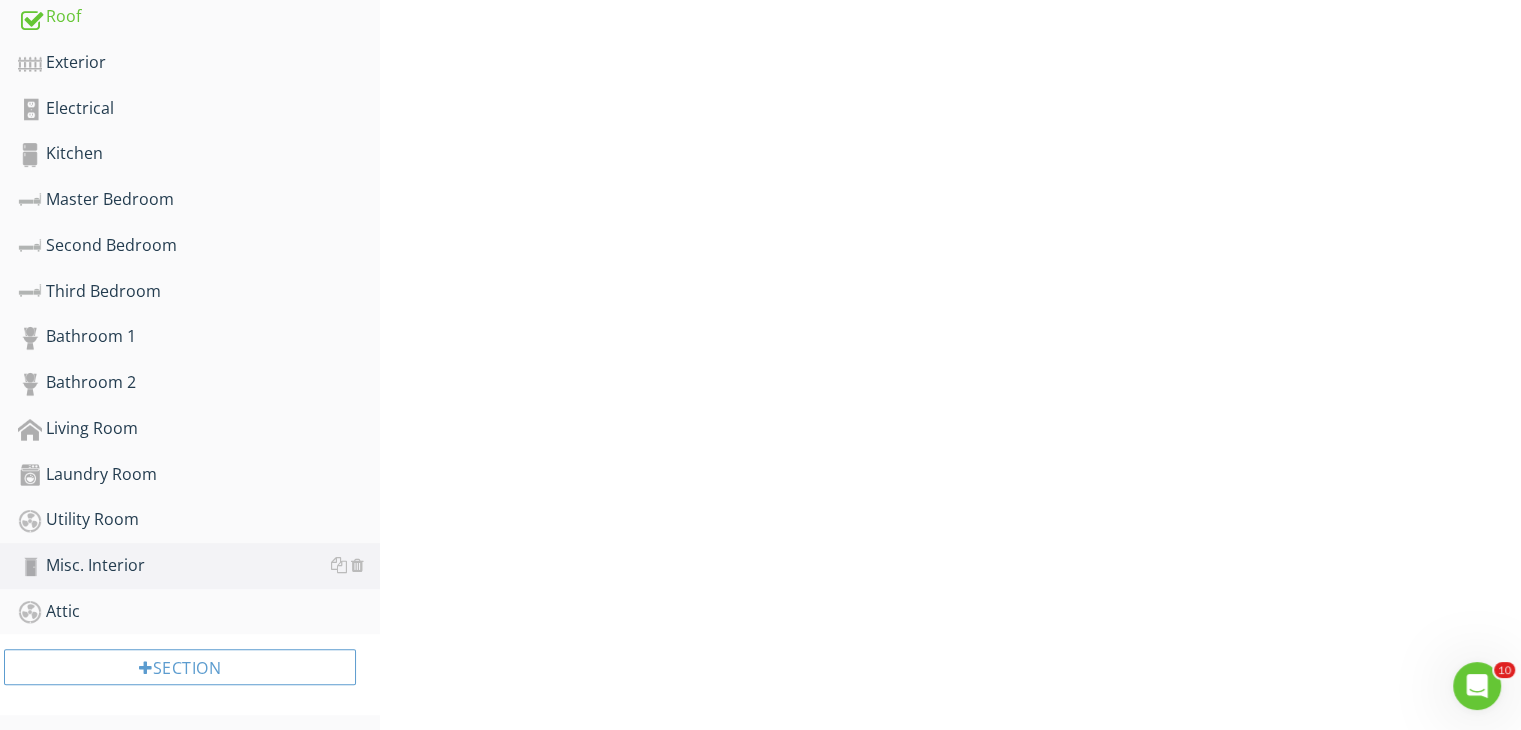 click on "Upload cover photo
Inspection Details
Roof
Exterior
Electrical
Kitchen
Master Bedroom
Second Bedroom
Third Bedroom
Bathroom 1
Bathroom 2
Living Room
Laundry Room
Utility Room
Misc. Interior
Attic
Section
Misc. Interior
General
Vents, Flues & Chimneys
Smoke Detectors
Steps, Stairways & Railings
Item
General
Info" at bounding box center (760, 131) 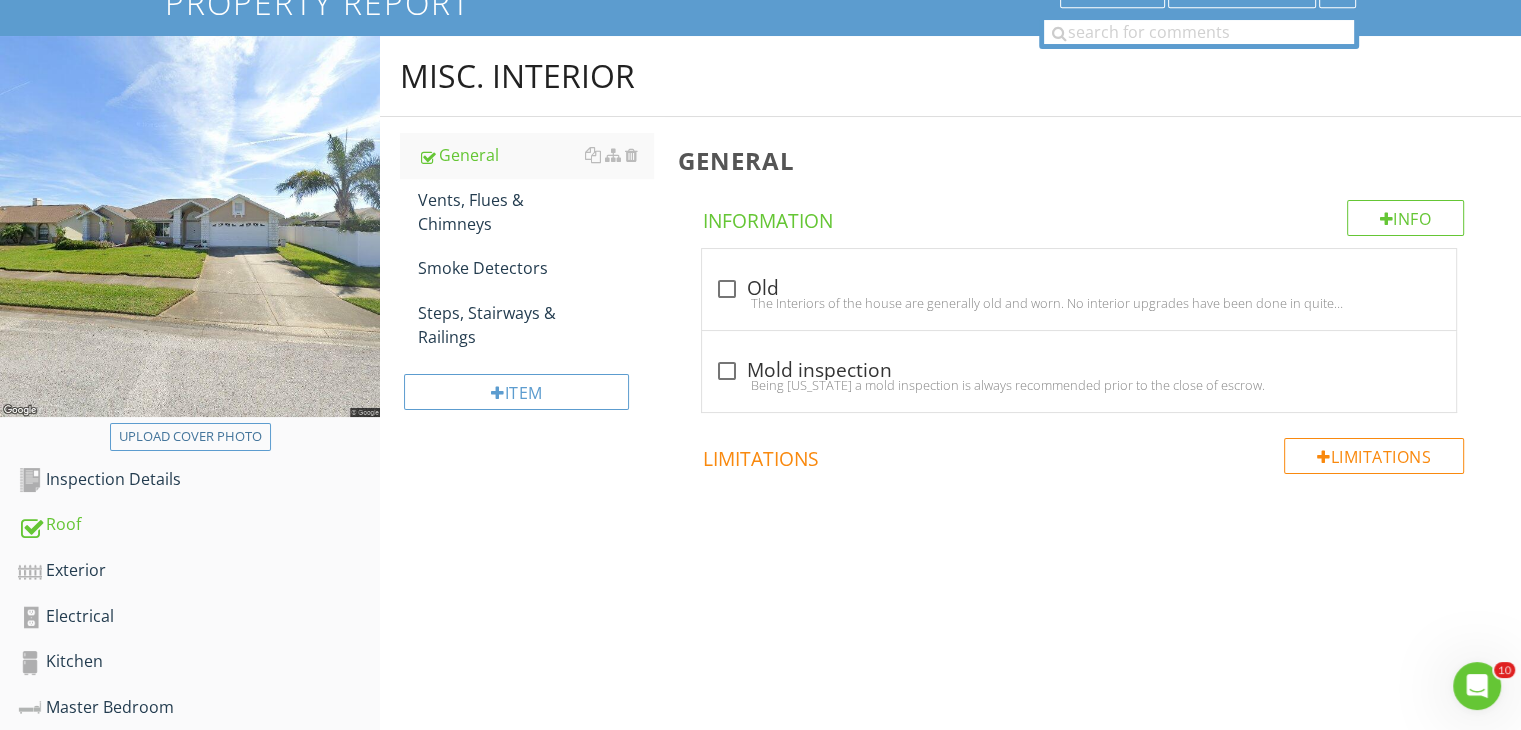 scroll, scrollTop: 152, scrollLeft: 0, axis: vertical 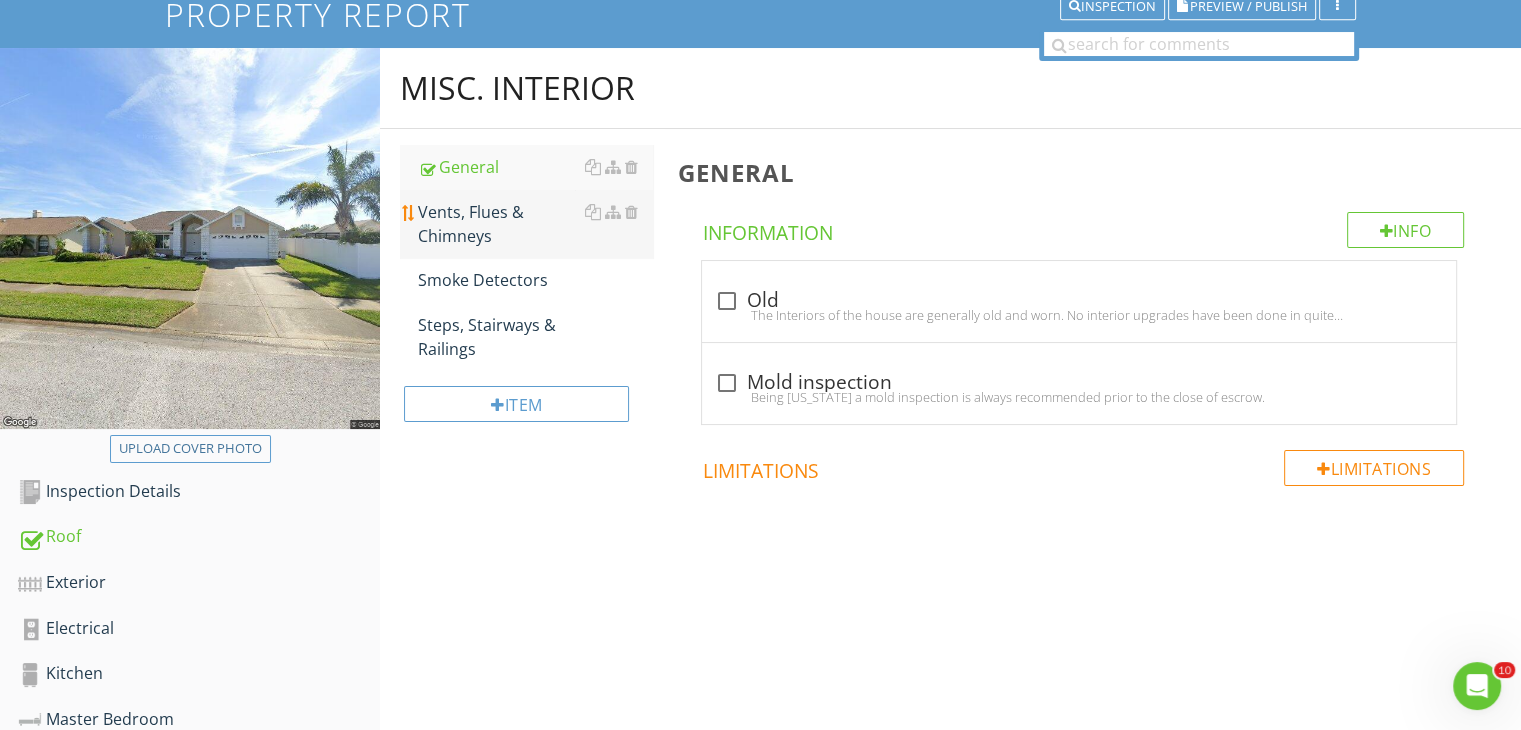 click on "Vents, Flues & Chimneys" at bounding box center (535, 224) 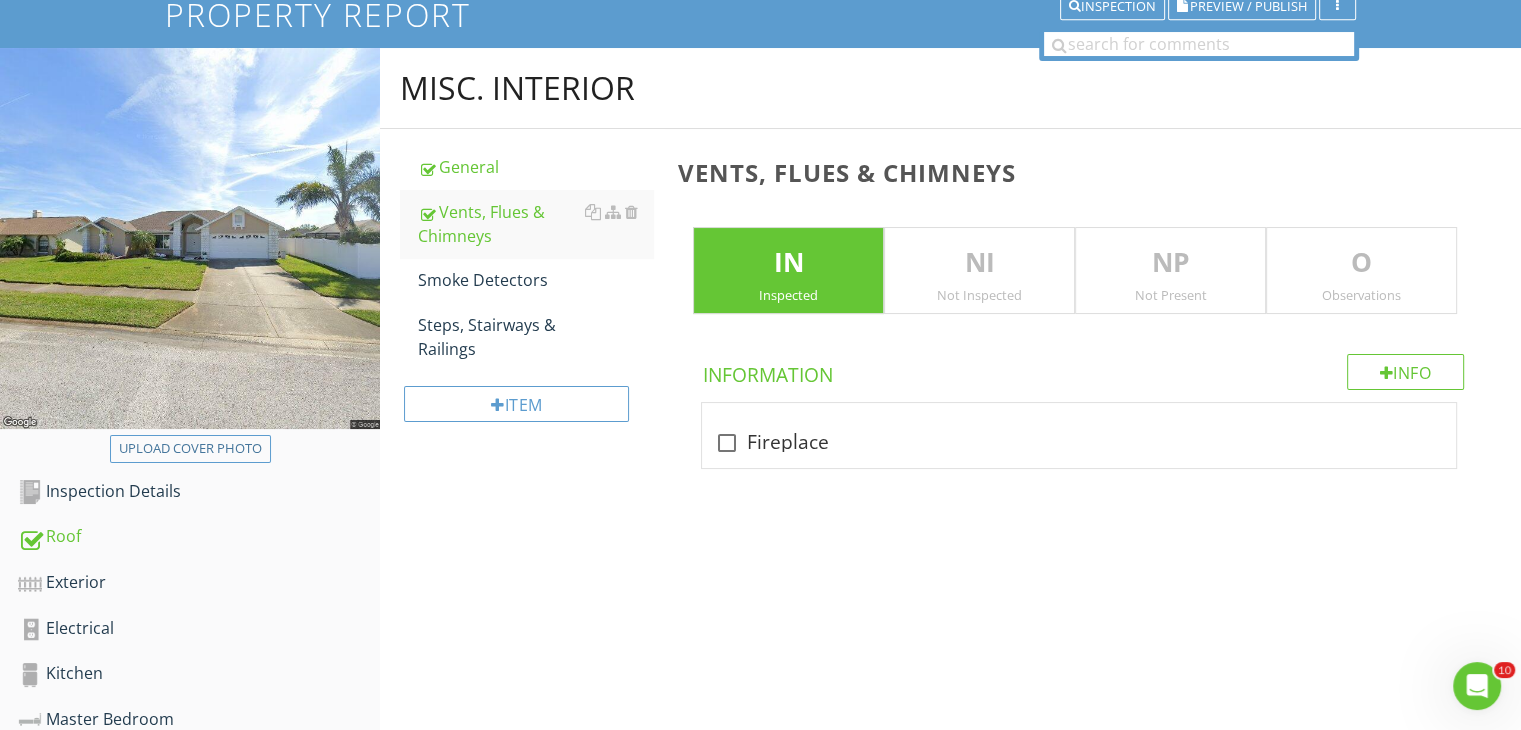 click on "Vents, Flues & Chimneys
IN   Inspected NI   Not Inspected NP   Not Present O   Observations
Info
Information                       check_box_outline_blank
Fireplace" at bounding box center (1093, 315) 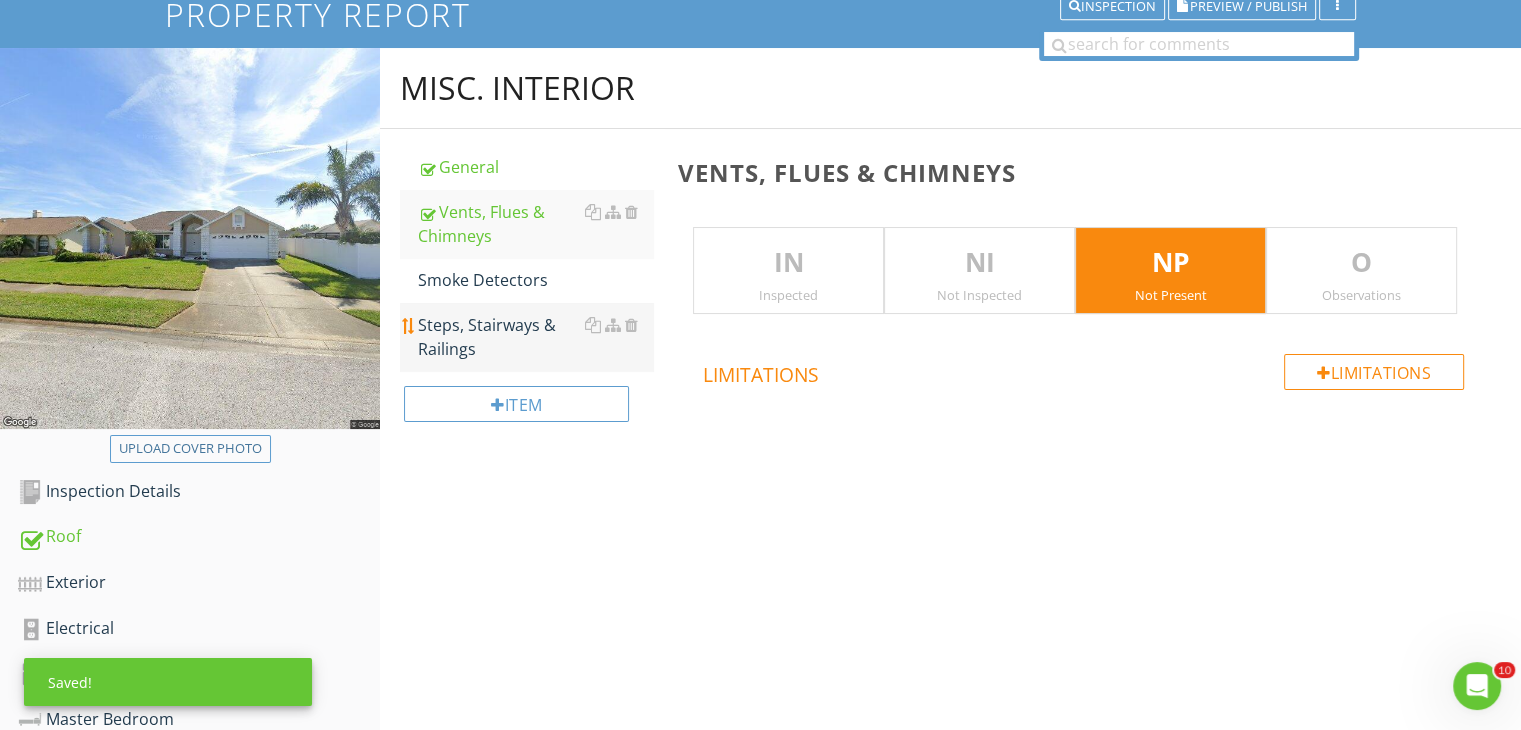 click on "Steps, Stairways & Railings" at bounding box center [535, 337] 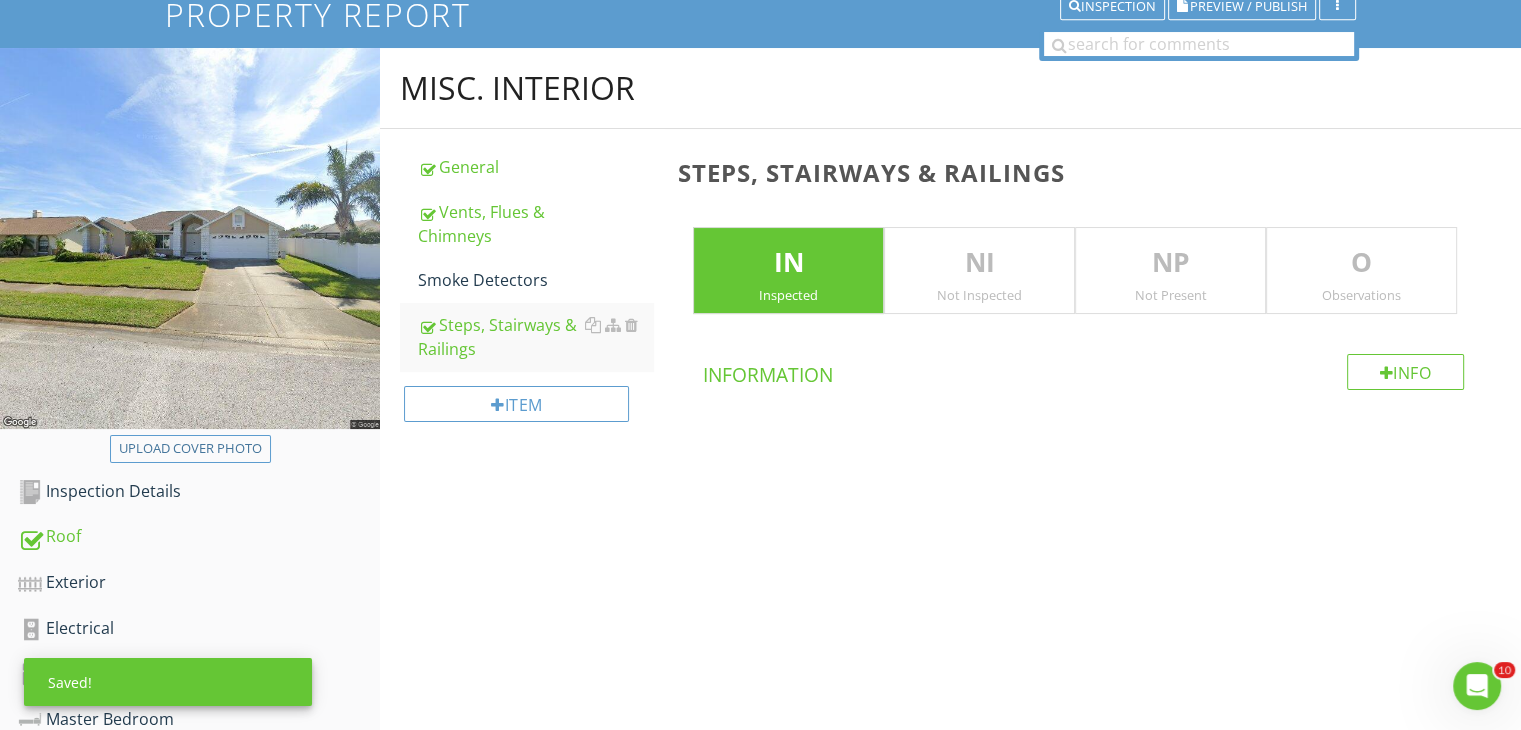 click on "NP" at bounding box center (1170, 263) 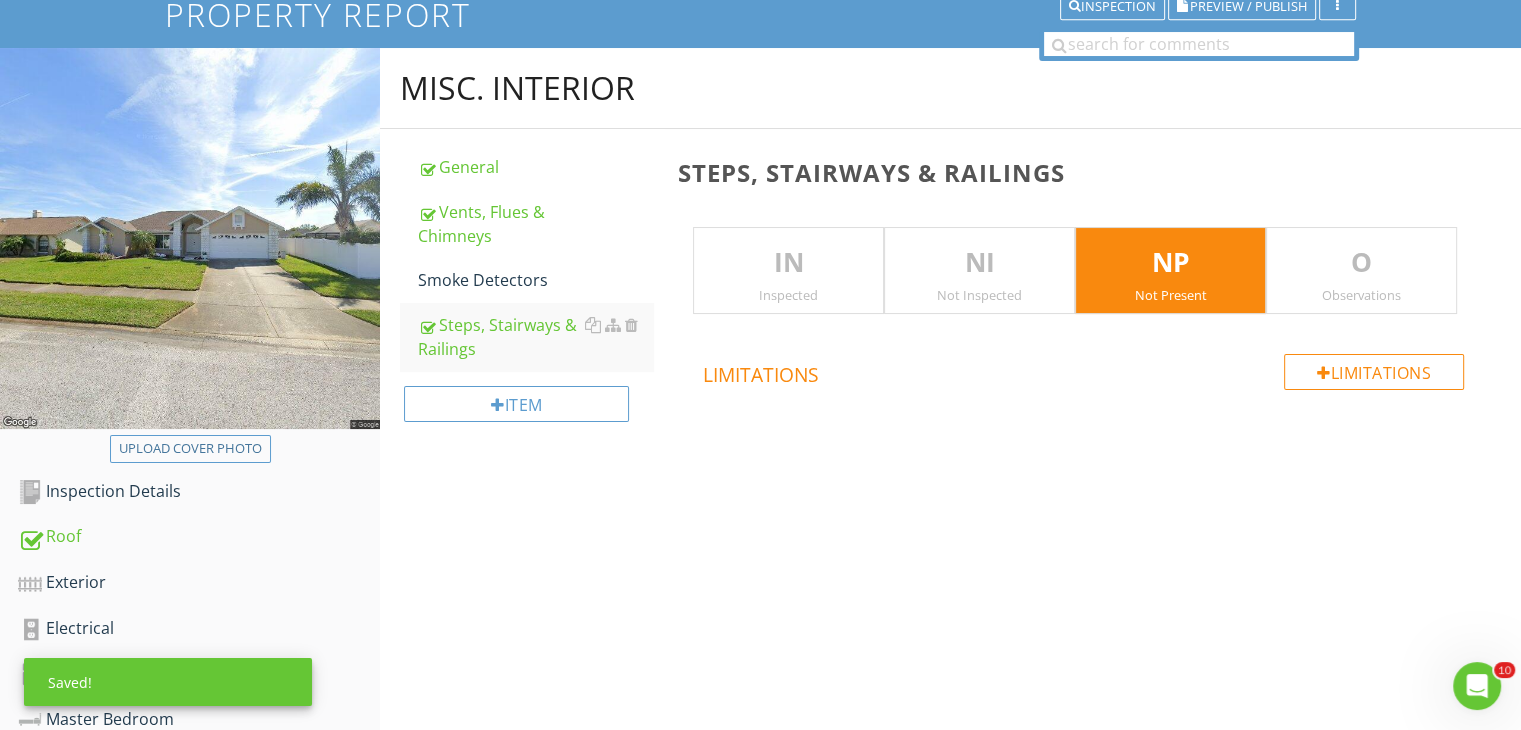 click at bounding box center (1083, 452) 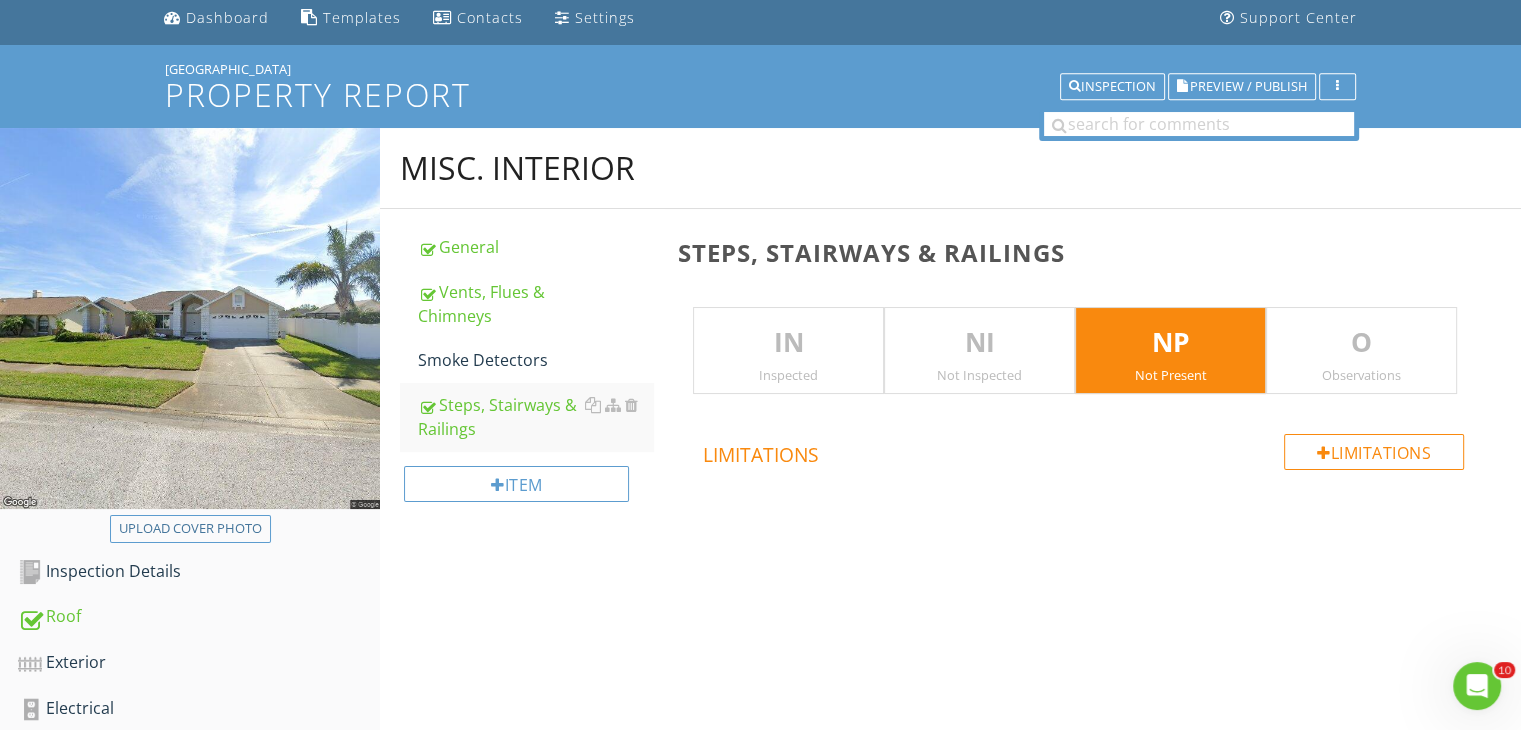 scroll, scrollTop: 0, scrollLeft: 0, axis: both 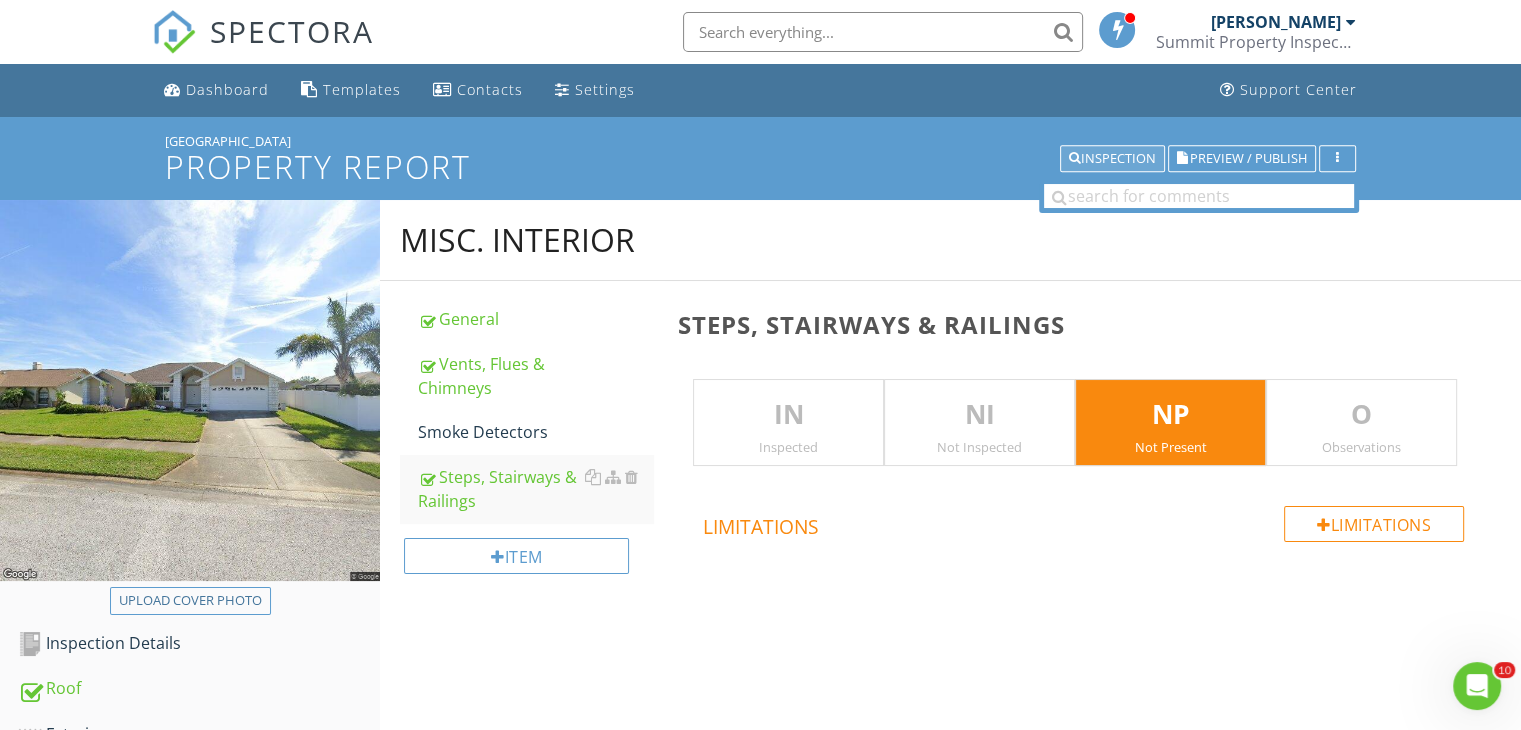 click on "Inspection" at bounding box center (1112, 159) 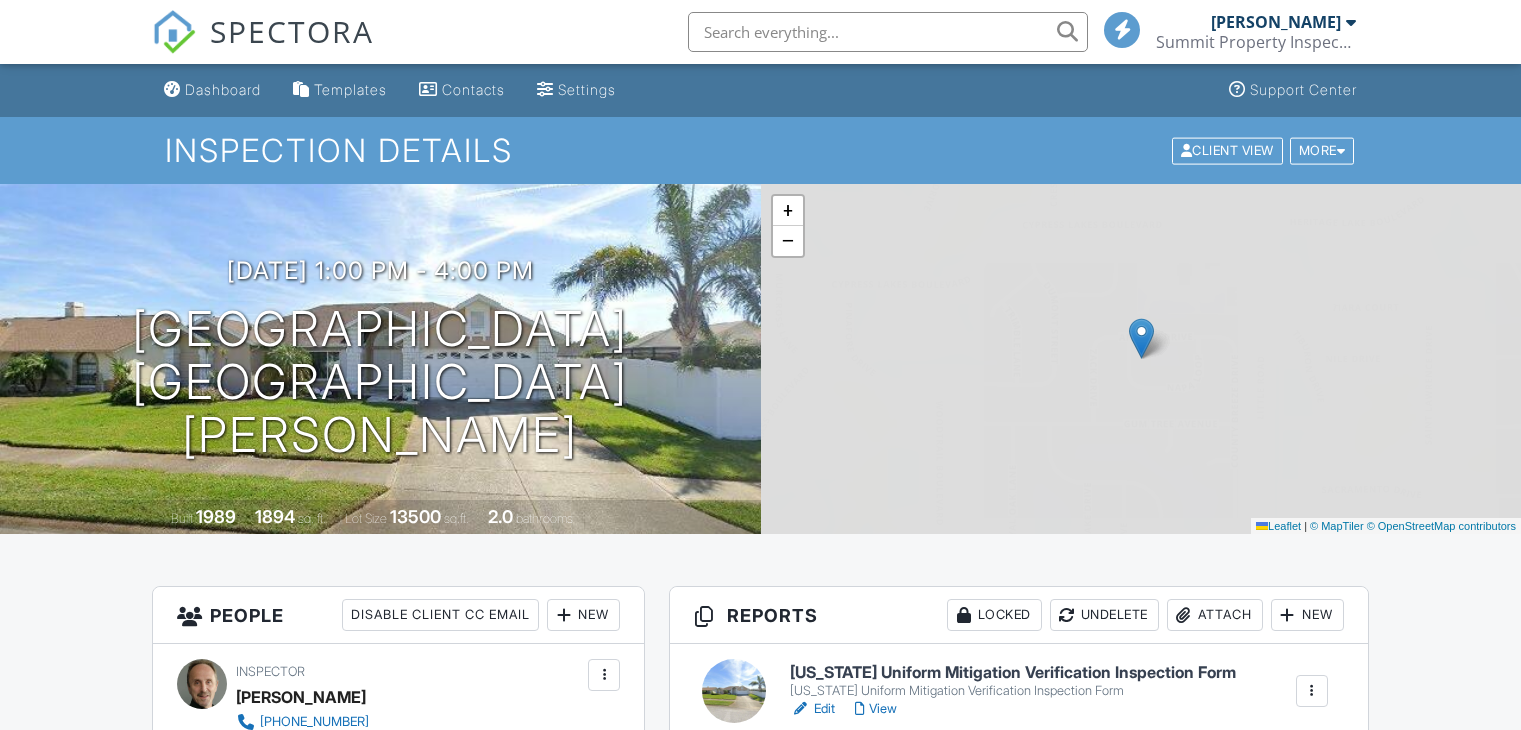 scroll, scrollTop: 0, scrollLeft: 0, axis: both 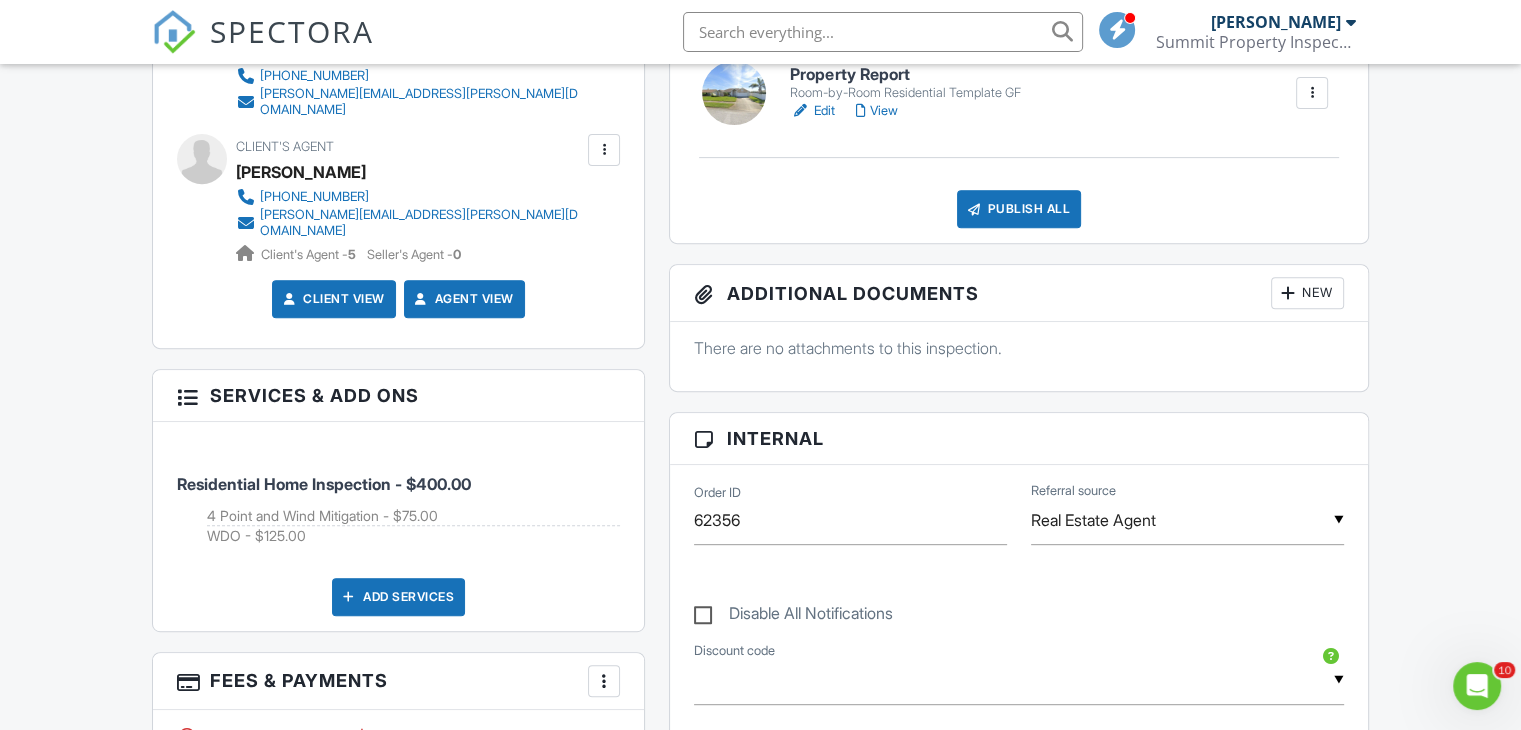 drag, startPoint x: 1527, startPoint y: 97, endPoint x: 1529, endPoint y: 295, distance: 198.0101 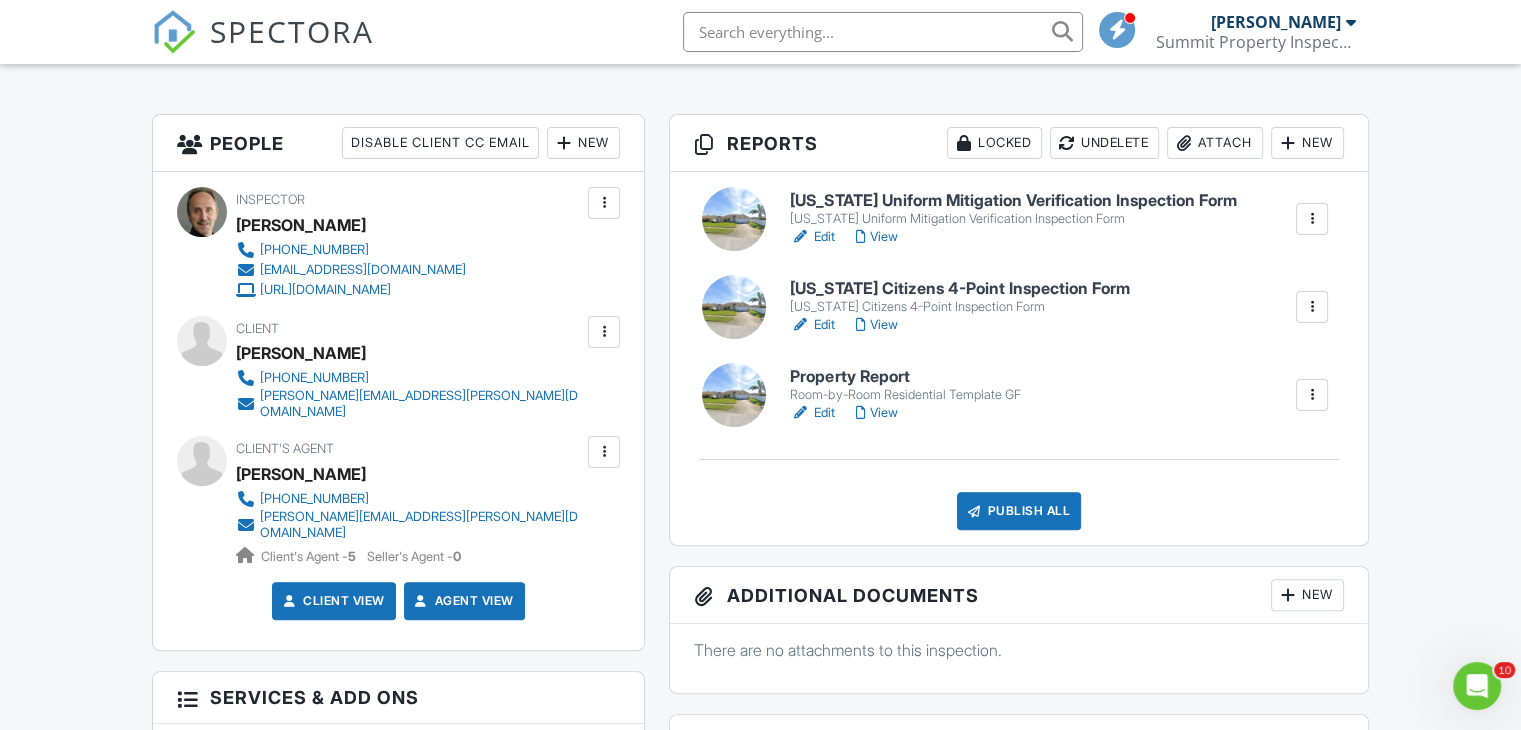 scroll, scrollTop: 468, scrollLeft: 0, axis: vertical 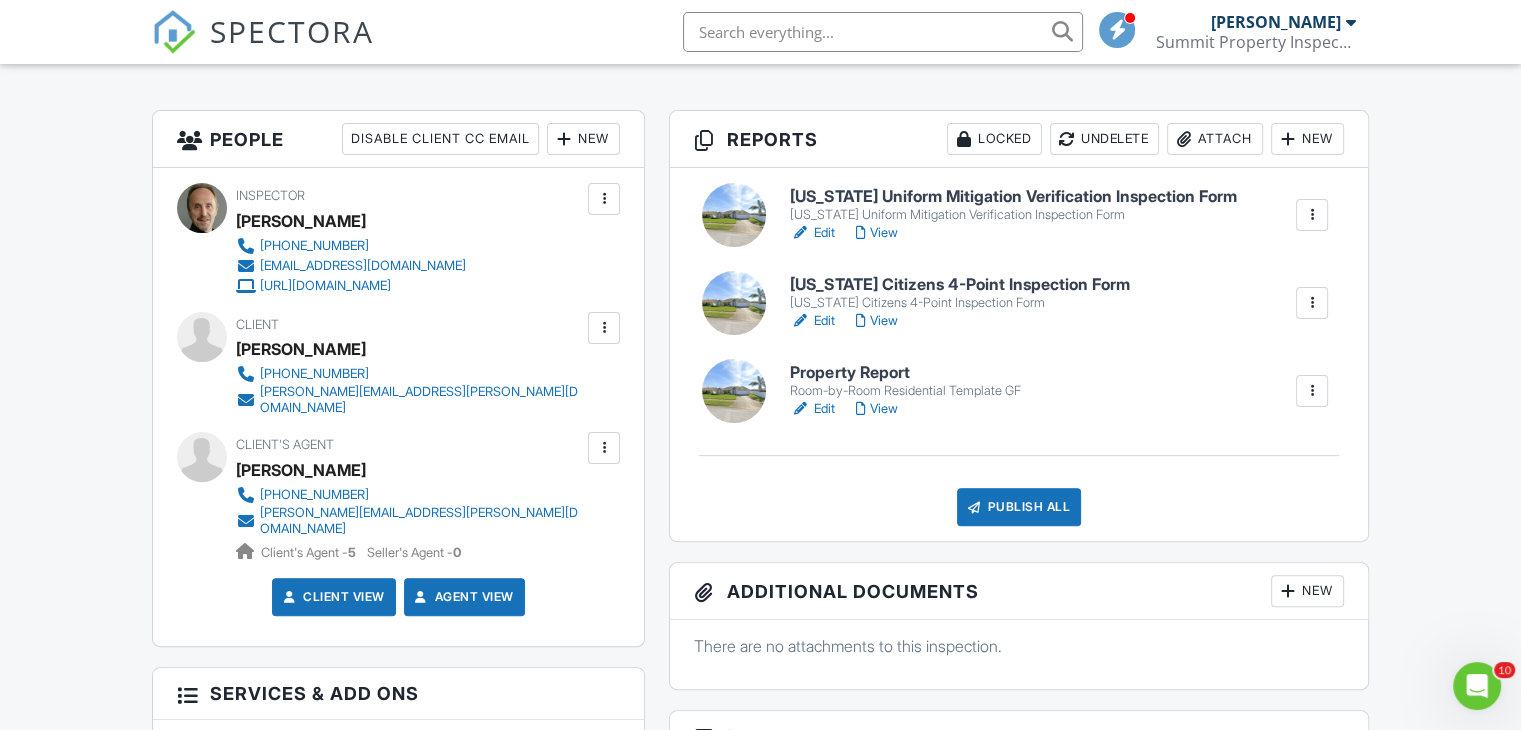 click on "[US_STATE] Citizens 4-Point Inspection Form" at bounding box center (959, 285) 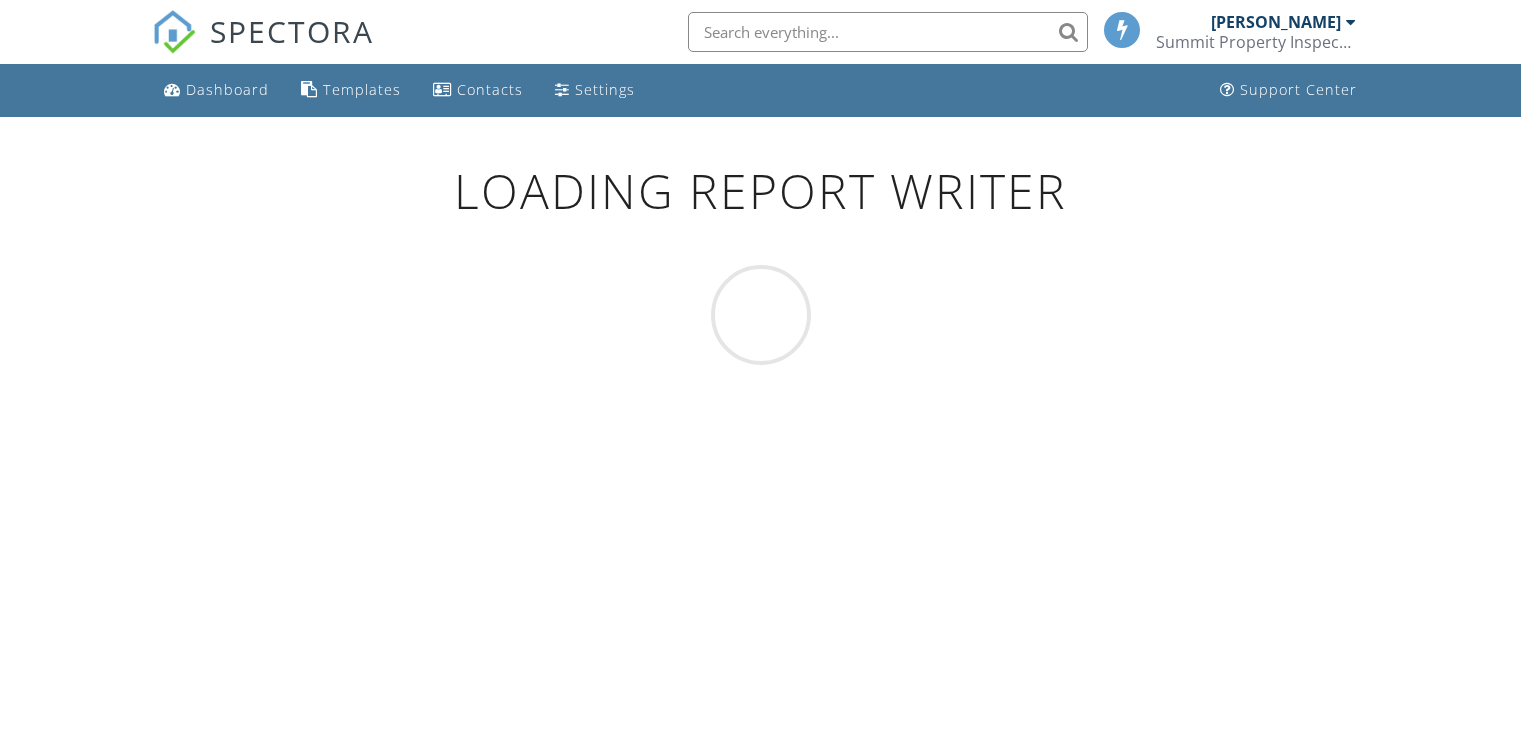 scroll, scrollTop: 0, scrollLeft: 0, axis: both 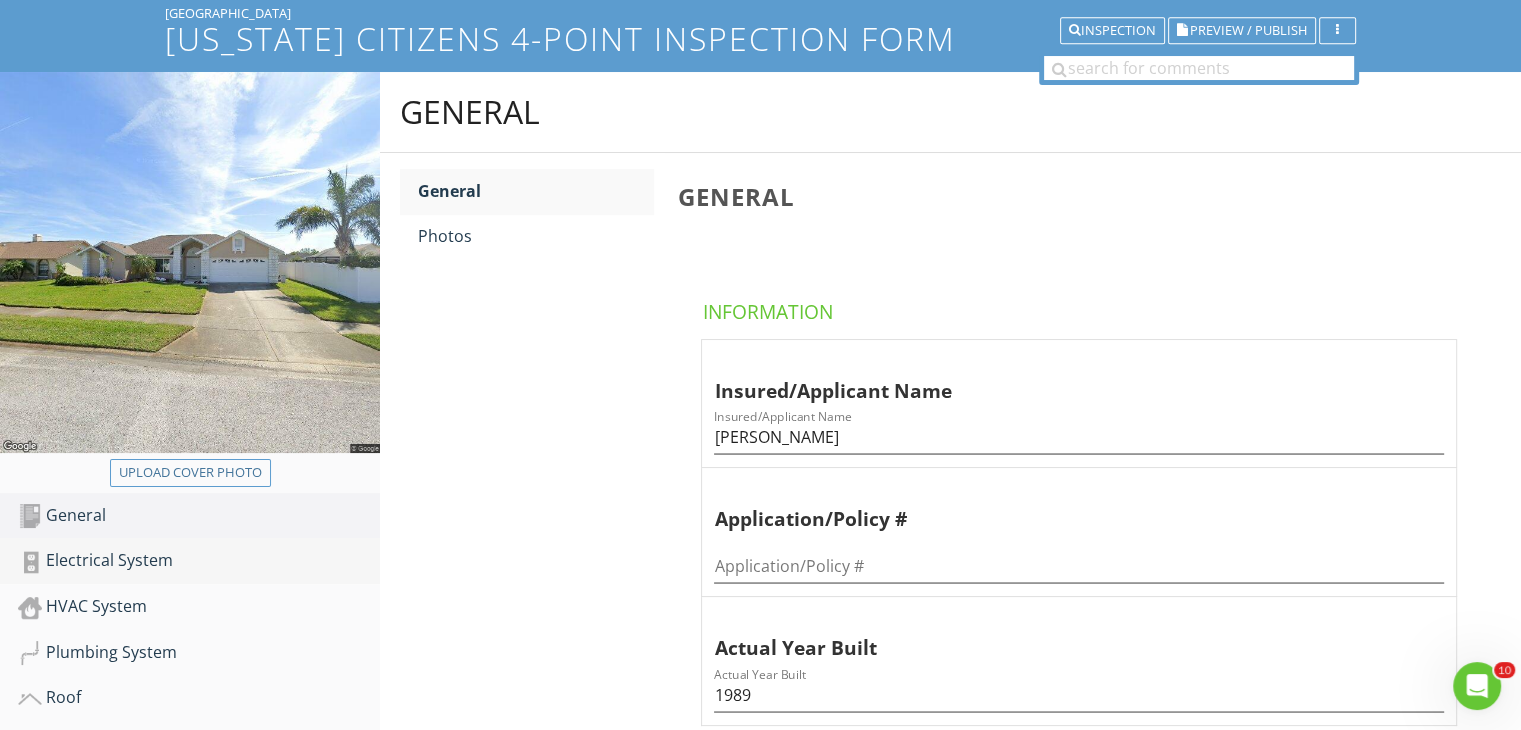 click on "Electrical System" at bounding box center (199, 561) 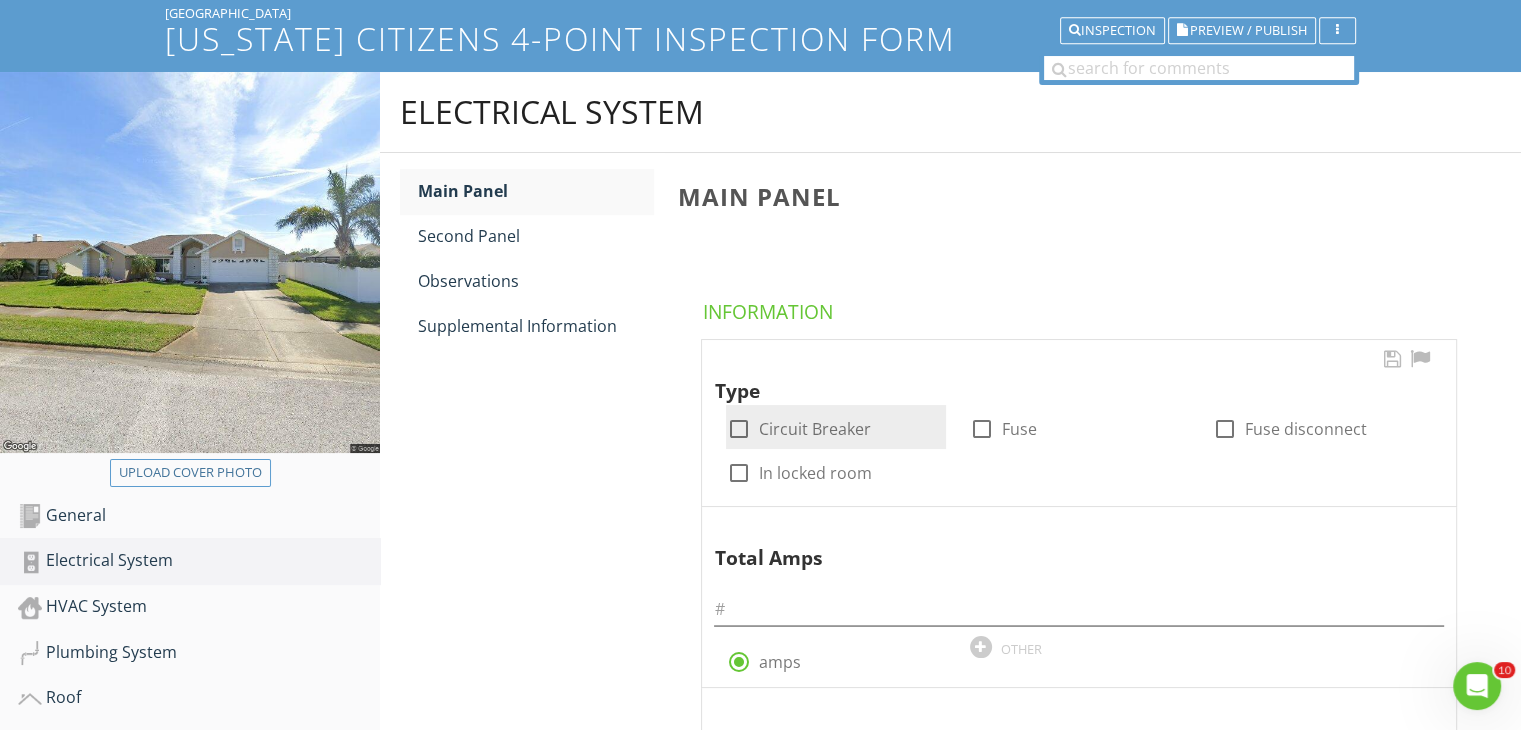 click at bounding box center (738, 429) 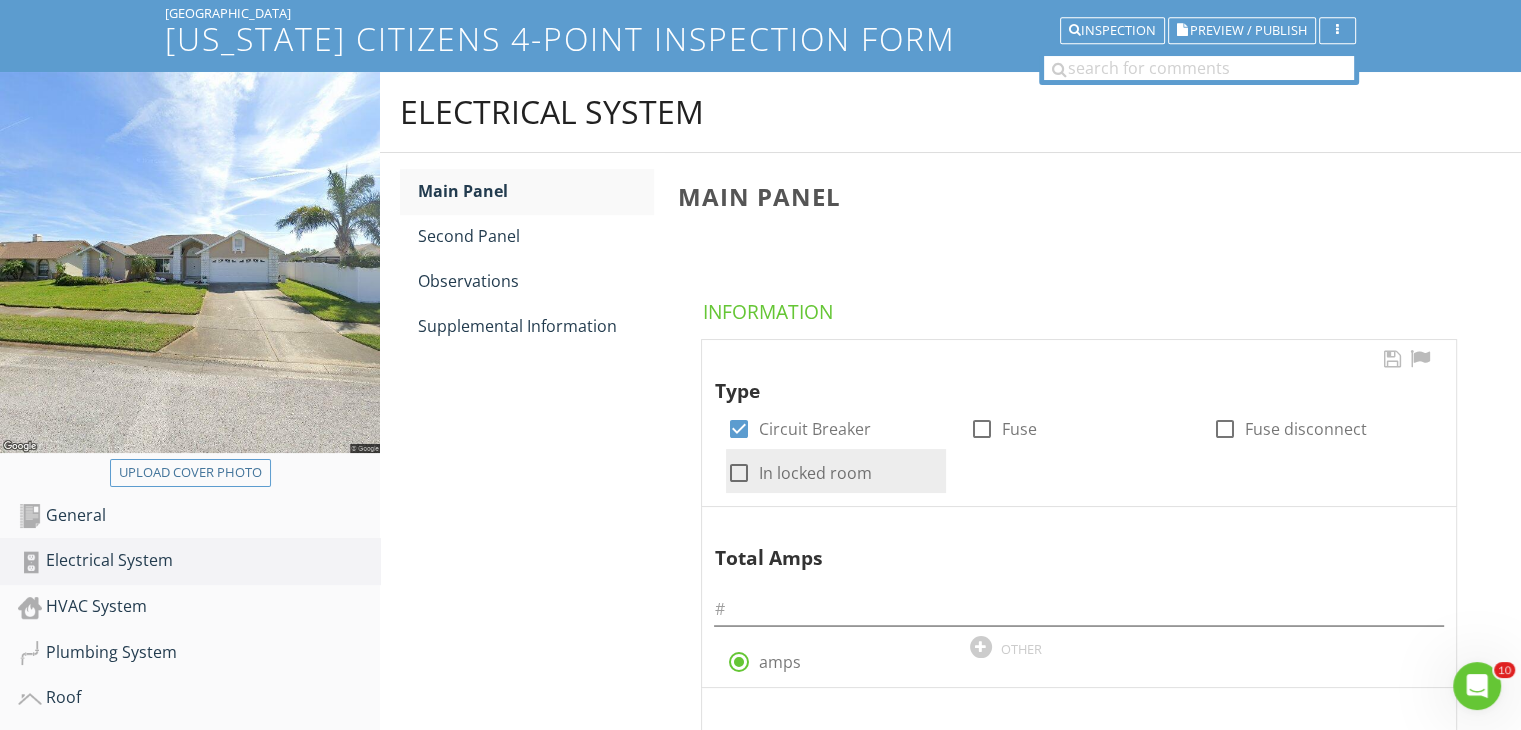 click at bounding box center (738, 473) 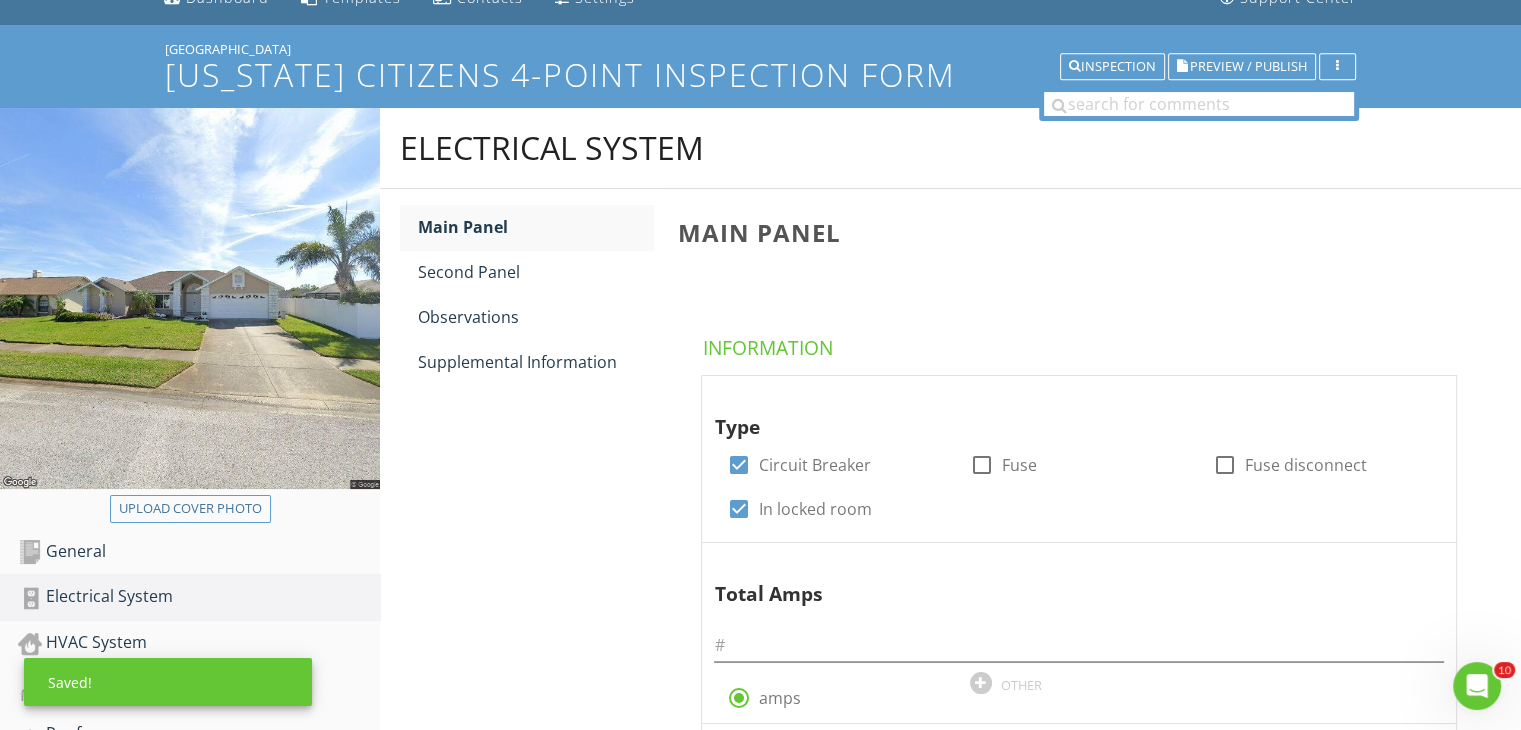 scroll, scrollTop: 85, scrollLeft: 0, axis: vertical 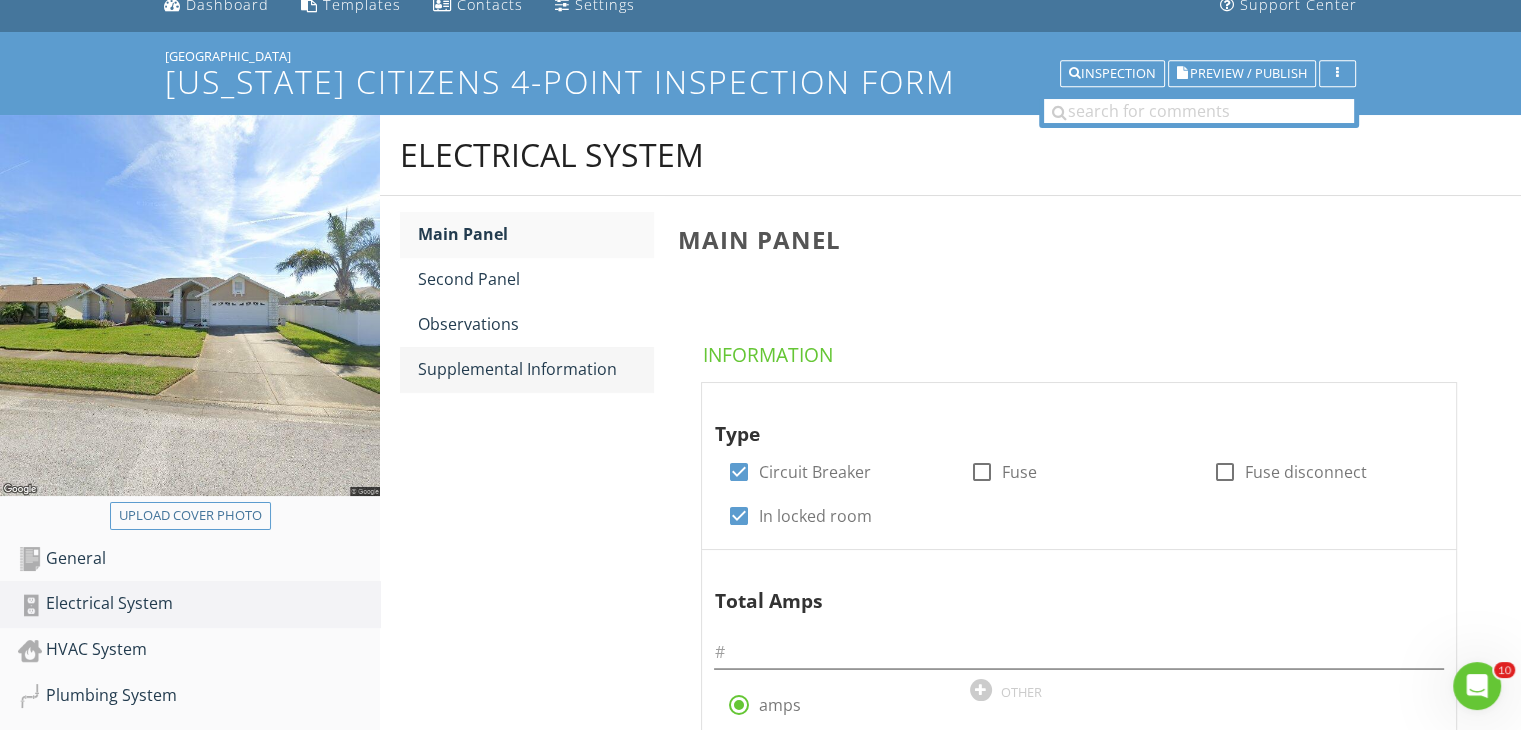 click on "Supplemental Information" at bounding box center (535, 369) 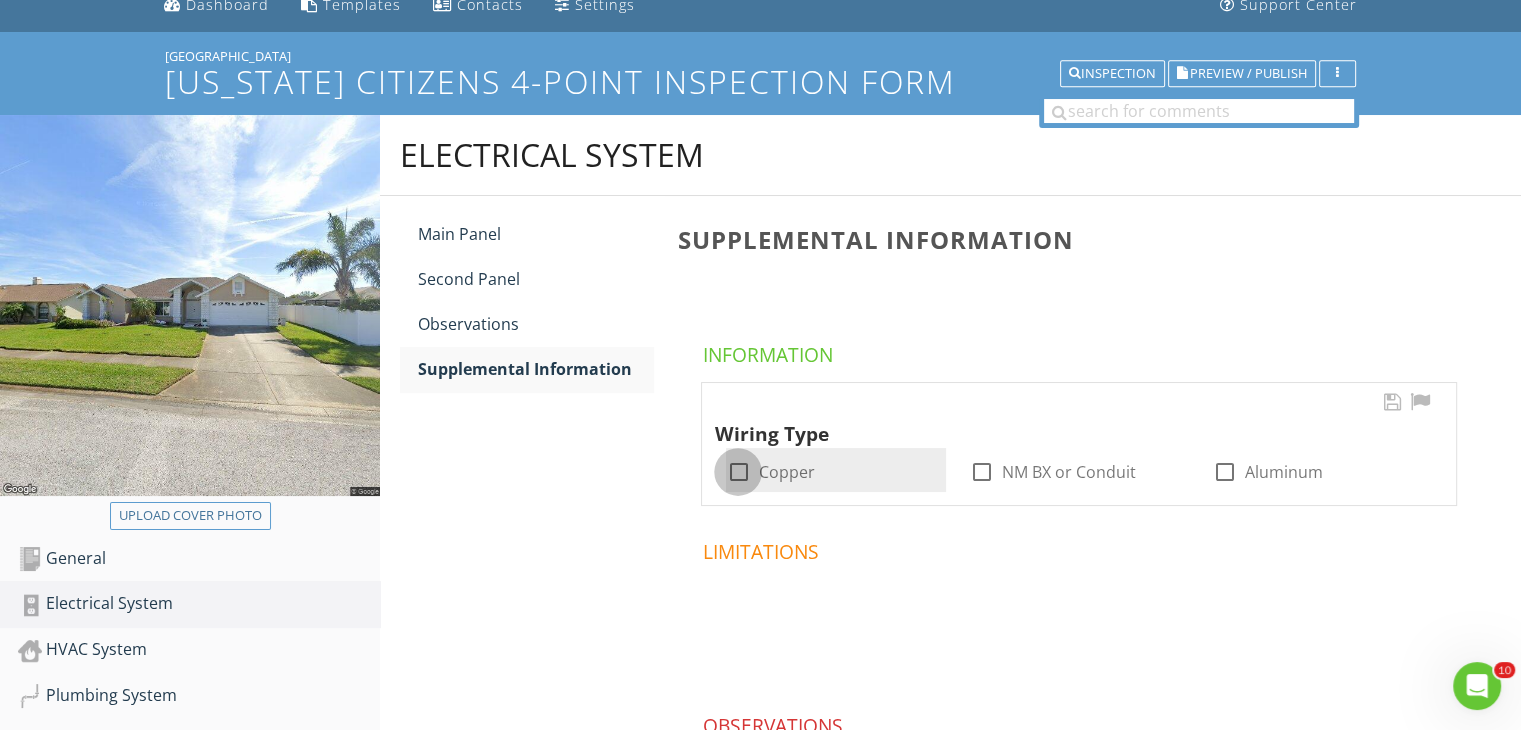 click at bounding box center (738, 472) 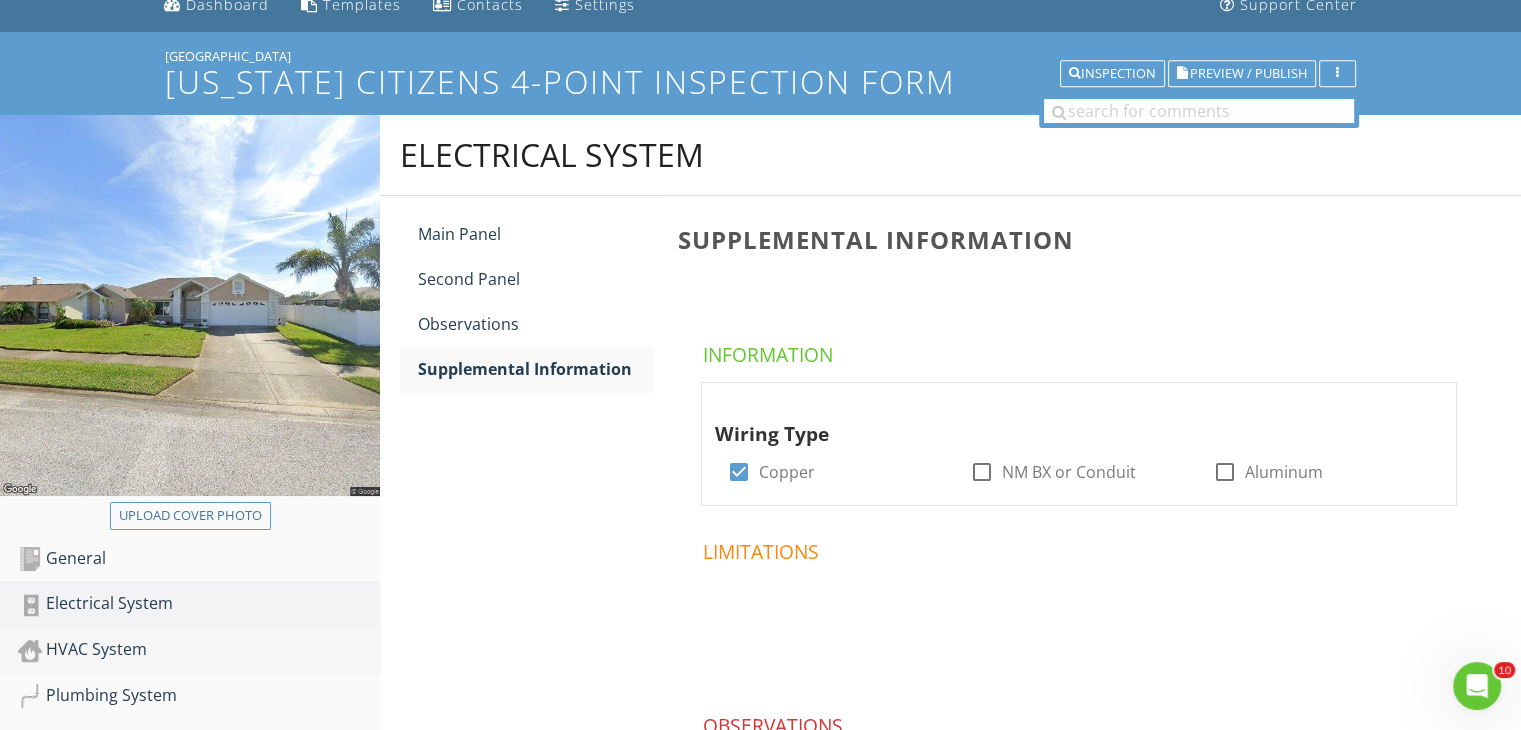 click on "HVAC System" at bounding box center [199, 650] 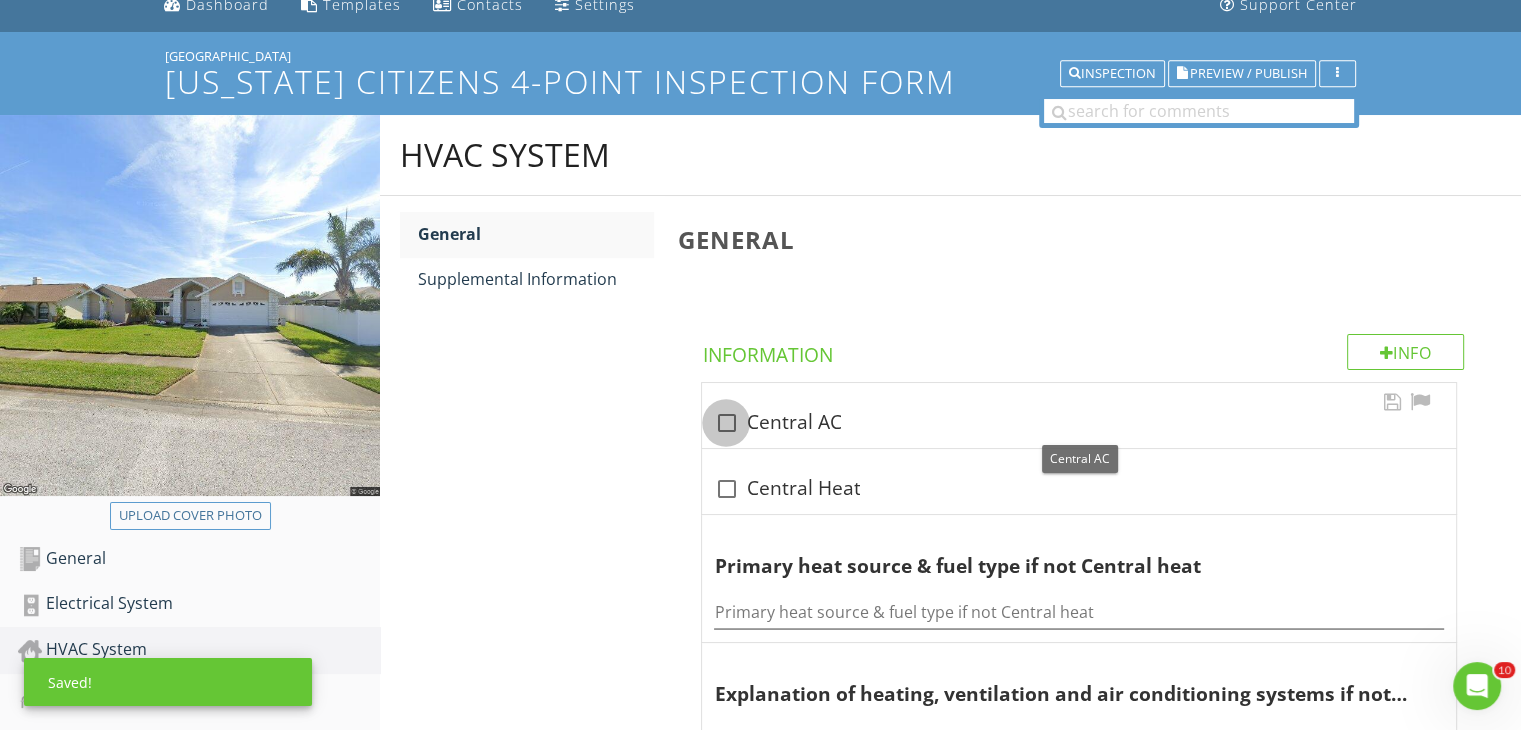 click at bounding box center (726, 423) 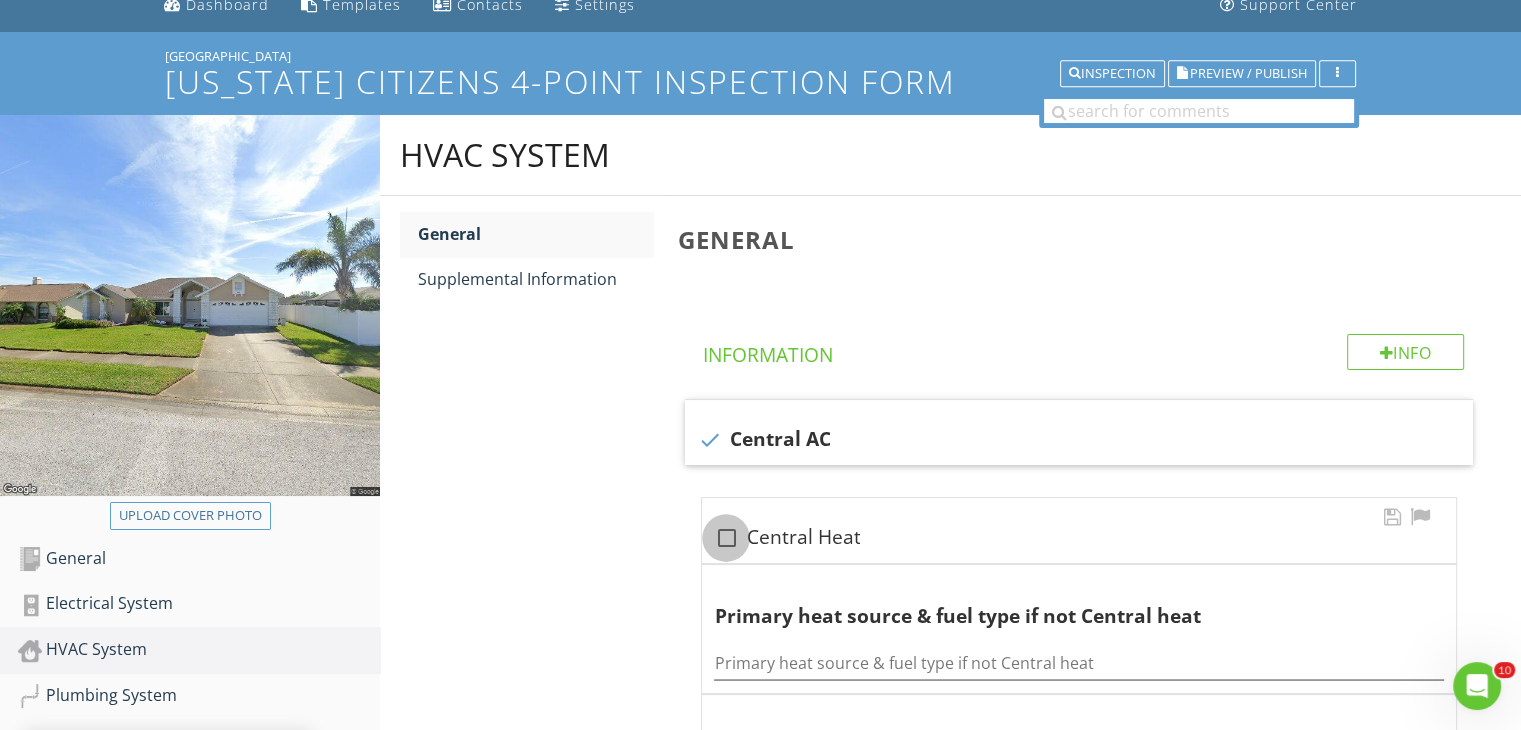 click at bounding box center (726, 538) 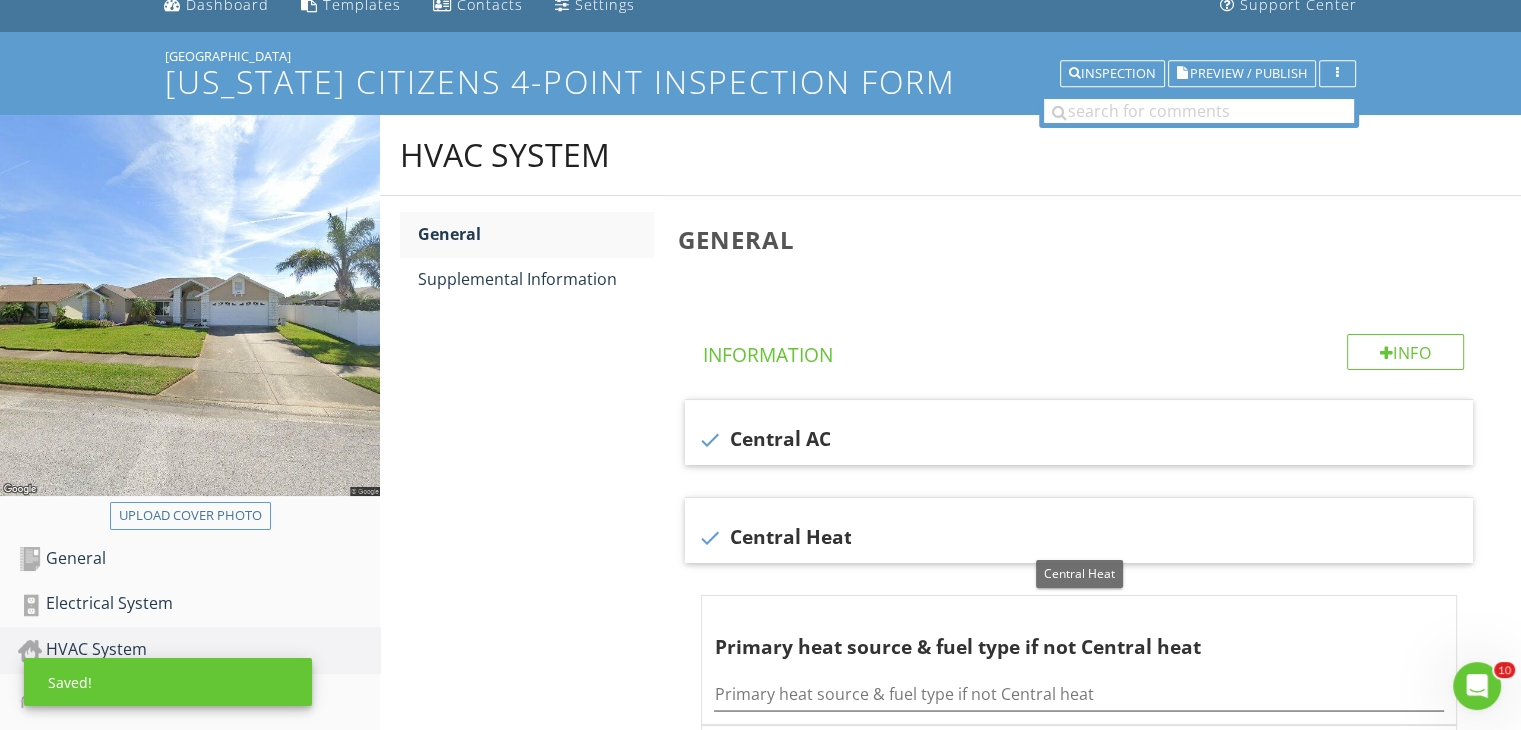 click on "HVAC System
General
Supplemental Information
General
Info
Information                       check
Central AC
check
Central Heat
Primary heat source & fuel type if not Central heat
Primary heat source & fuel type if not Central heat
Explanation of heating, ventilation and air conditioning systems if not in good working order
Explanation of heating, ventilation and air conditioning systems if not in good working order
Date of last HVAC servicing/inspection
Hazards" at bounding box center (950, 941) 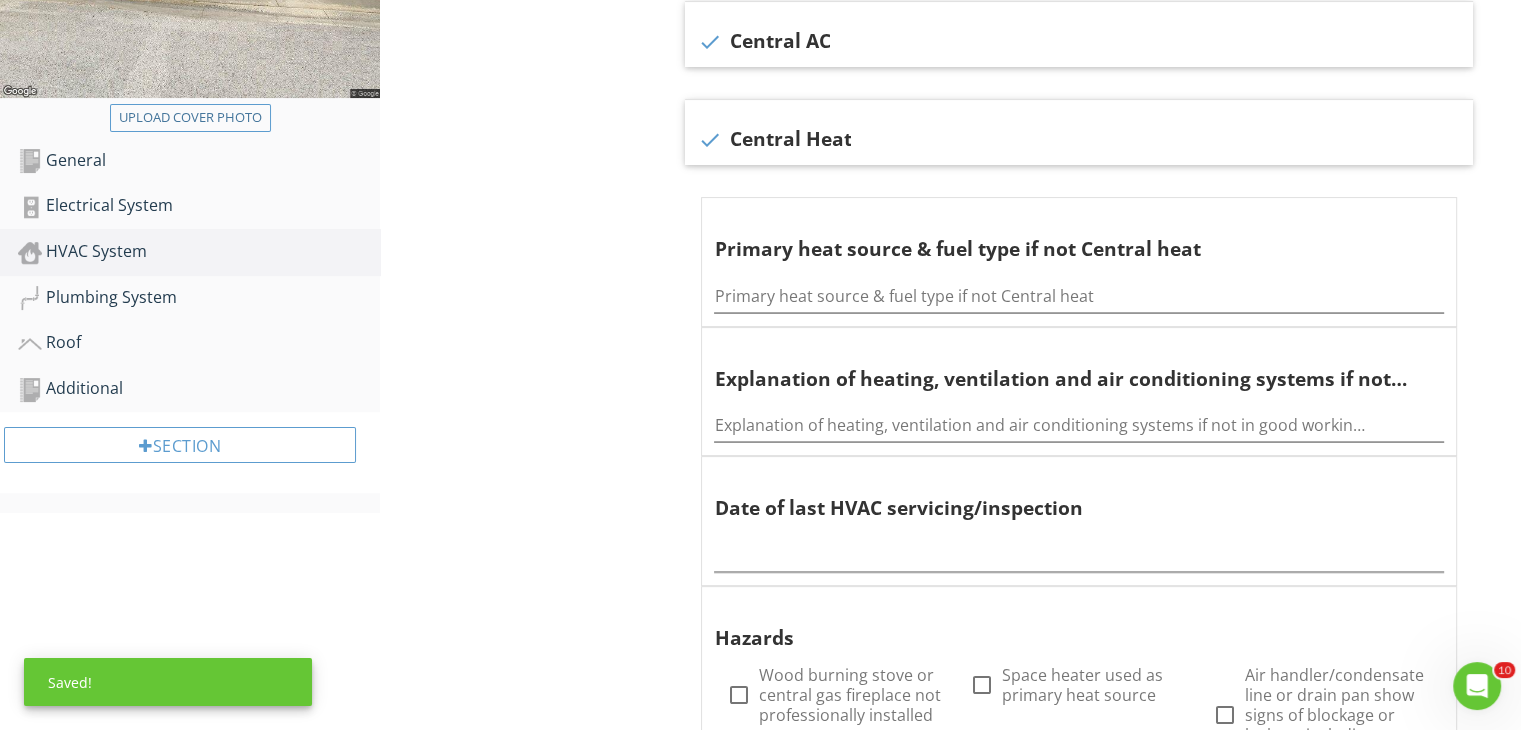 scroll, scrollTop: 485, scrollLeft: 0, axis: vertical 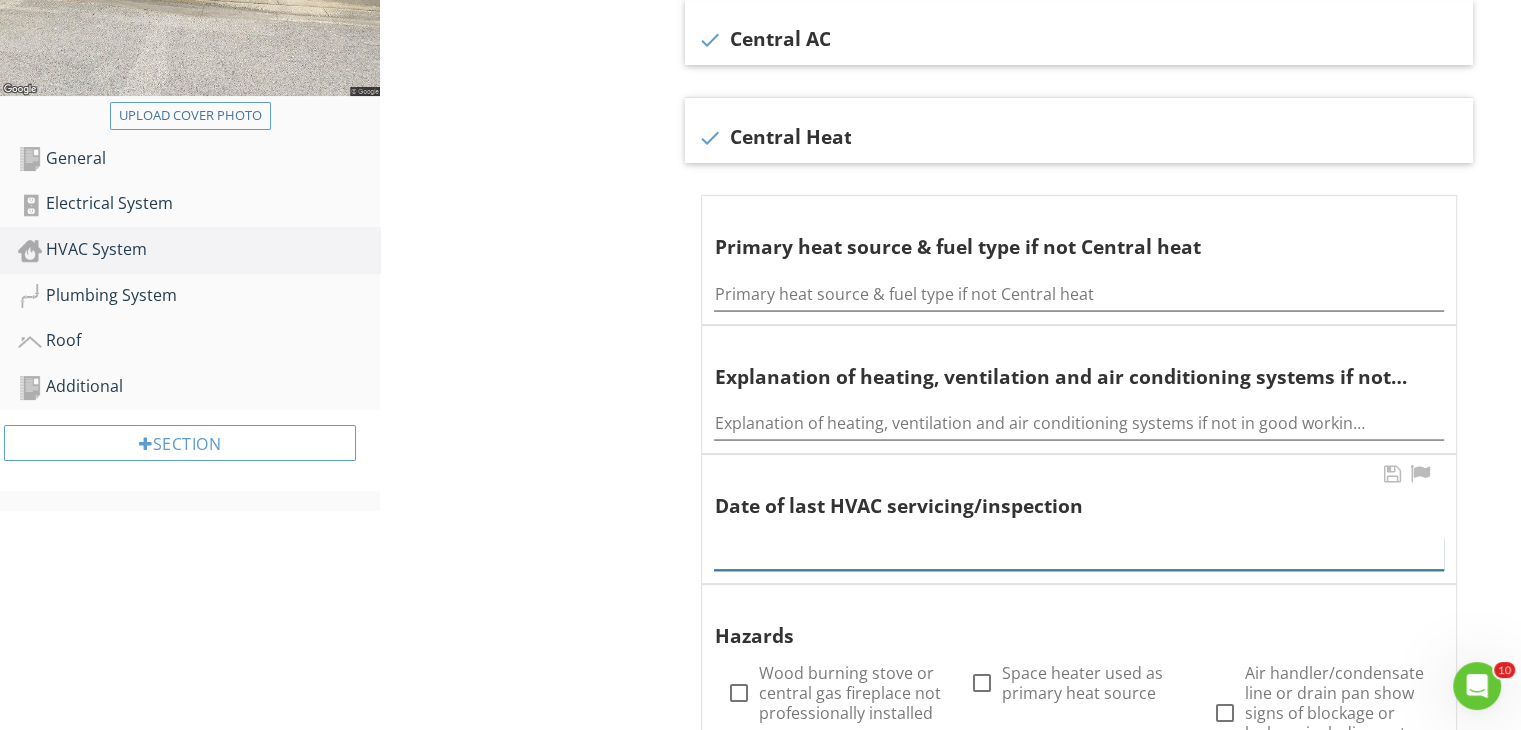 click at bounding box center (1079, 553) 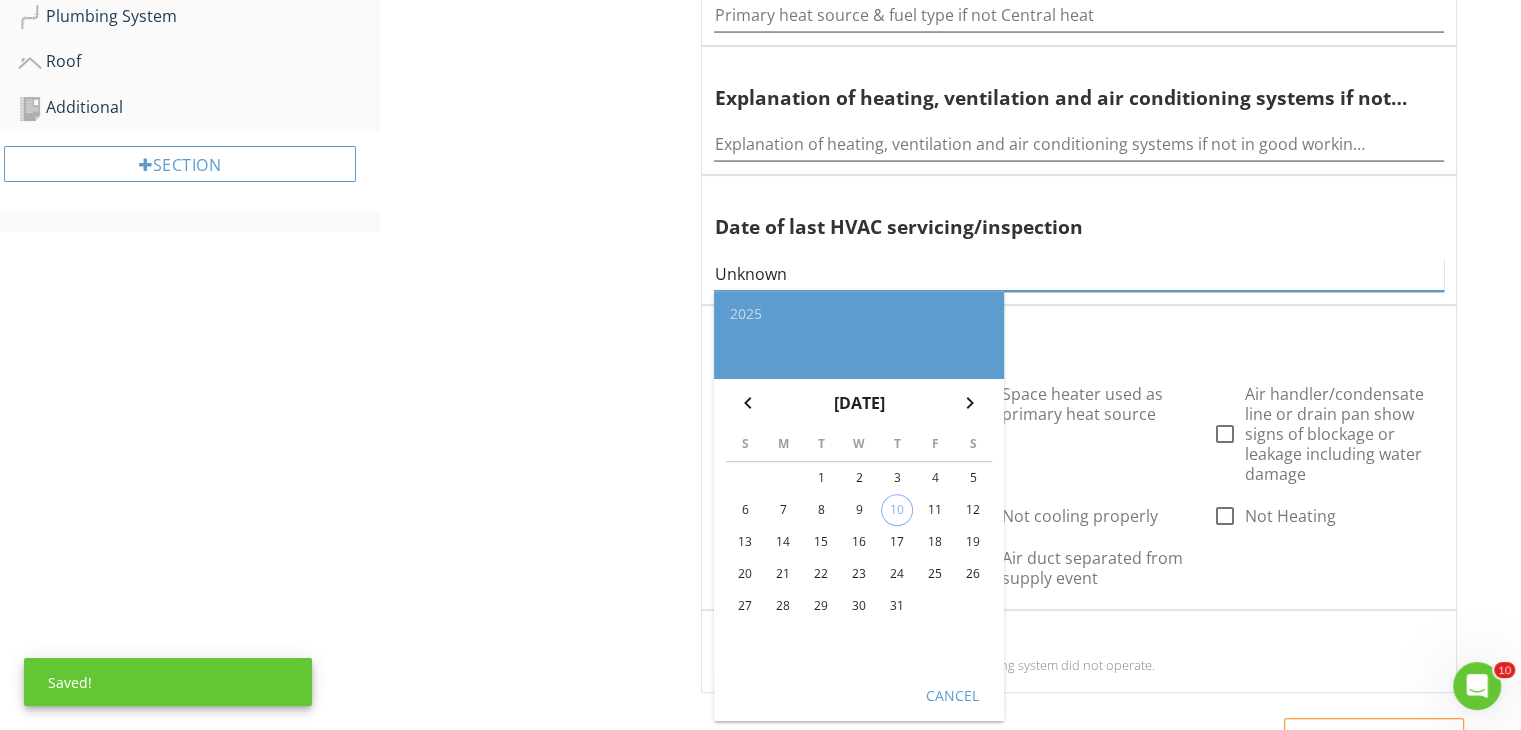scroll, scrollTop: 776, scrollLeft: 0, axis: vertical 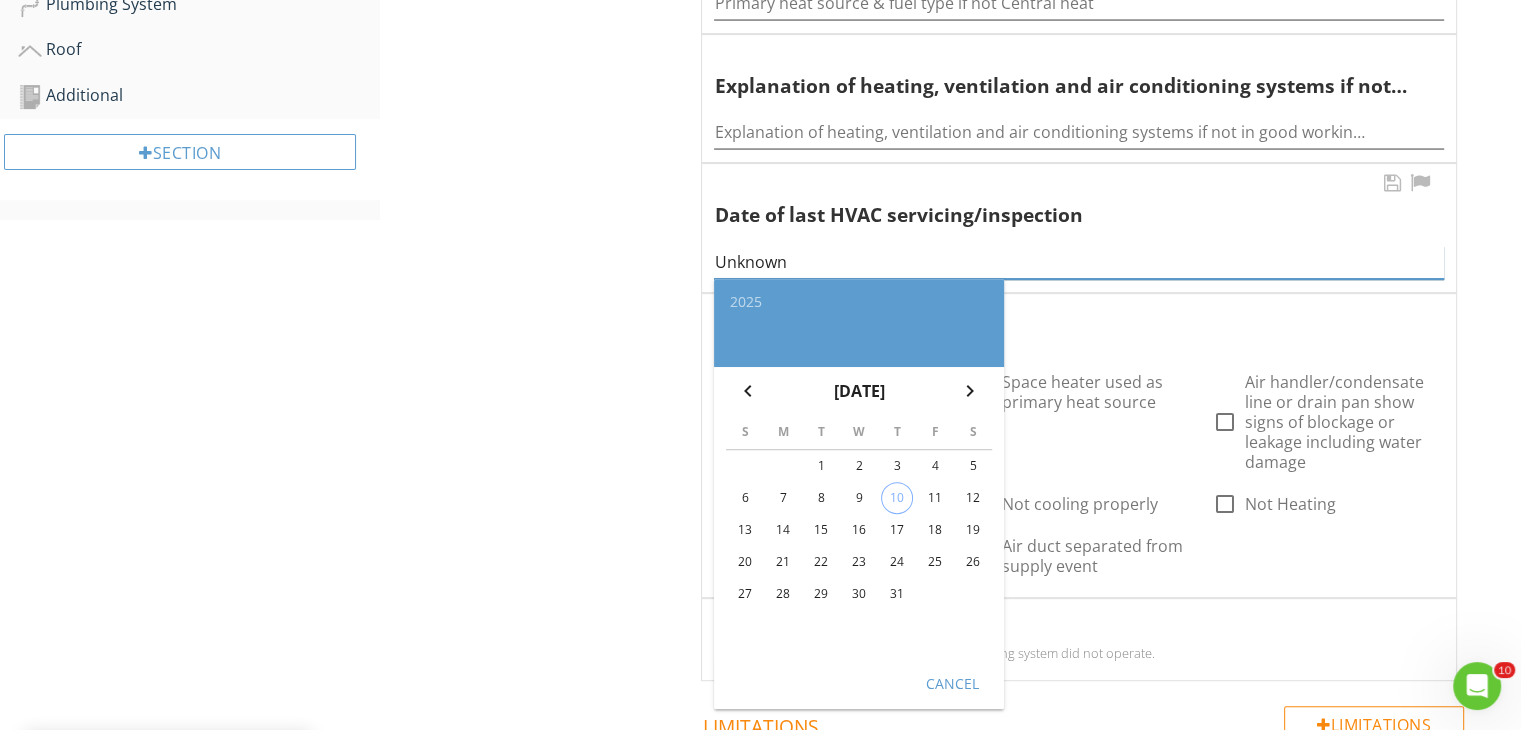 type on "Unknown" 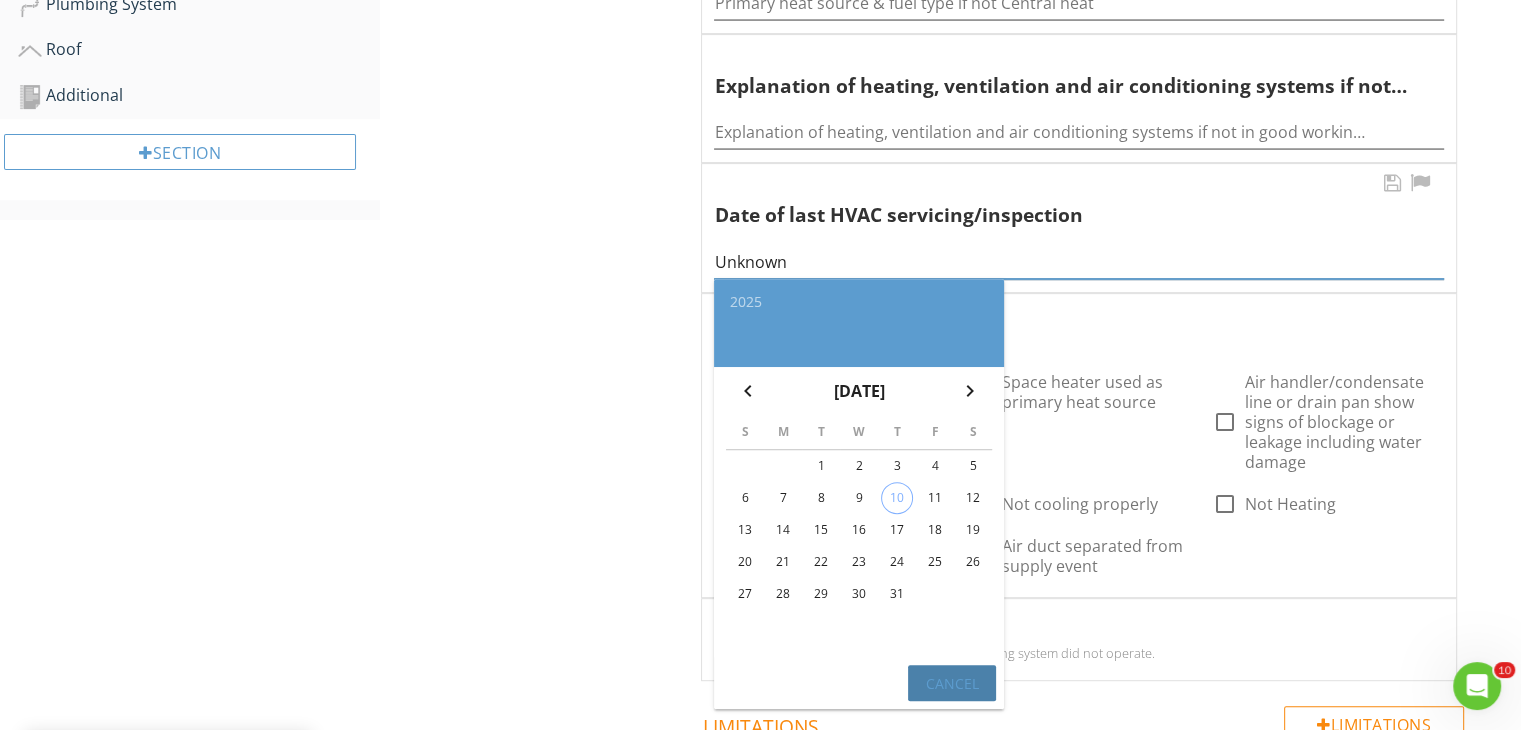 click on "Cancel" at bounding box center (952, 682) 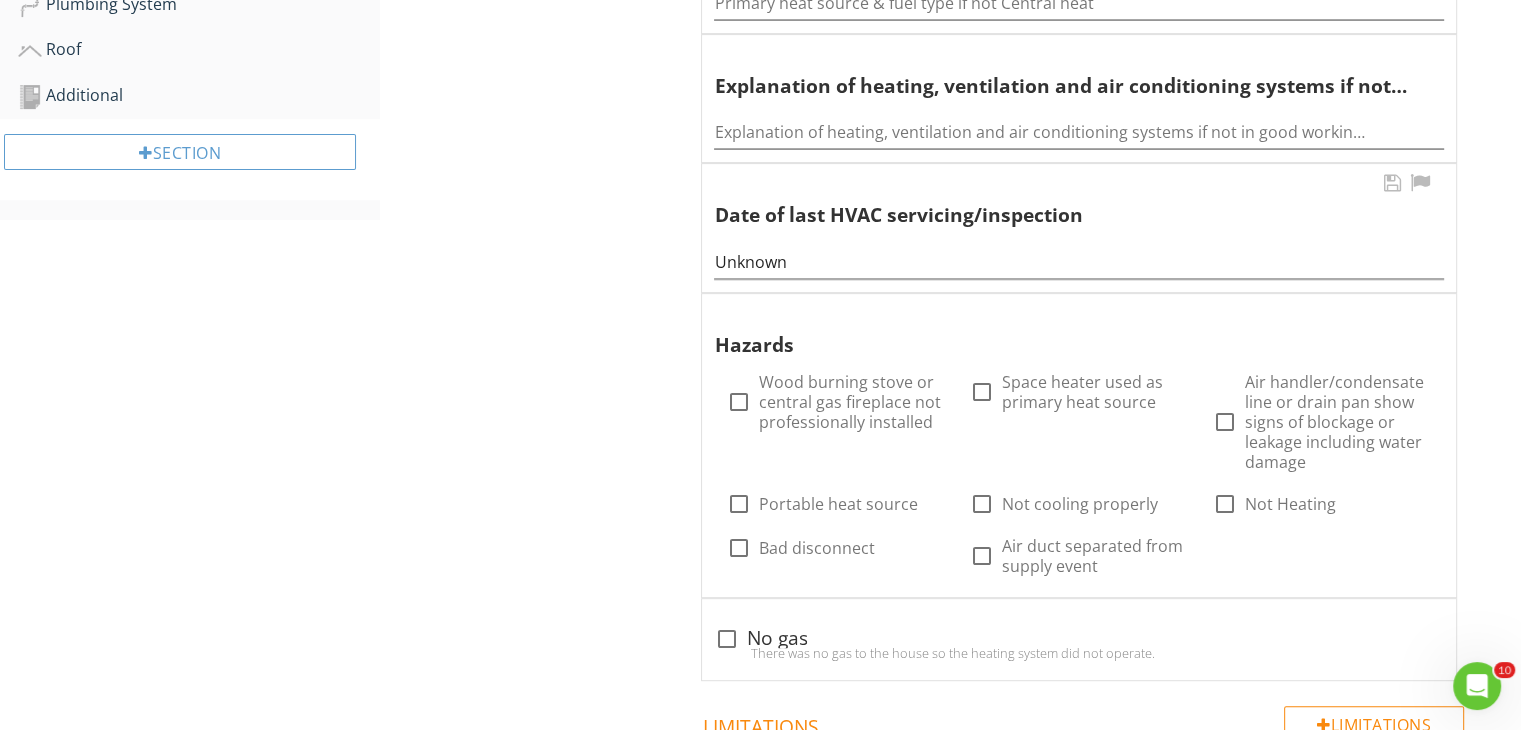 click on "HVAC System
General
Supplemental Information
General
Info
Information                       check
Central AC
check
Central Heat
Primary heat source & fuel type if not Central heat
Primary heat source & fuel type if not Central heat
Explanation of heating, ventilation and air conditioning systems if not in good working order
Explanation of heating, ventilation and air conditioning systems if not in good working order
Date of last HVAC servicing/inspection
Unknown                               check_box_outline_blank" at bounding box center [950, 250] 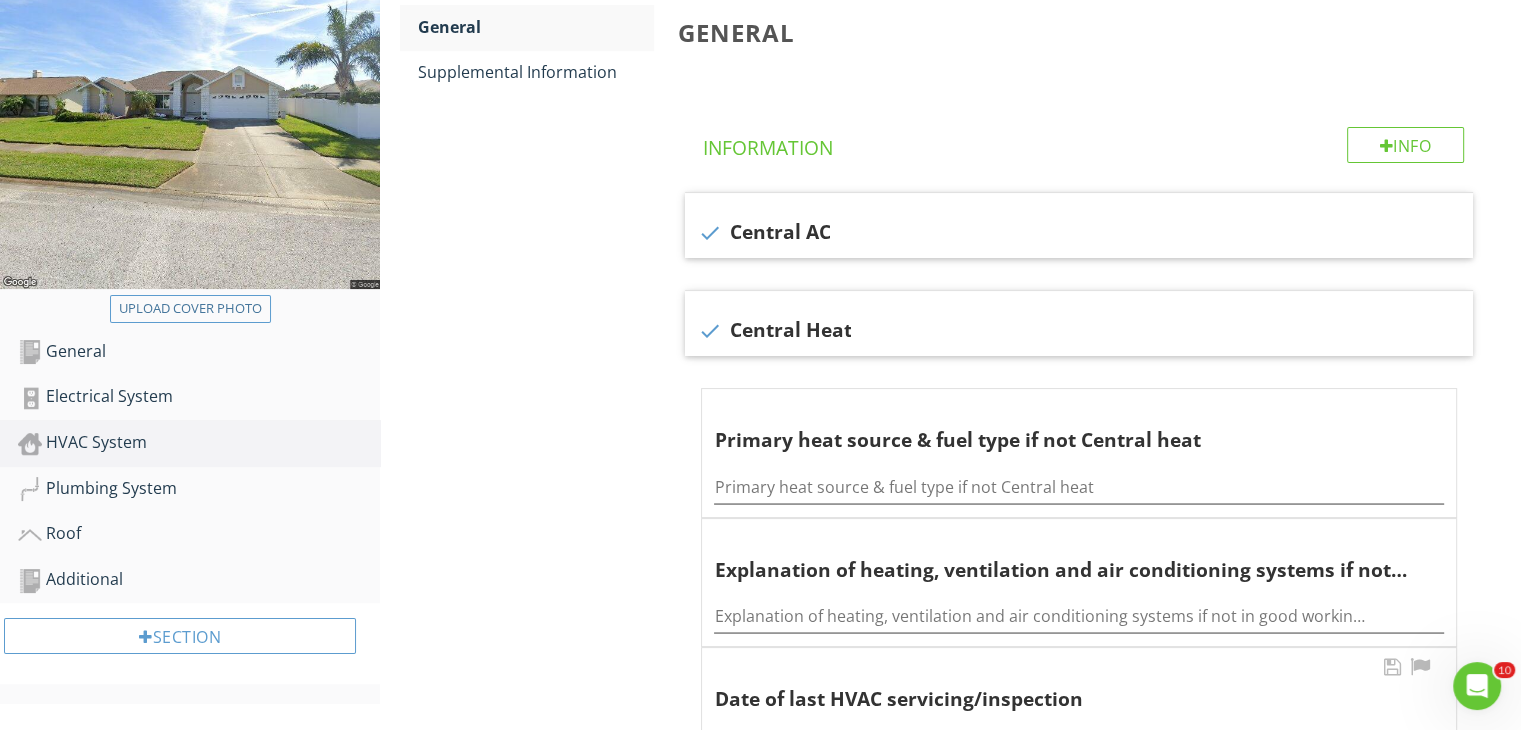 scroll, scrollTop: 256, scrollLeft: 0, axis: vertical 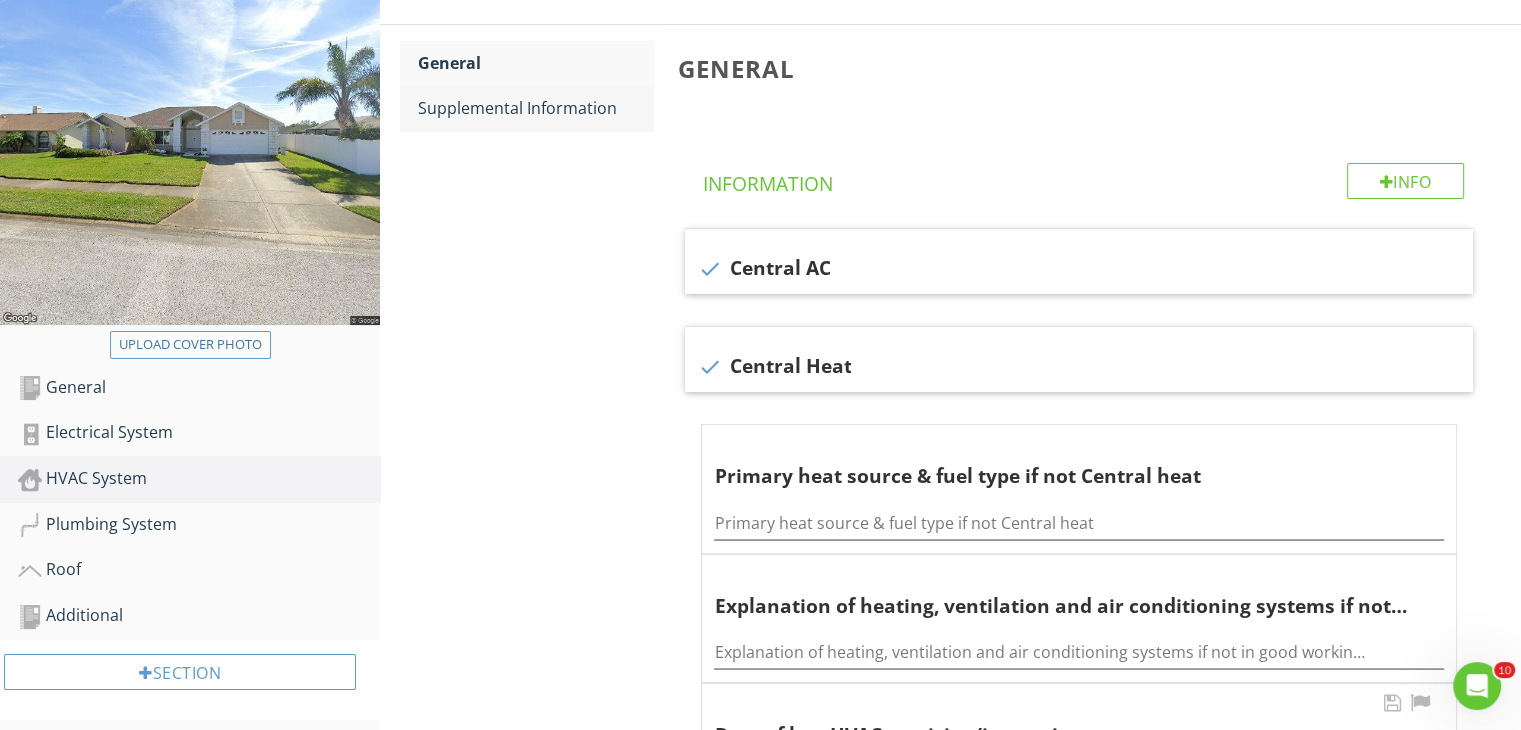 click on "Supplemental Information" at bounding box center [535, 108] 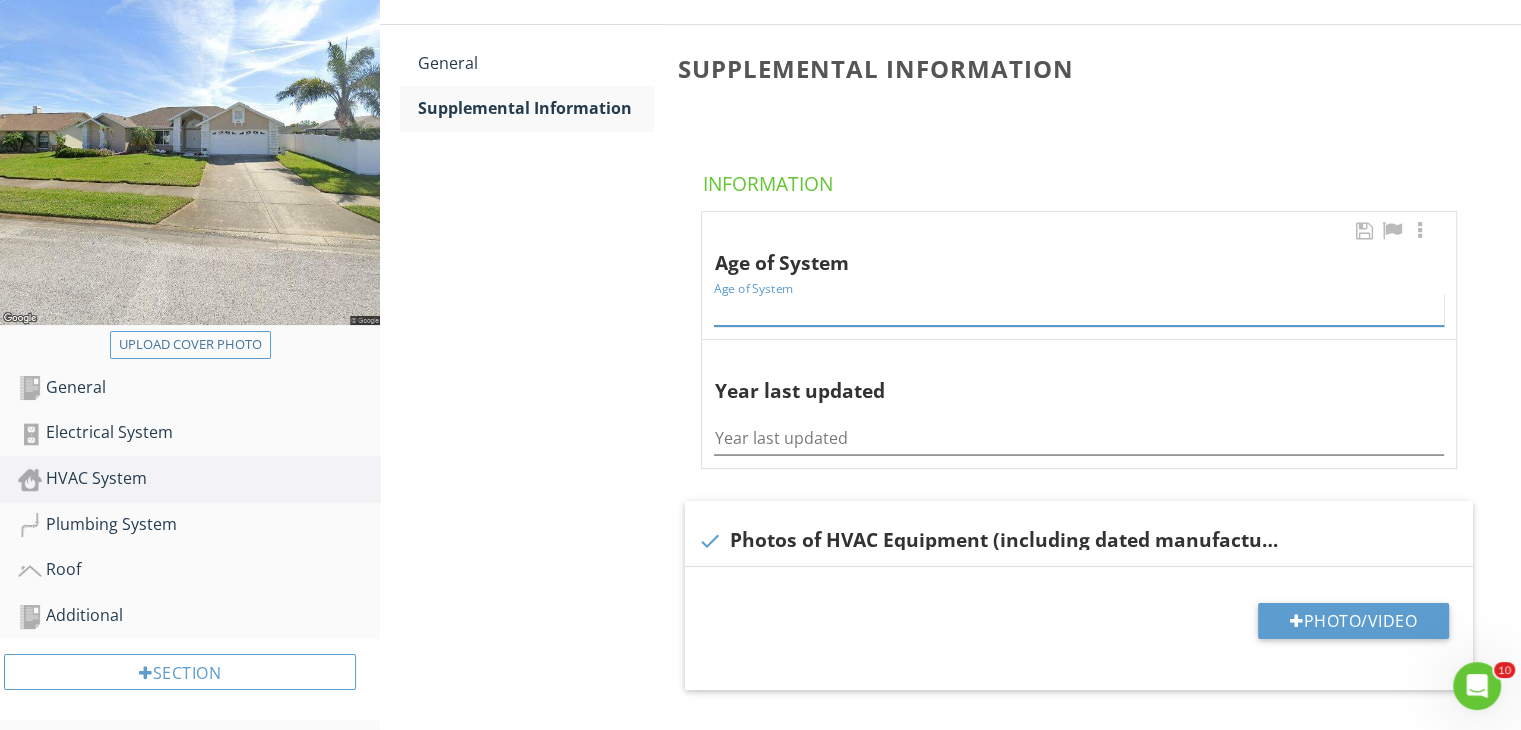 click at bounding box center [1079, 309] 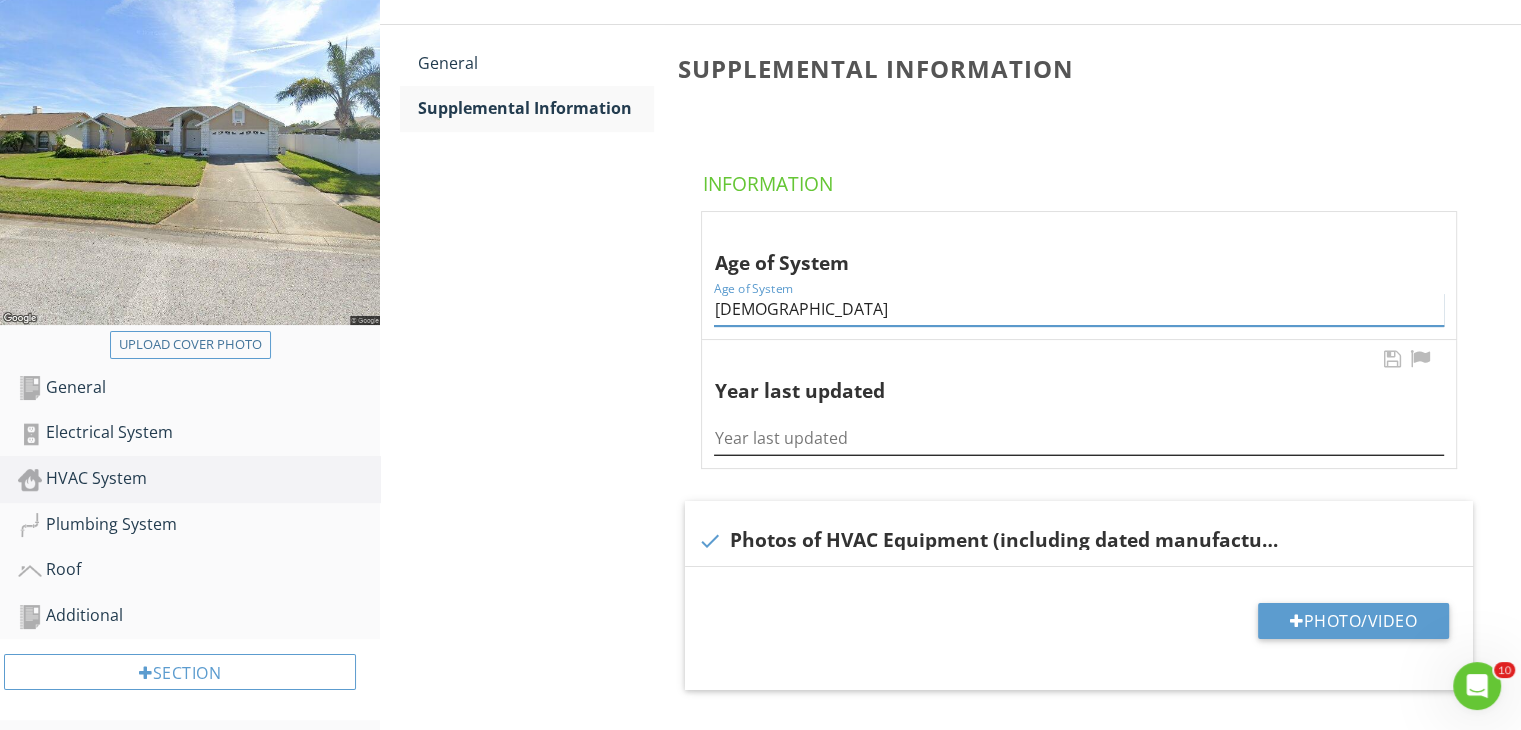 type on "7 yrs old" 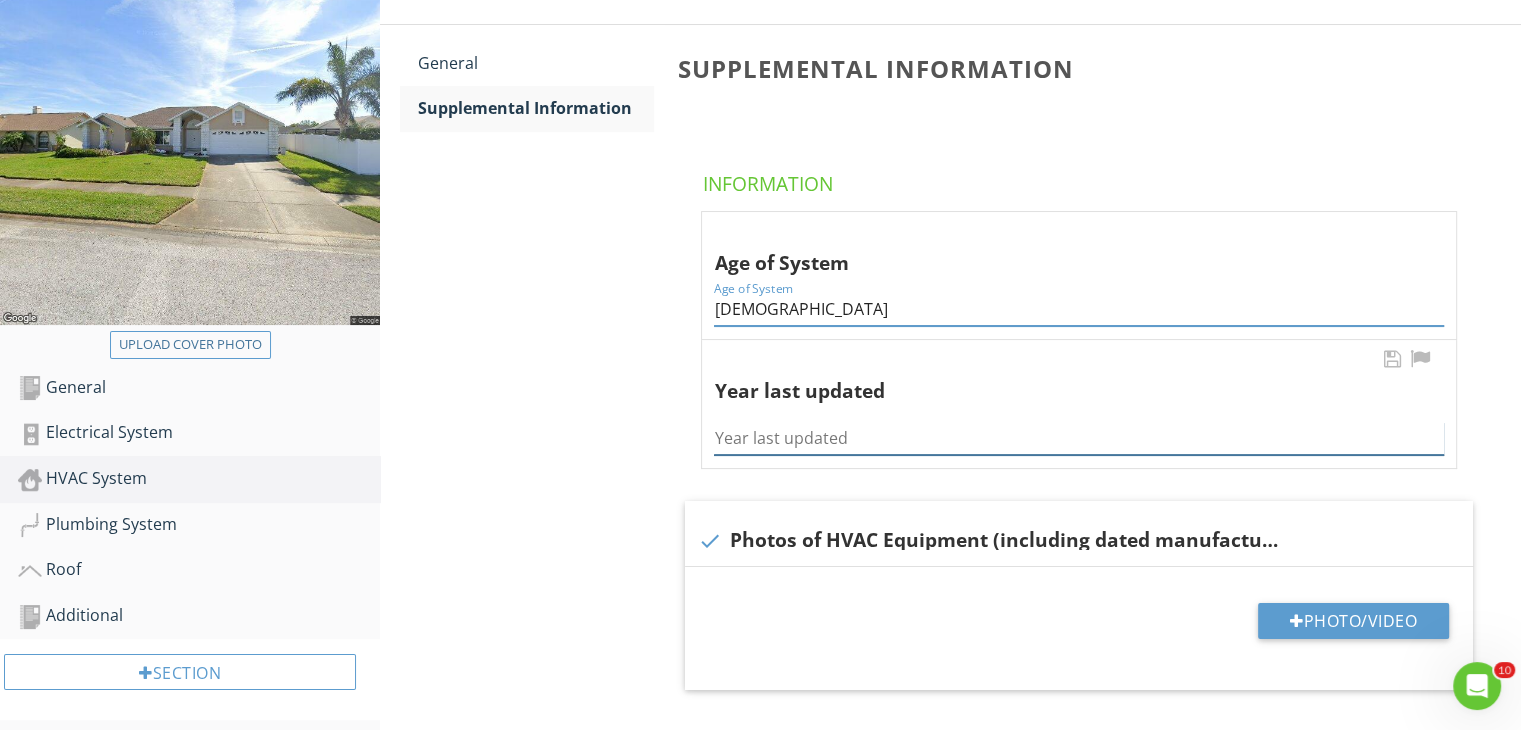 click at bounding box center [1079, 438] 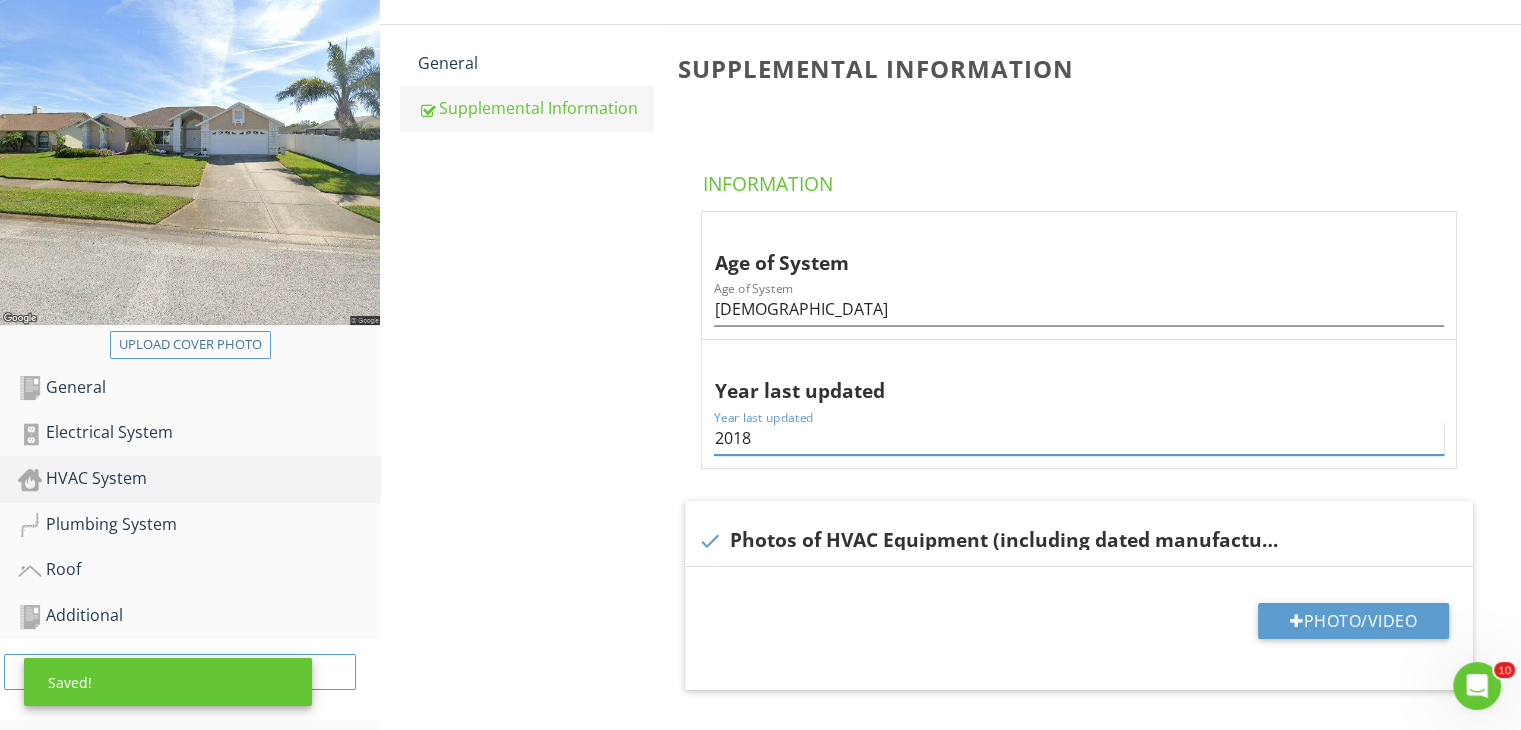 type on "2018" 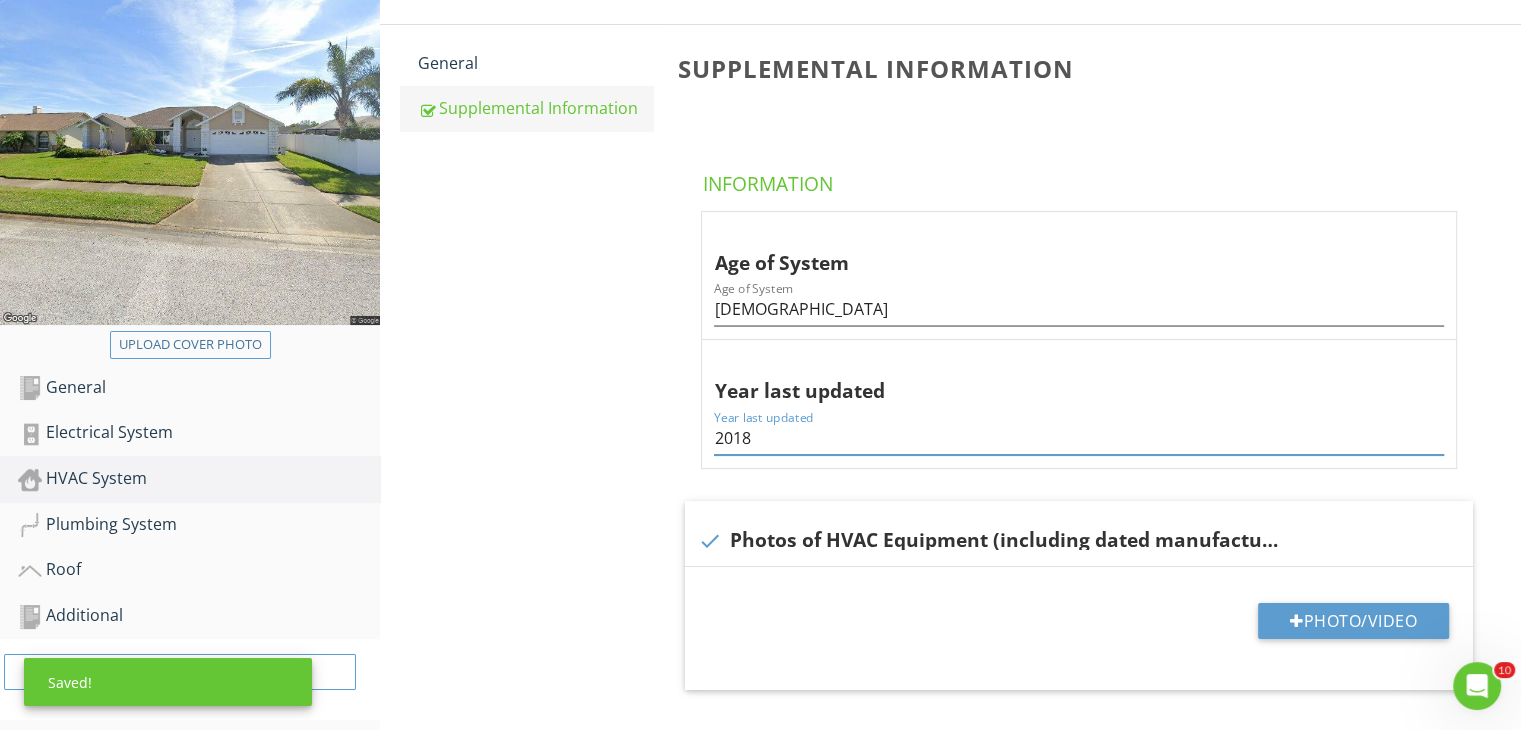 click on "Supplemental Information" at bounding box center (535, 108) 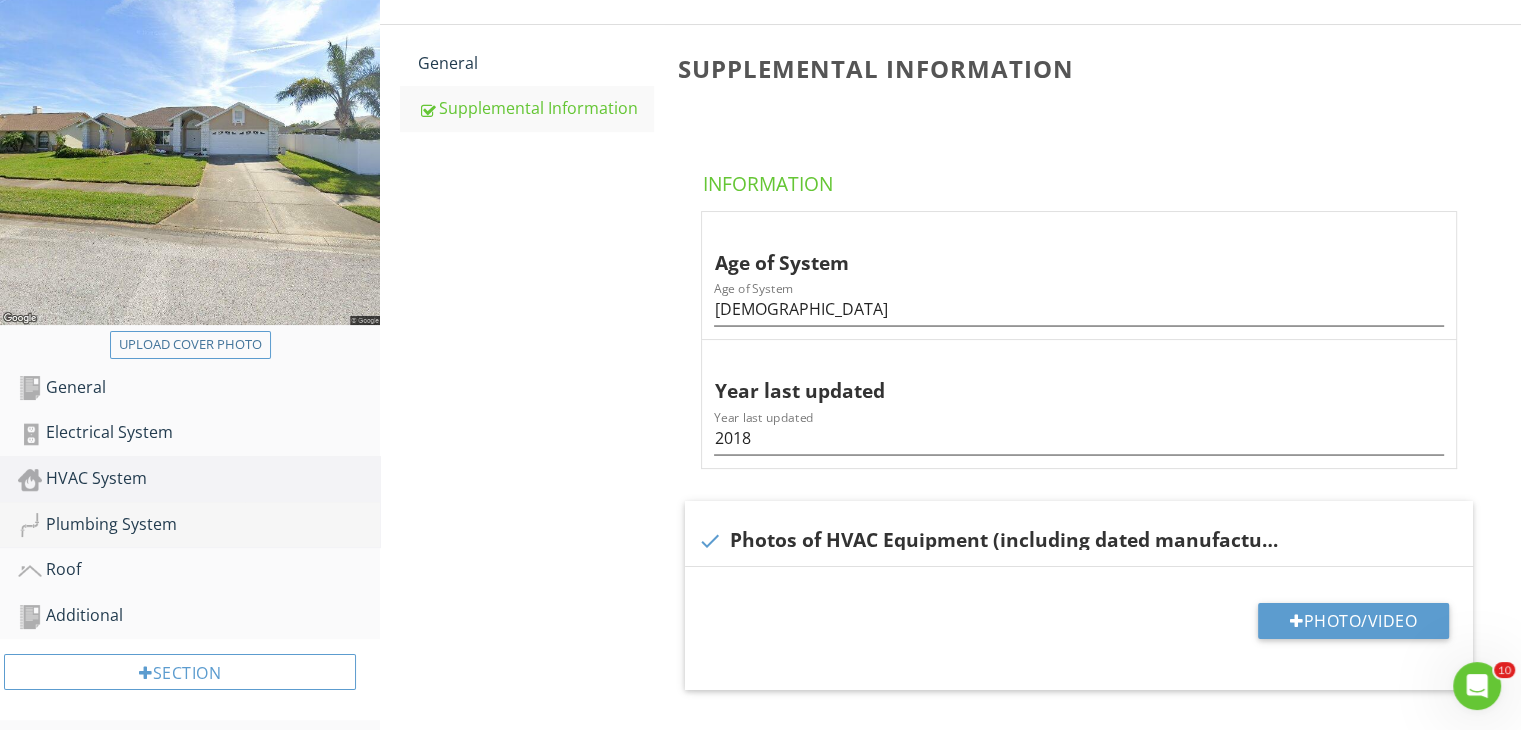 click on "Plumbing System" at bounding box center (199, 525) 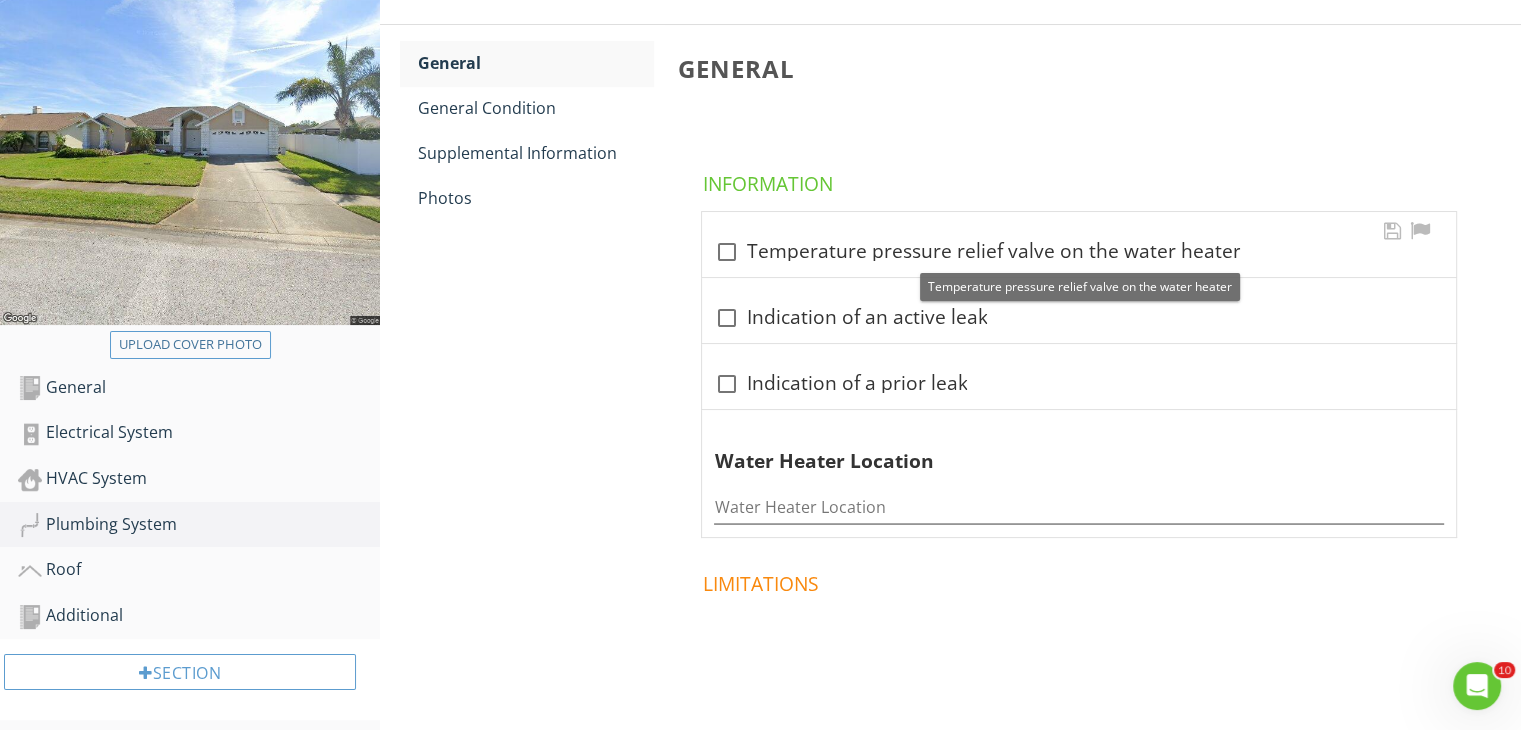 click at bounding box center (726, 252) 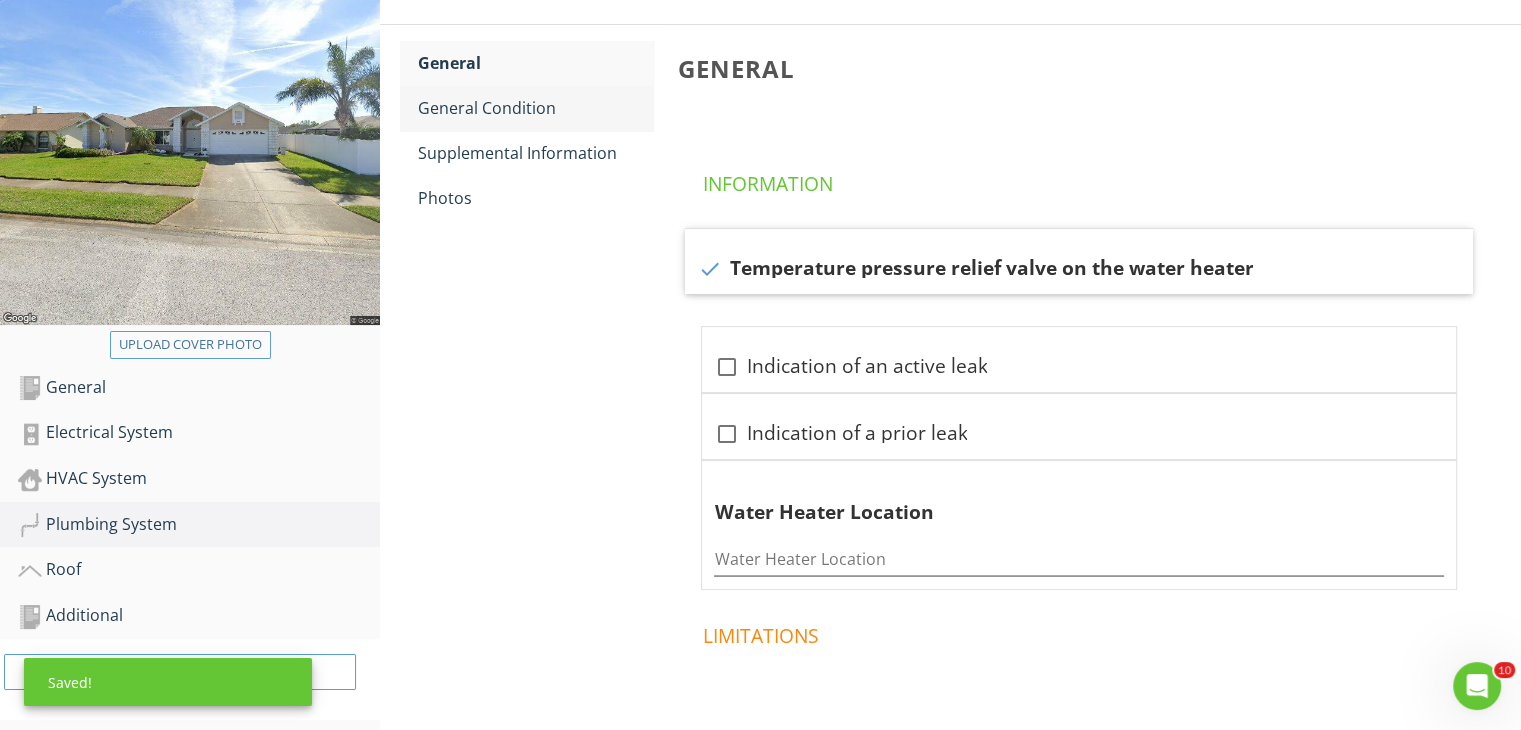 click on "General Condition" at bounding box center [535, 108] 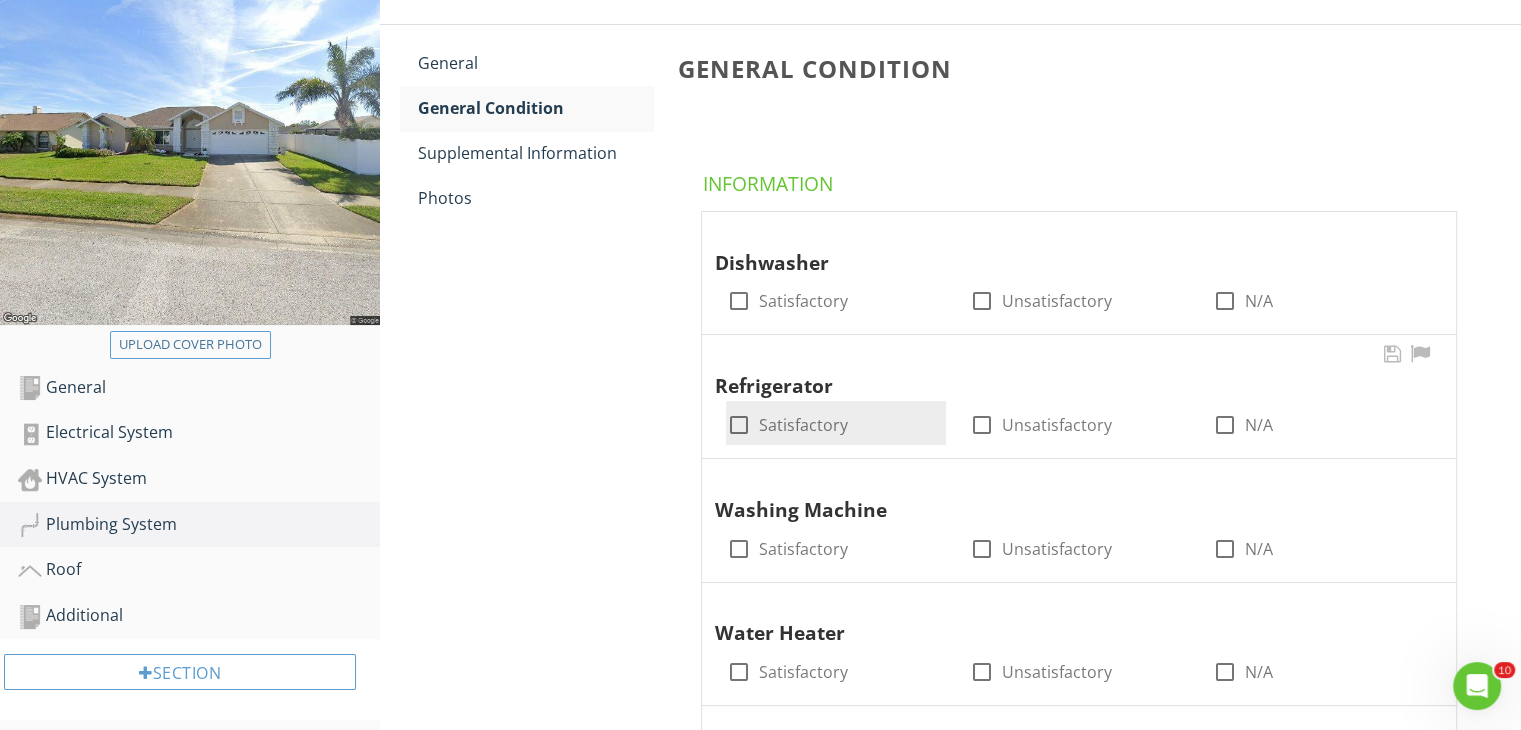 click at bounding box center [738, 425] 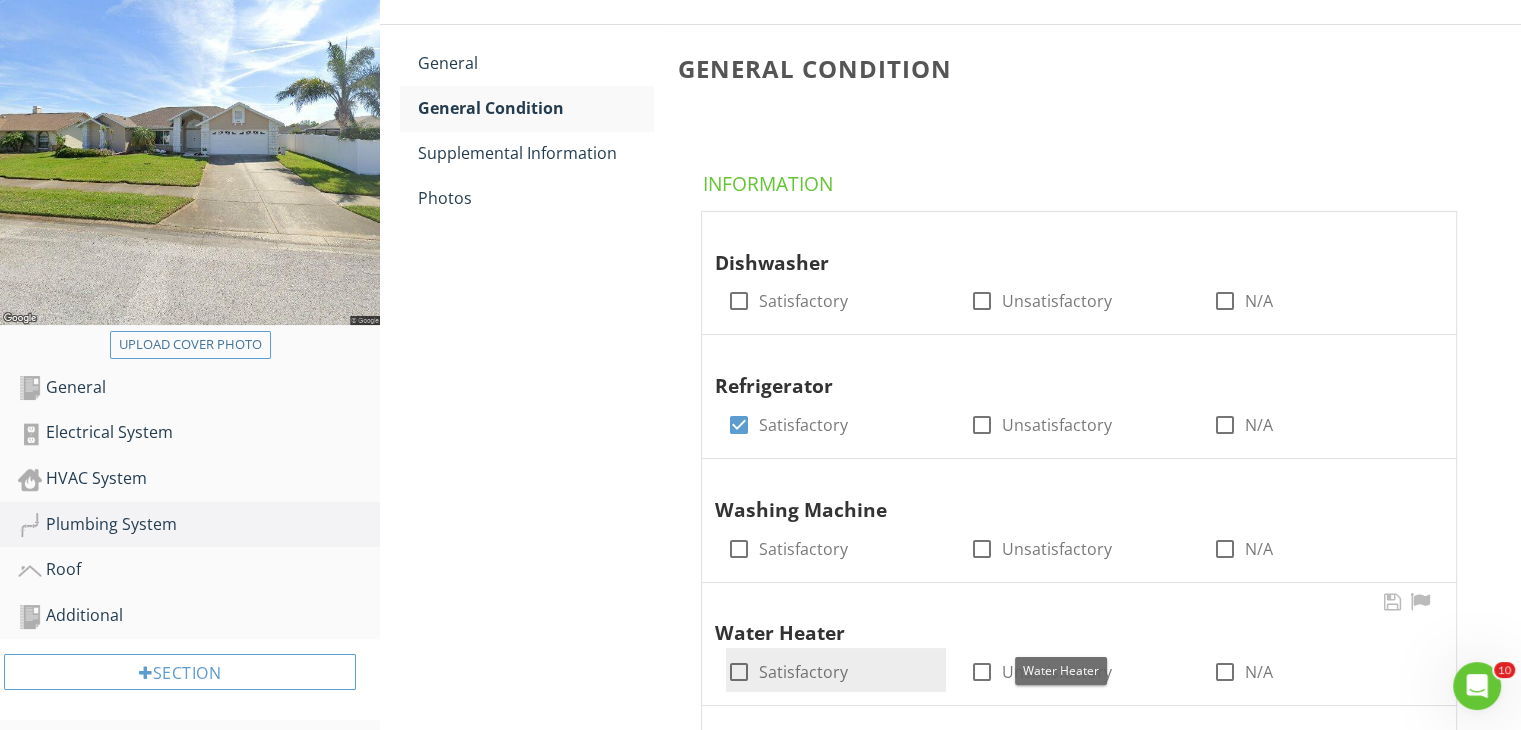 click at bounding box center (738, 672) 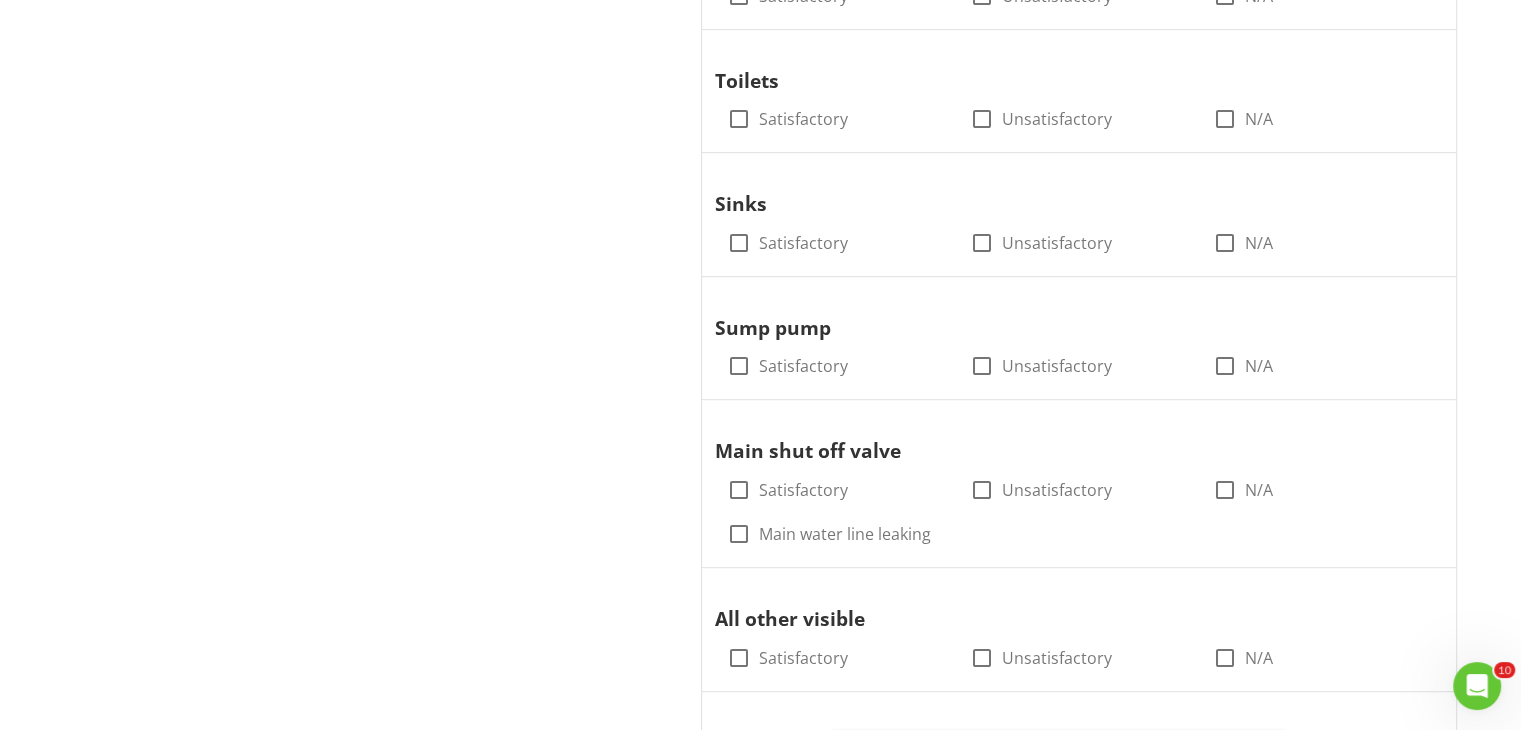 scroll, scrollTop: 1016, scrollLeft: 0, axis: vertical 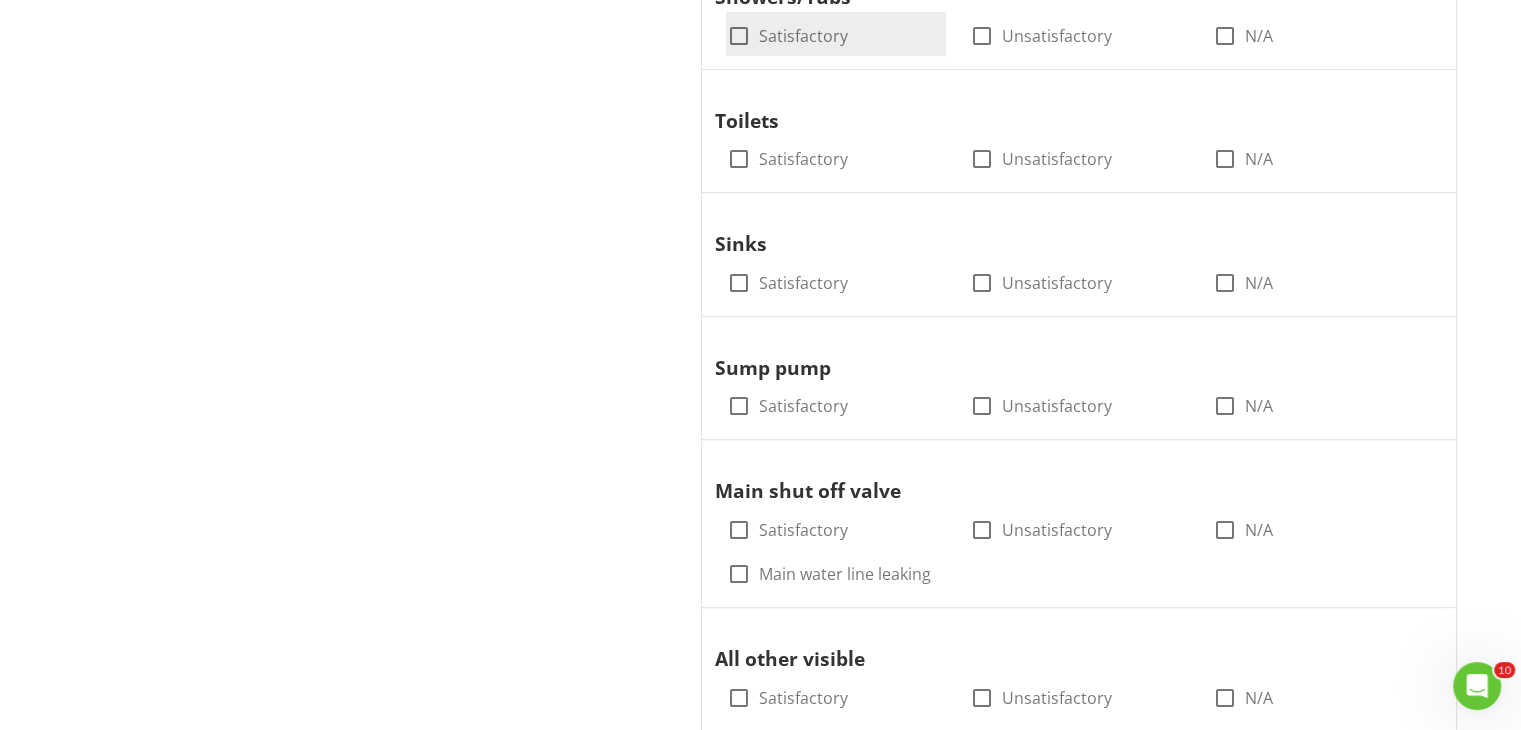 click at bounding box center [738, 36] 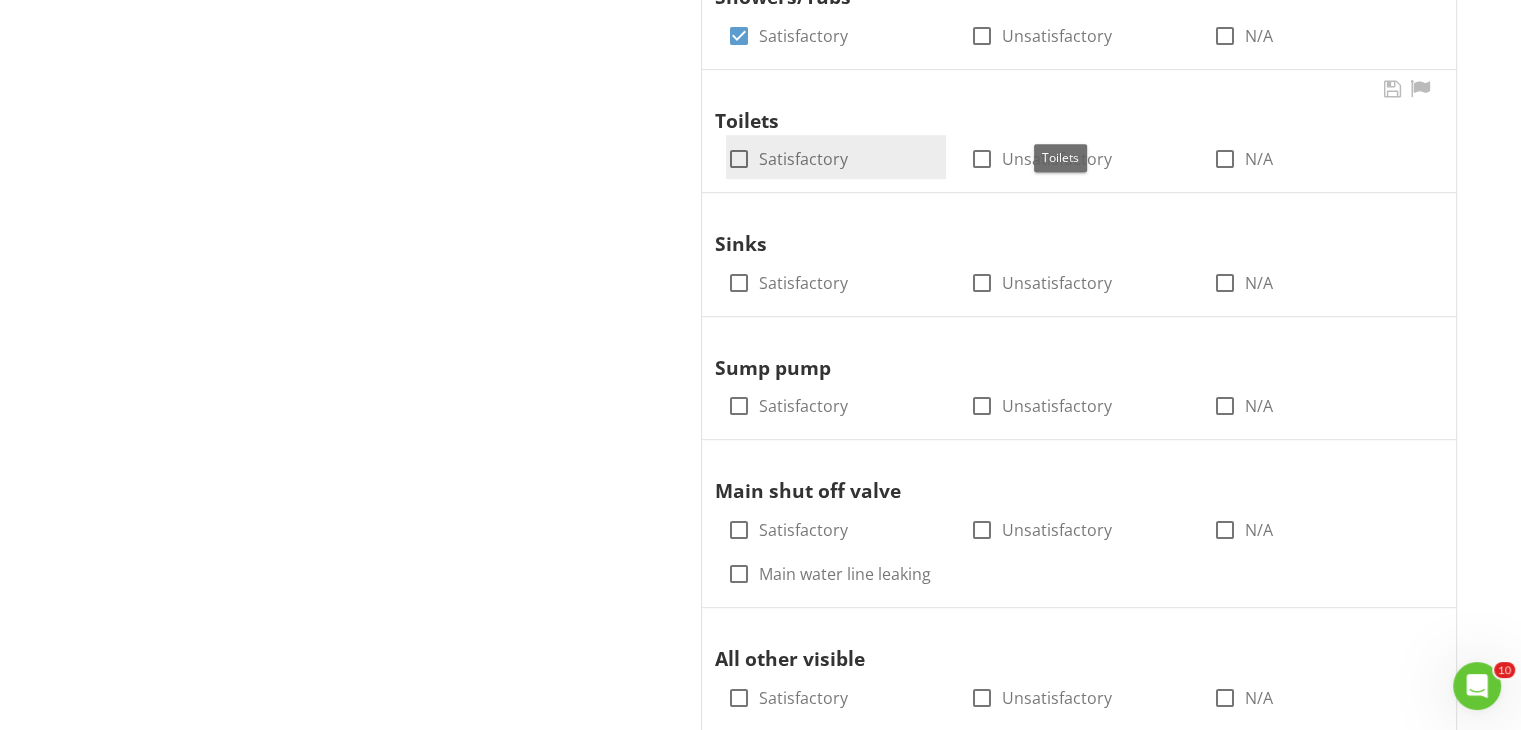 click on "check_box_outline_blank Satisfactory" at bounding box center [835, 157] 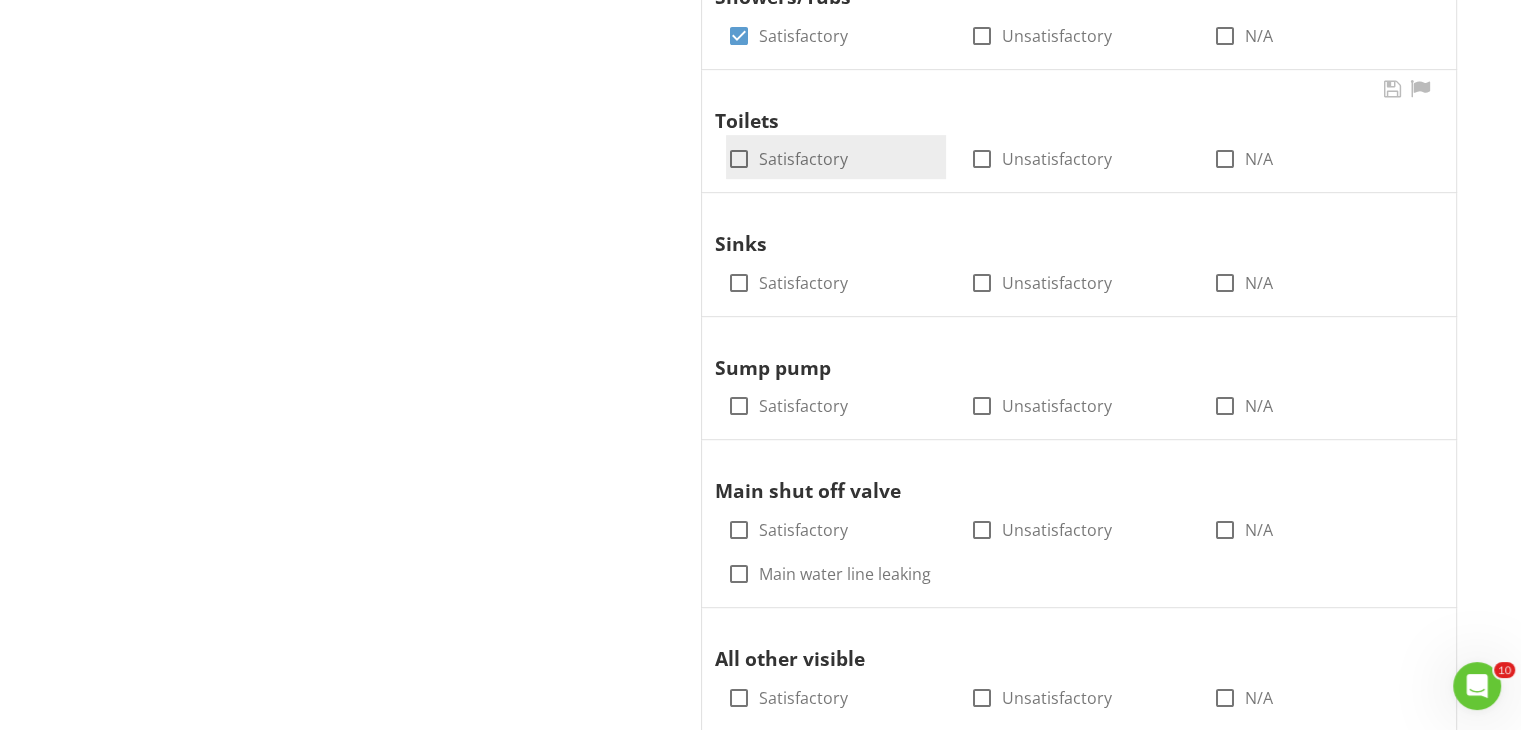 click at bounding box center [738, 159] 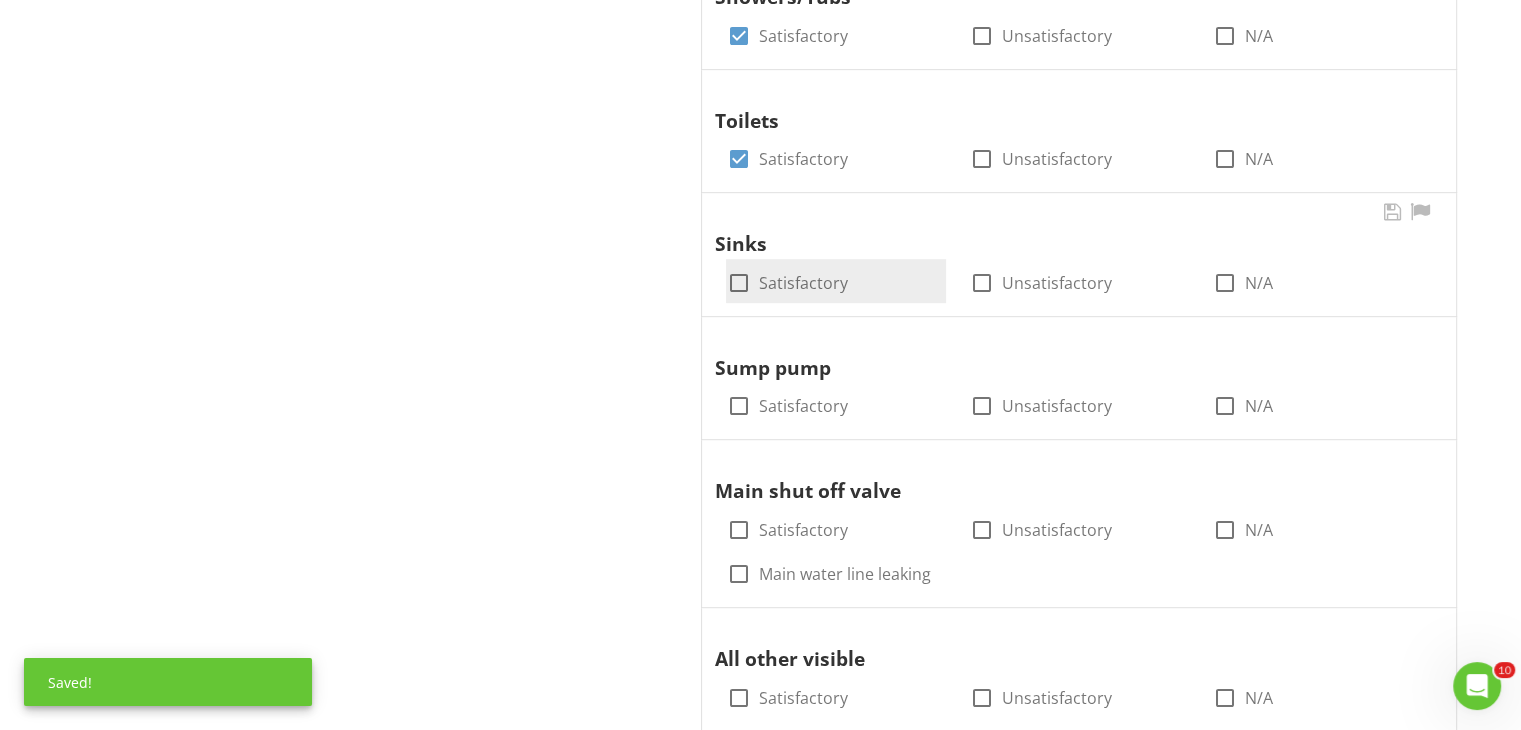 click at bounding box center [738, 283] 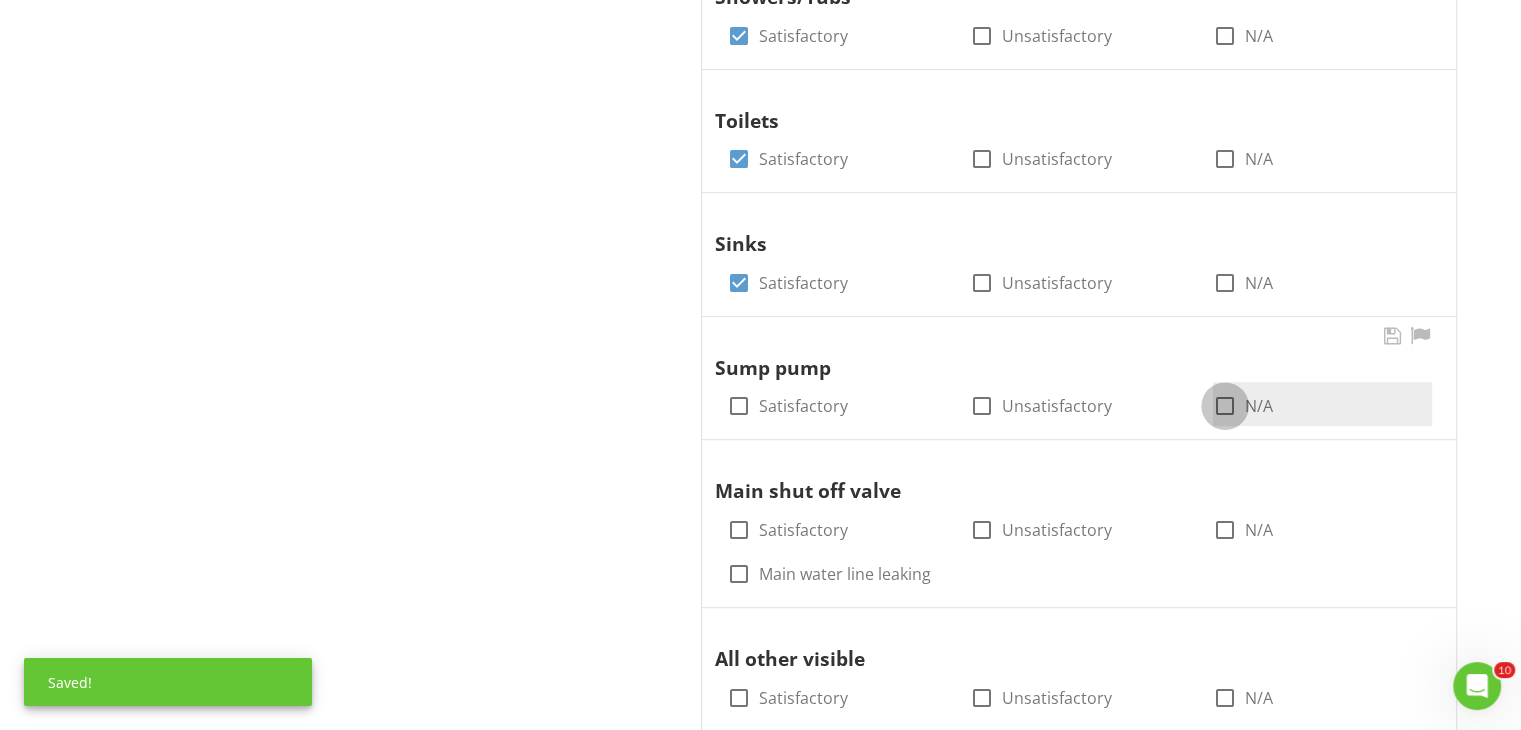 click at bounding box center (1225, 406) 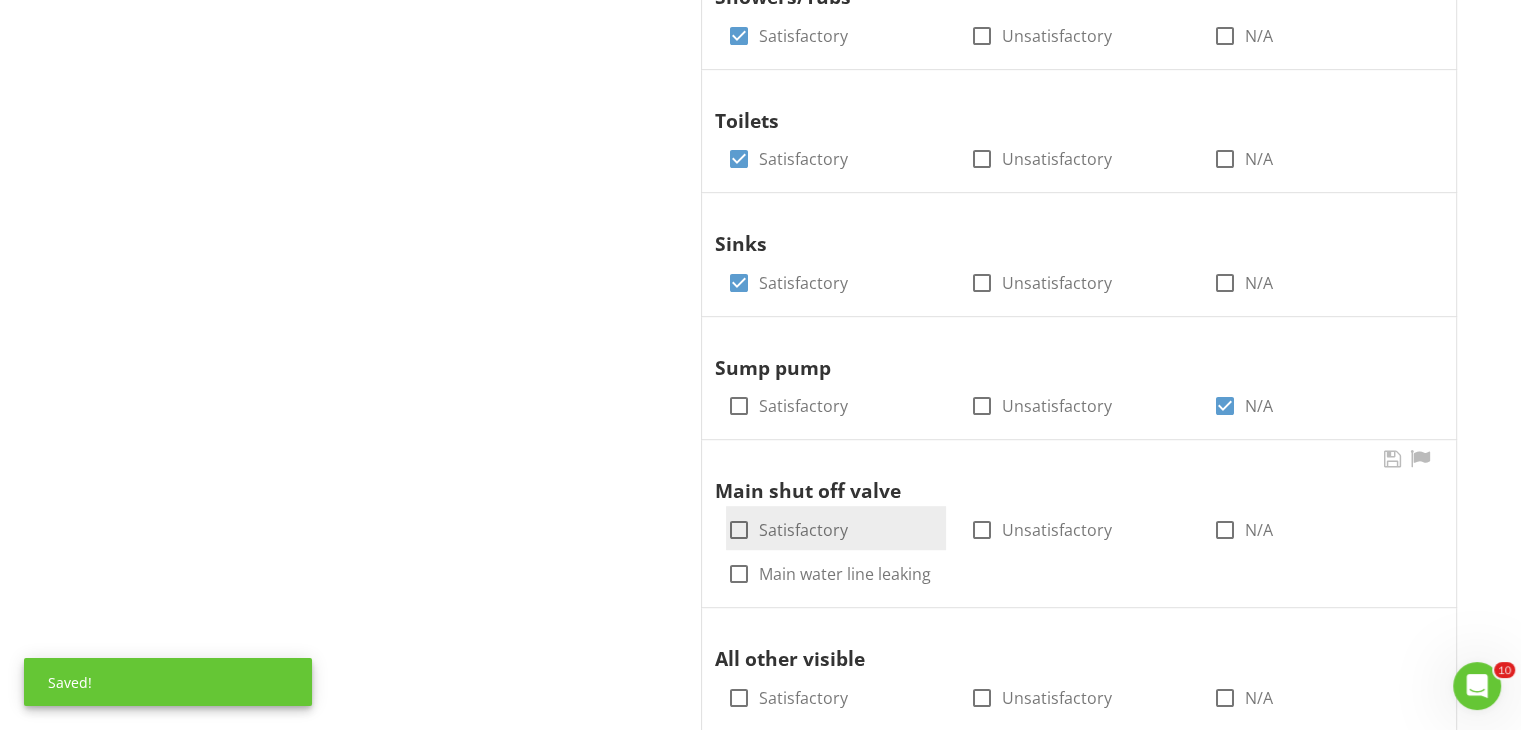 click on "check_box_outline_blank Satisfactory" at bounding box center [835, 528] 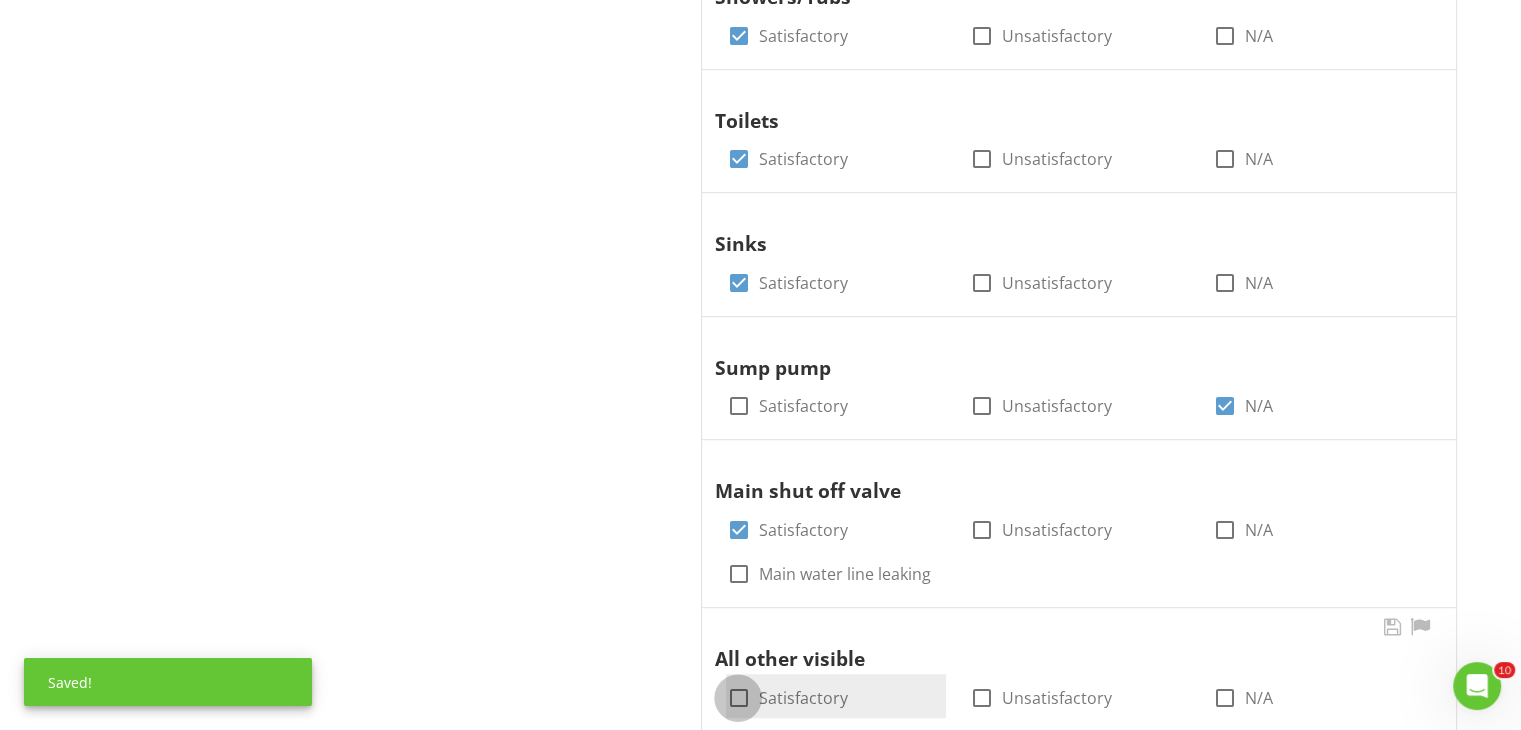 click at bounding box center (738, 698) 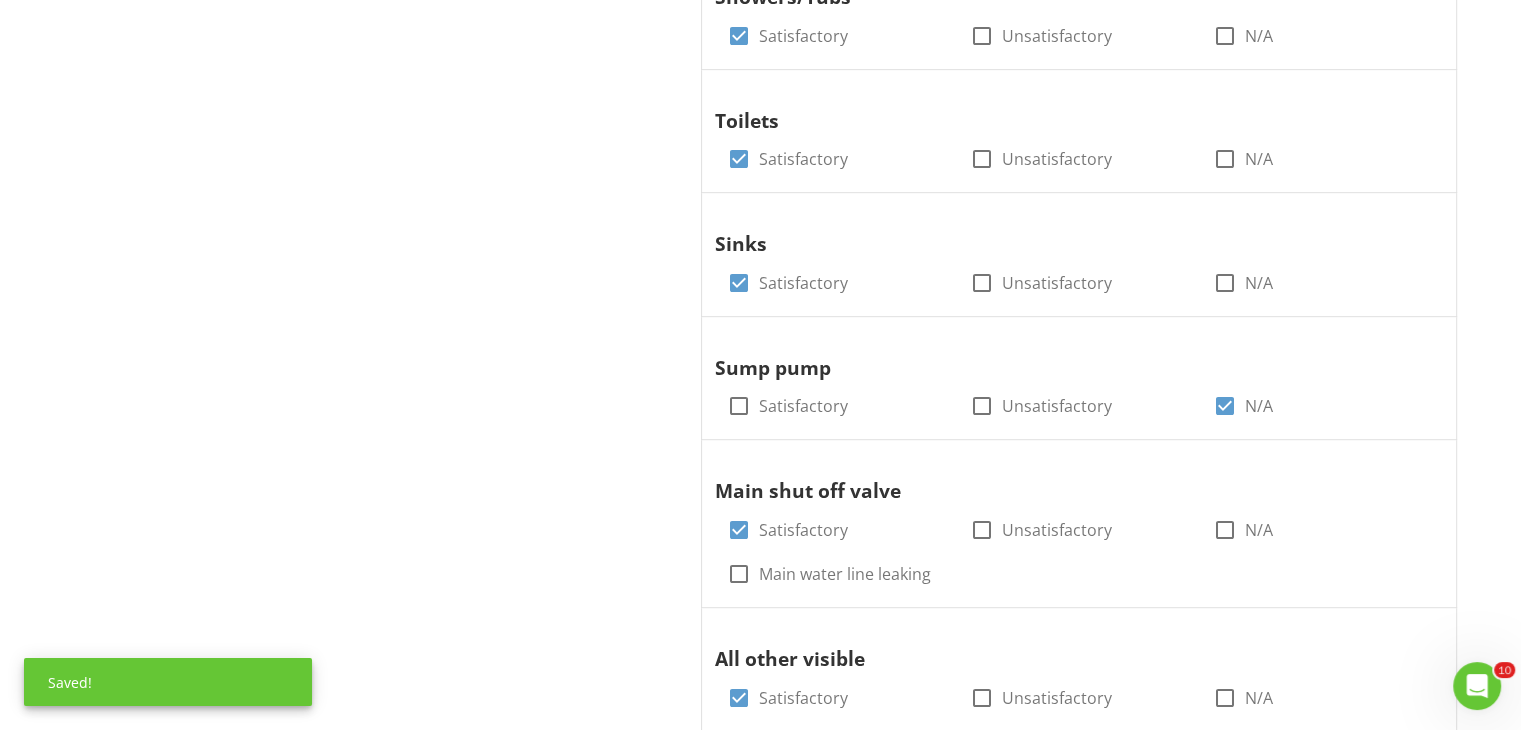 click on "Plumbing System
General
General Condition
Supplemental Information
Photos
General Condition
Information
Dishwasher
check_box_outline_blank Satisfactory   check_box_outline_blank Unsatisfactory   check_box_outline_blank N/A
Refrigerator
check_box Satisfactory   check_box_outline_blank Unsatisfactory   check_box_outline_blank N/A
Washing Machine
check_box_outline_blank Satisfactory   check_box_outline_blank Unsatisfactory   check_box_outline_blank N/A
Water Heater
check_box Satisfactory   check_box_outline_blank Unsatisfactory   check_box_outline_blank N/A" at bounding box center (950, 220) 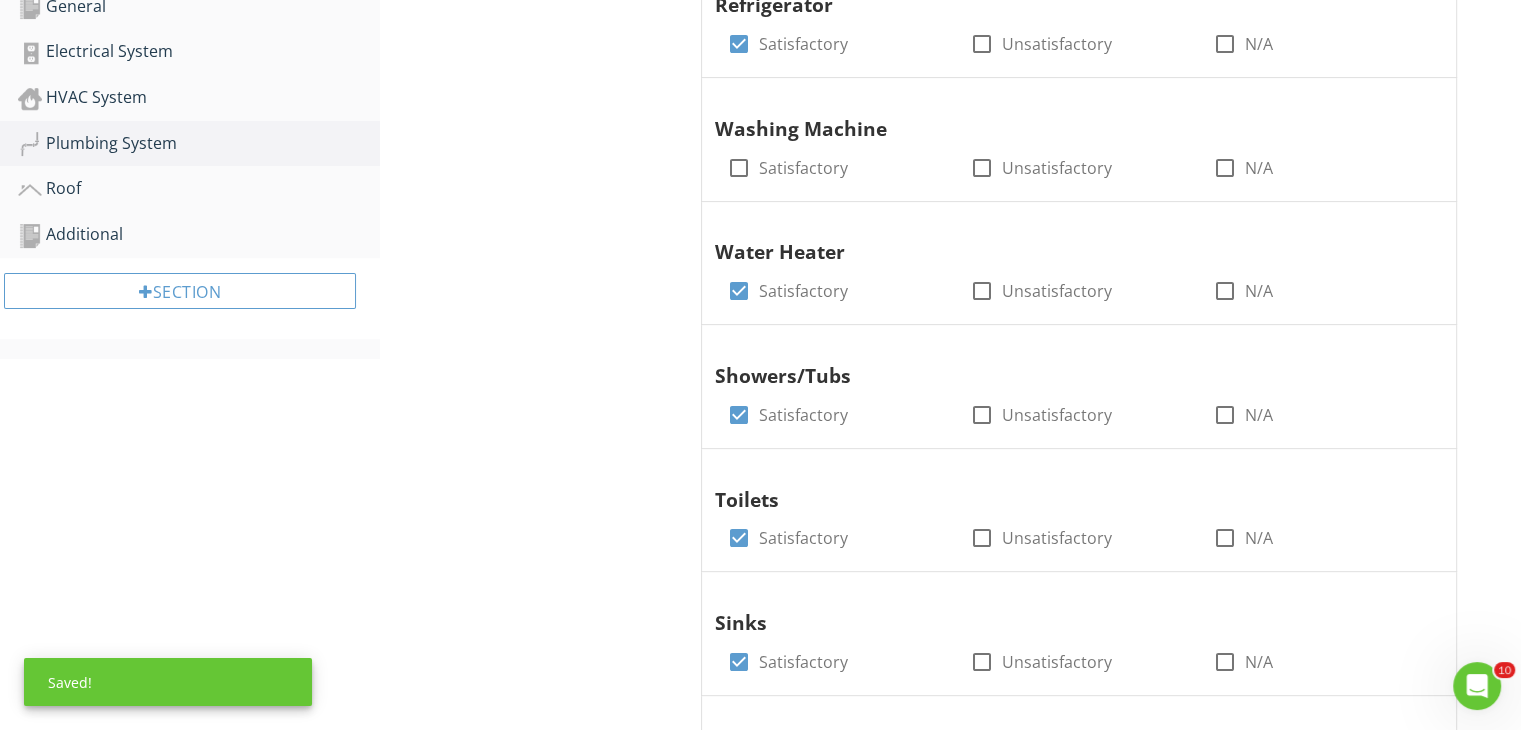 scroll, scrollTop: 616, scrollLeft: 0, axis: vertical 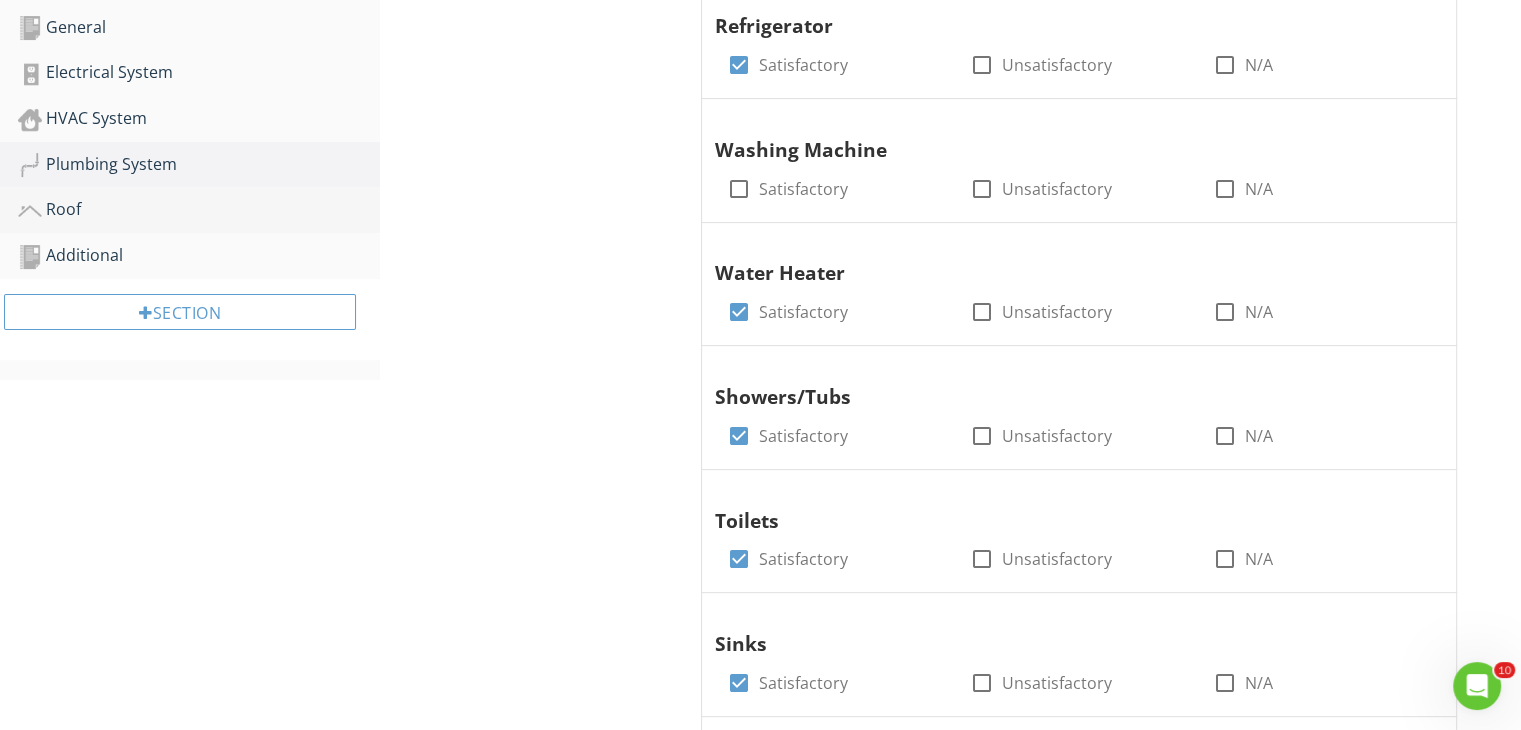 click on "Roof" at bounding box center [199, 210] 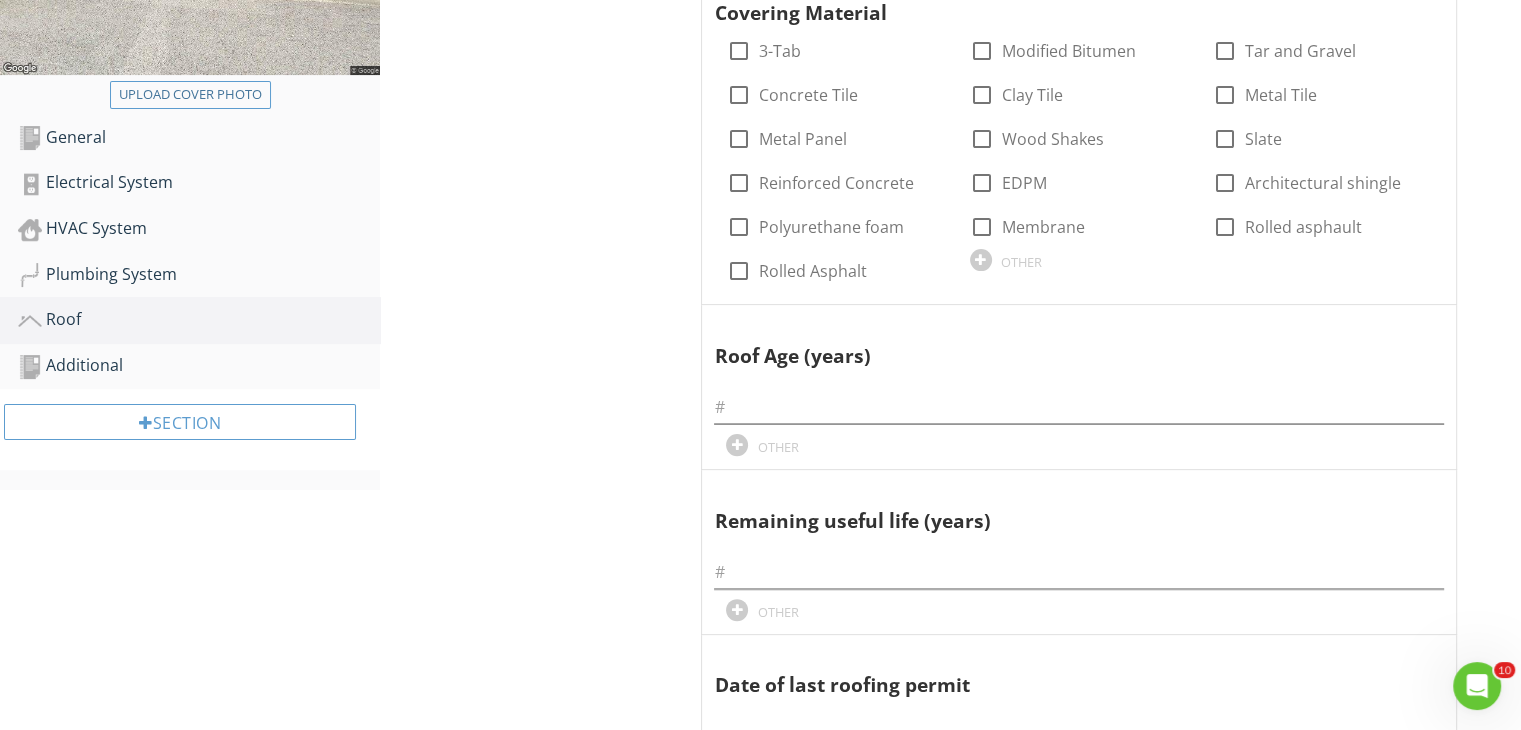 scroll, scrollTop: 496, scrollLeft: 0, axis: vertical 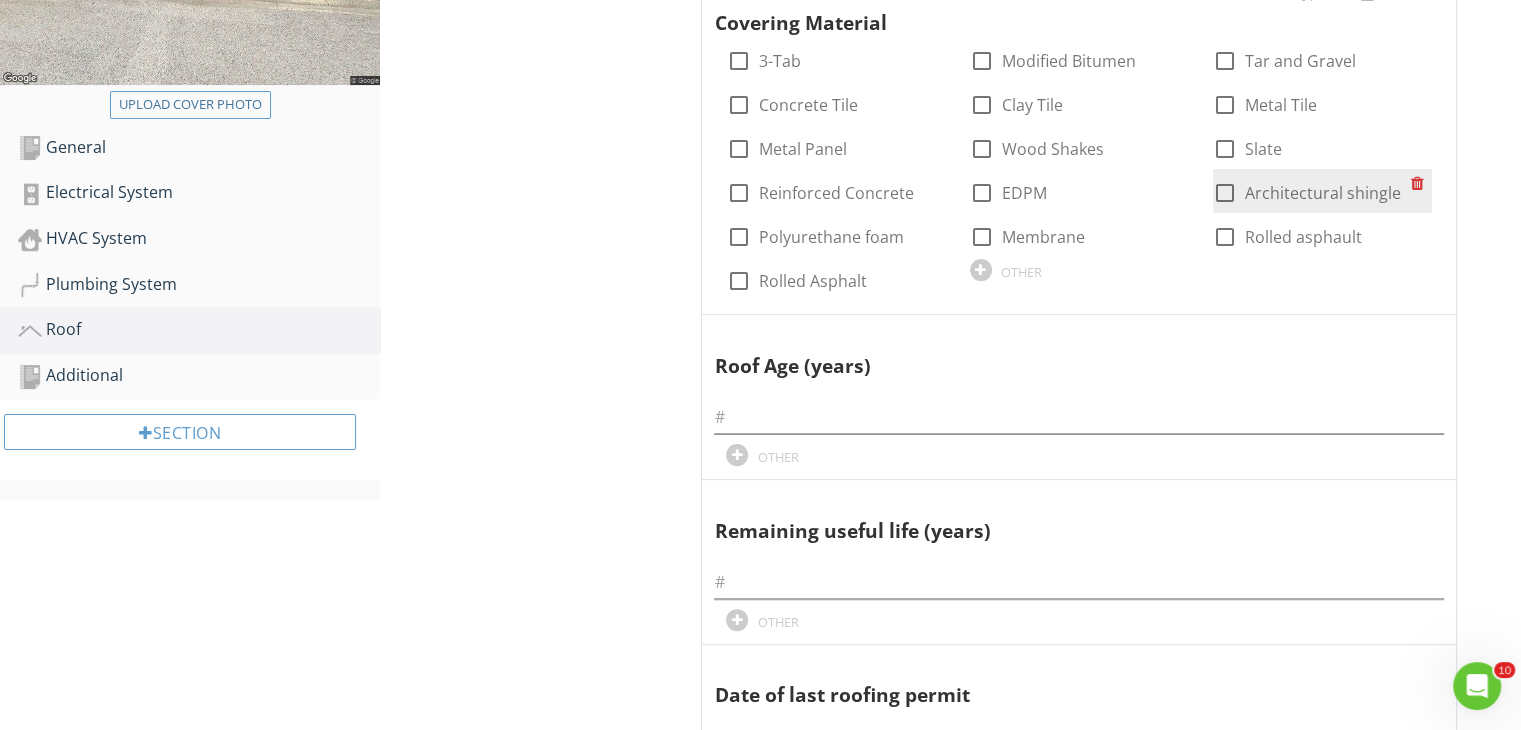click at bounding box center [1225, 193] 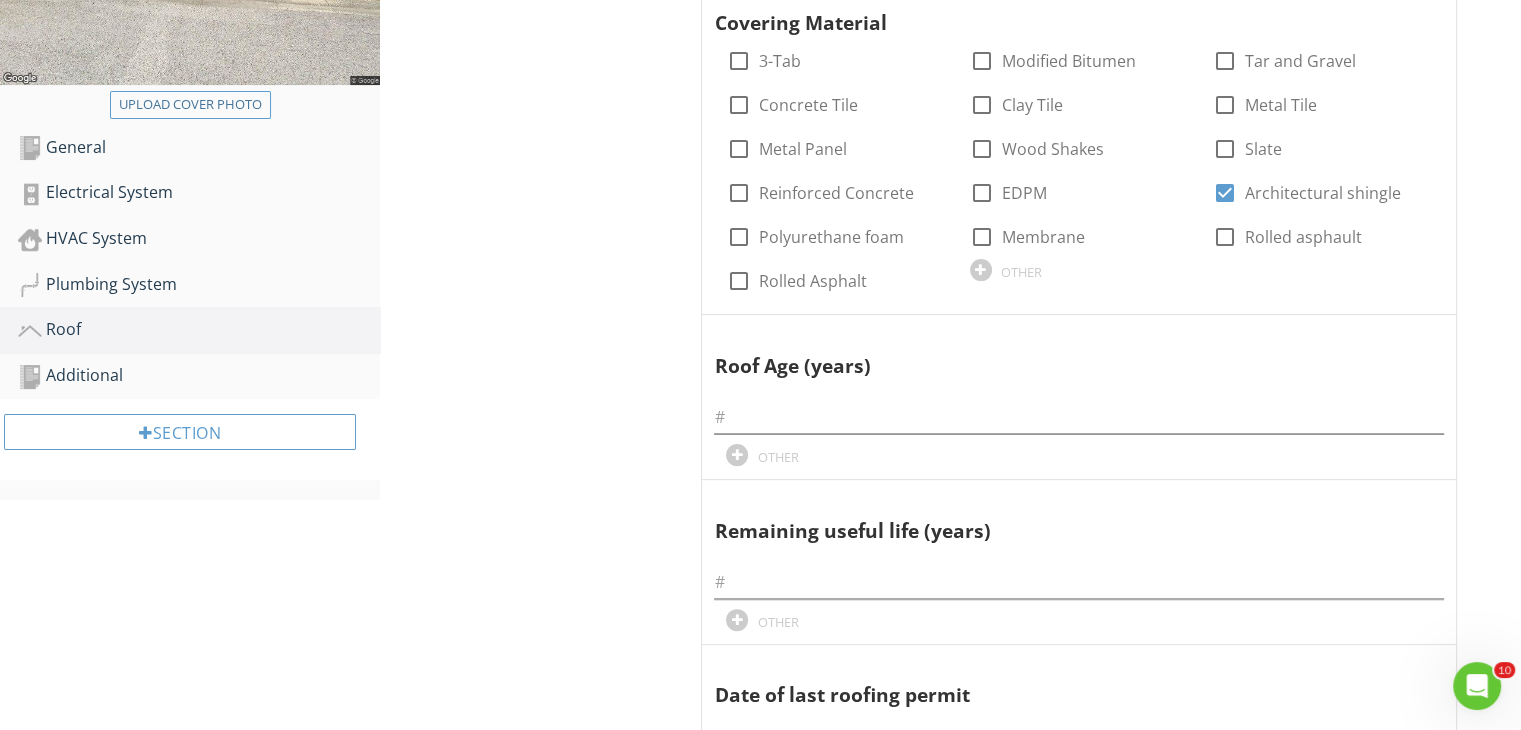 scroll, scrollTop: 0, scrollLeft: 0, axis: both 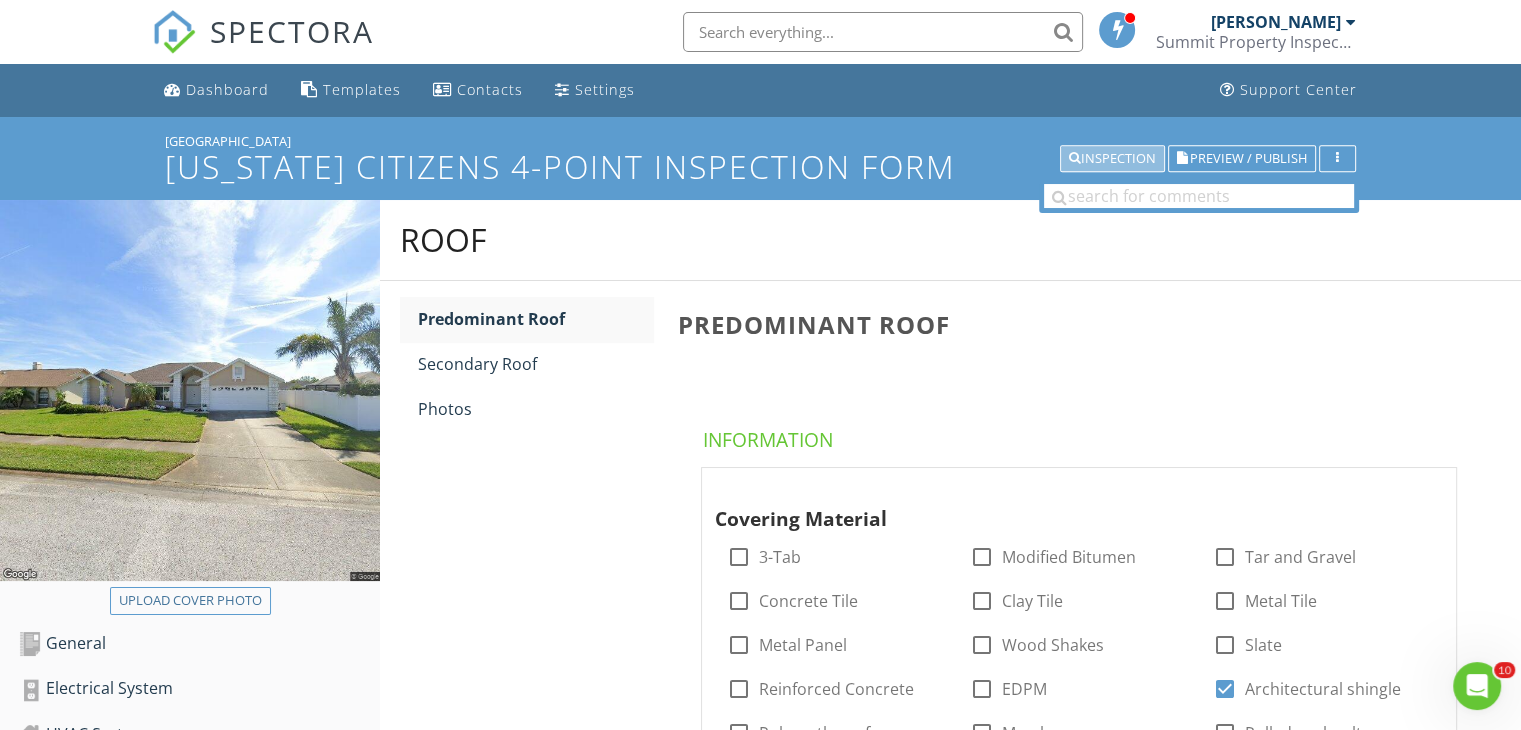 click on "Inspection" at bounding box center [1112, 159] 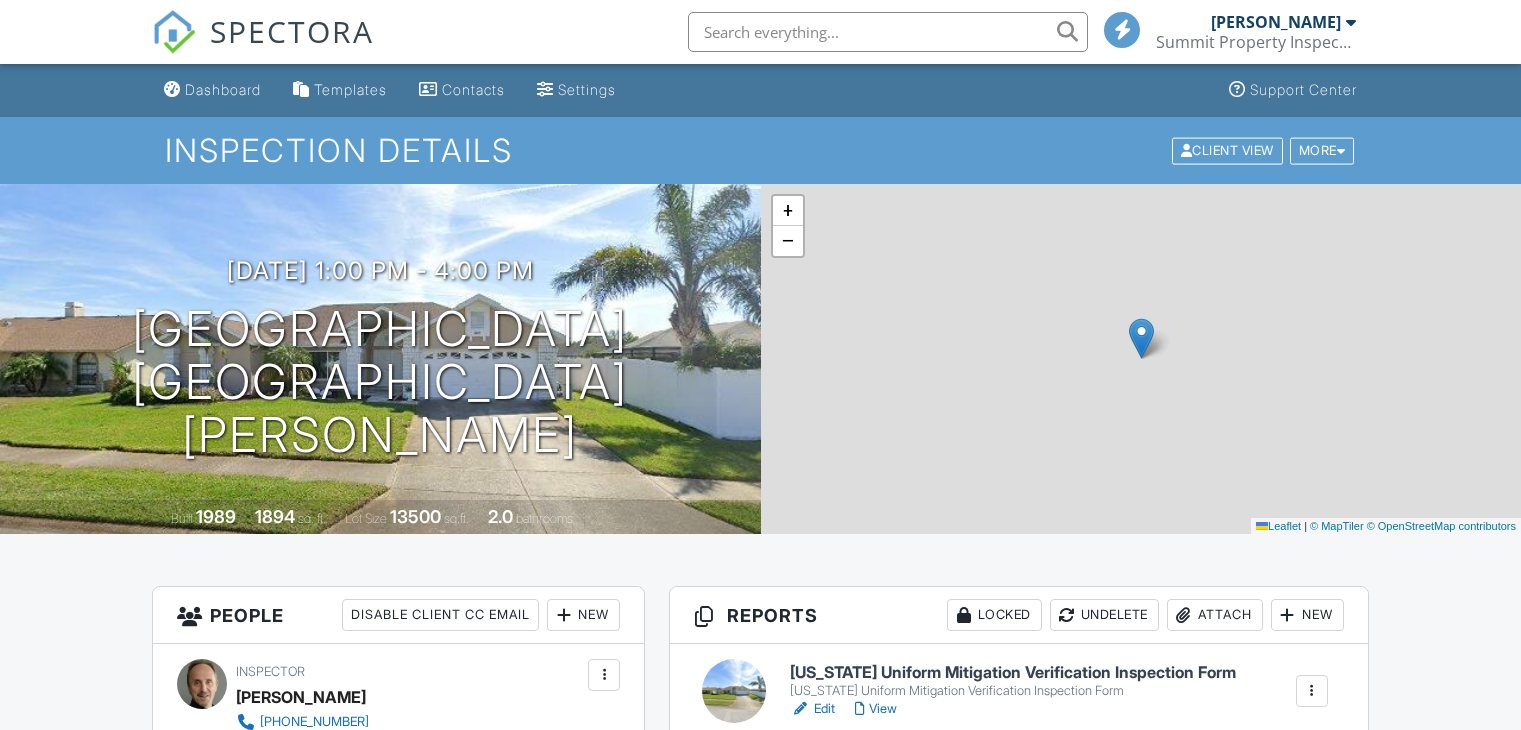 scroll, scrollTop: 0, scrollLeft: 0, axis: both 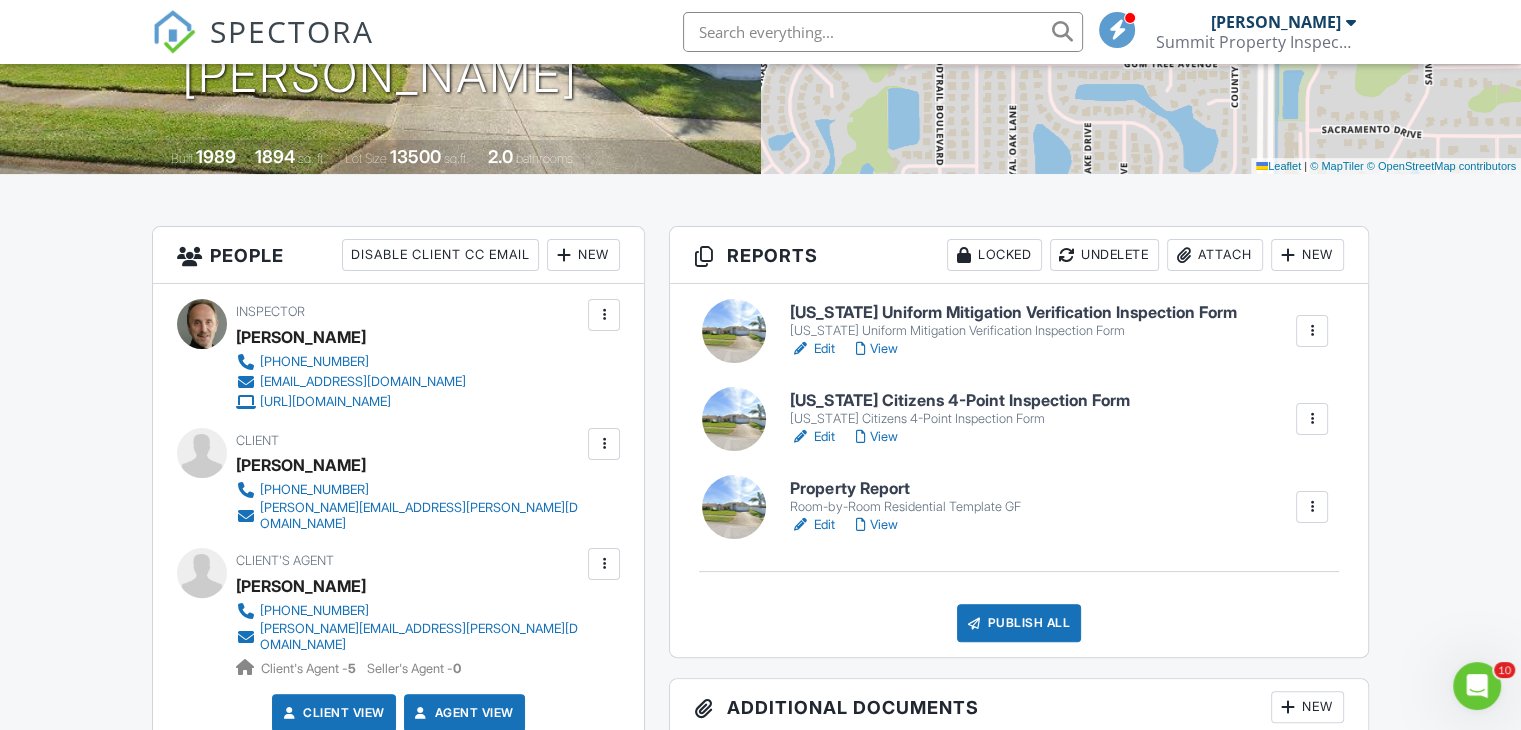 drag, startPoint x: 1529, startPoint y: 117, endPoint x: 1519, endPoint y: 209, distance: 92.541885 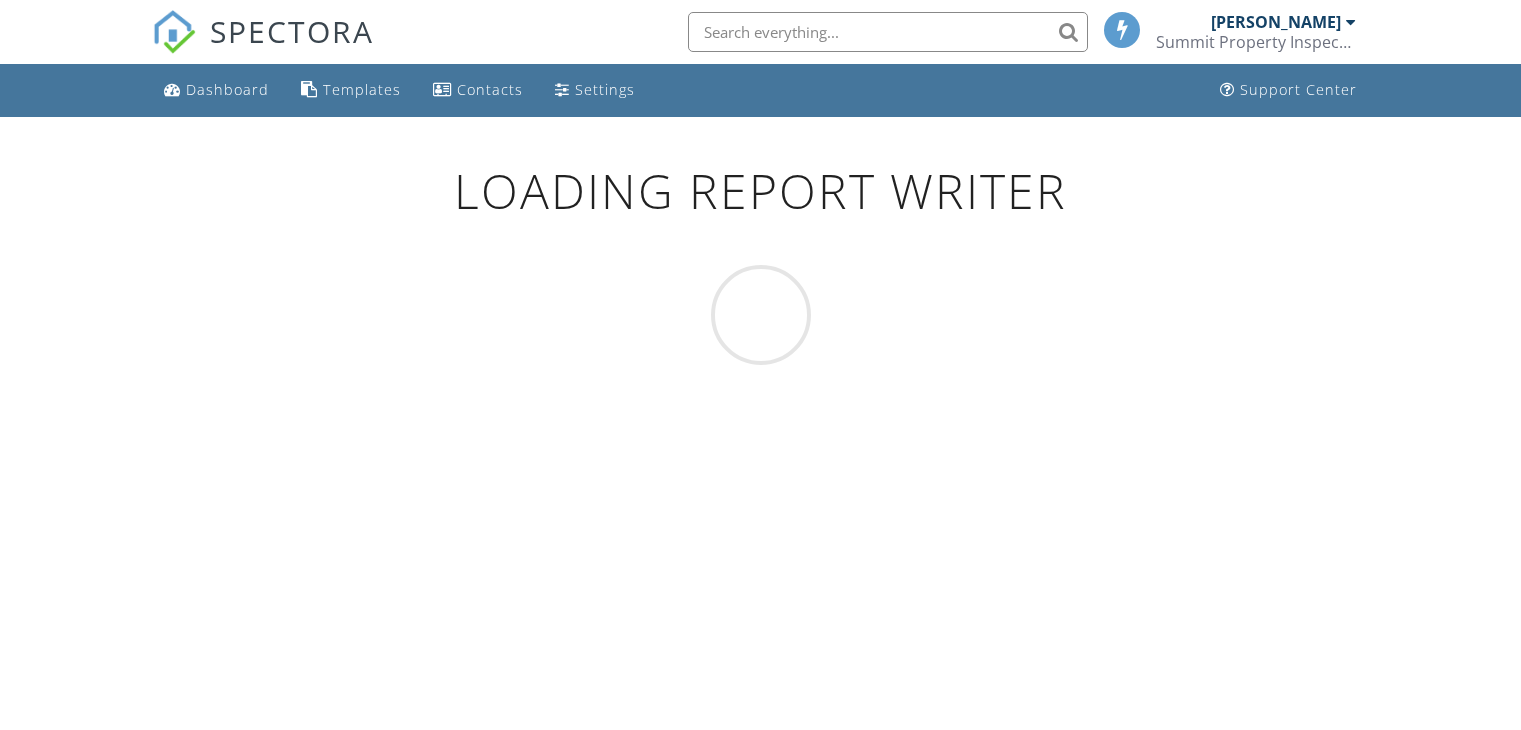 scroll, scrollTop: 0, scrollLeft: 0, axis: both 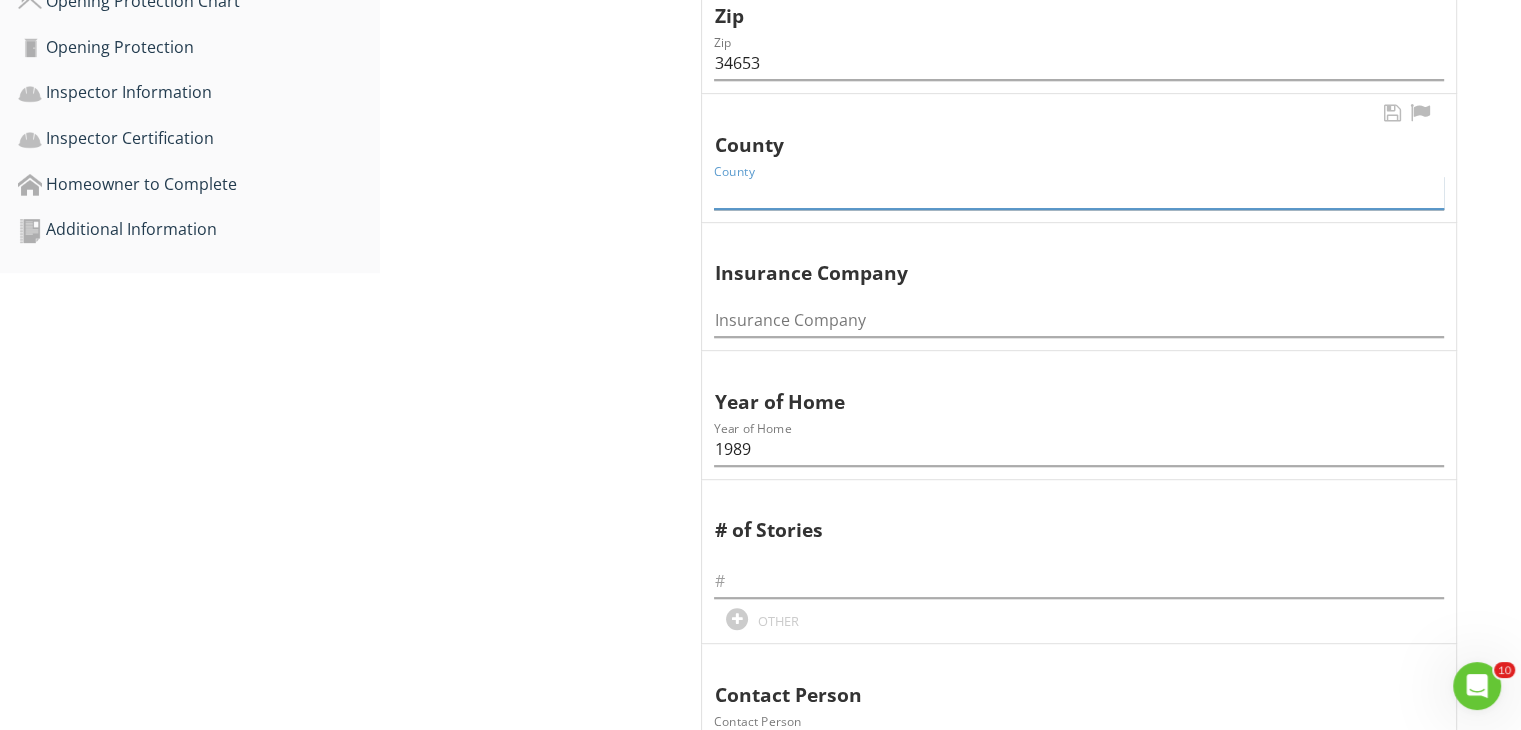 click at bounding box center [1079, 192] 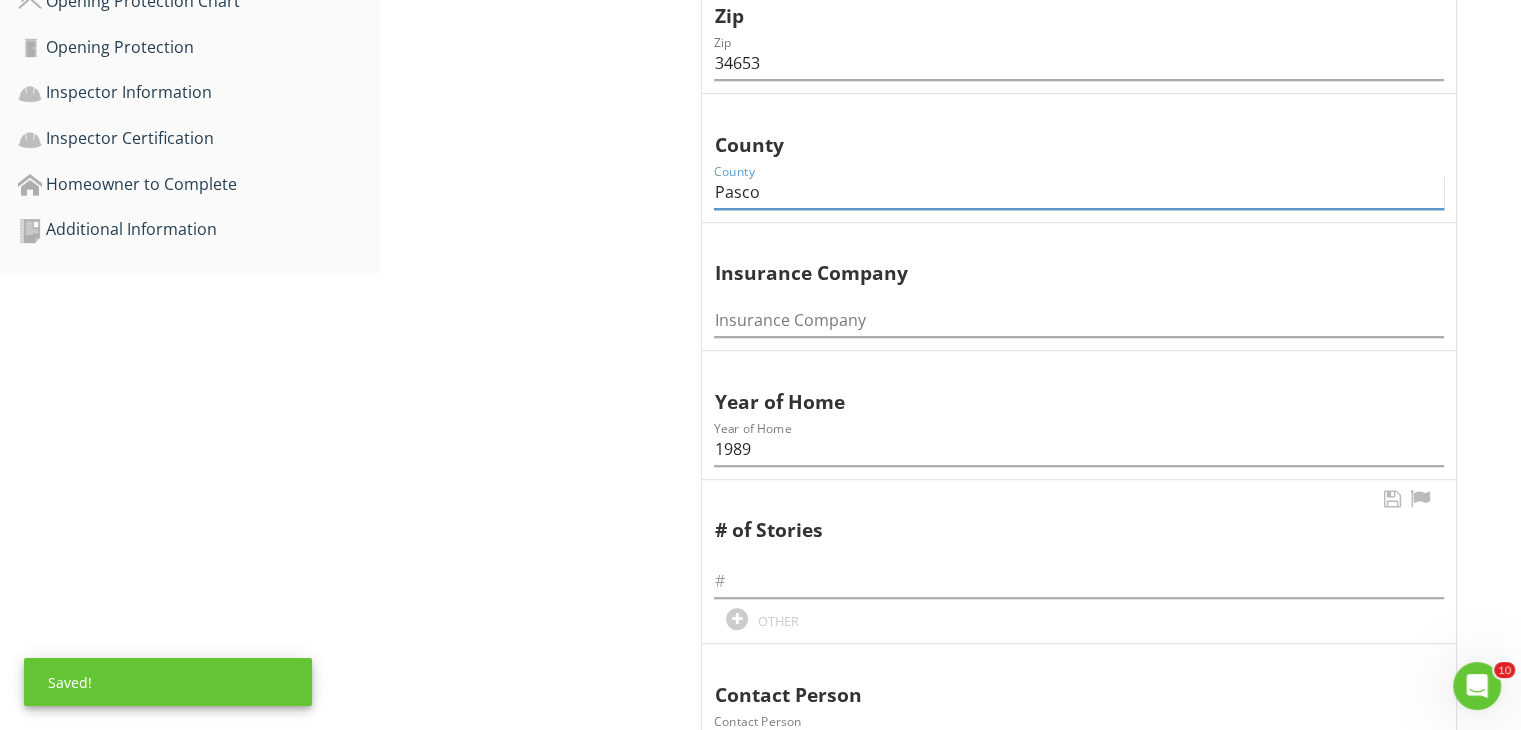 type on "Pasco" 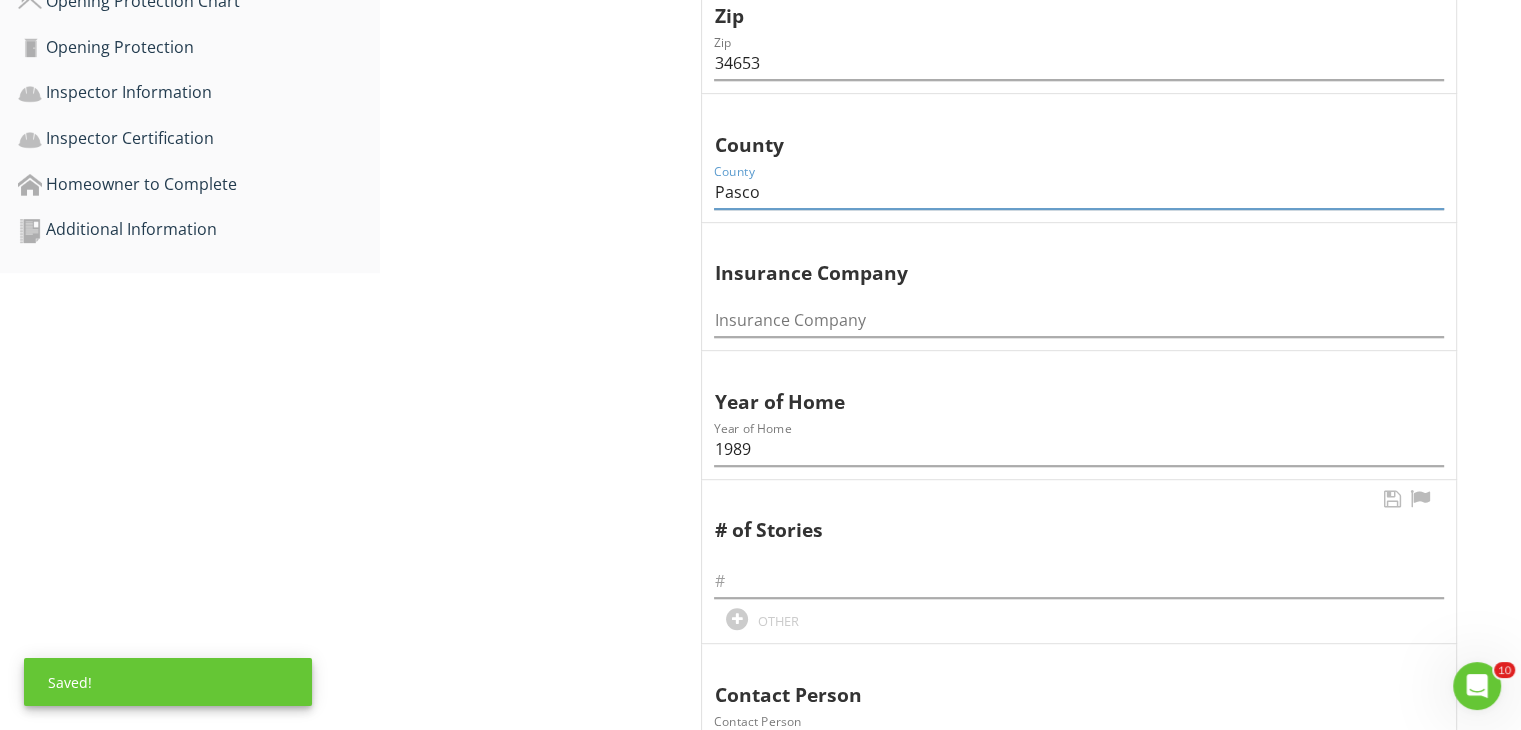 click at bounding box center [1079, 575] 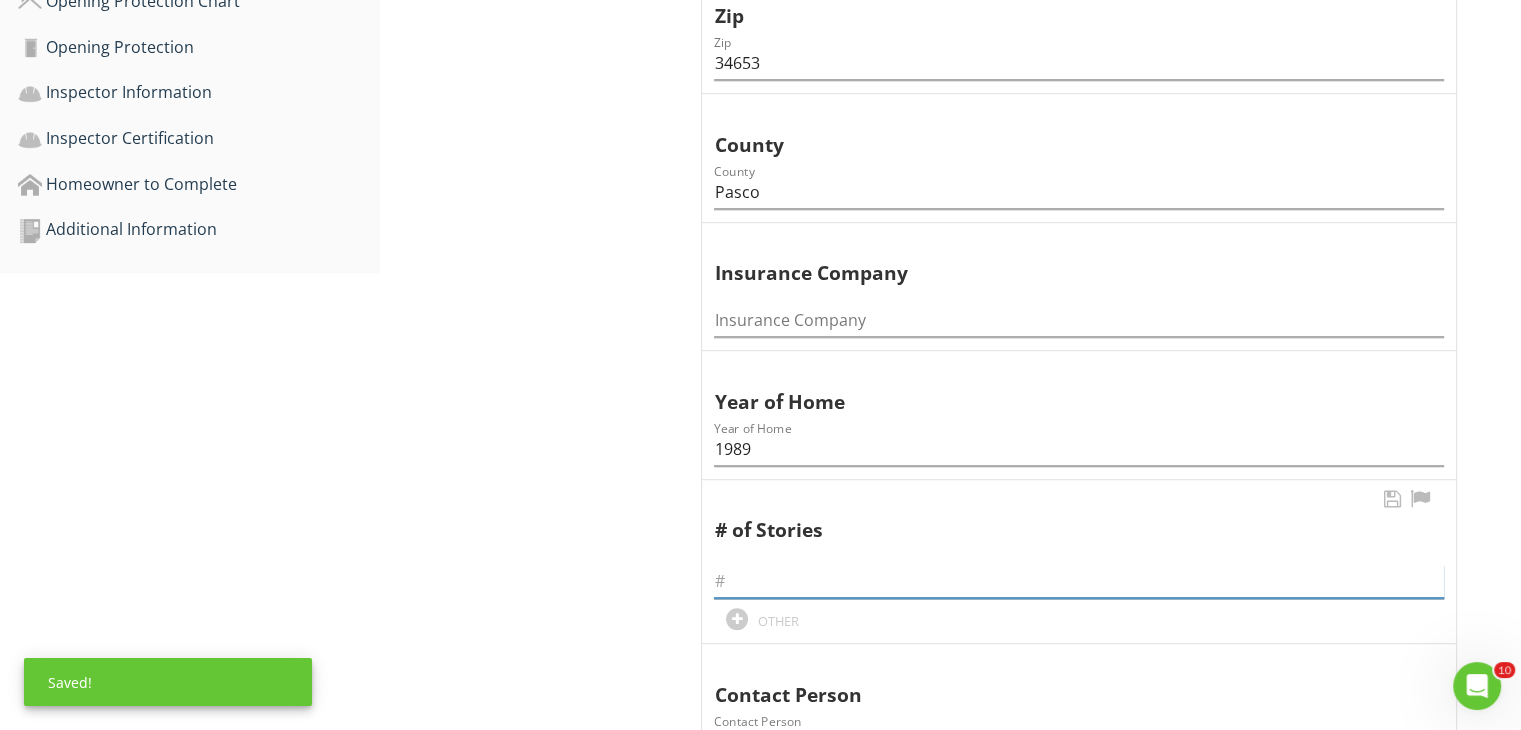click at bounding box center (1079, 581) 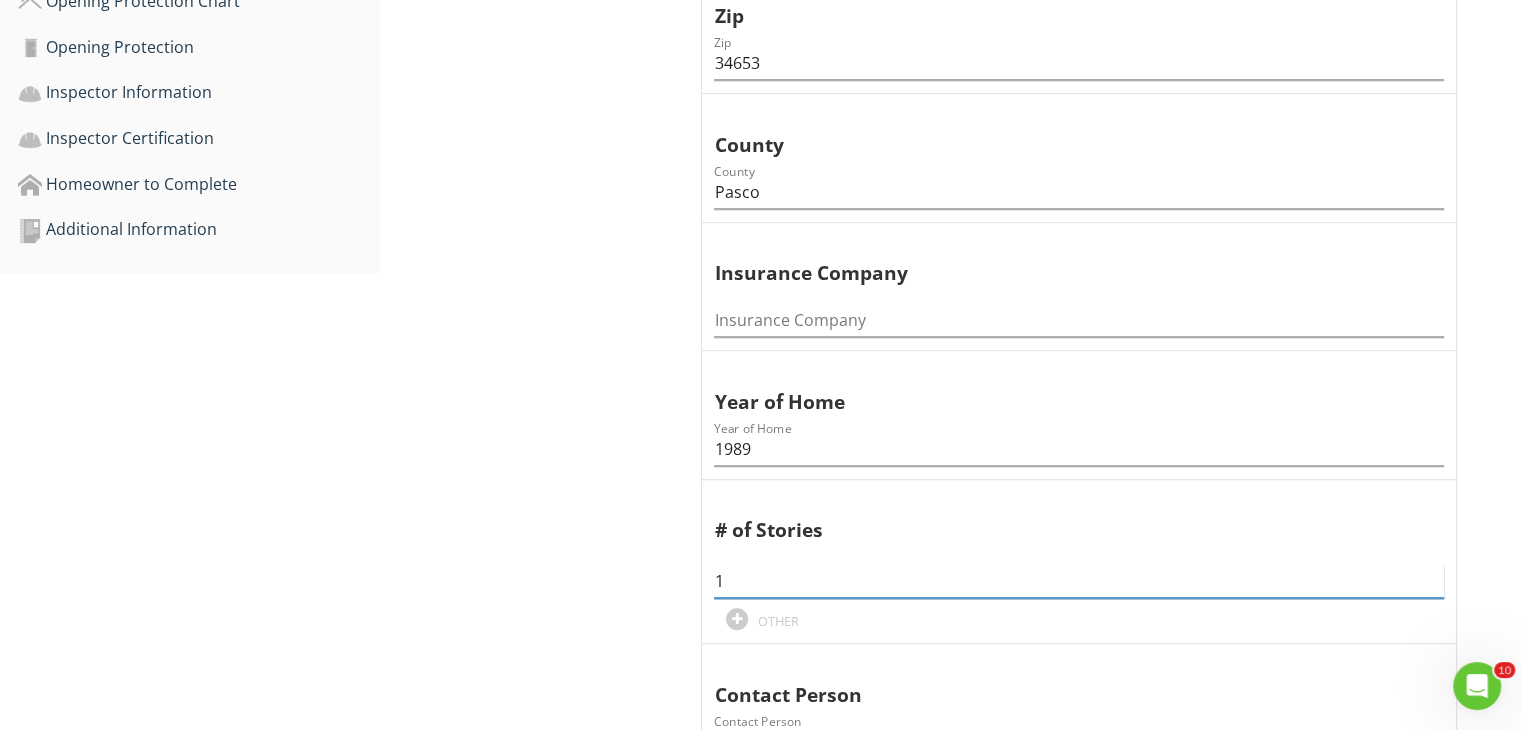 type on "1" 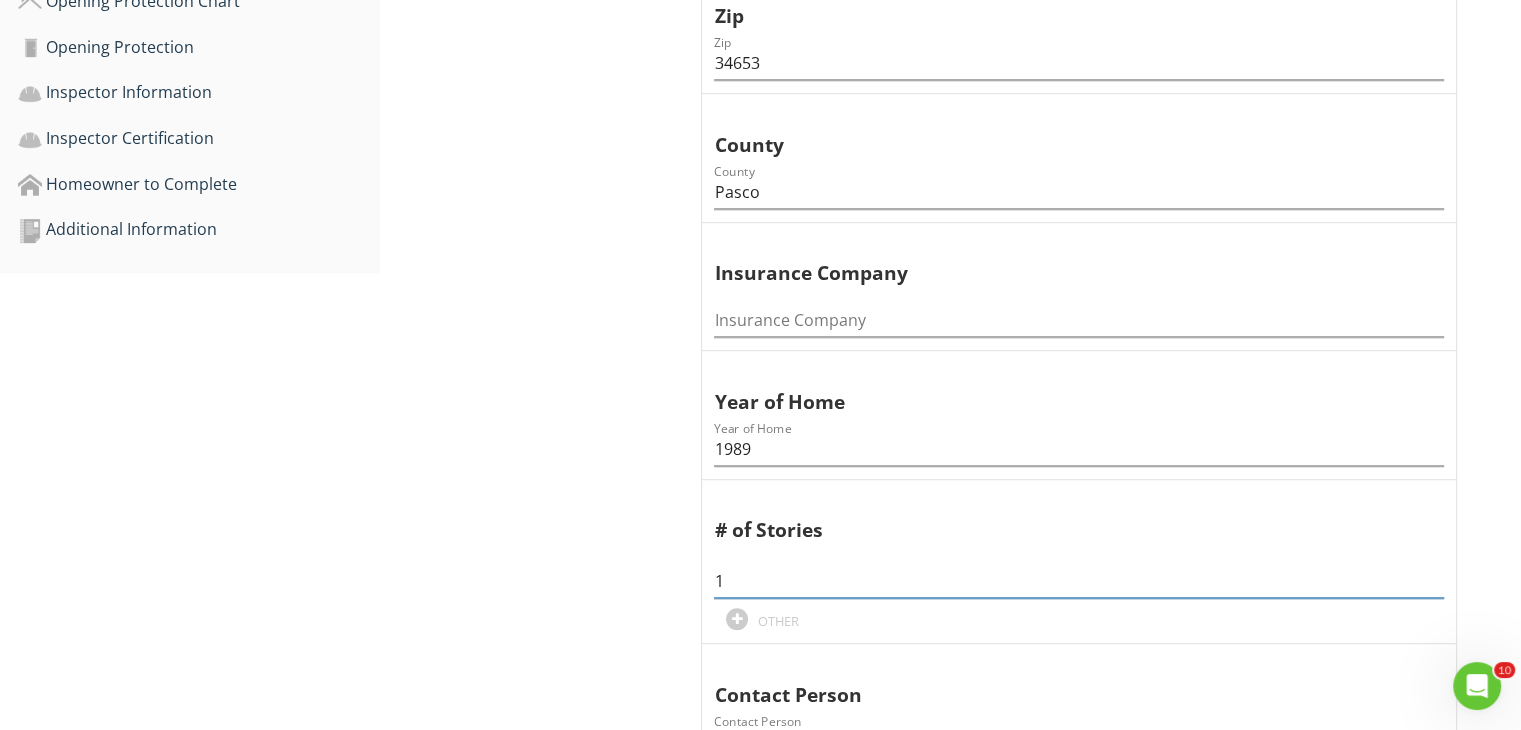 click on "Inspection Date
Inspection Date [DATE]
Owner/Client Name
Owner/Client Name [PERSON_NAME]
Address
Address [STREET_ADDRESS][PERSON_NAME] Pasco
Insurance Company
Insurance Company
Year of Home
Year of Home 1989
# of Stories
1         OTHER
Contact Person
Contact Person [PERSON_NAME]
Home Phone
Home Phone" at bounding box center [1083, 433] 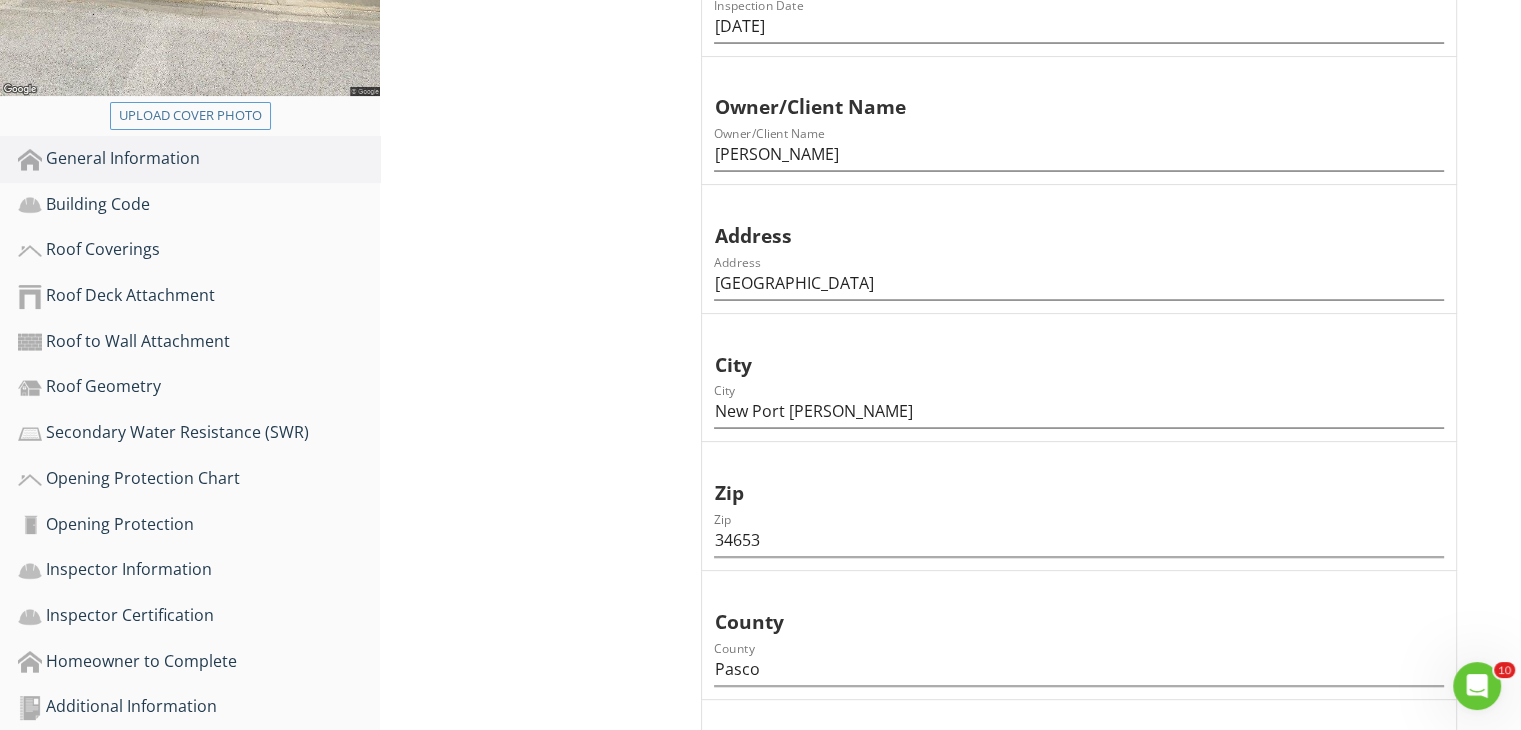 scroll, scrollTop: 517, scrollLeft: 0, axis: vertical 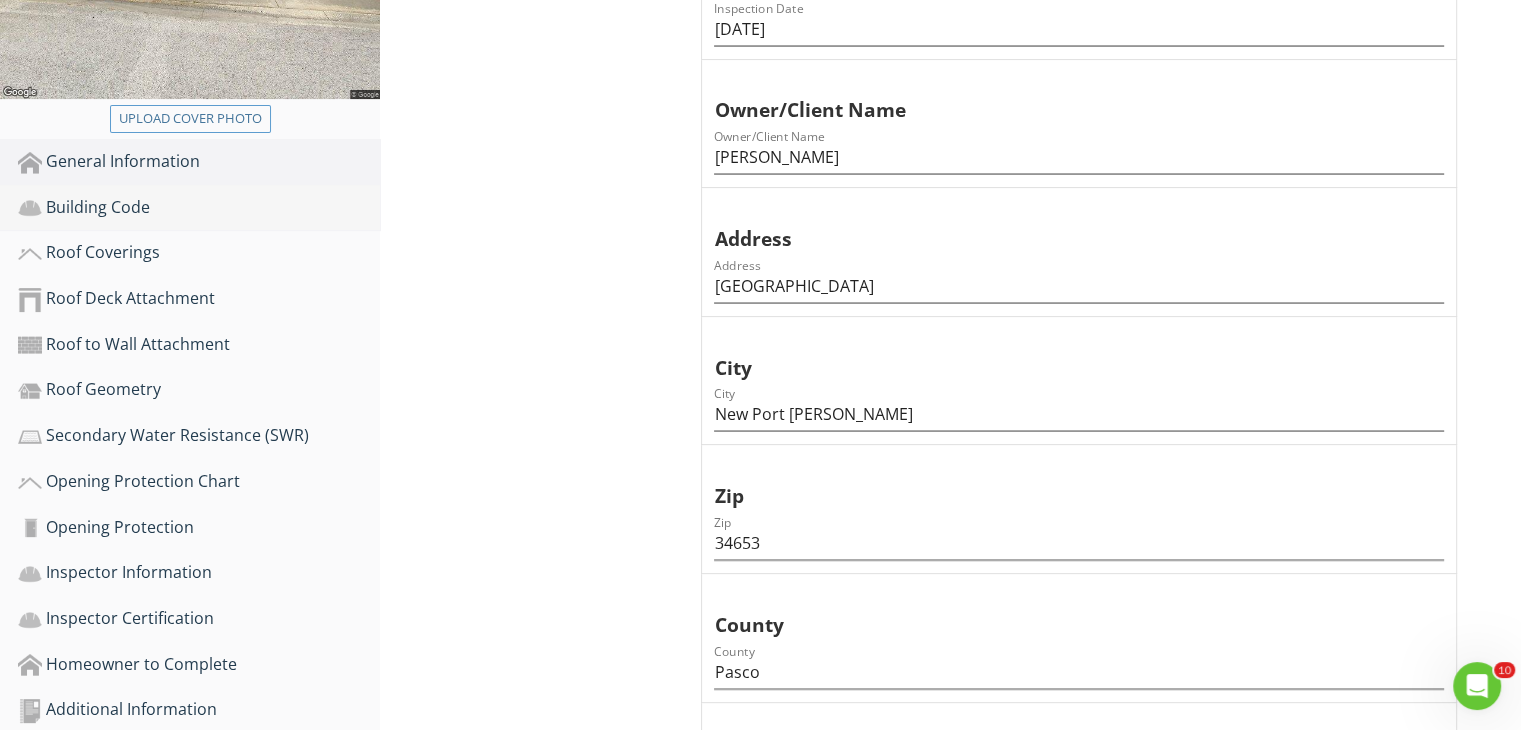 click on "Building Code" at bounding box center (199, 208) 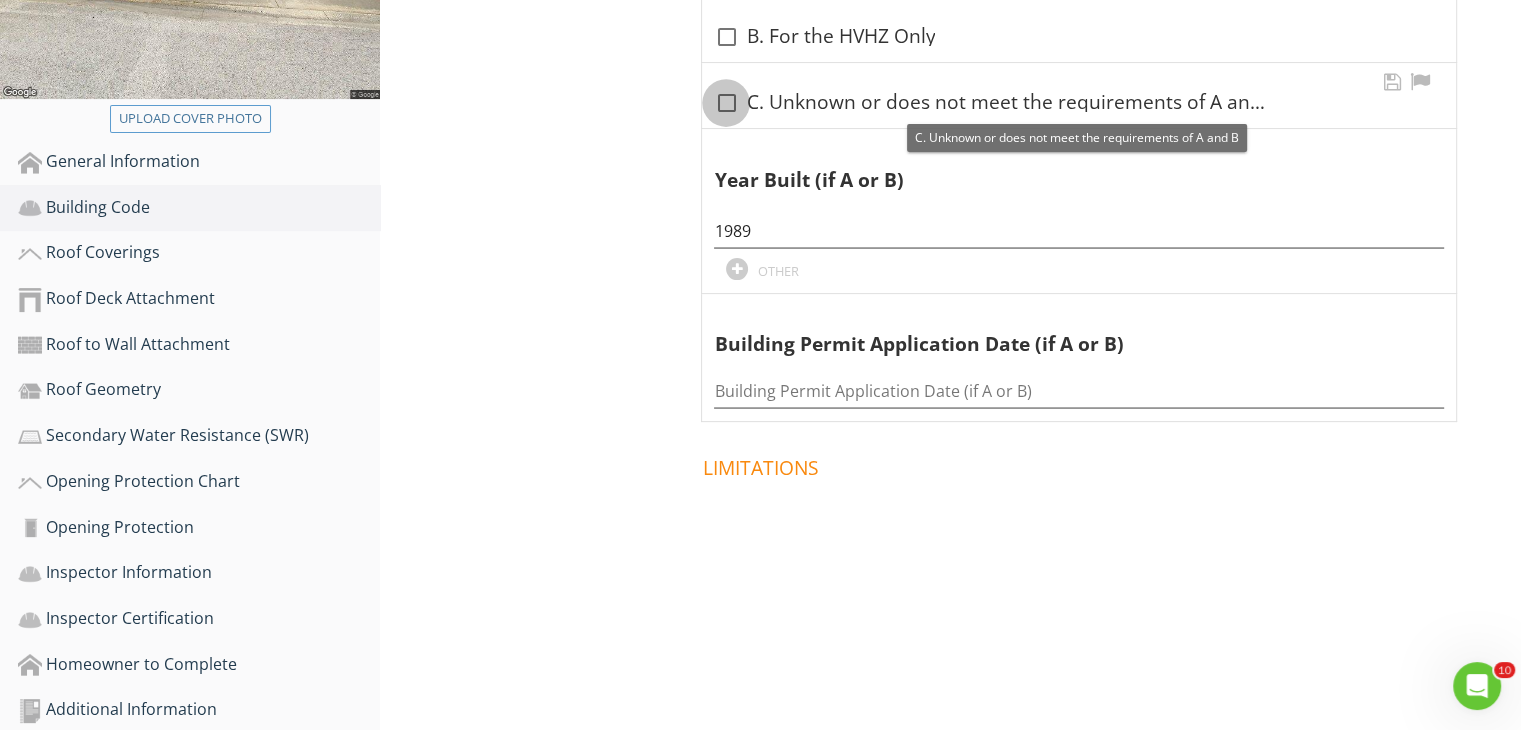 click at bounding box center [726, 103] 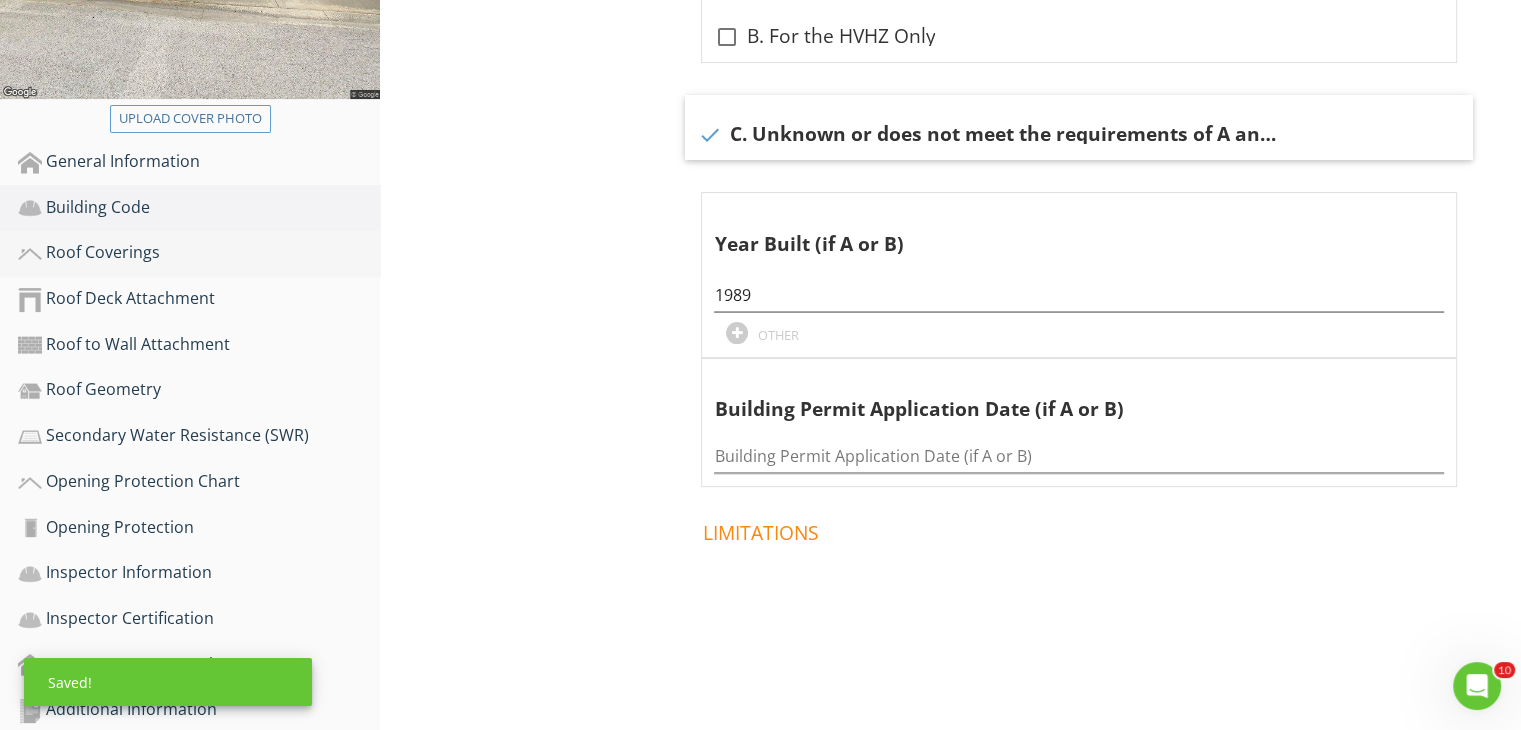 click on "Roof Coverings" at bounding box center (199, 253) 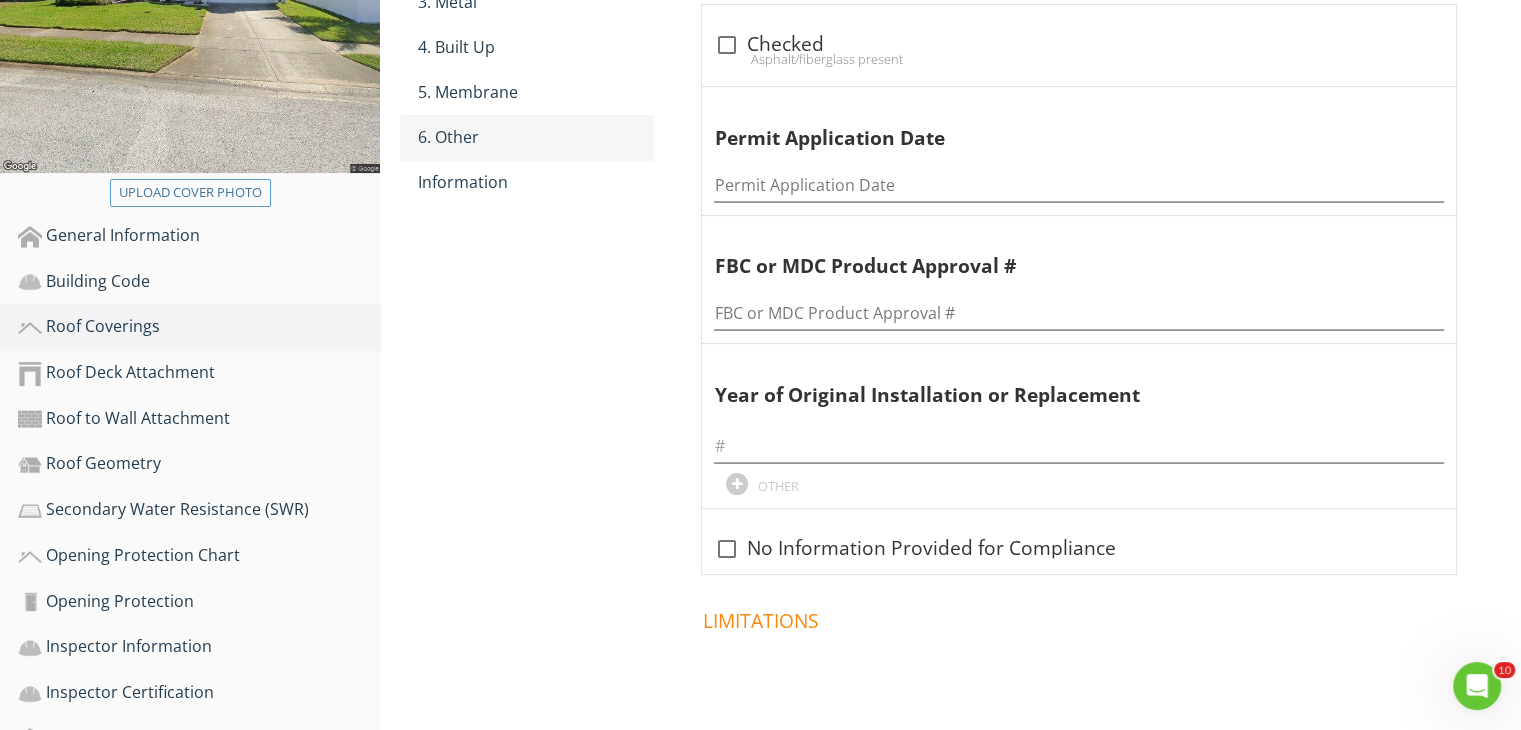 scroll, scrollTop: 437, scrollLeft: 0, axis: vertical 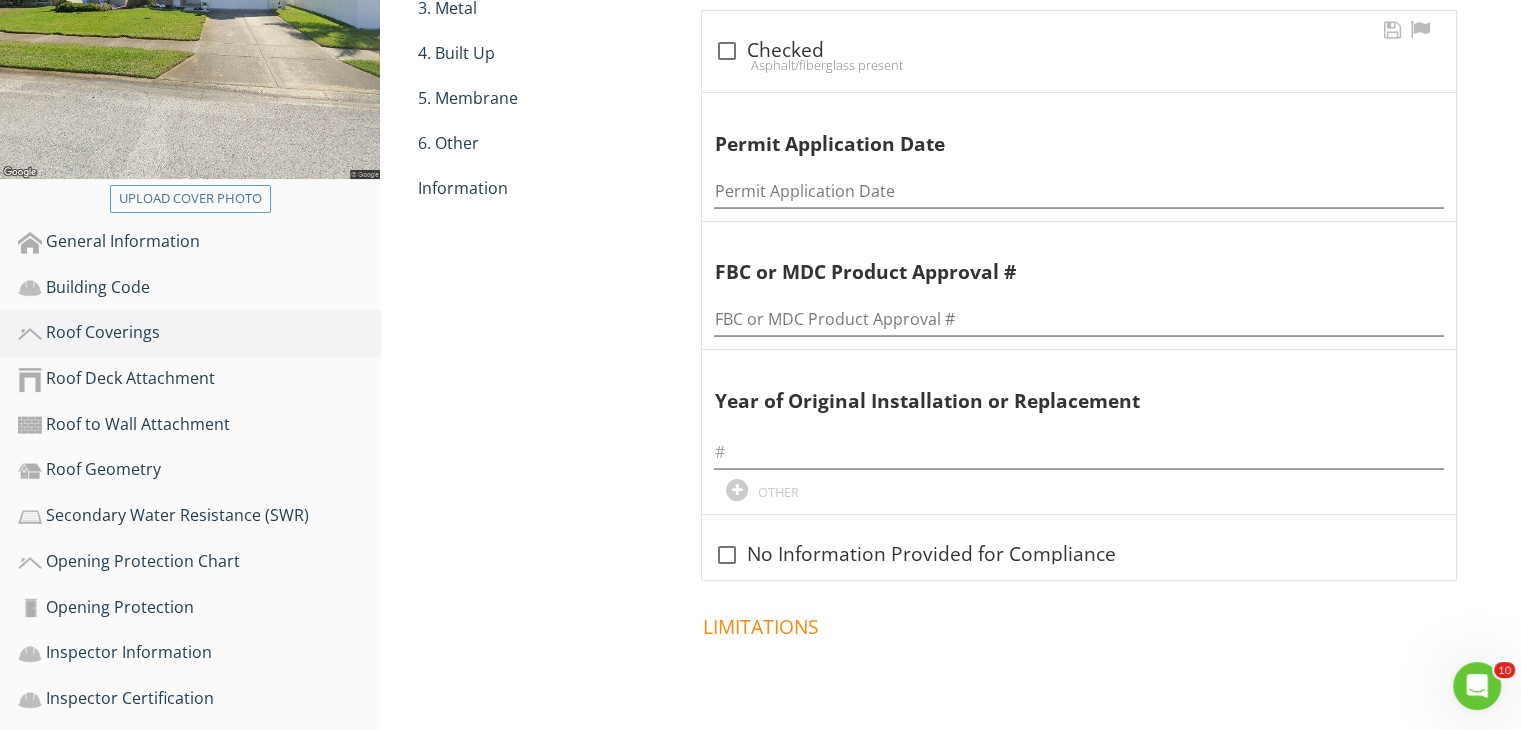 click at bounding box center [726, 51] 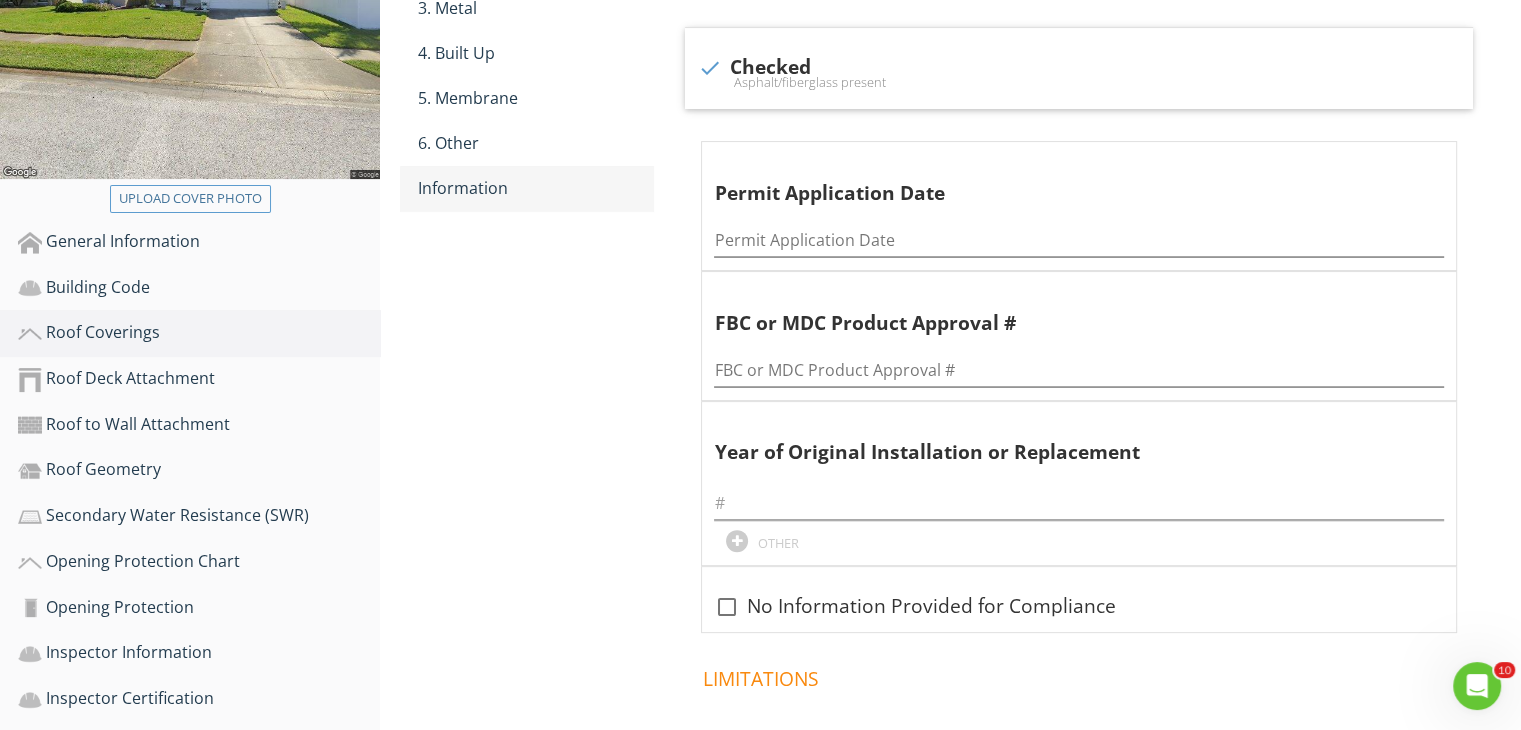 click on "Information" at bounding box center [535, 188] 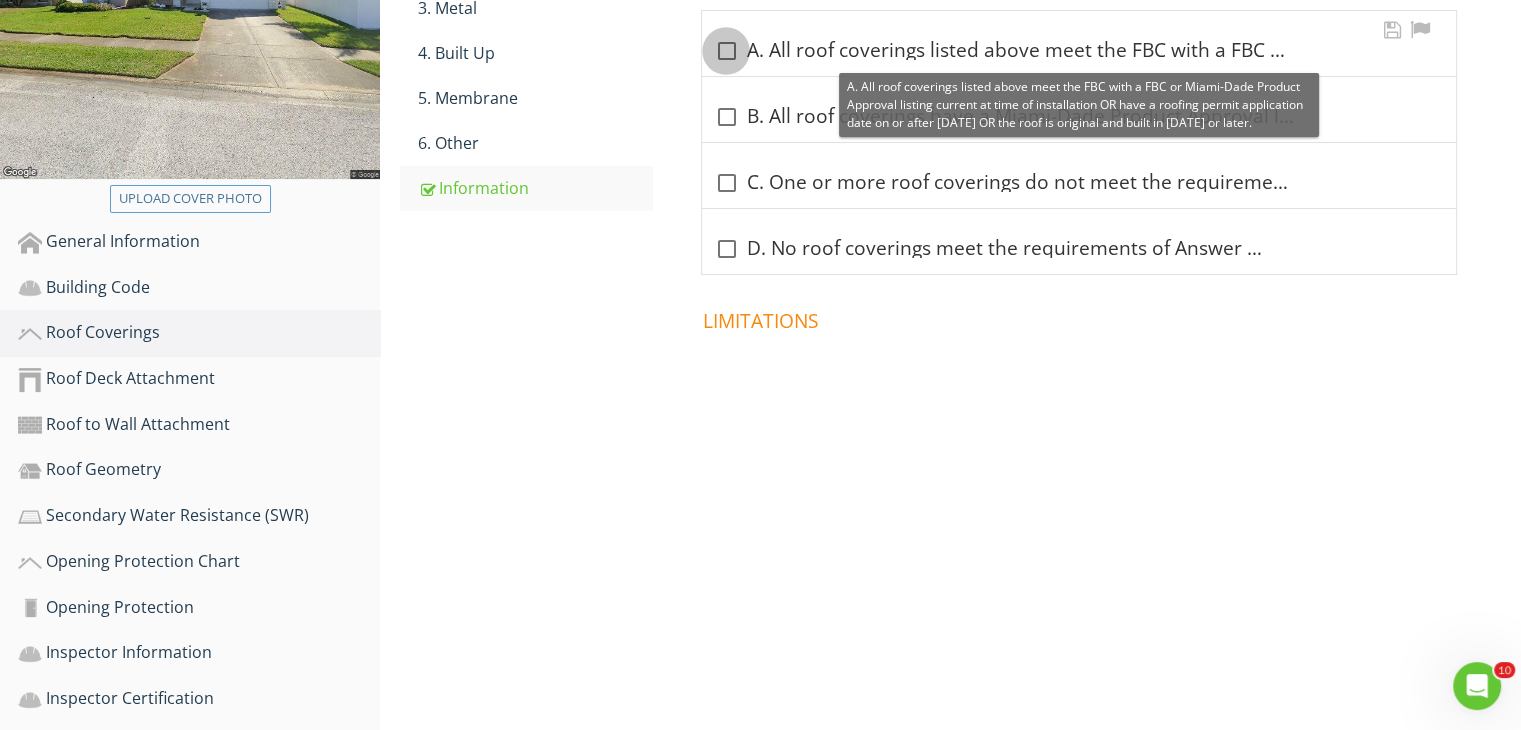 click at bounding box center [726, 51] 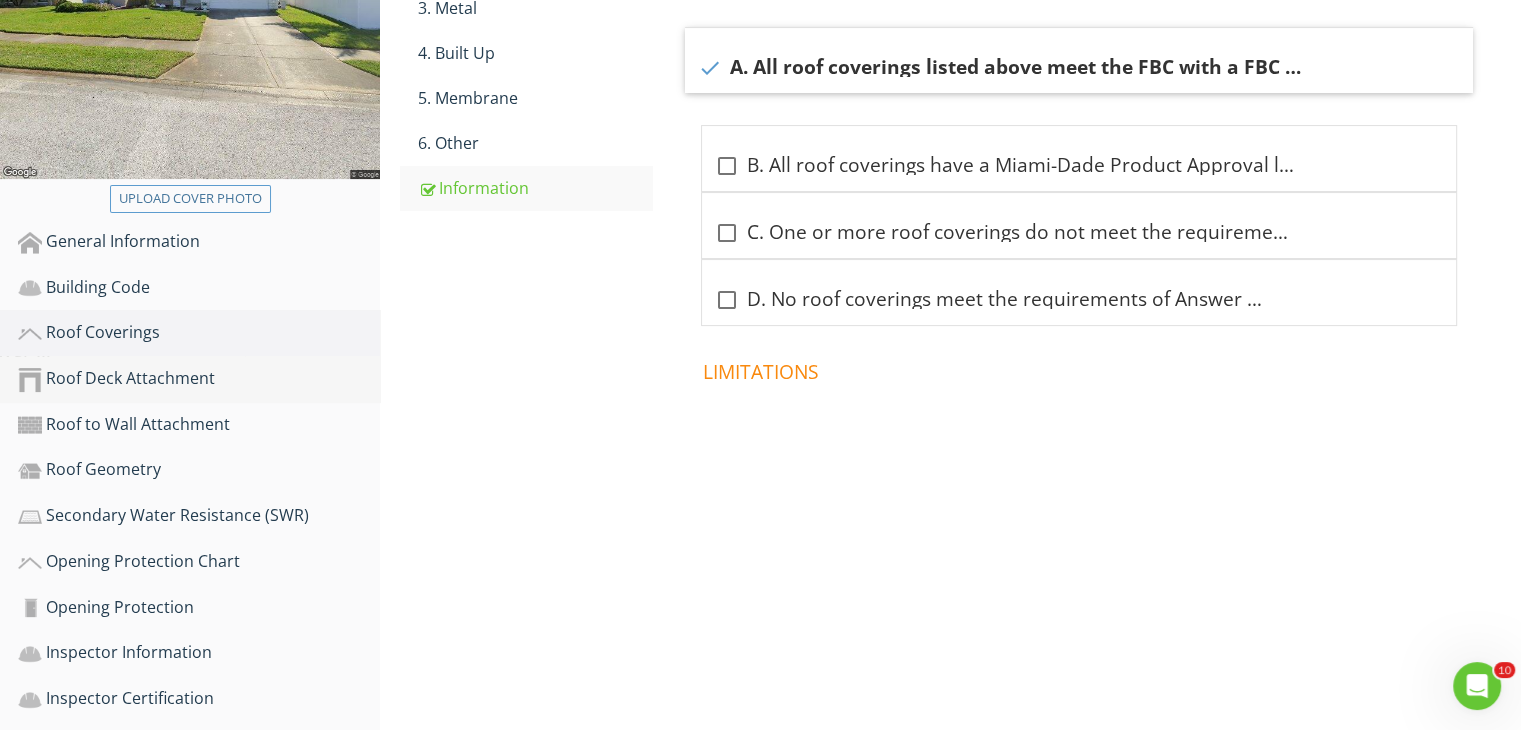 click on "Roof Deck Attachment" at bounding box center (199, 379) 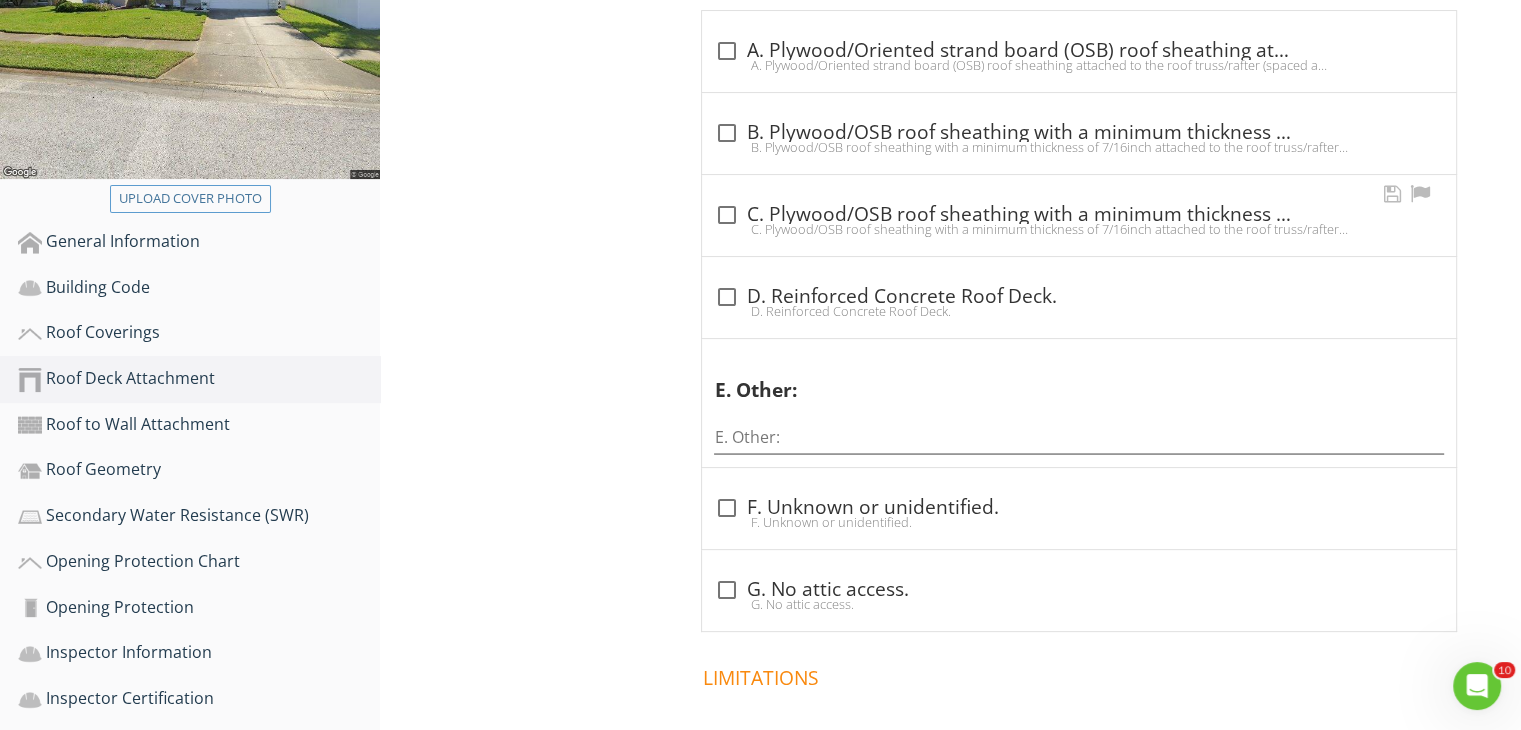 click at bounding box center [726, 215] 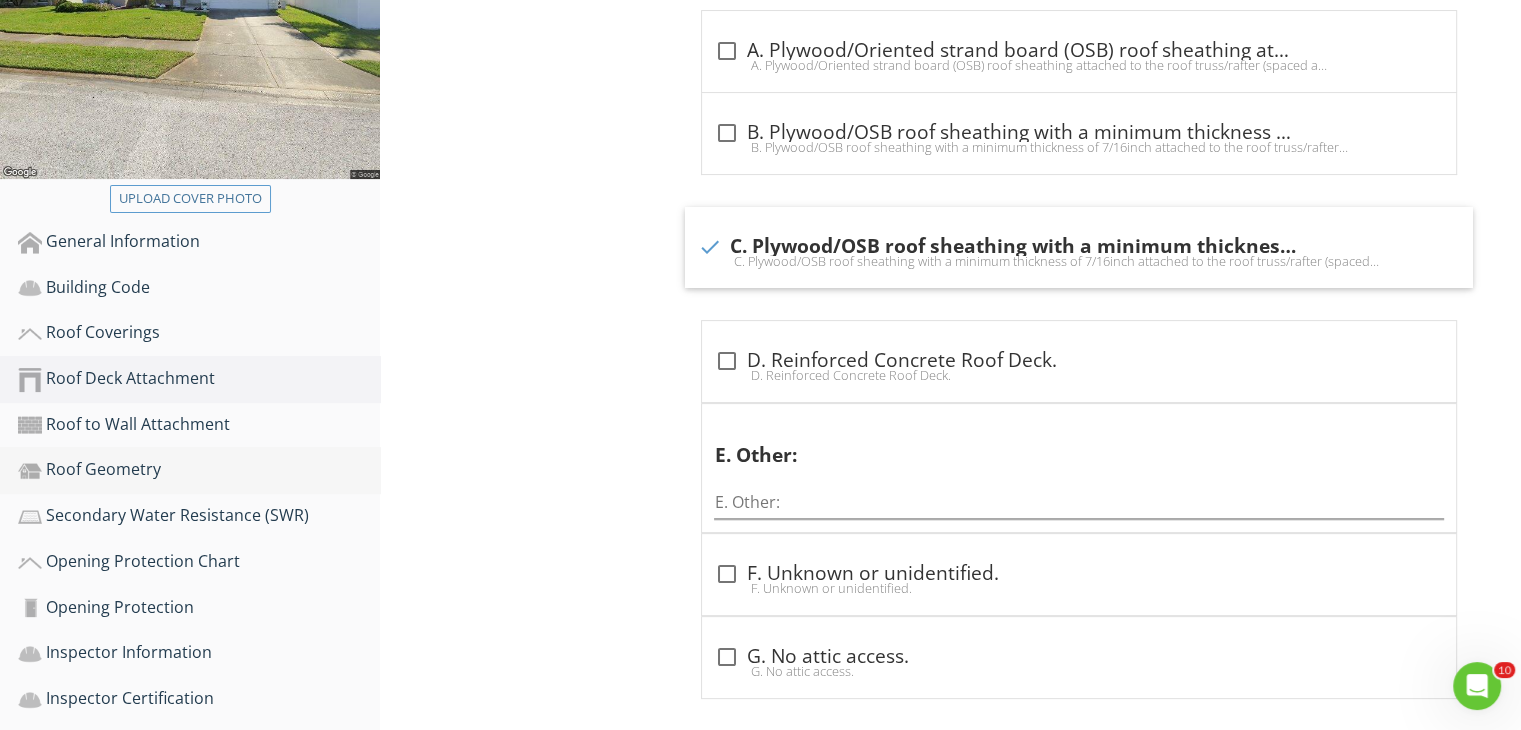click on "Roof Geometry" at bounding box center (199, 470) 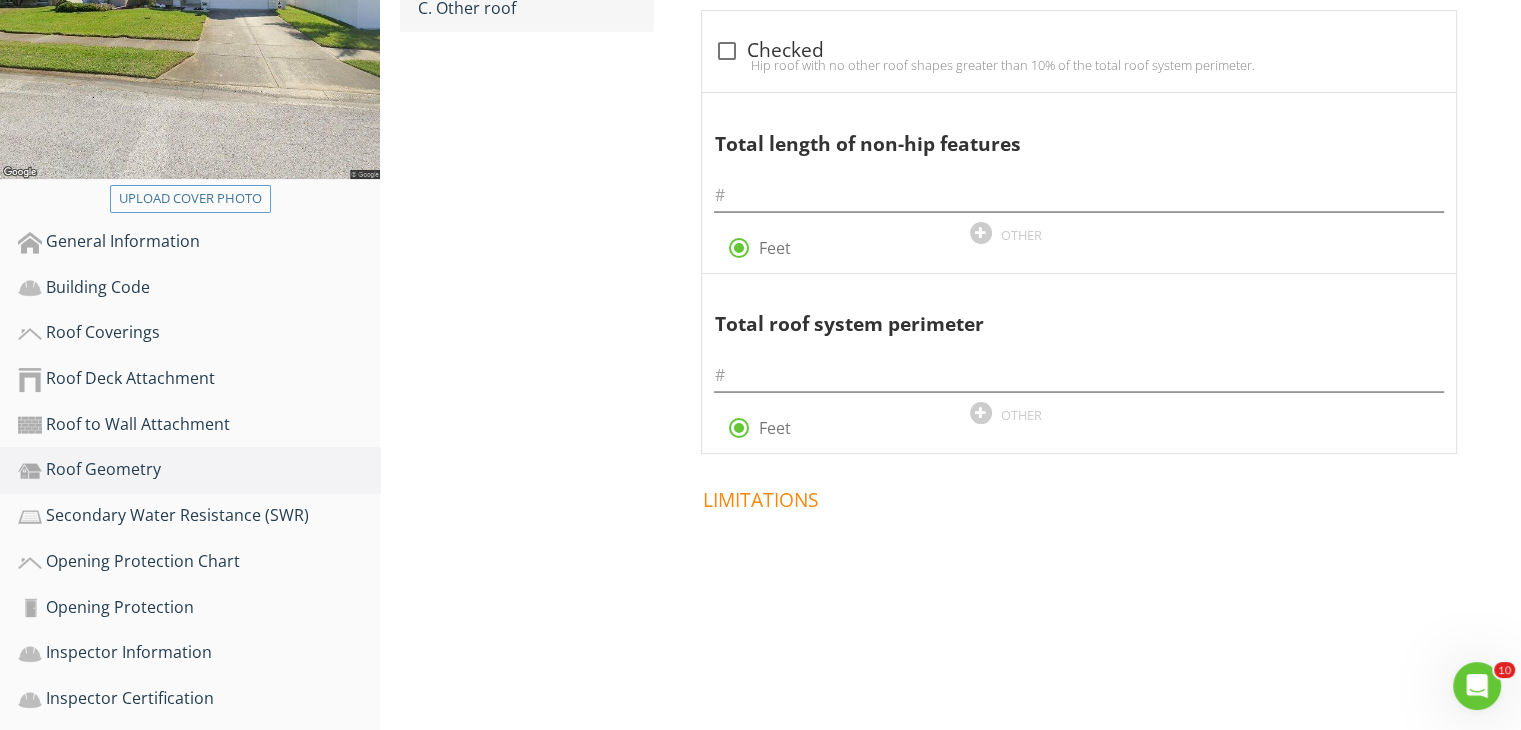 click on "C. Other roof" at bounding box center [535, 8] 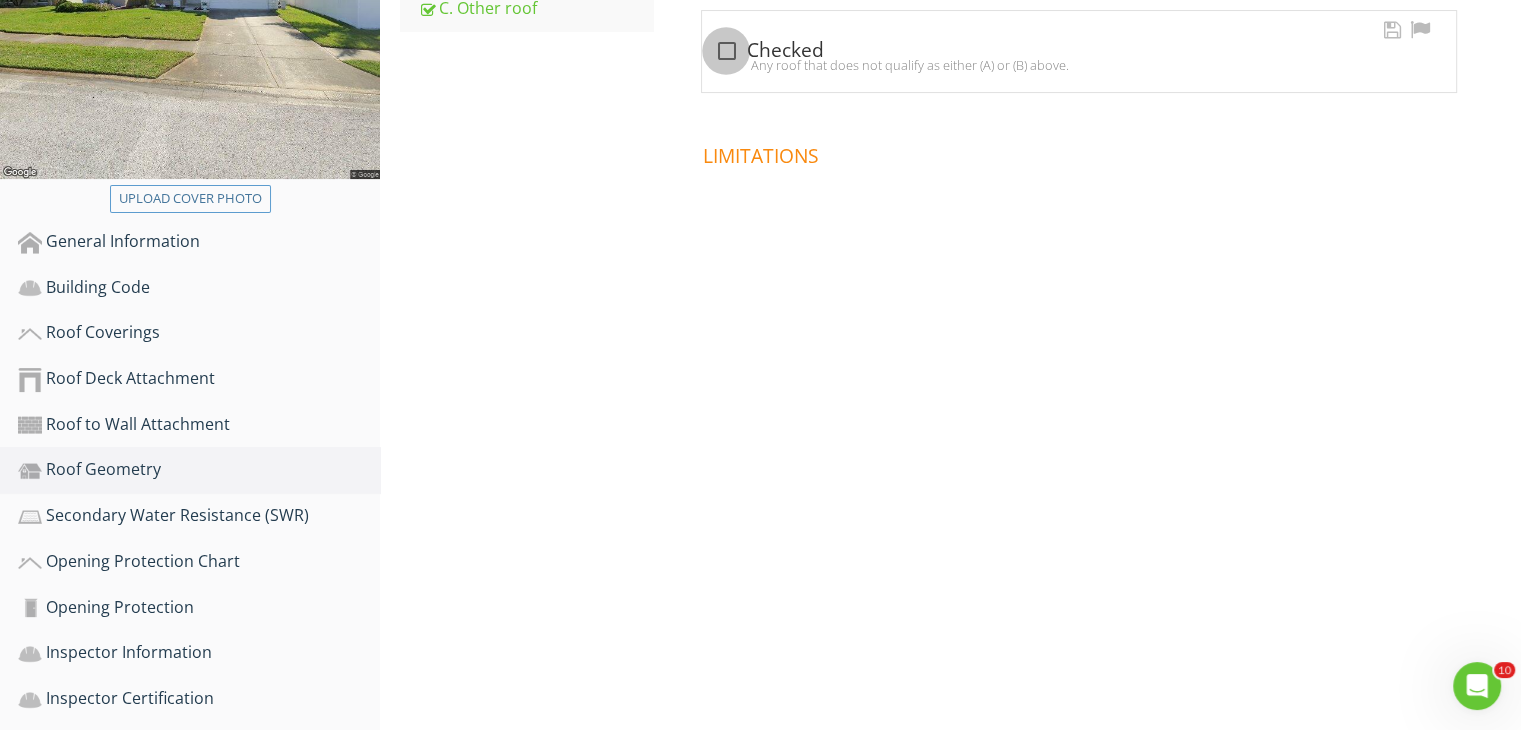 click at bounding box center (726, 51) 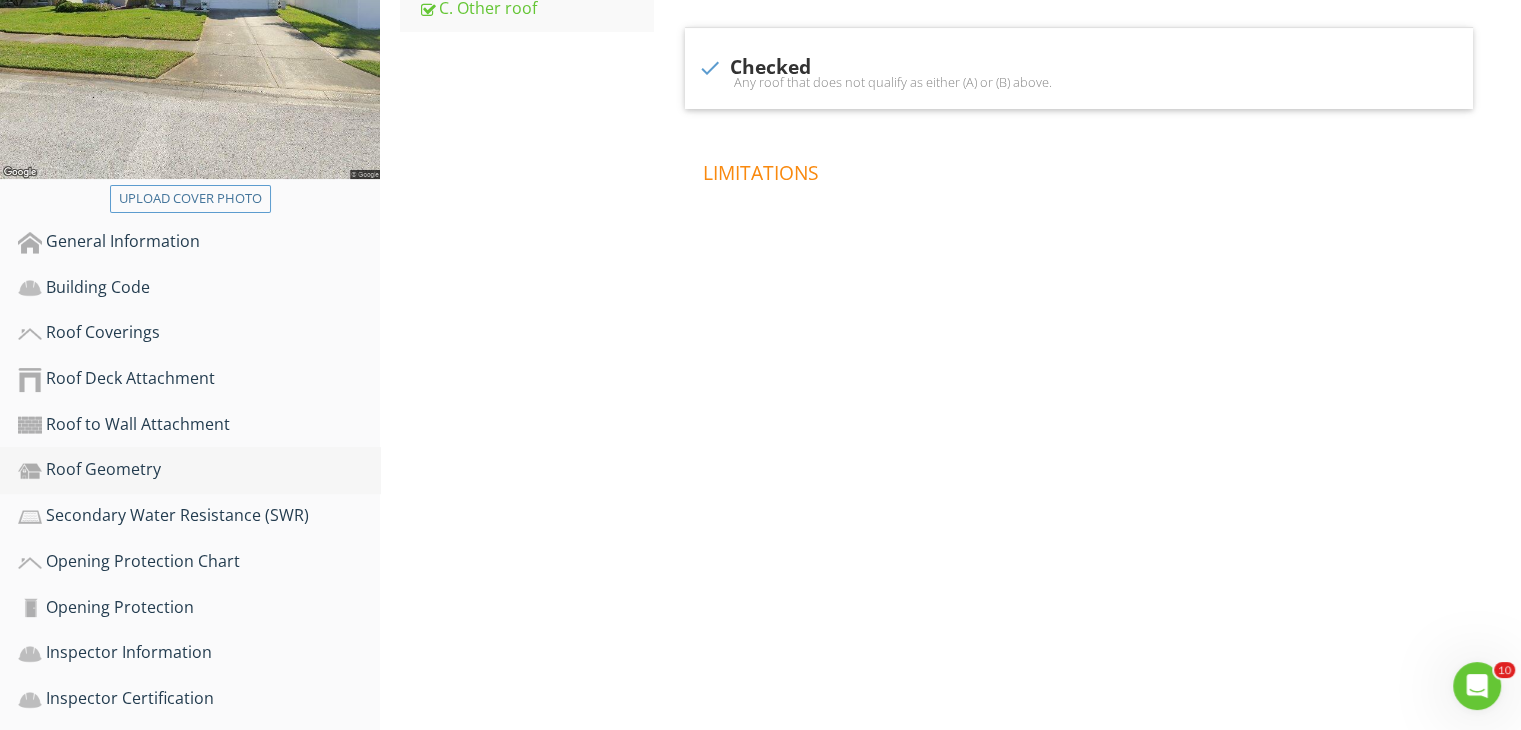 click on "Roof Geometry" at bounding box center (199, 470) 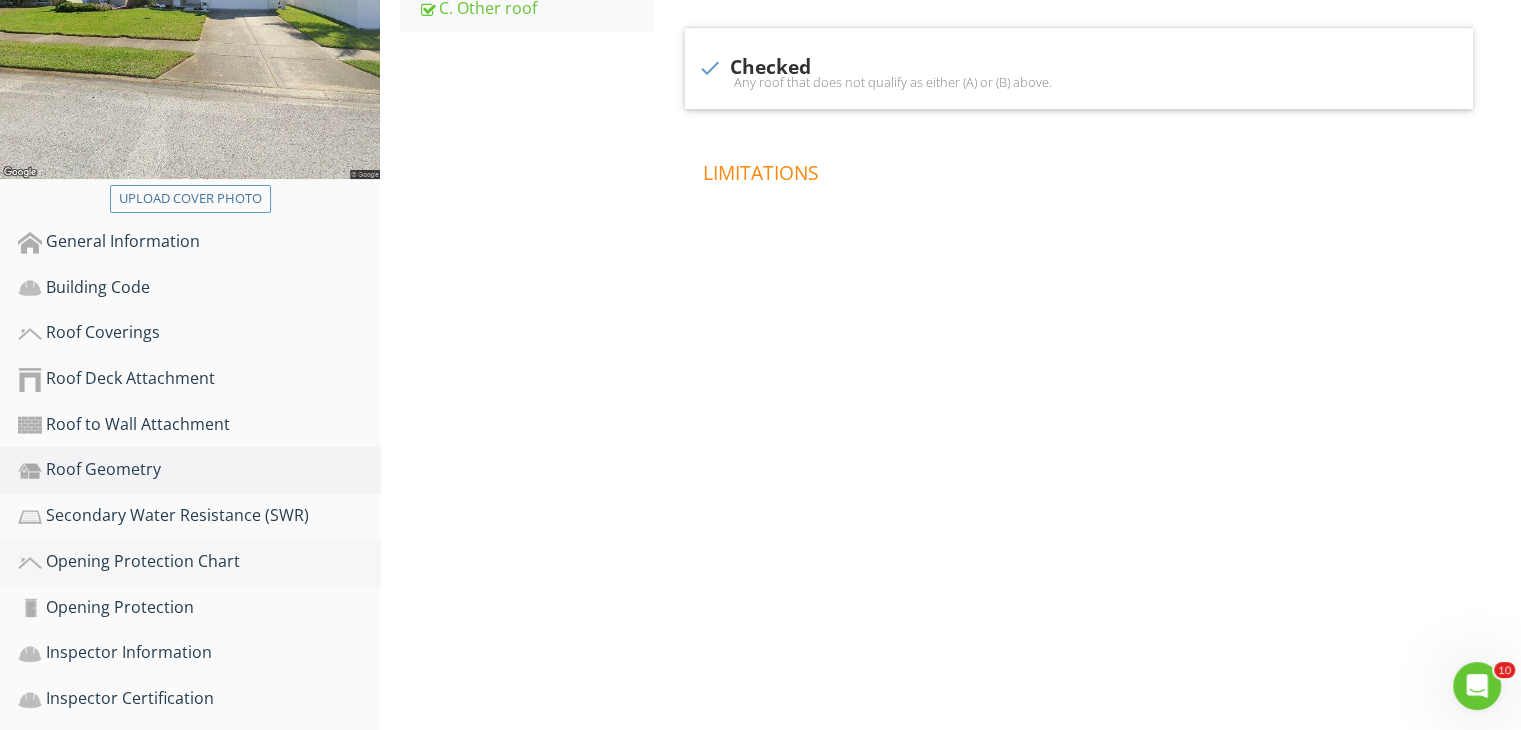 click on "Opening Protection Chart" at bounding box center (199, 562) 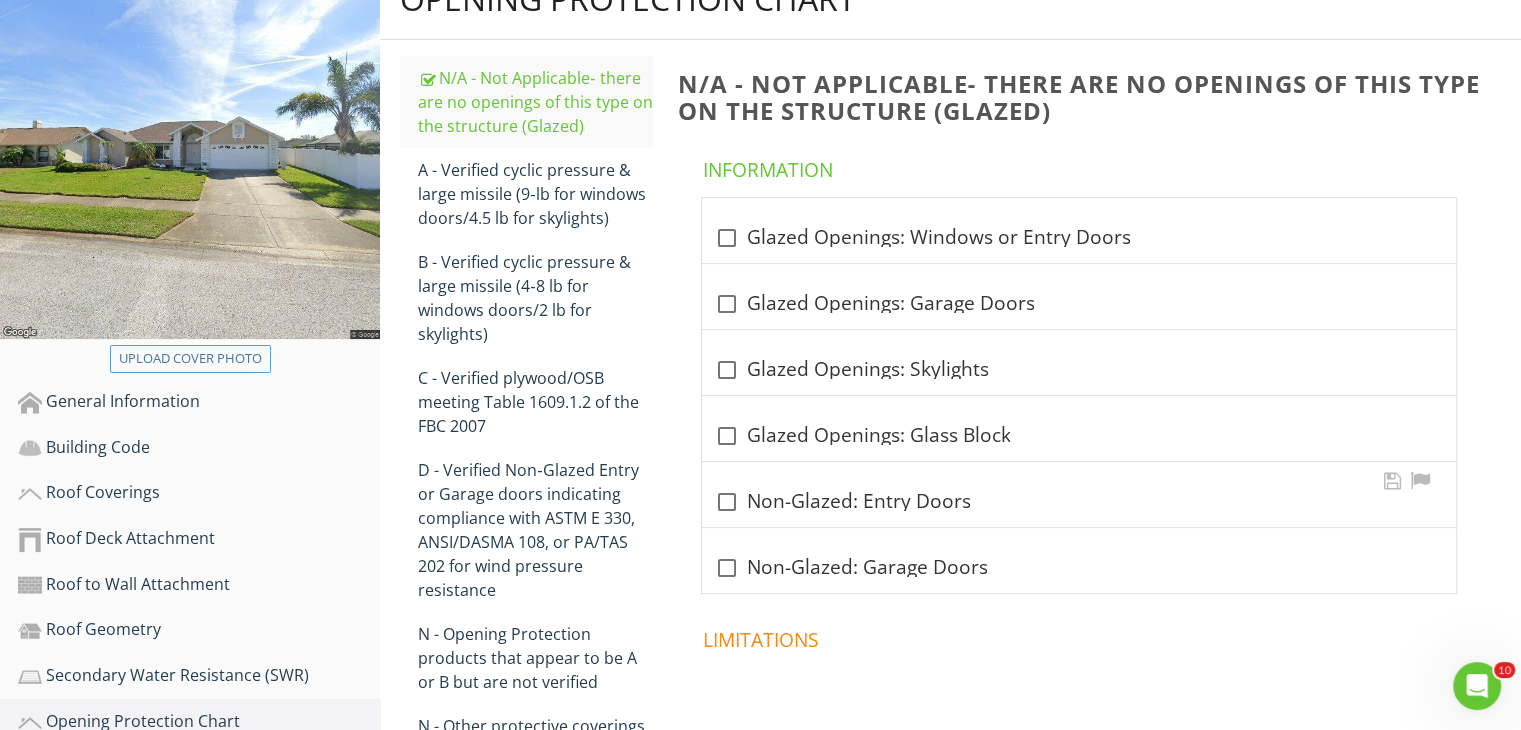 scroll, scrollTop: 237, scrollLeft: 0, axis: vertical 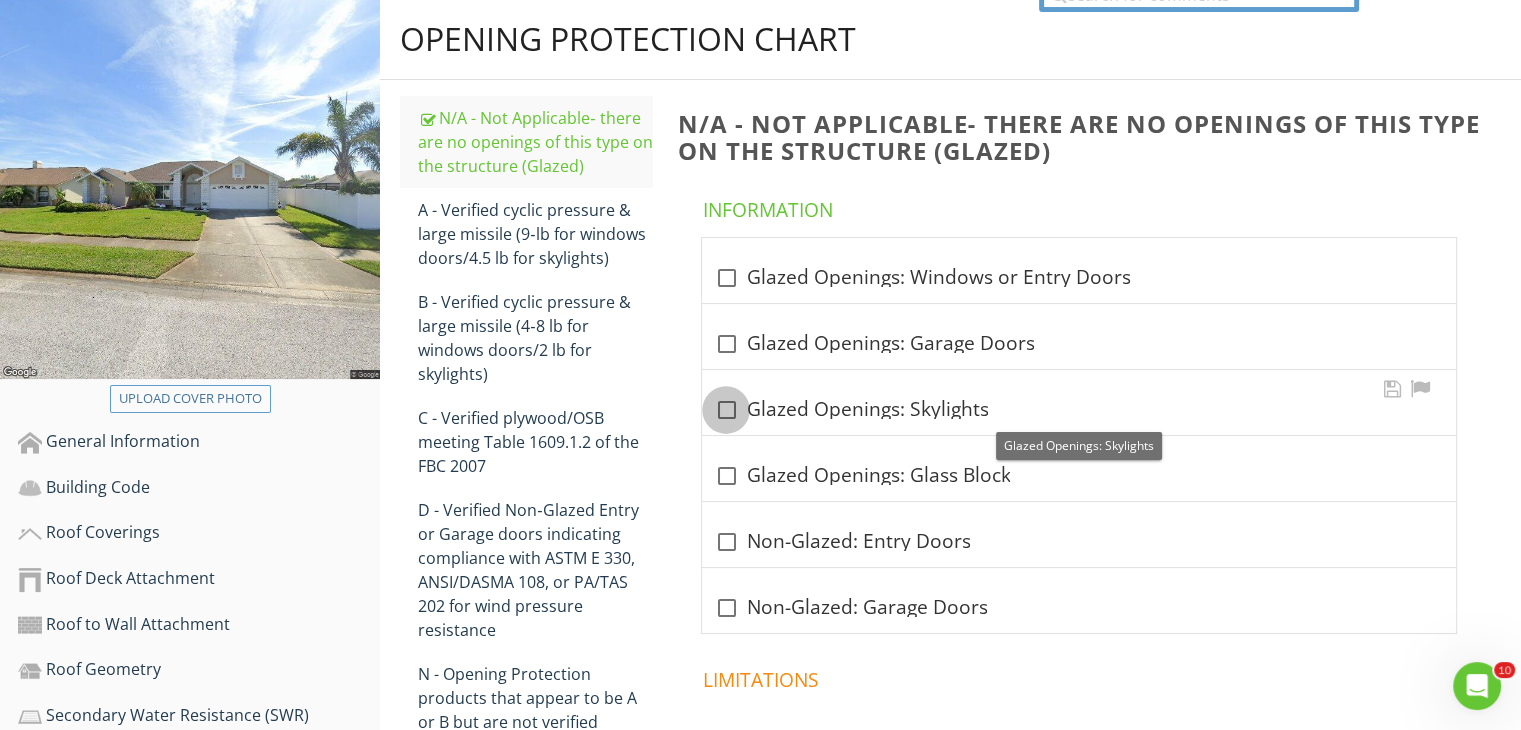 click at bounding box center [726, 410] 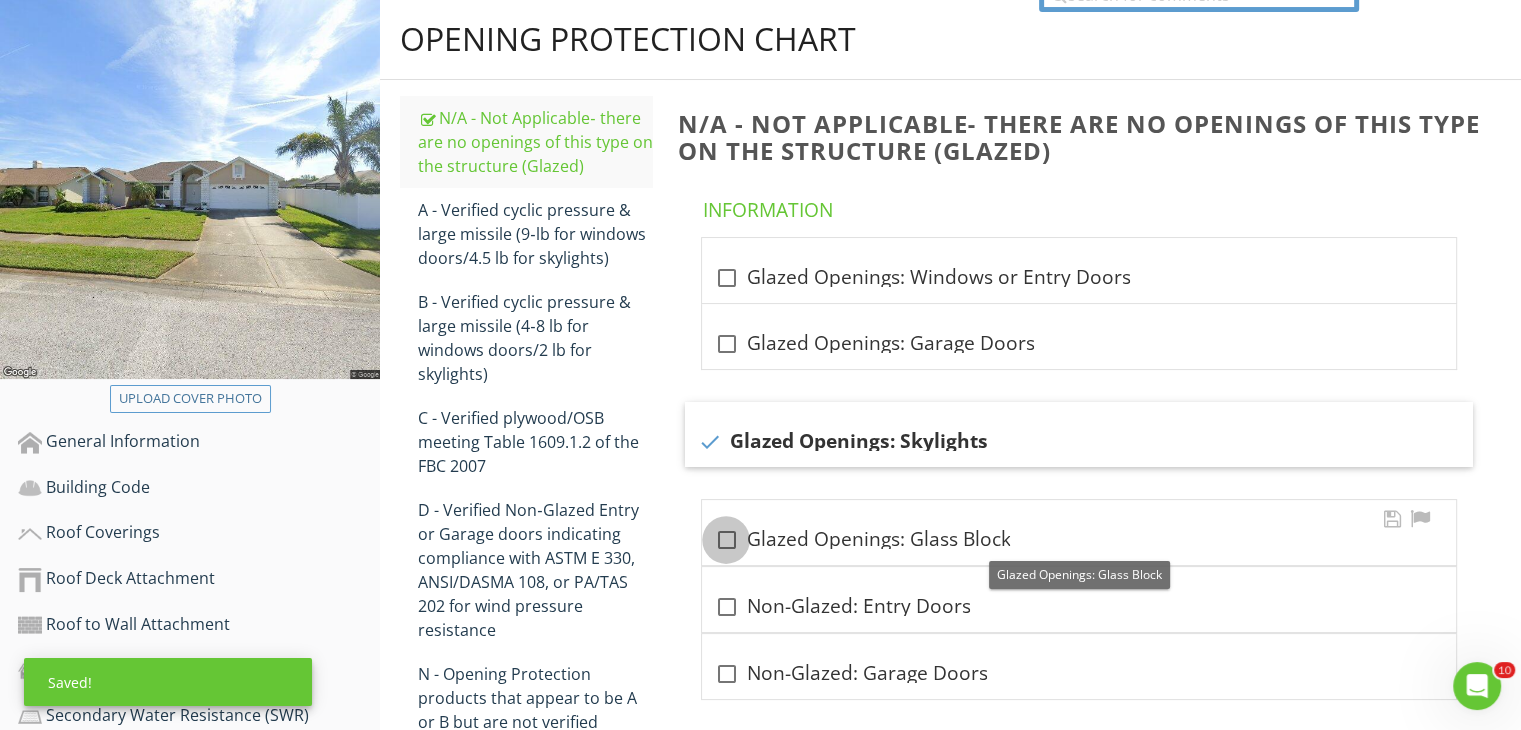 click at bounding box center (726, 540) 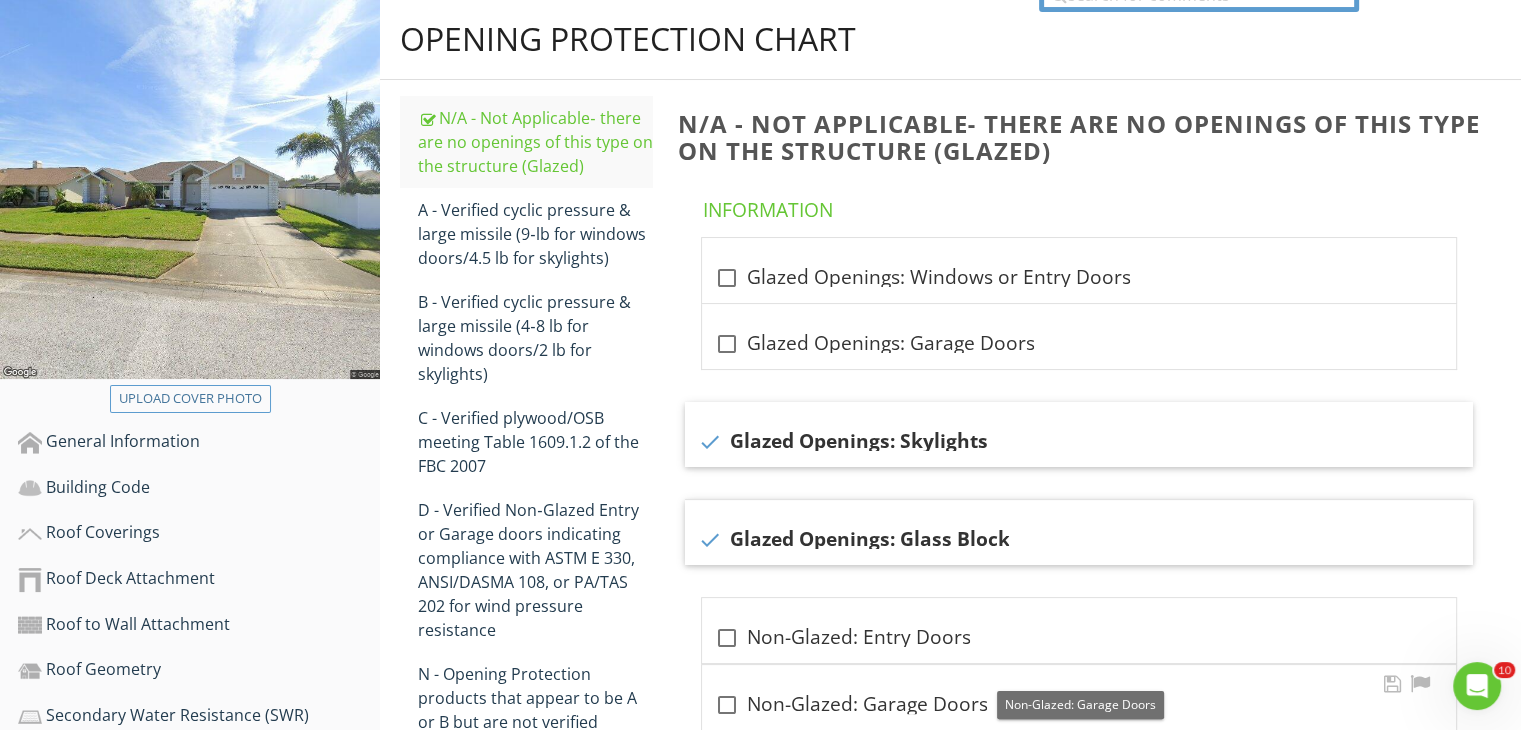 click at bounding box center (726, 705) 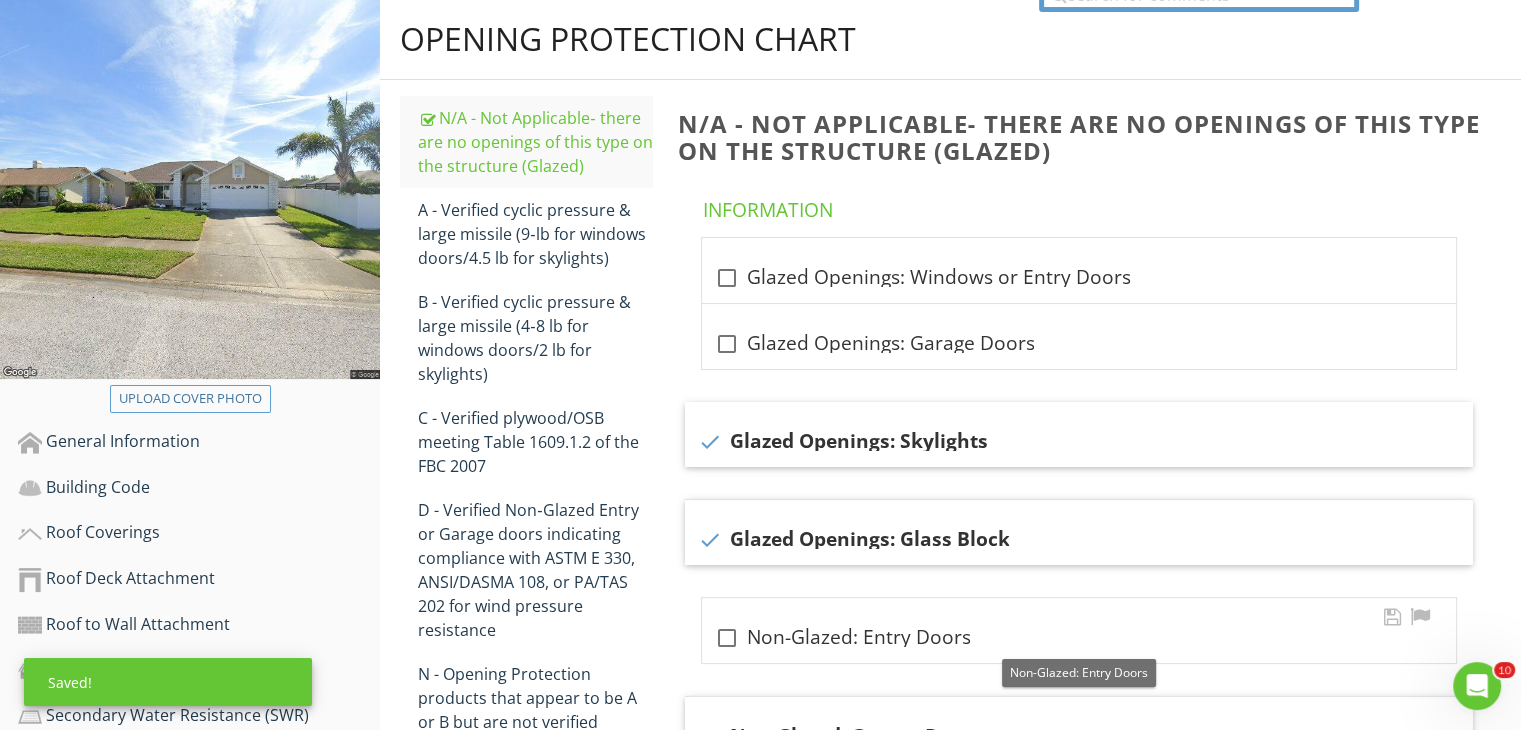 click at bounding box center (726, 638) 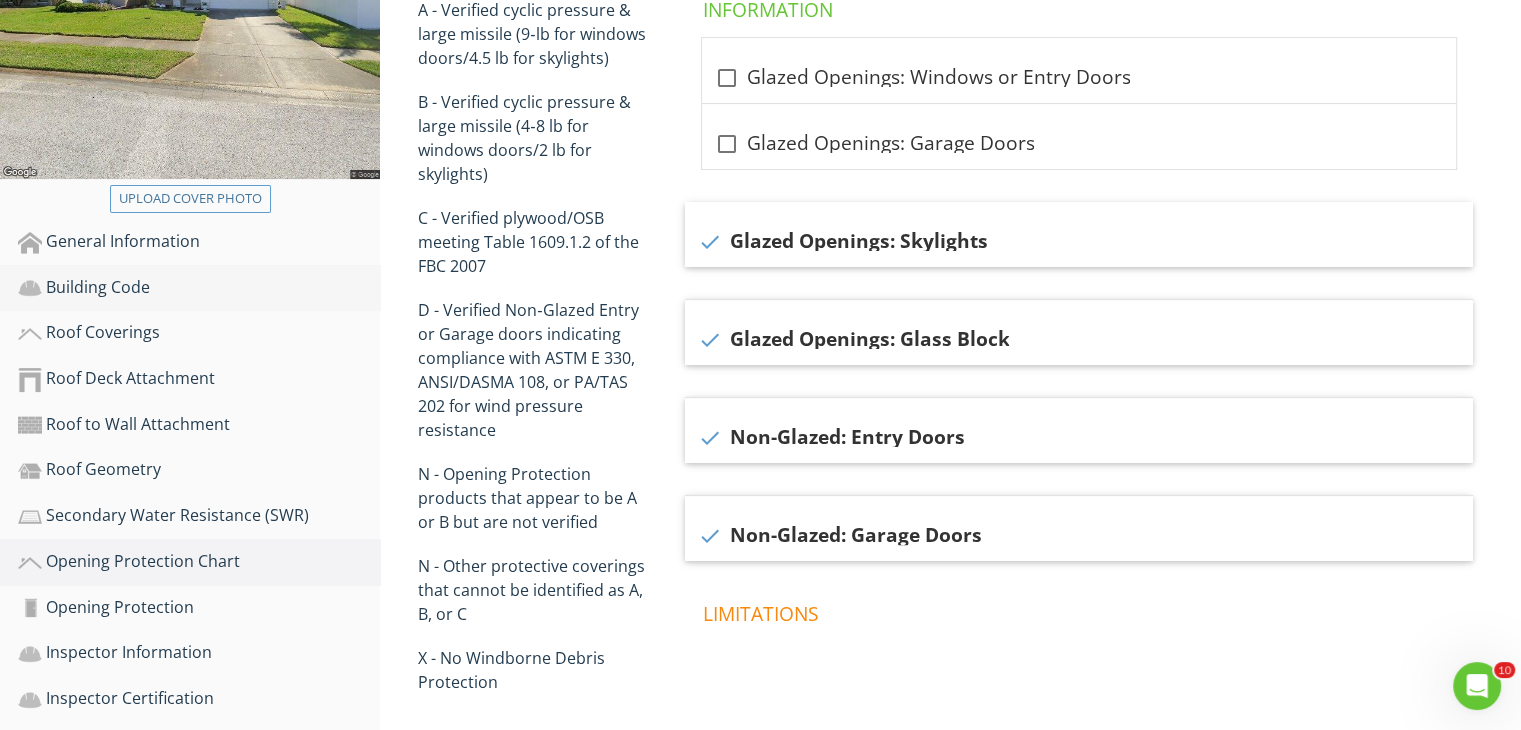 scroll, scrollTop: 477, scrollLeft: 0, axis: vertical 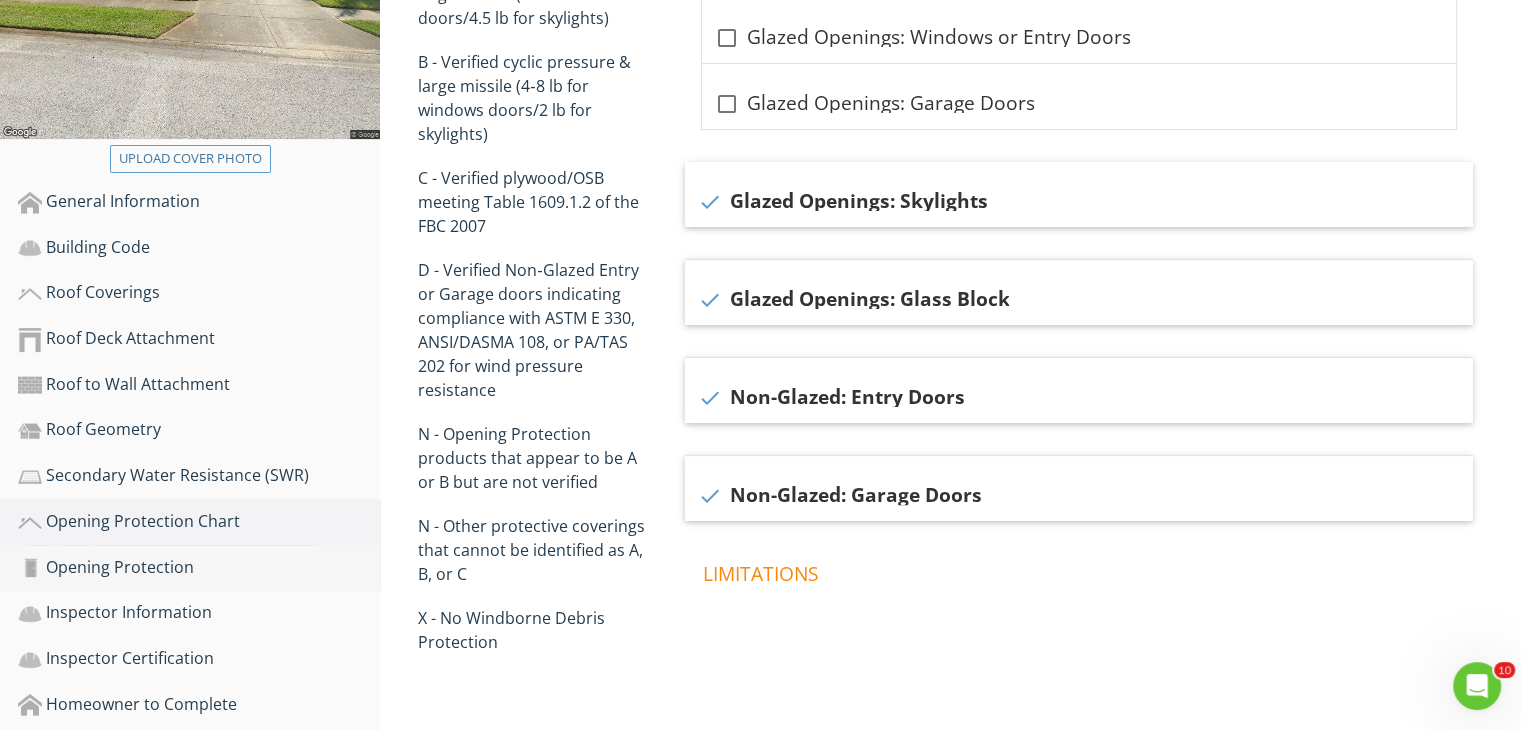 click on "Opening Protection" at bounding box center (199, 568) 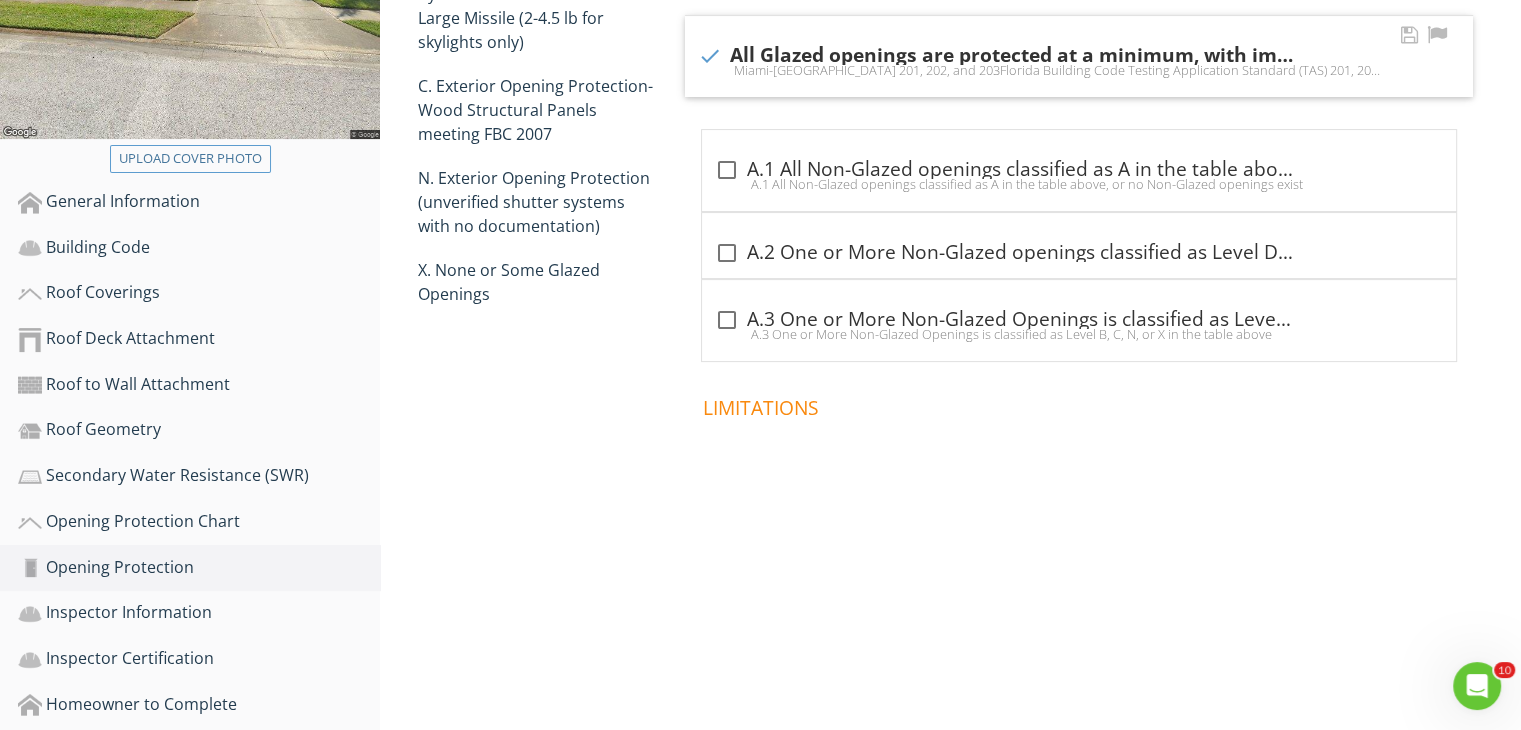 click on "Miami-[GEOGRAPHIC_DATA] 201, 202, and 203Florida Building Code Testing Application Standard (TAS) 201, 202, and 203American Society for Testing and Materials (ASTM) E 1886 and ASTM E 1996Southern Standards Technical Document (SSTD) 12For Skylights Only: ASTM E 1886 and ASTM E 1996For Garage Doors Only: ANSI/DASMA 115" at bounding box center [1079, 70] 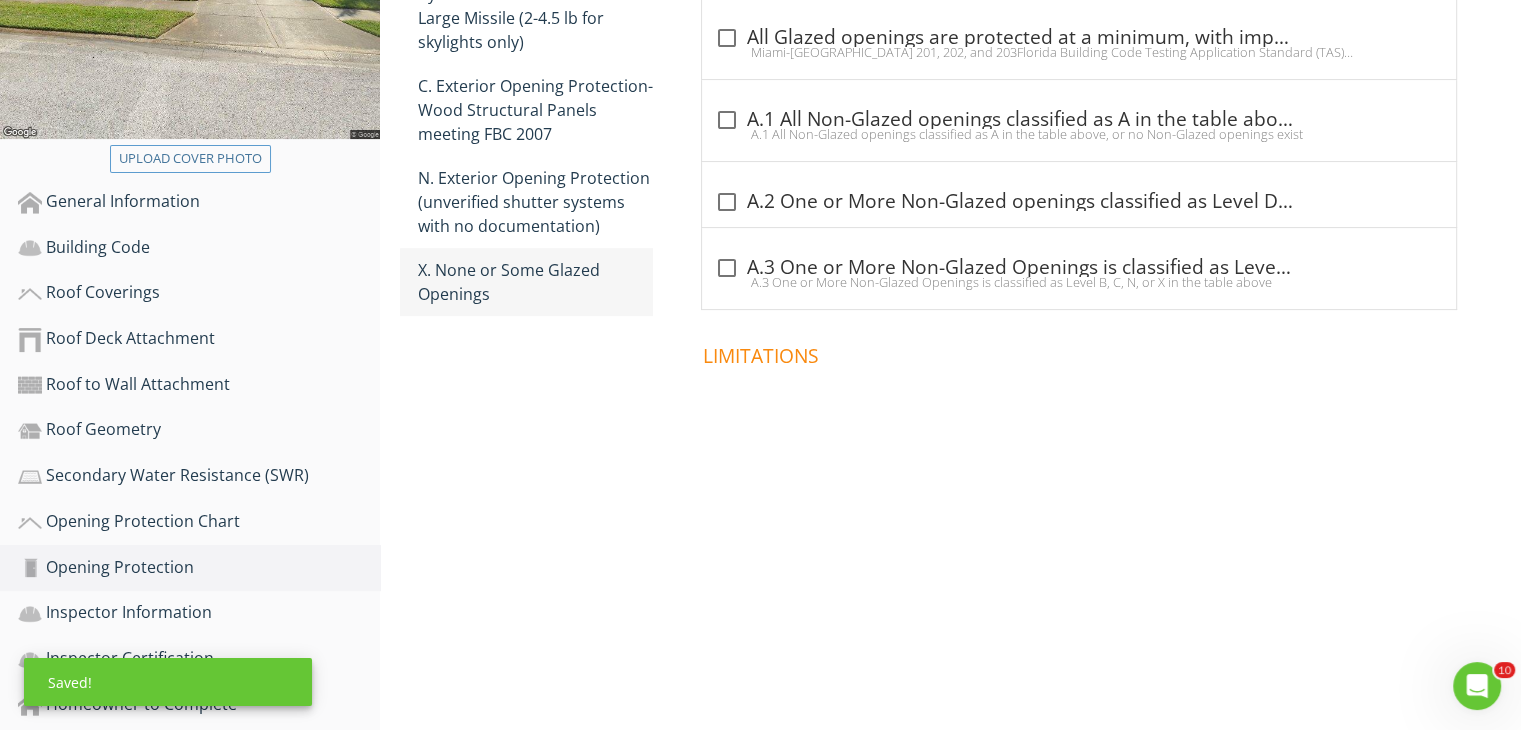 click on "X. None or Some Glazed Openings" at bounding box center (535, 282) 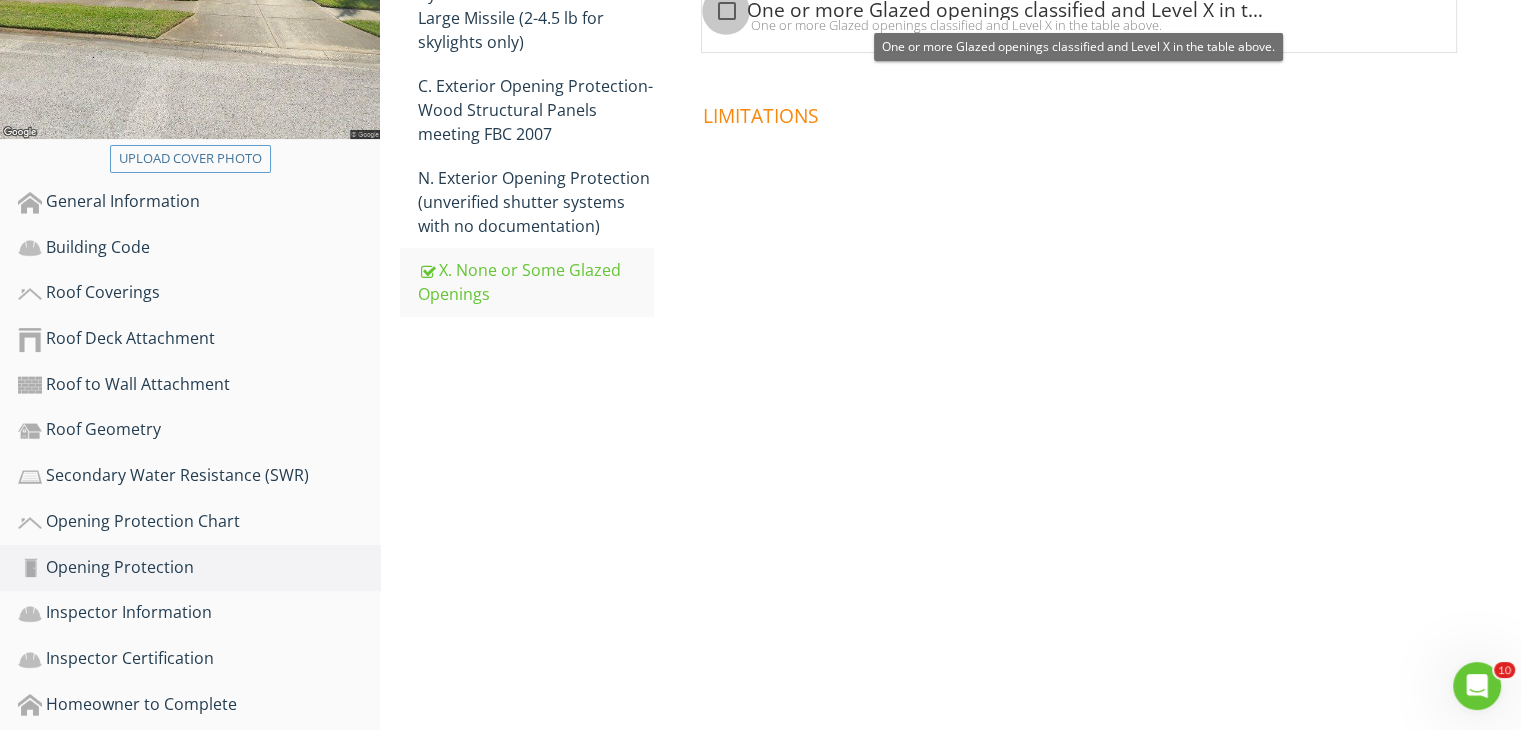click at bounding box center [726, 11] 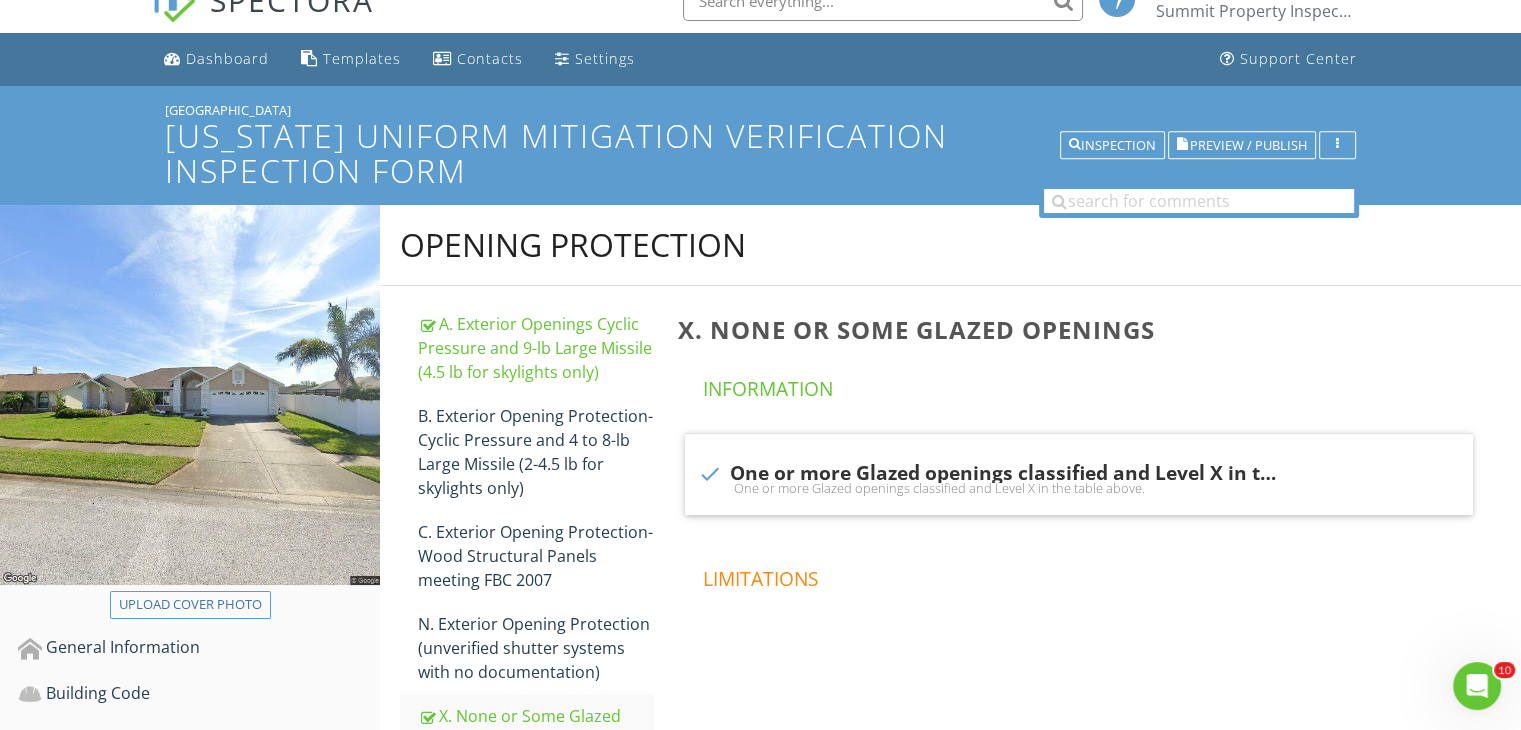 scroll, scrollTop: 0, scrollLeft: 0, axis: both 